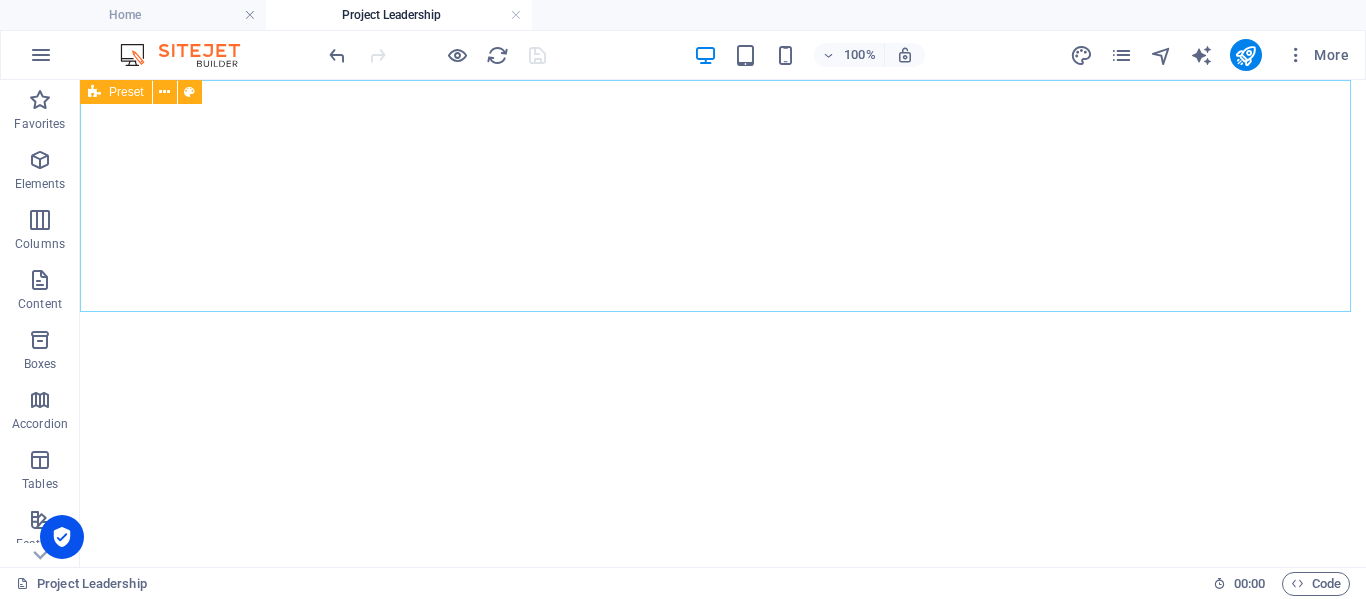 scroll, scrollTop: 0, scrollLeft: 0, axis: both 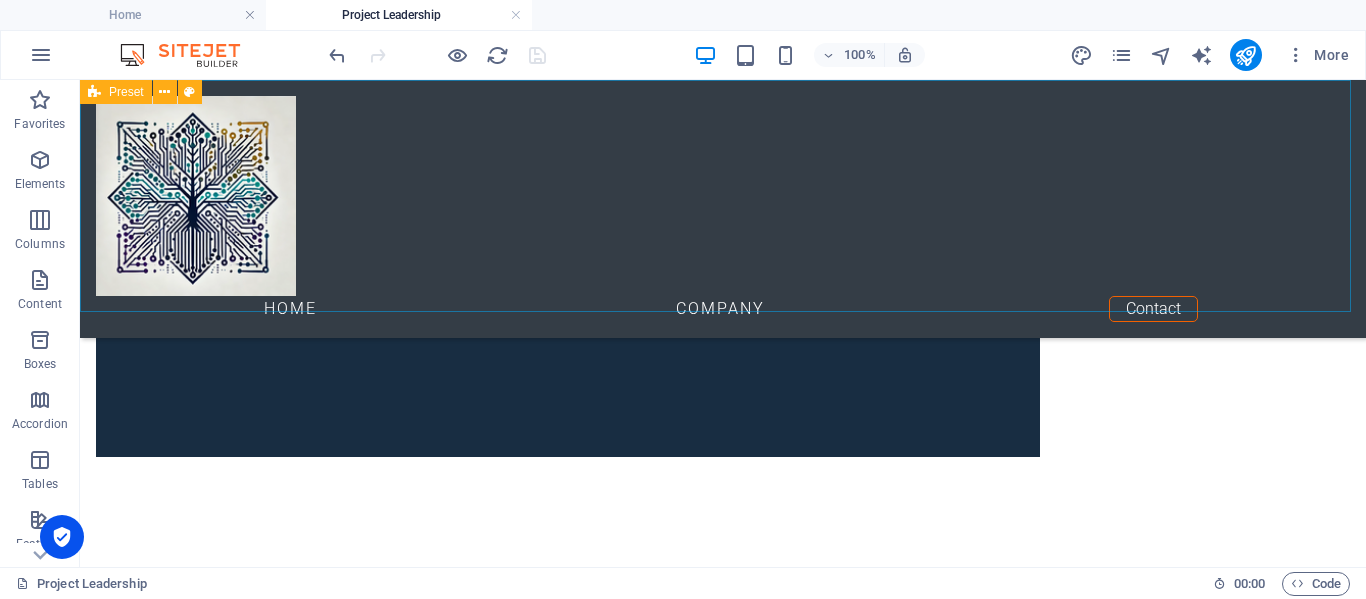 click on "Home Company Contact" at bounding box center [723, 309] 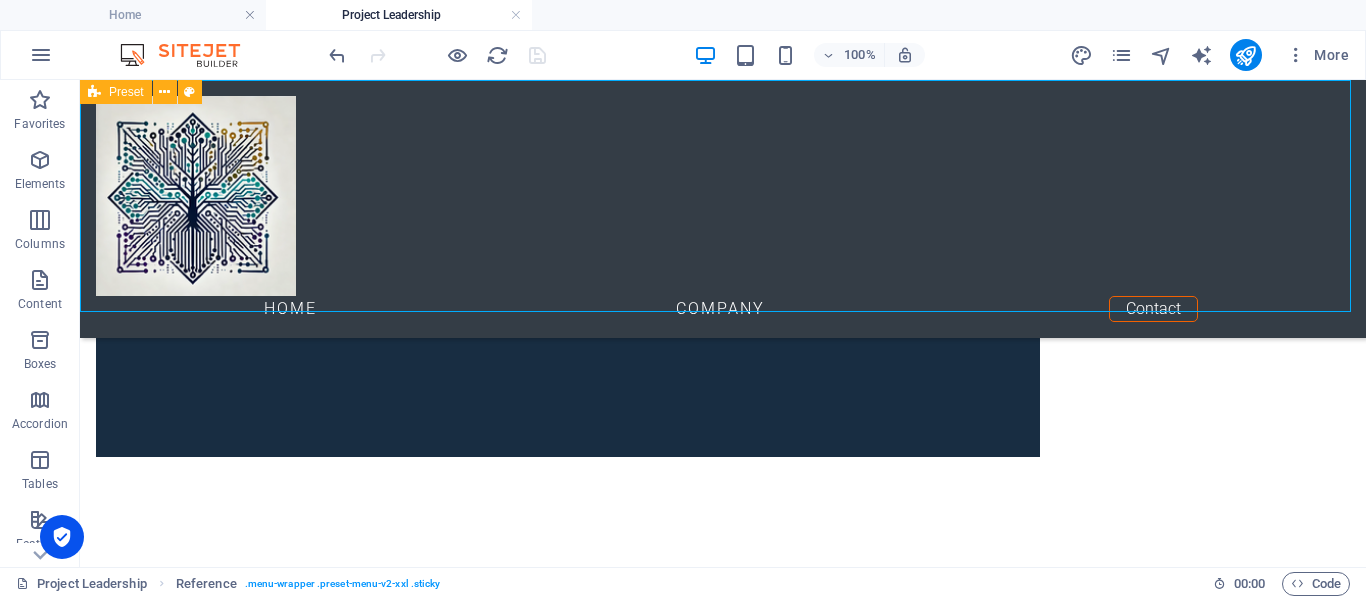 click on "Home Company Contact" at bounding box center [723, 309] 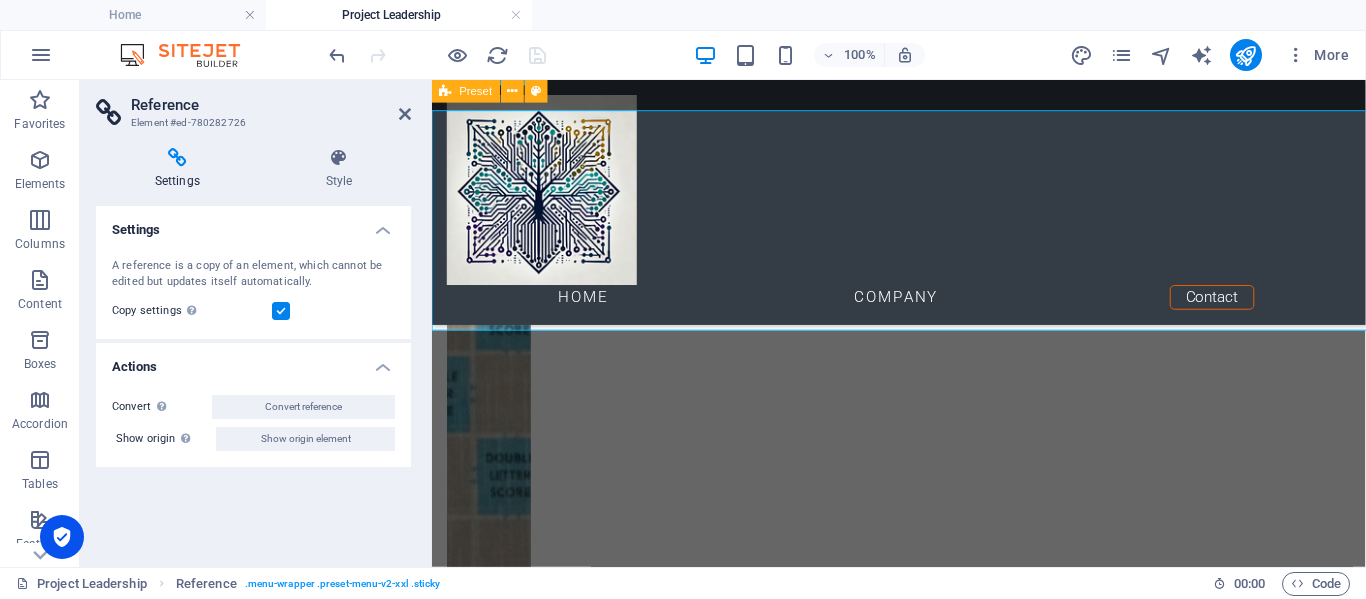 scroll, scrollTop: 1051, scrollLeft: 0, axis: vertical 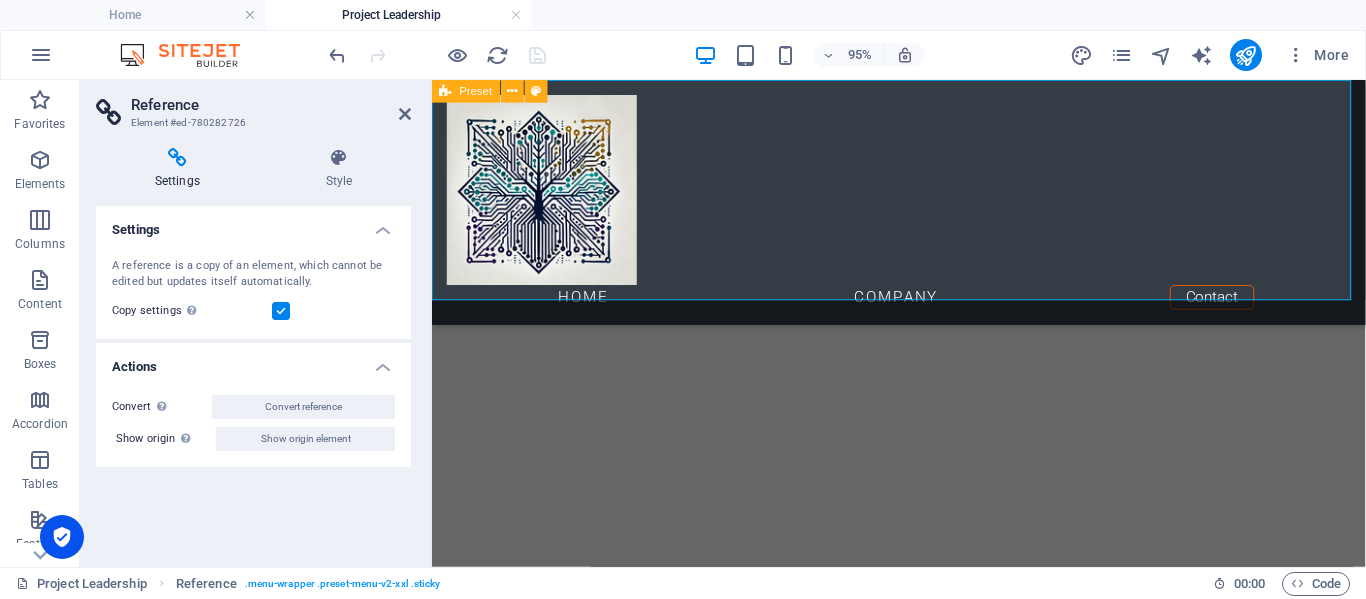 click on "Home Company Contact" at bounding box center (923, 309) 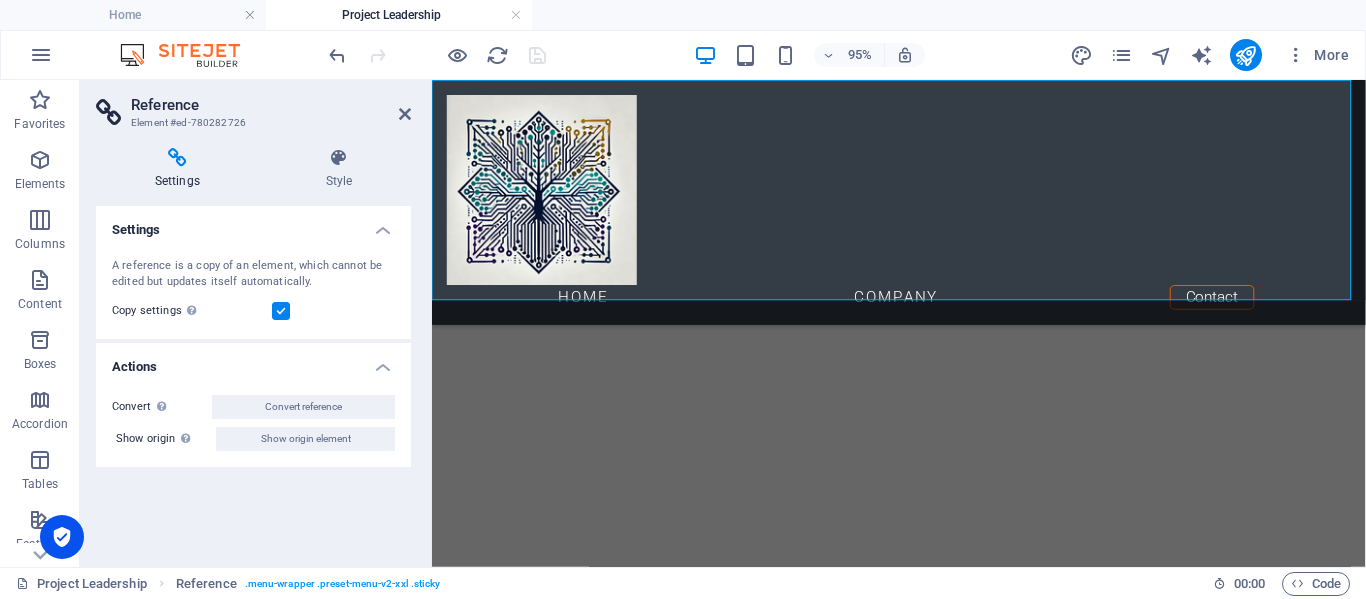 click at bounding box center [177, 158] 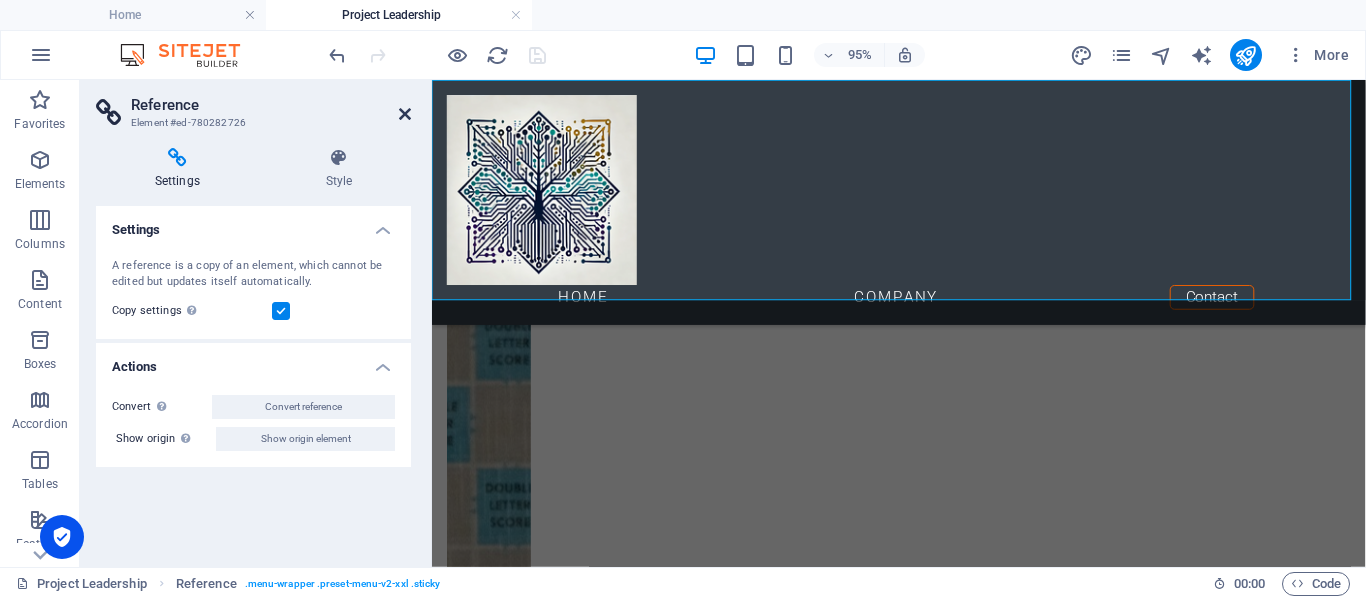 click at bounding box center [405, 114] 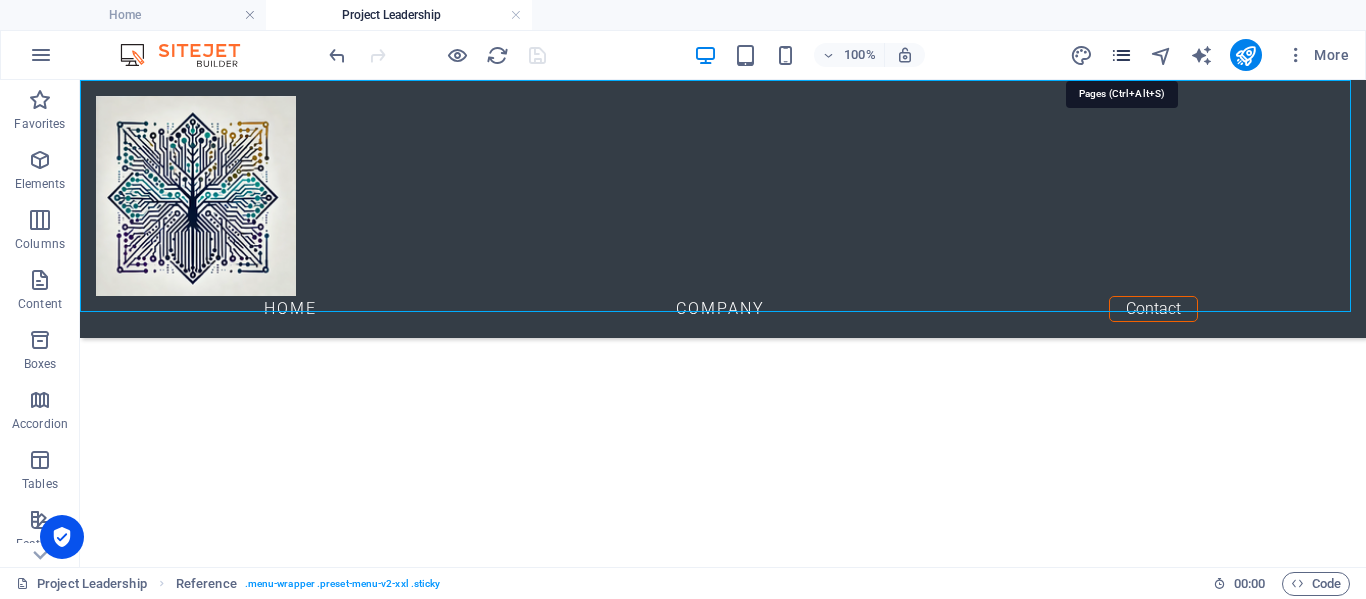 click at bounding box center [1121, 55] 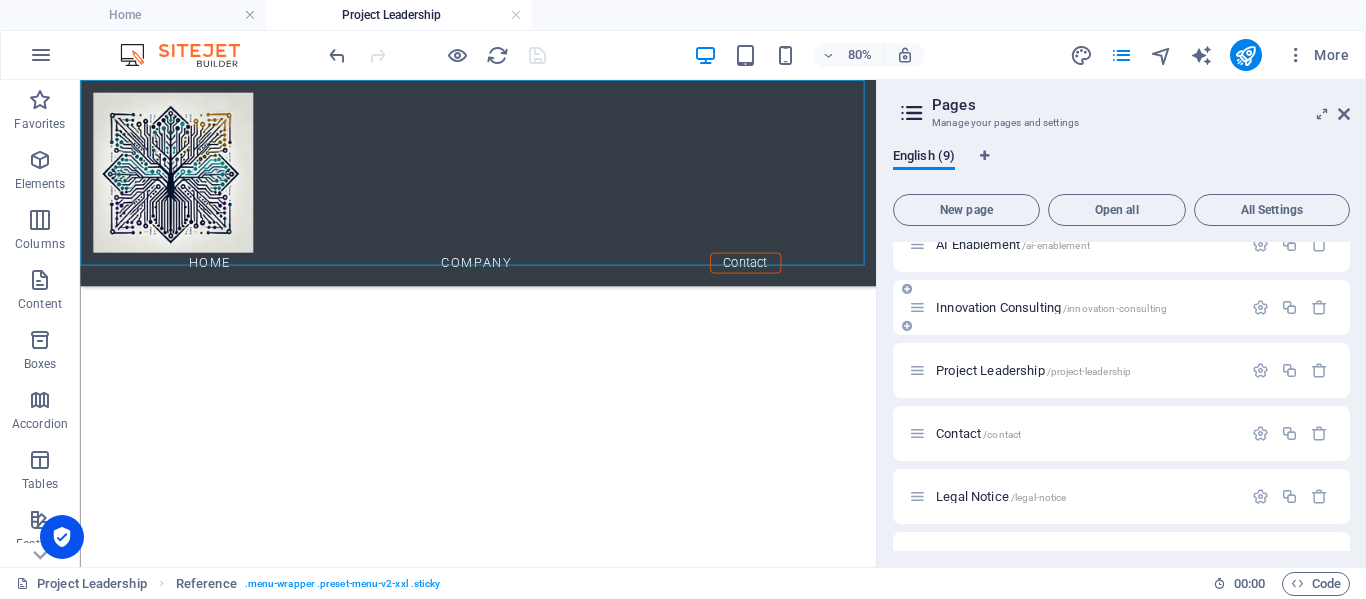 scroll, scrollTop: 234, scrollLeft: 0, axis: vertical 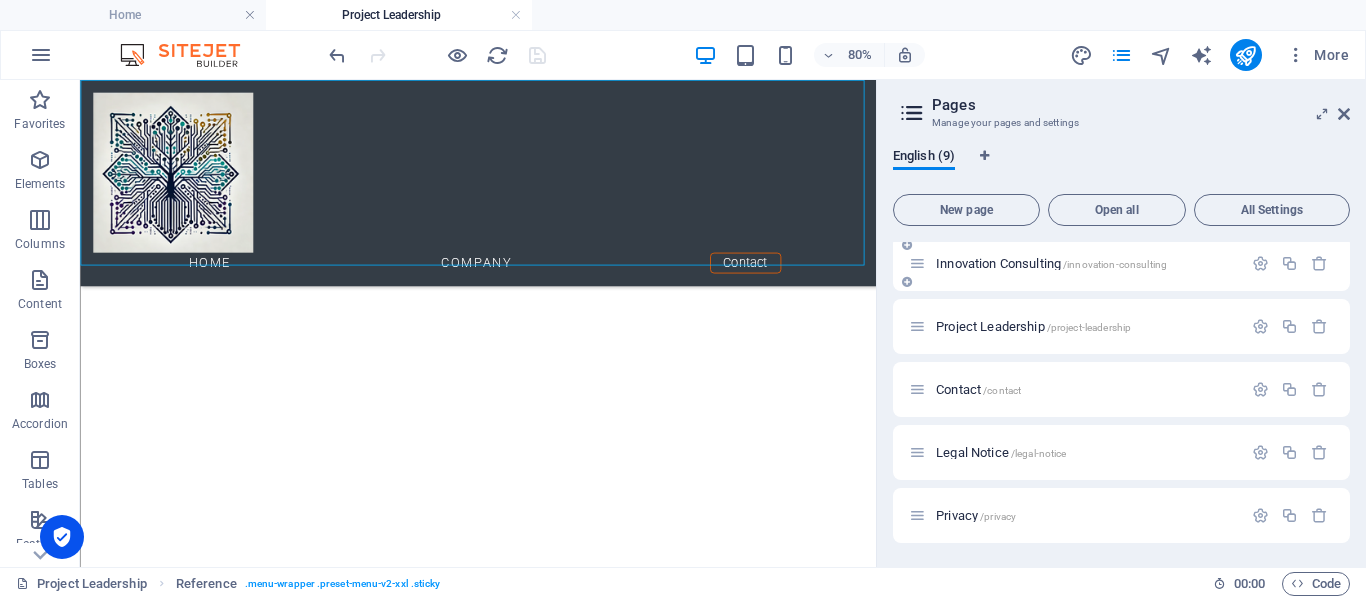 drag, startPoint x: 1029, startPoint y: 479, endPoint x: 1068, endPoint y: 249, distance: 233.2831 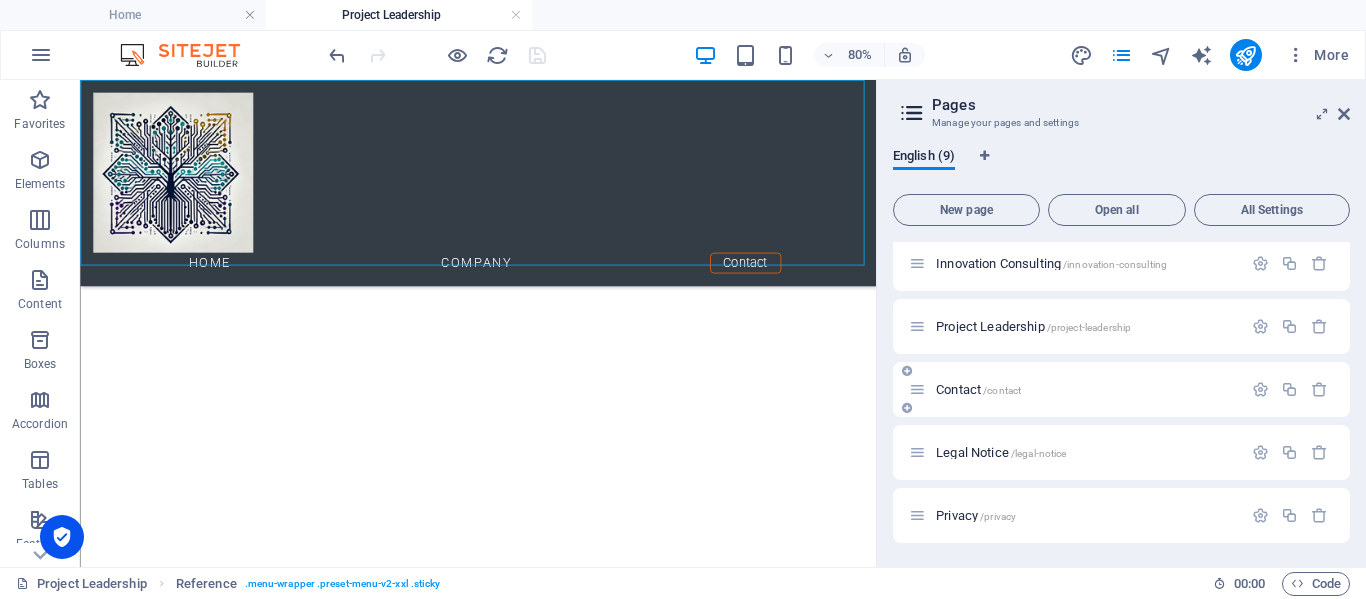 click on "Contact /contact" at bounding box center (1121, 389) 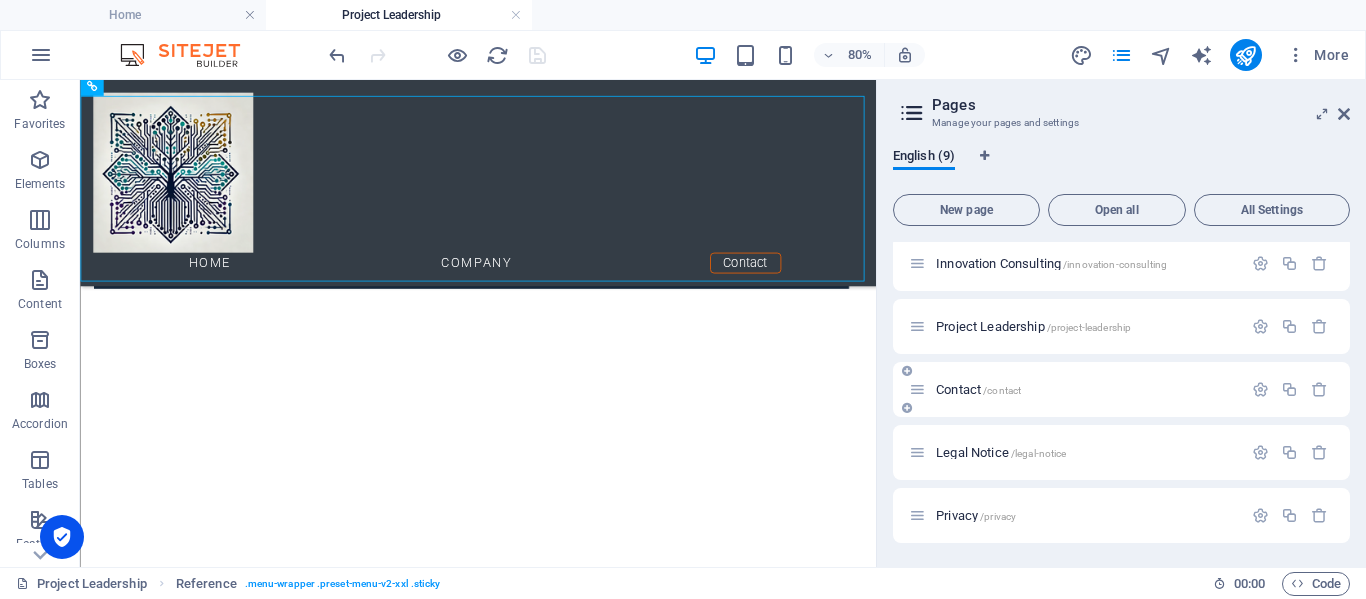 scroll, scrollTop: 961, scrollLeft: 0, axis: vertical 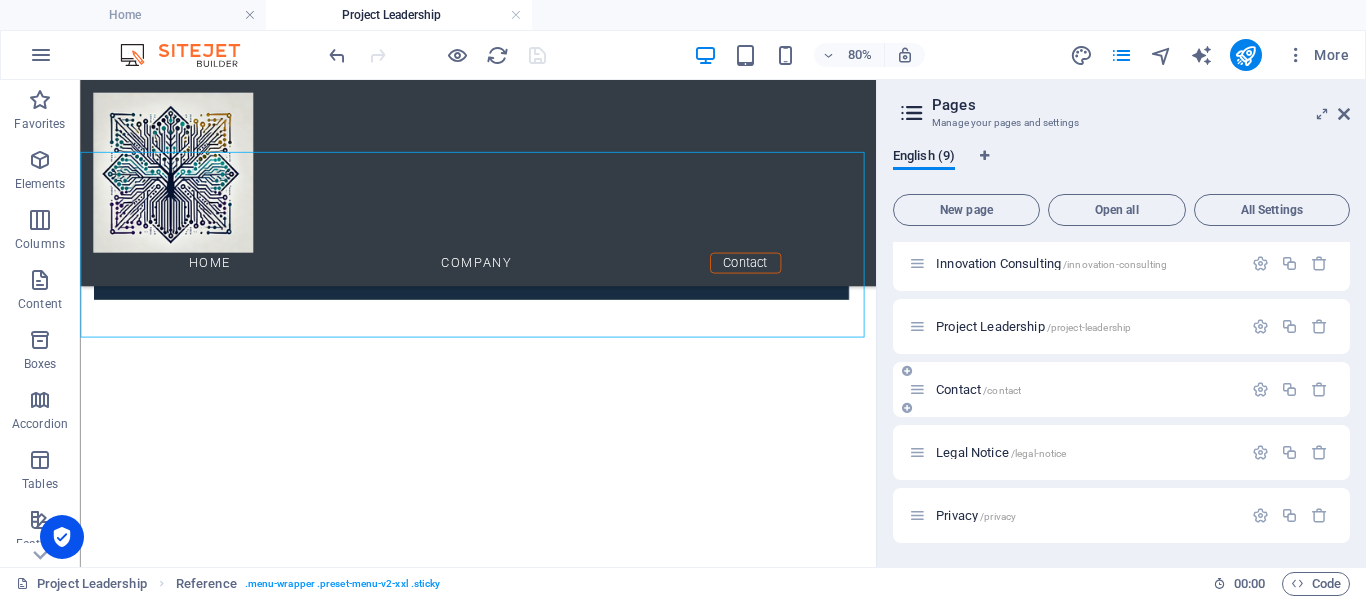 click on "Contact /contact" at bounding box center (1086, 389) 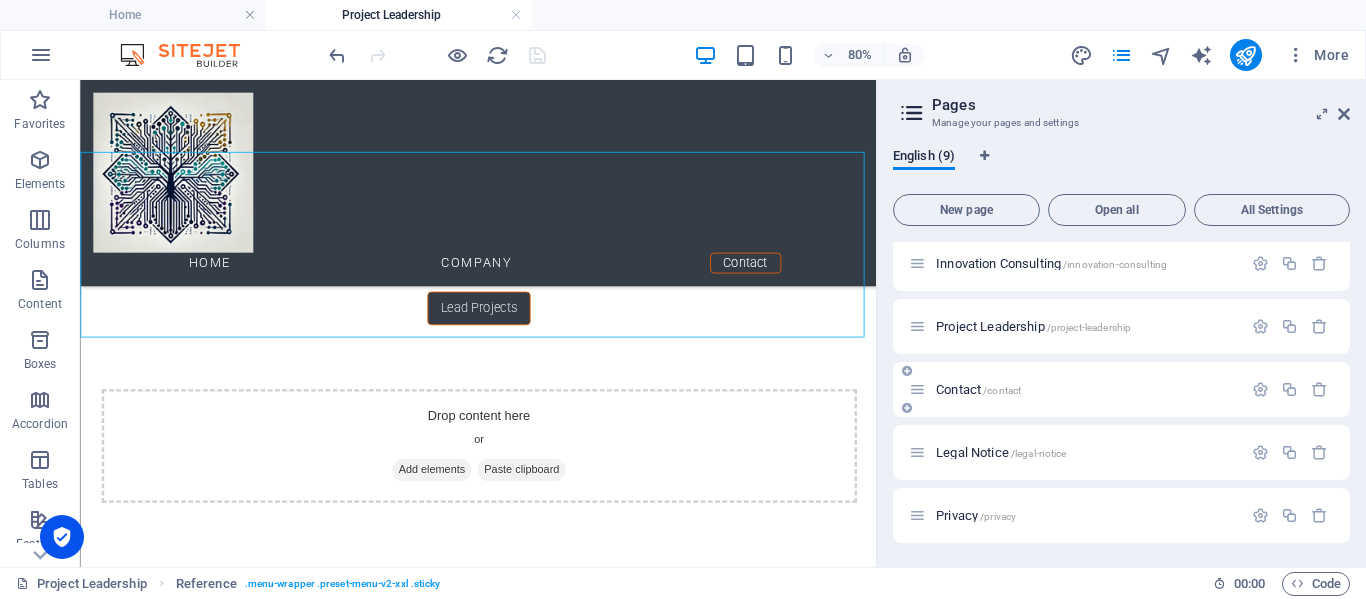 scroll, scrollTop: 0, scrollLeft: 0, axis: both 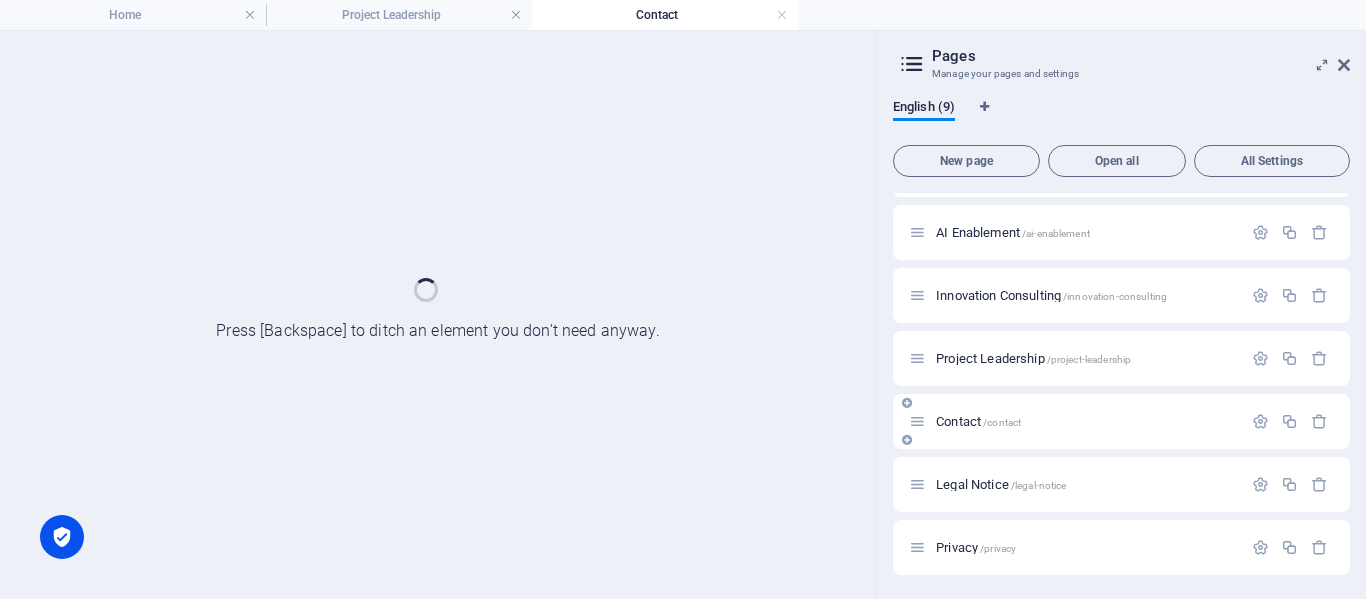 click on "Home / Company /company In the Spotlight /company/in-the-spotlight AI Enablement /ai-enablement Innovation Consulting /innovation-consulting Project Leadership /project-leadership Contact /contact Legal Notice /legal-notice Privacy /privacy" at bounding box center [1121, 307] 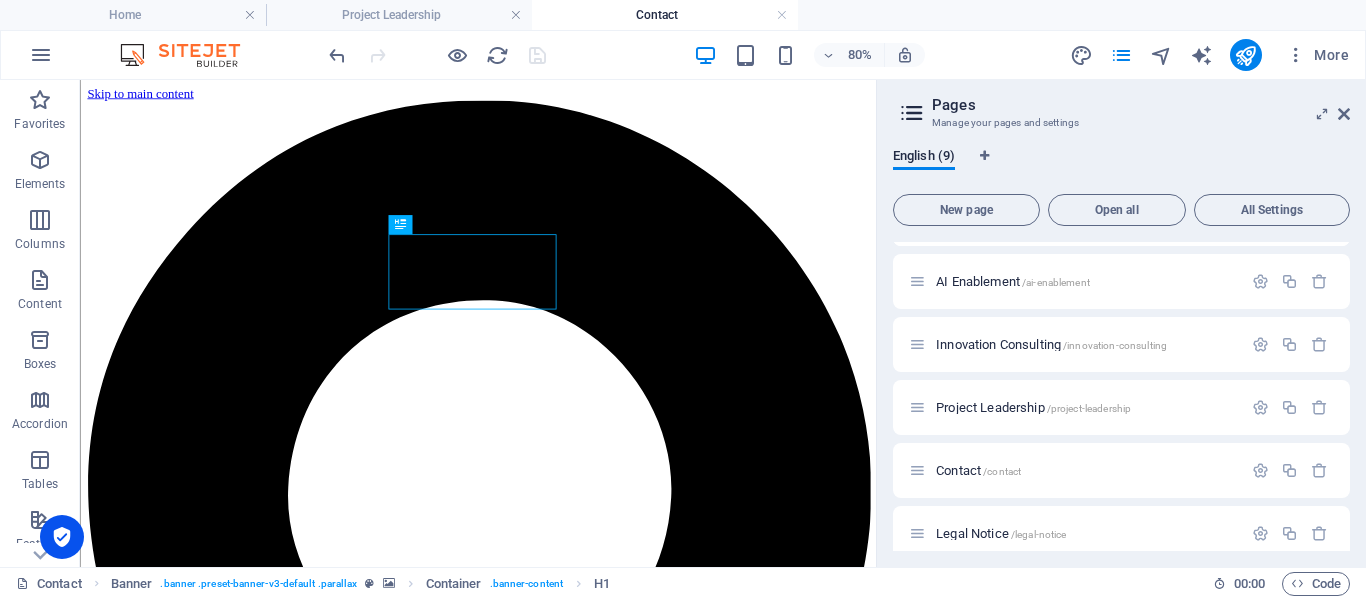 scroll, scrollTop: 0, scrollLeft: 0, axis: both 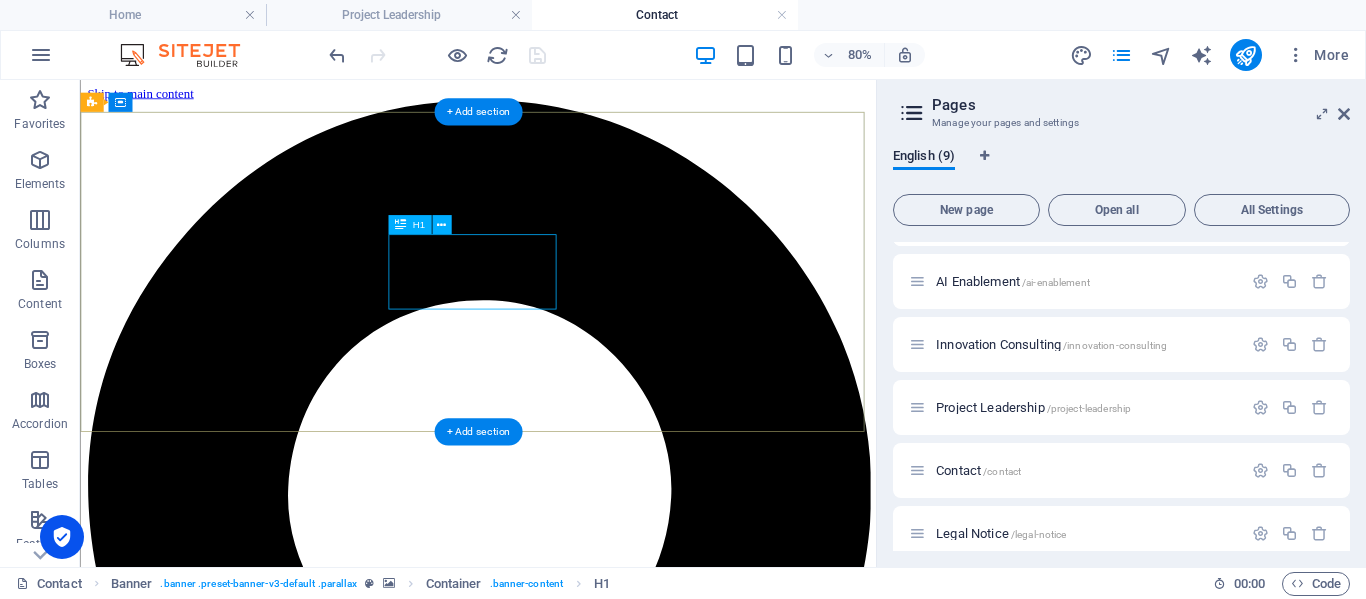 click on "Contact" at bounding box center [577, 3944] 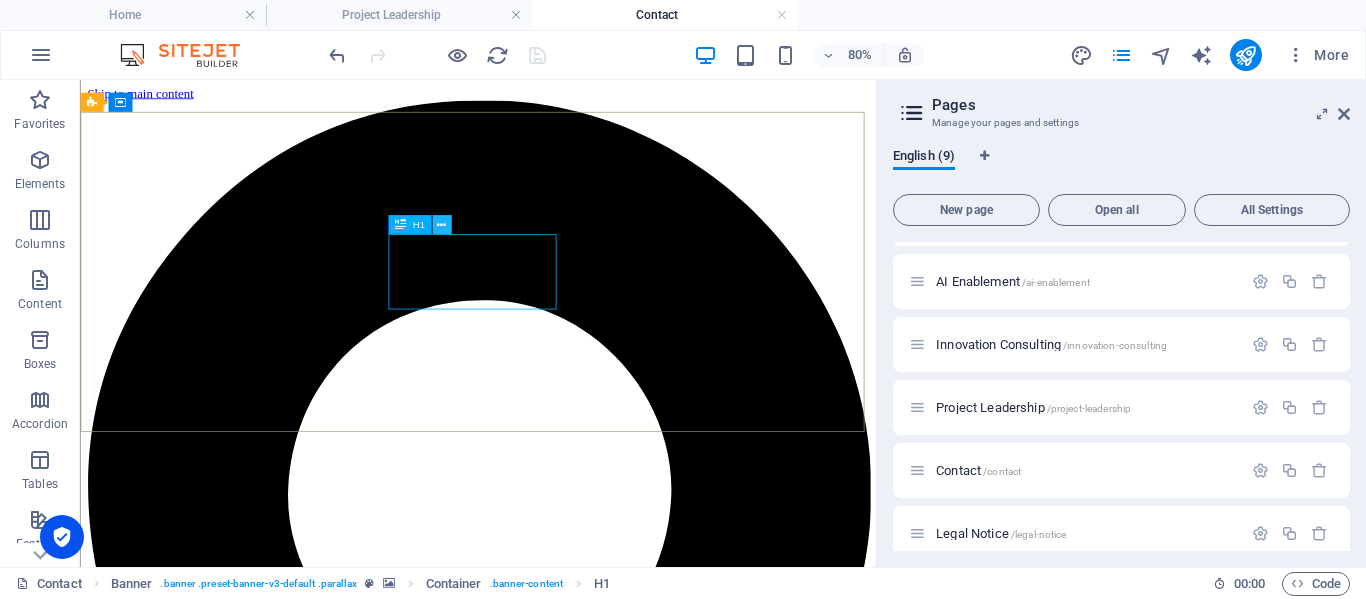click at bounding box center [441, 224] 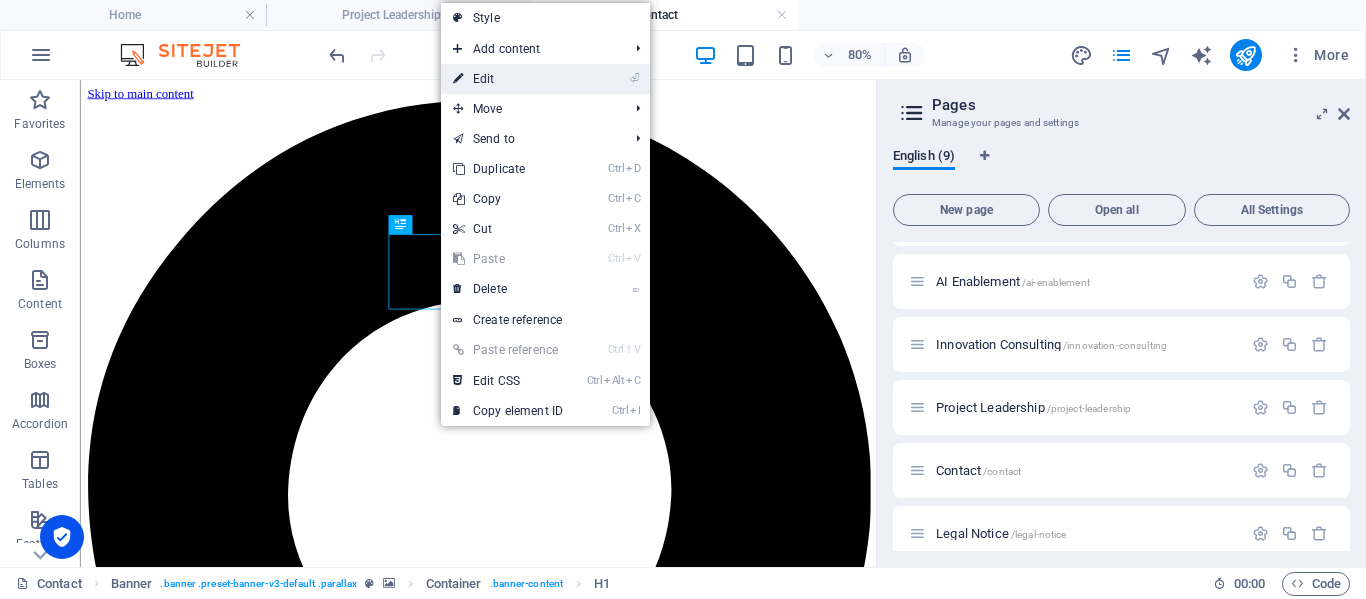 drag, startPoint x: 492, startPoint y: 87, endPoint x: 151, endPoint y: 171, distance: 351.19366 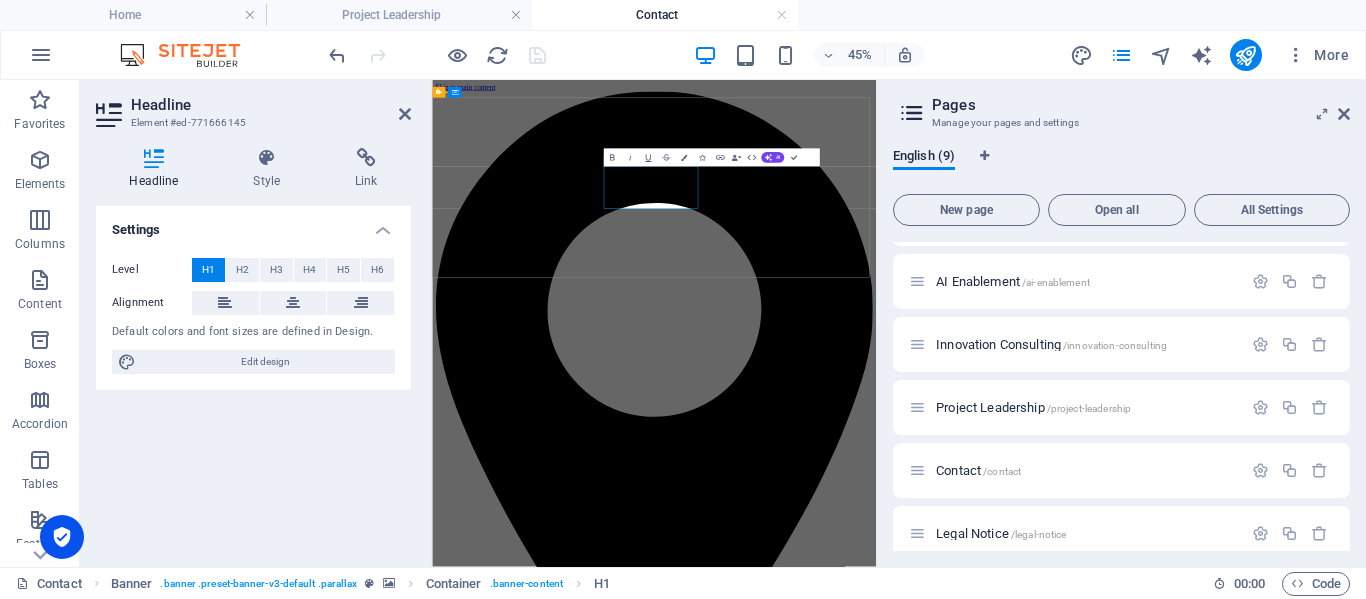 click on "Contact" at bounding box center (925, 3919) 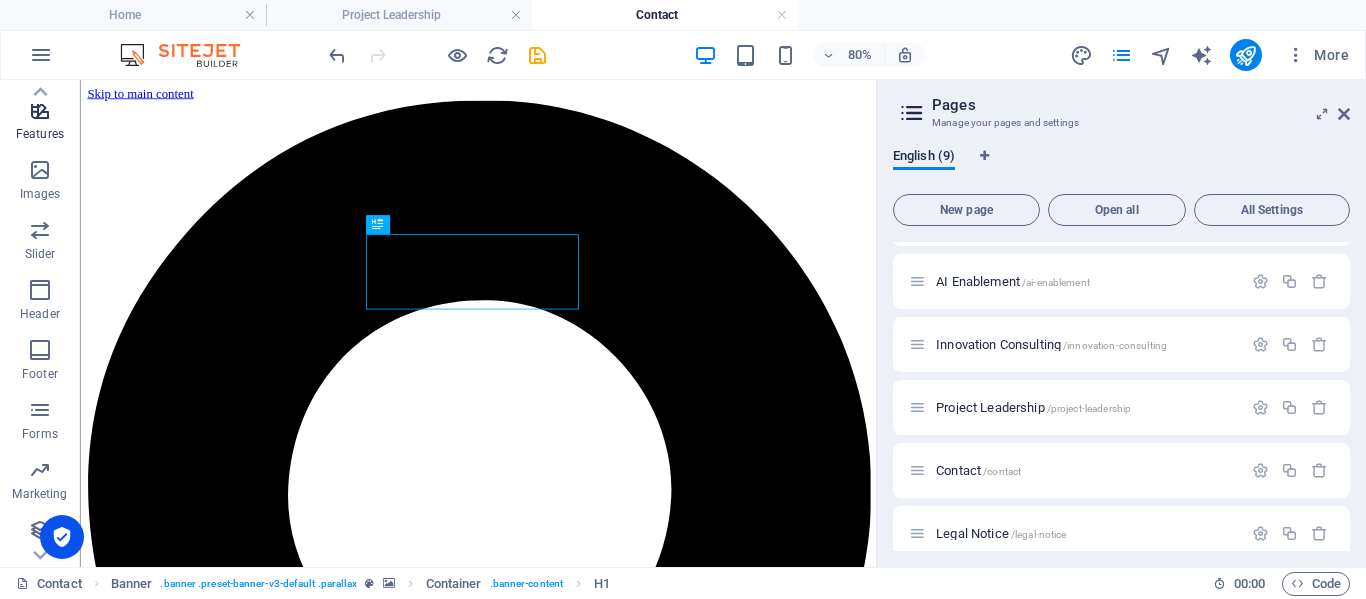 scroll, scrollTop: 413, scrollLeft: 0, axis: vertical 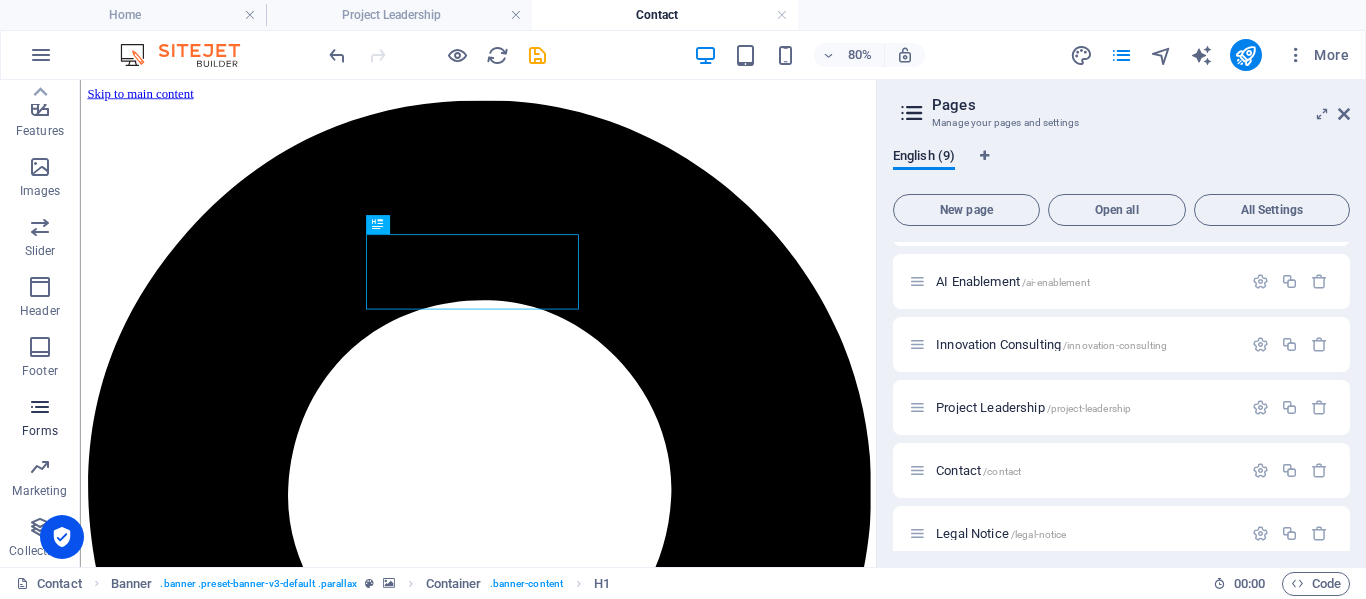 click at bounding box center (40, 407) 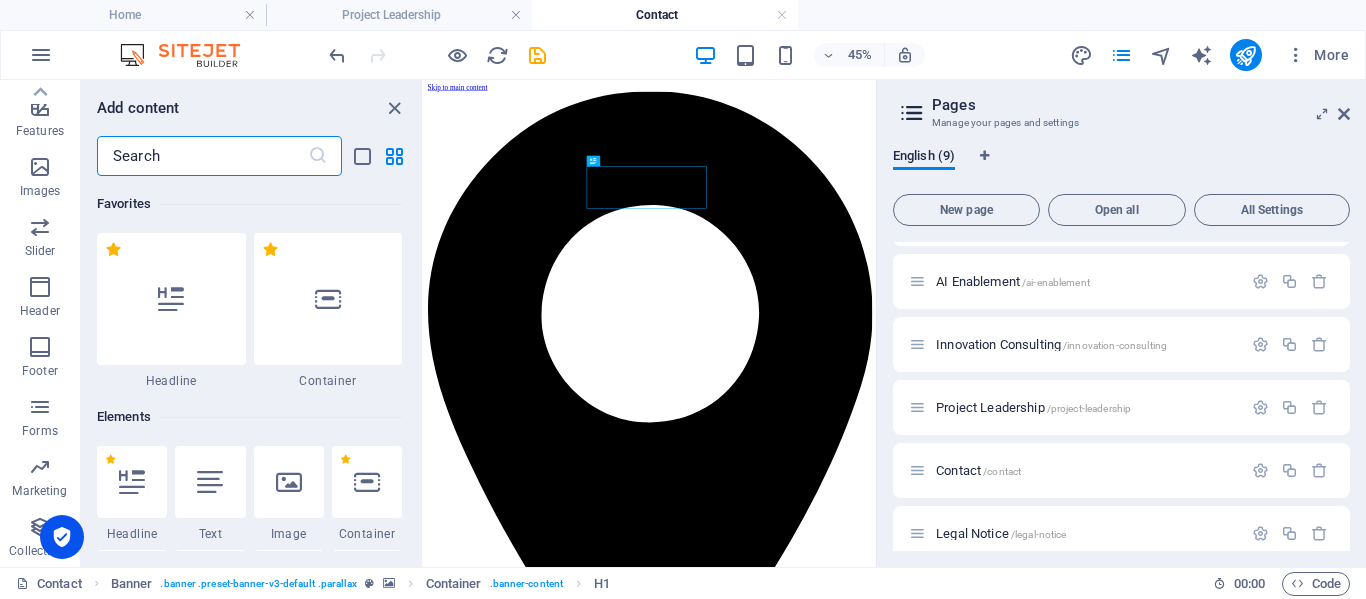 scroll, scrollTop: 14436, scrollLeft: 0, axis: vertical 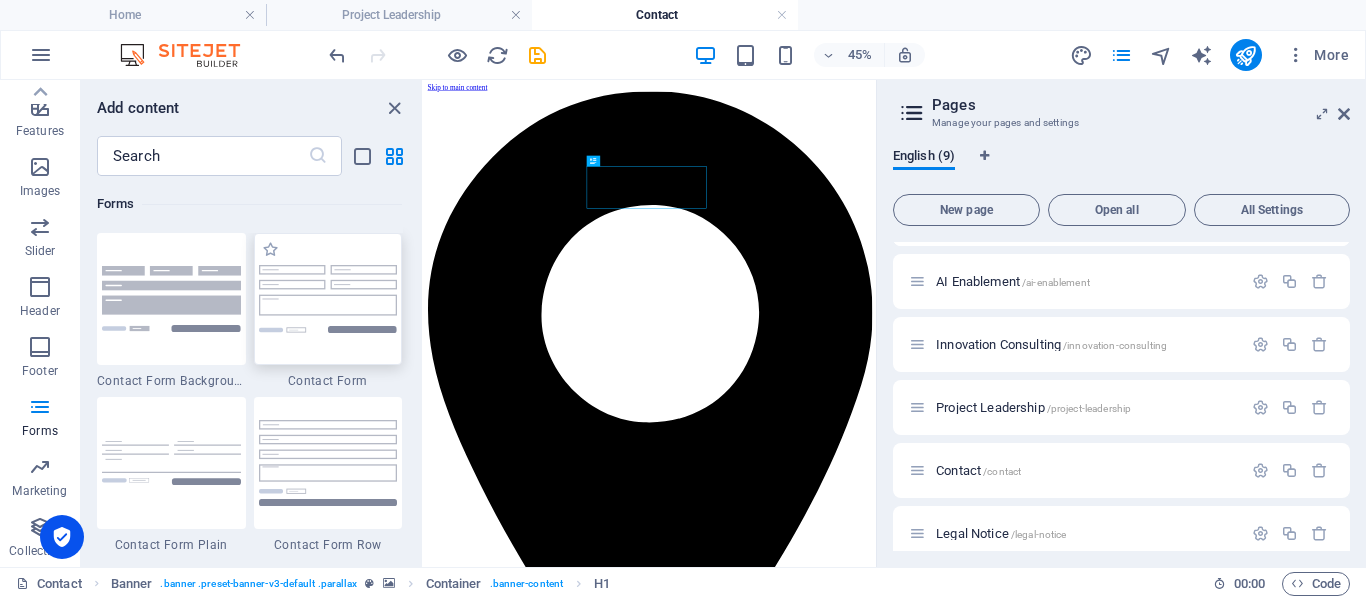 click at bounding box center (328, 298) 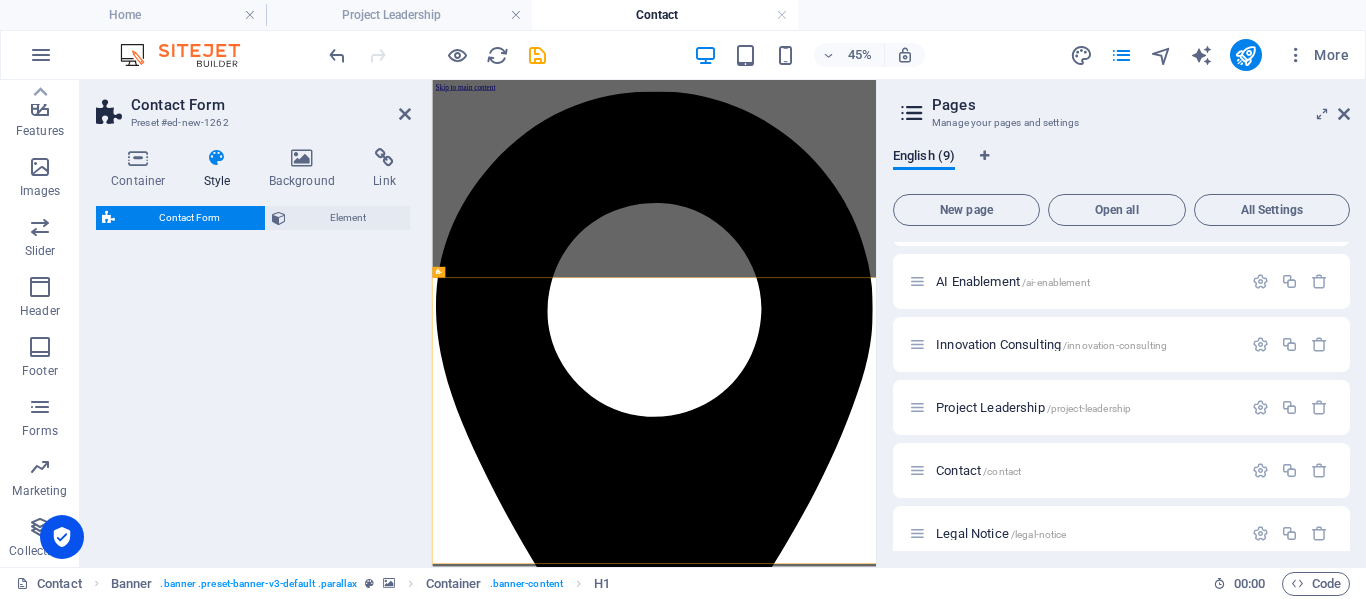 select on "rem" 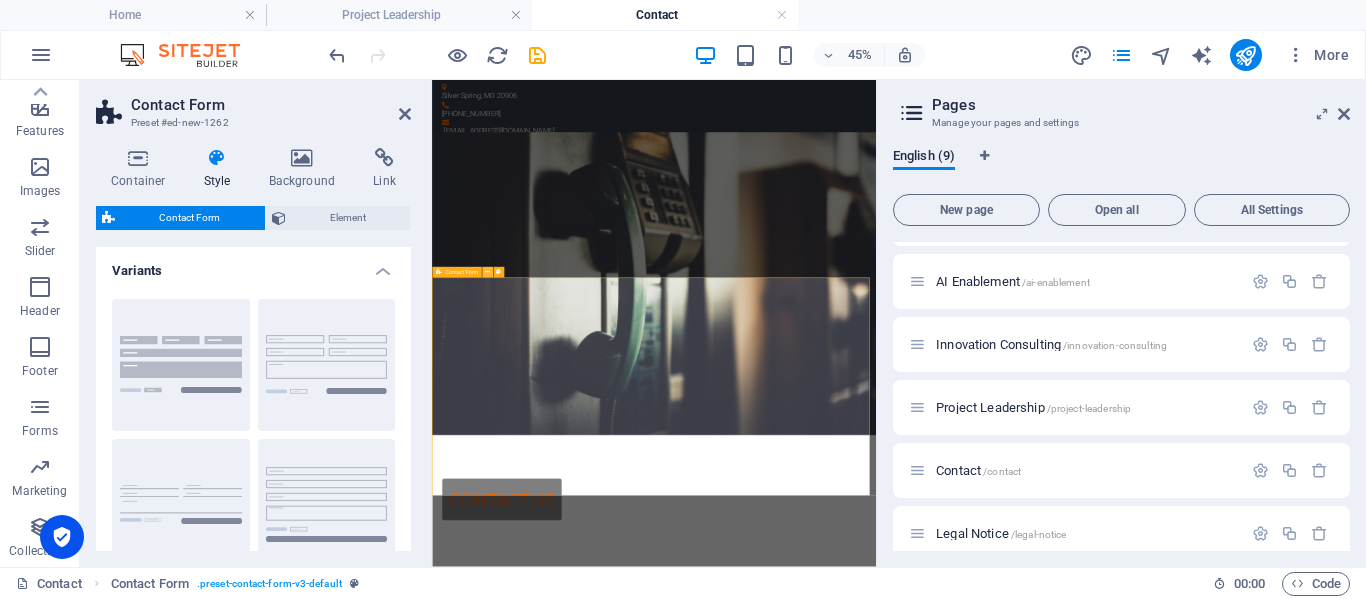 click at bounding box center [487, 272] 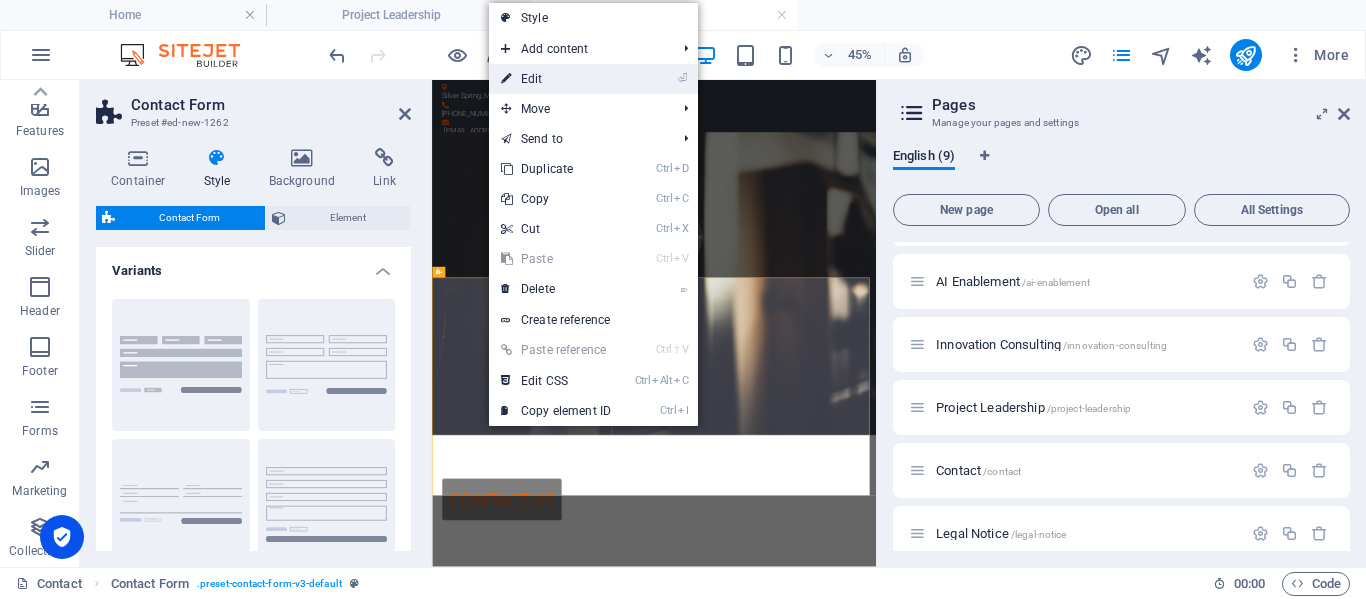 click on "⏎  Edit" at bounding box center [556, 79] 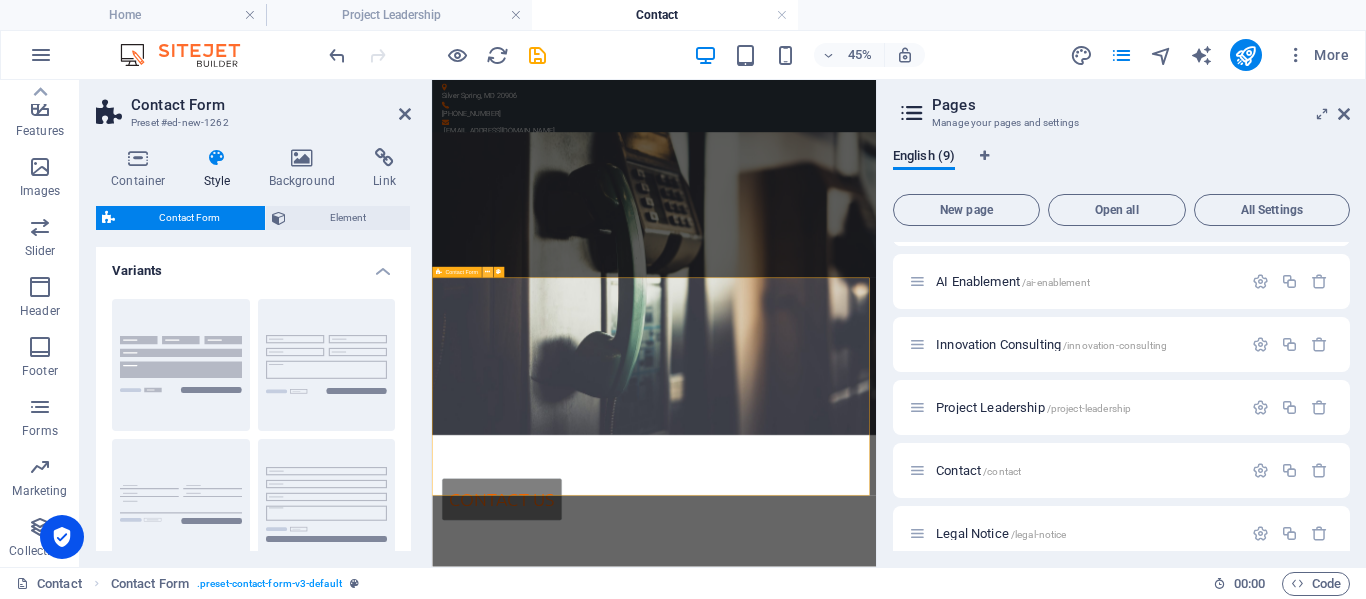 click at bounding box center [487, 272] 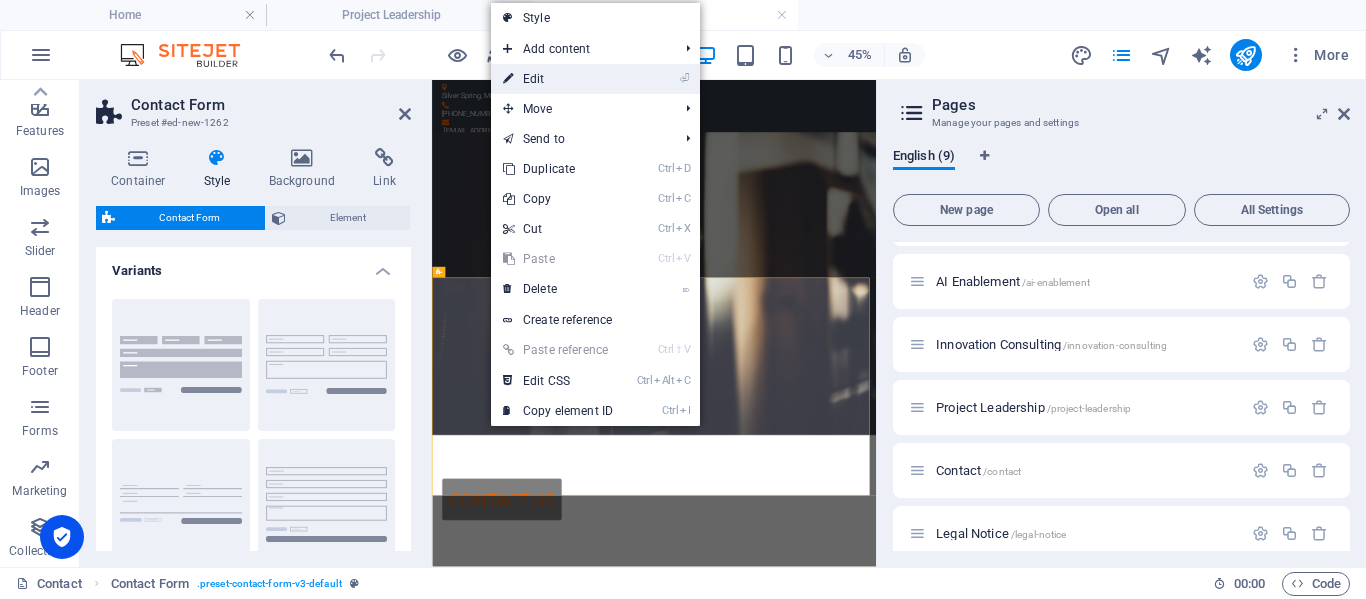 click on "⏎  Edit" at bounding box center [558, 79] 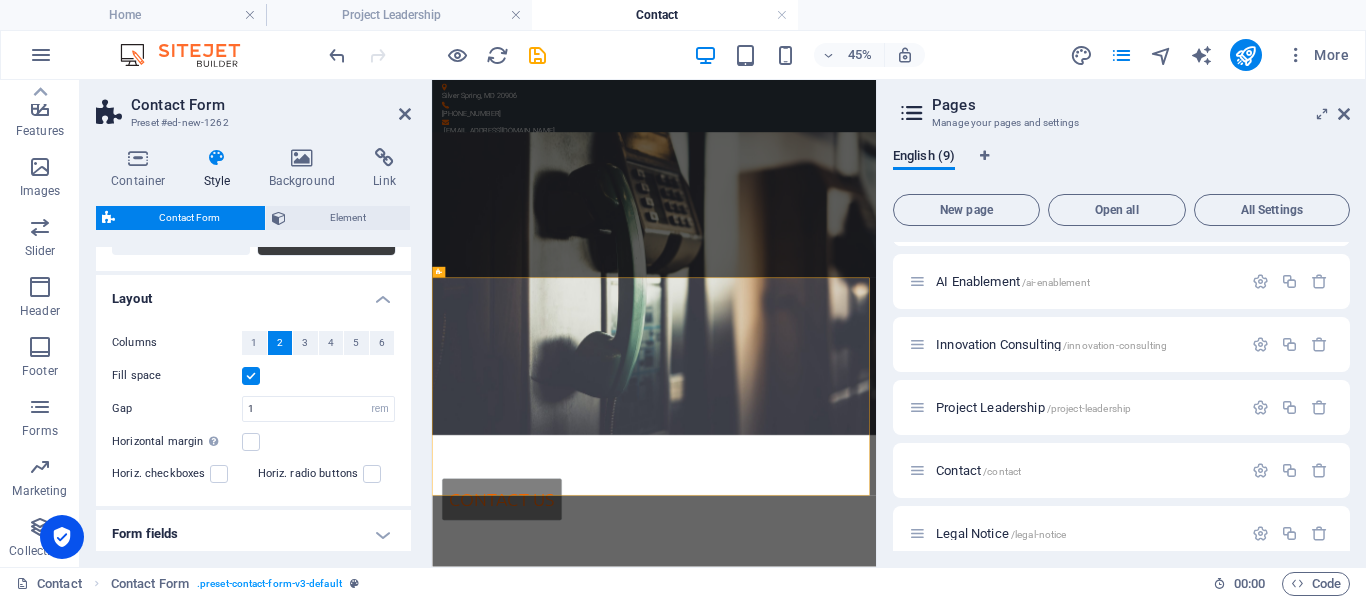 scroll, scrollTop: 259, scrollLeft: 0, axis: vertical 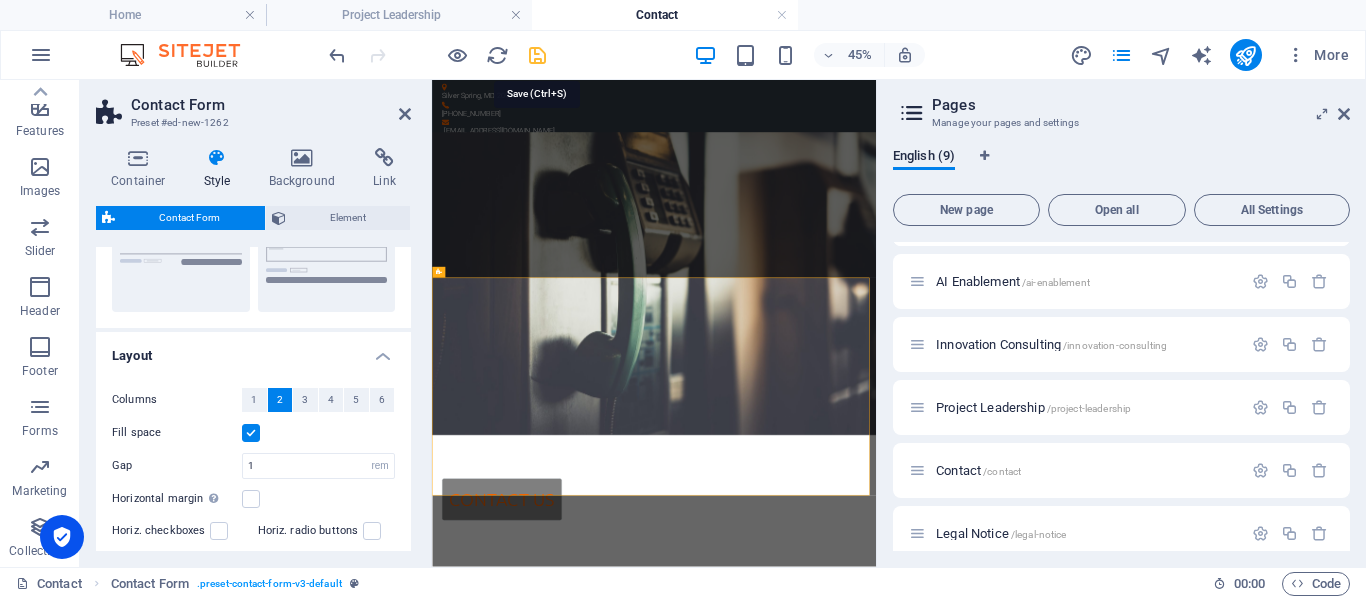 click at bounding box center [537, 55] 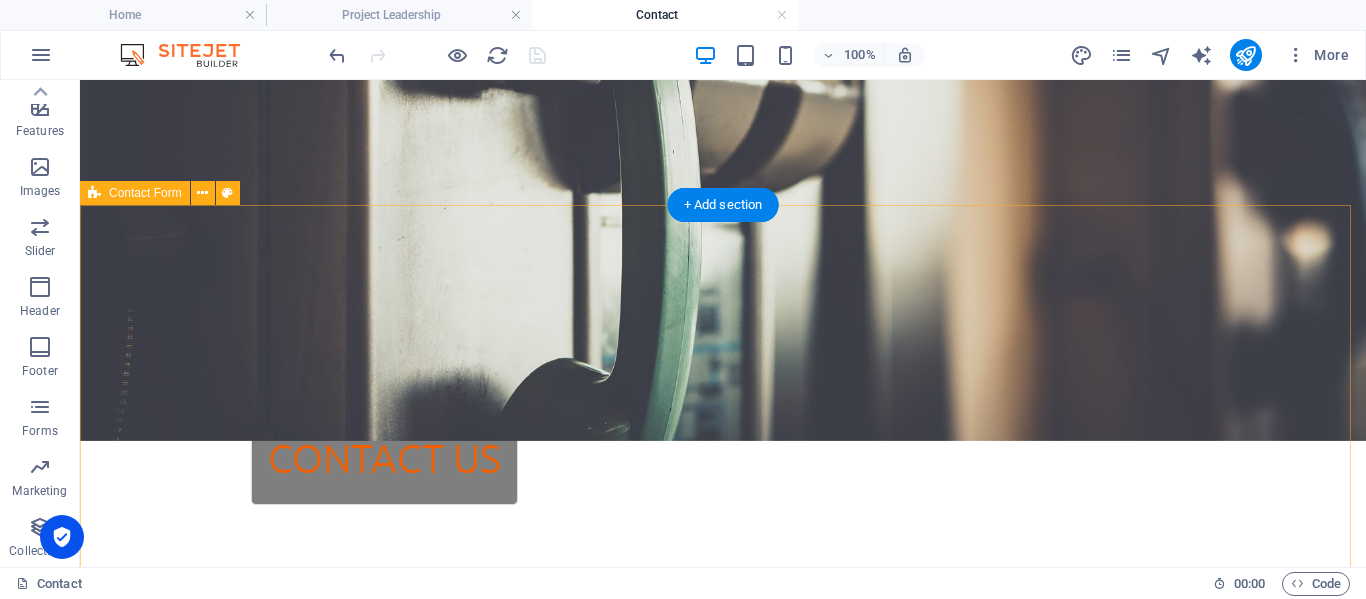 scroll, scrollTop: 315, scrollLeft: 0, axis: vertical 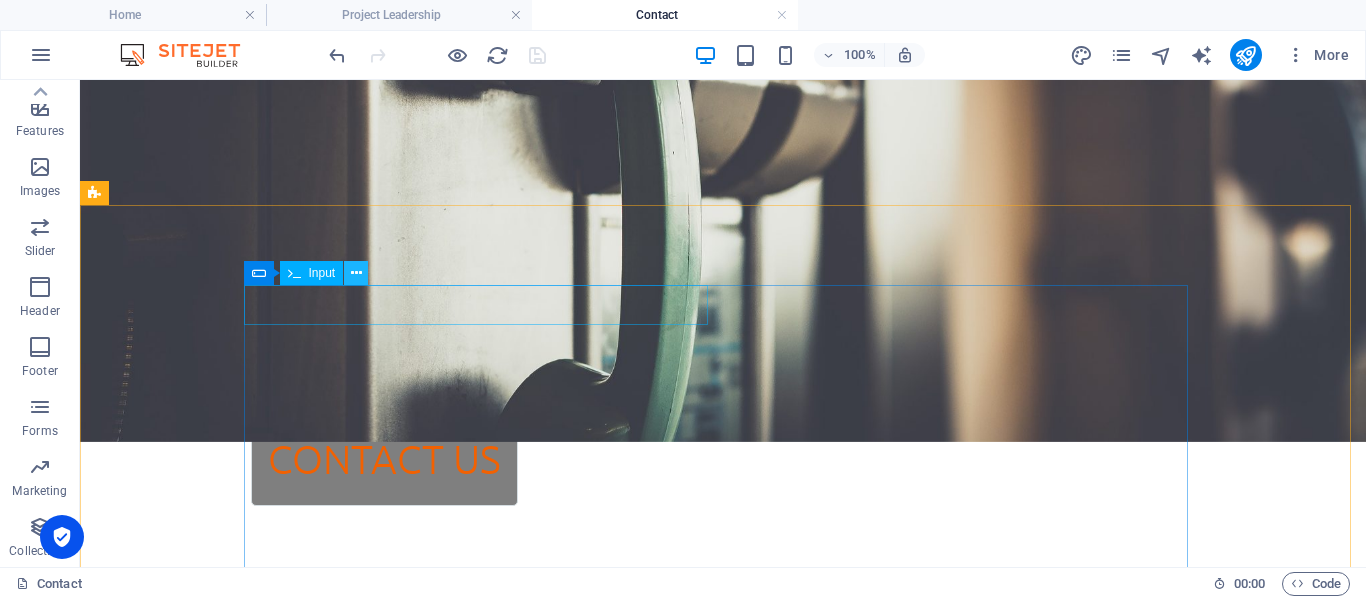 click at bounding box center [356, 273] 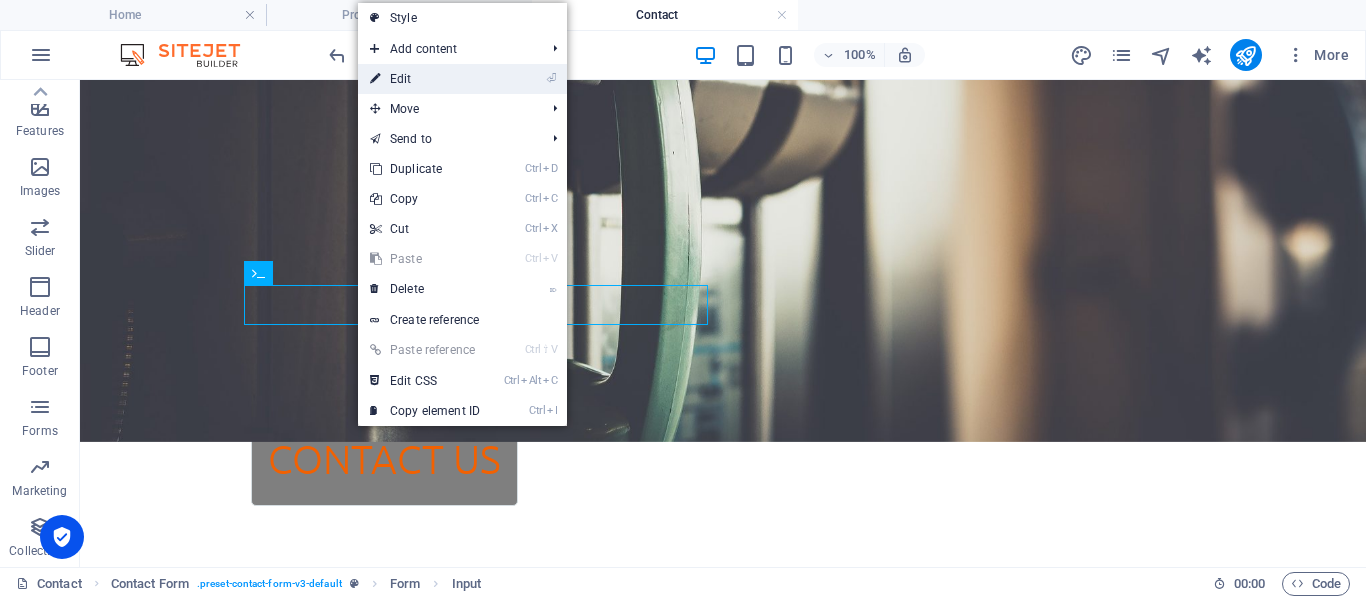 click on "⏎  Edit" at bounding box center (425, 79) 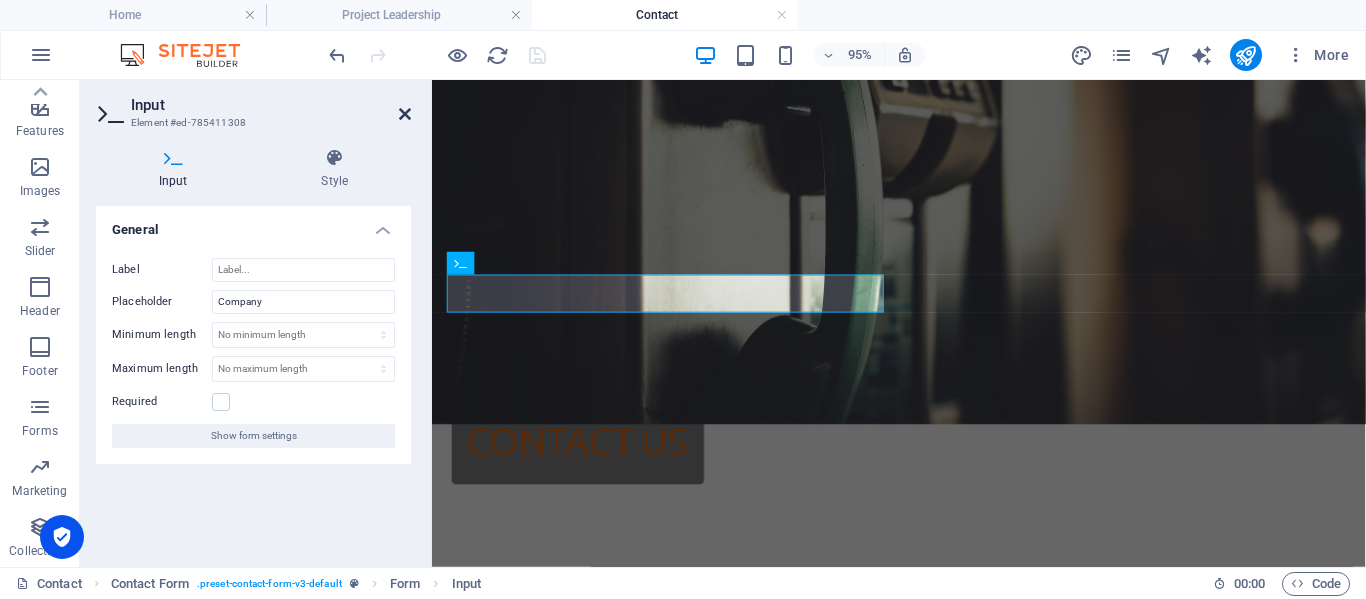 click at bounding box center [405, 114] 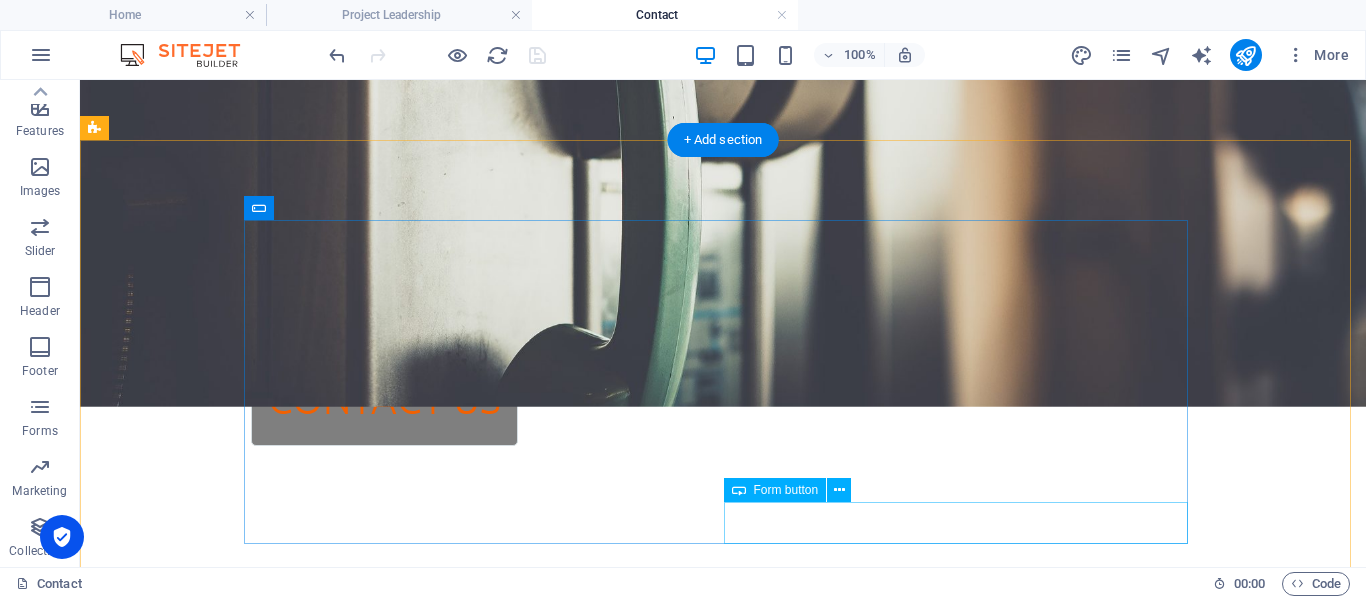 scroll, scrollTop: 370, scrollLeft: 0, axis: vertical 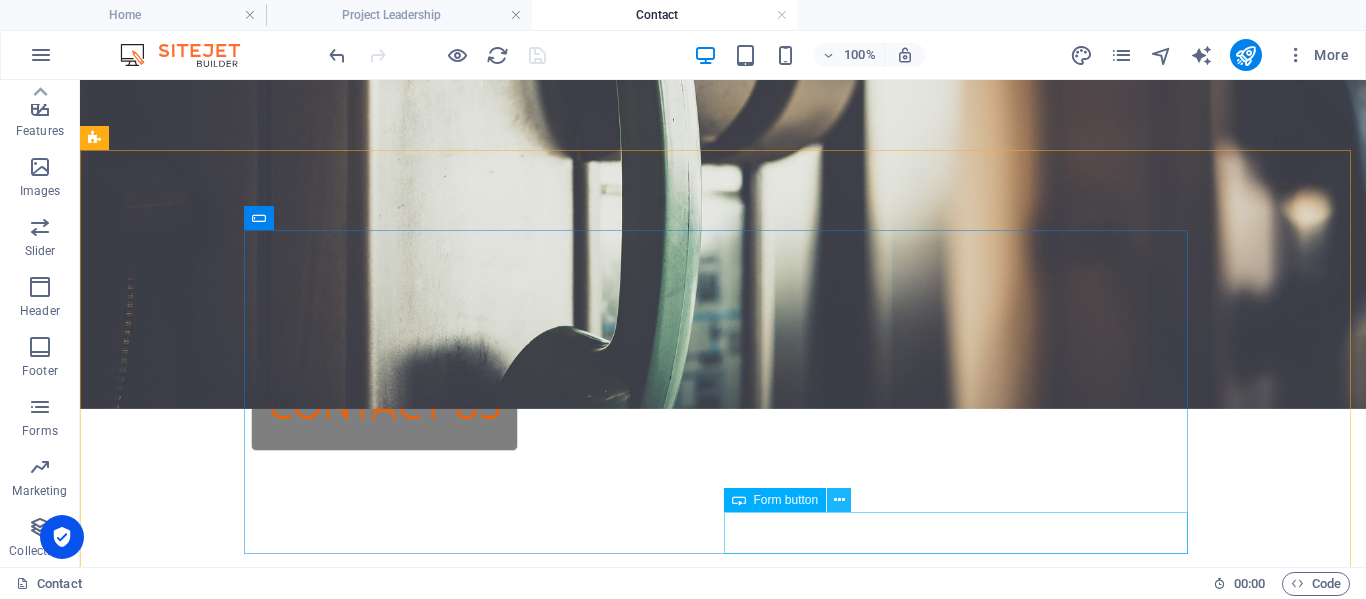 click at bounding box center [839, 500] 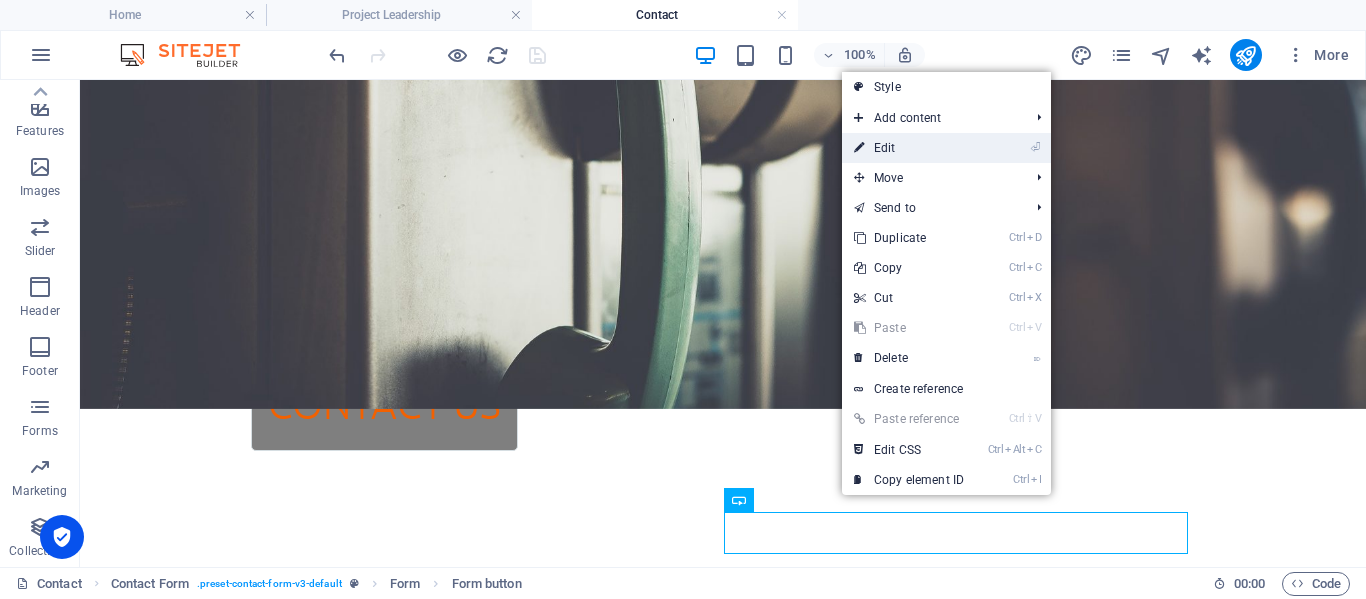 click on "⏎  Edit" at bounding box center [909, 148] 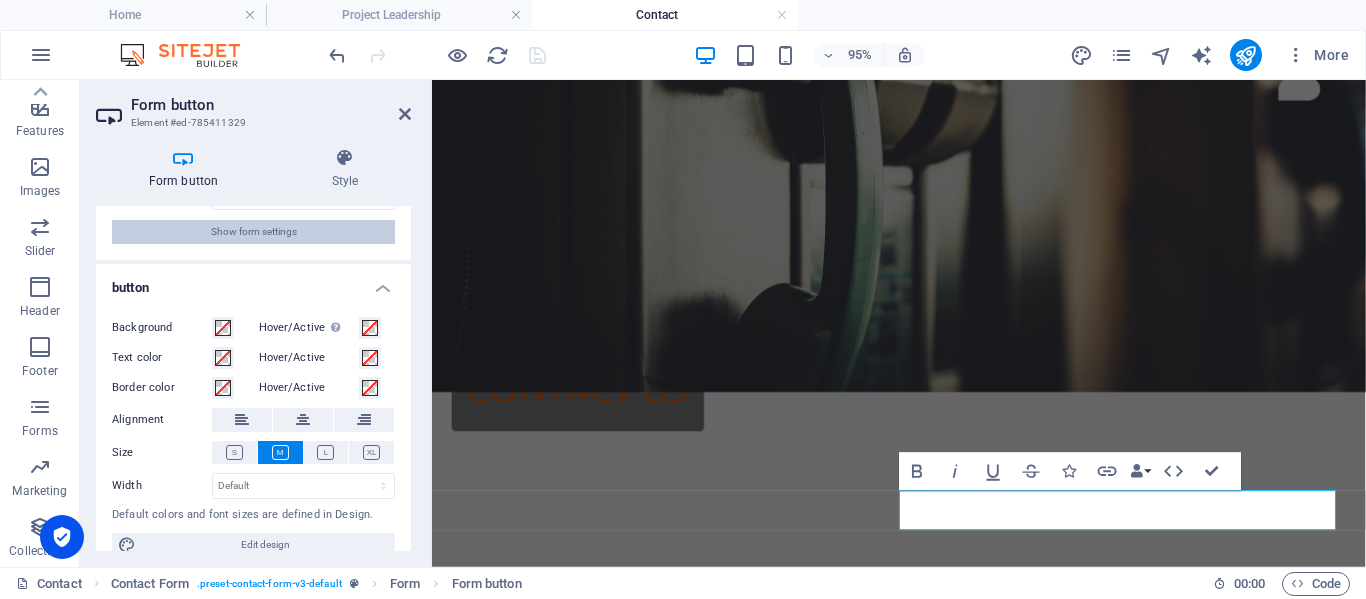 scroll, scrollTop: 94, scrollLeft: 0, axis: vertical 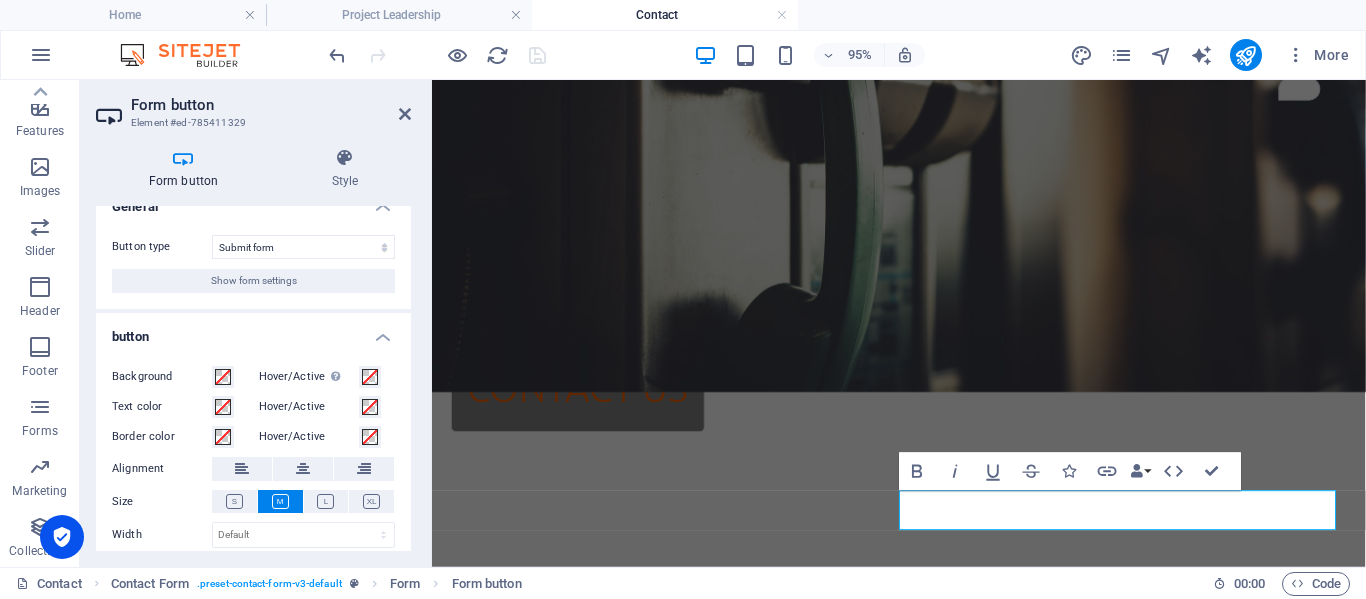 drag, startPoint x: 411, startPoint y: 267, endPoint x: 401, endPoint y: 409, distance: 142.35168 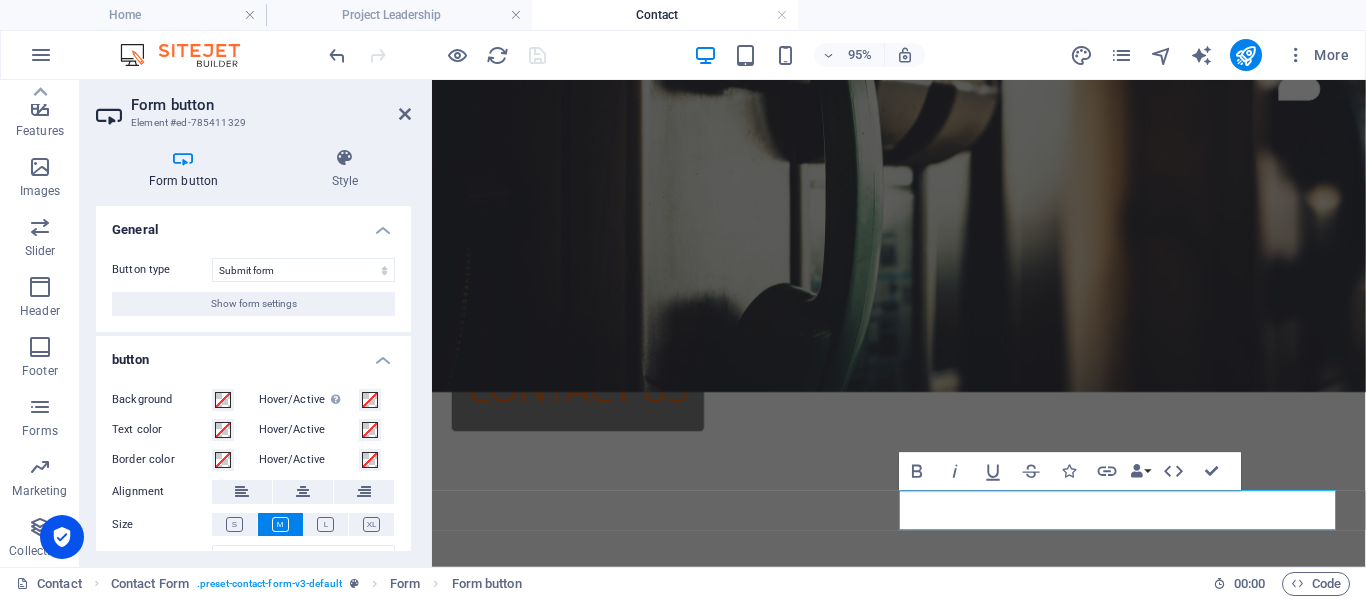 scroll, scrollTop: 94, scrollLeft: 0, axis: vertical 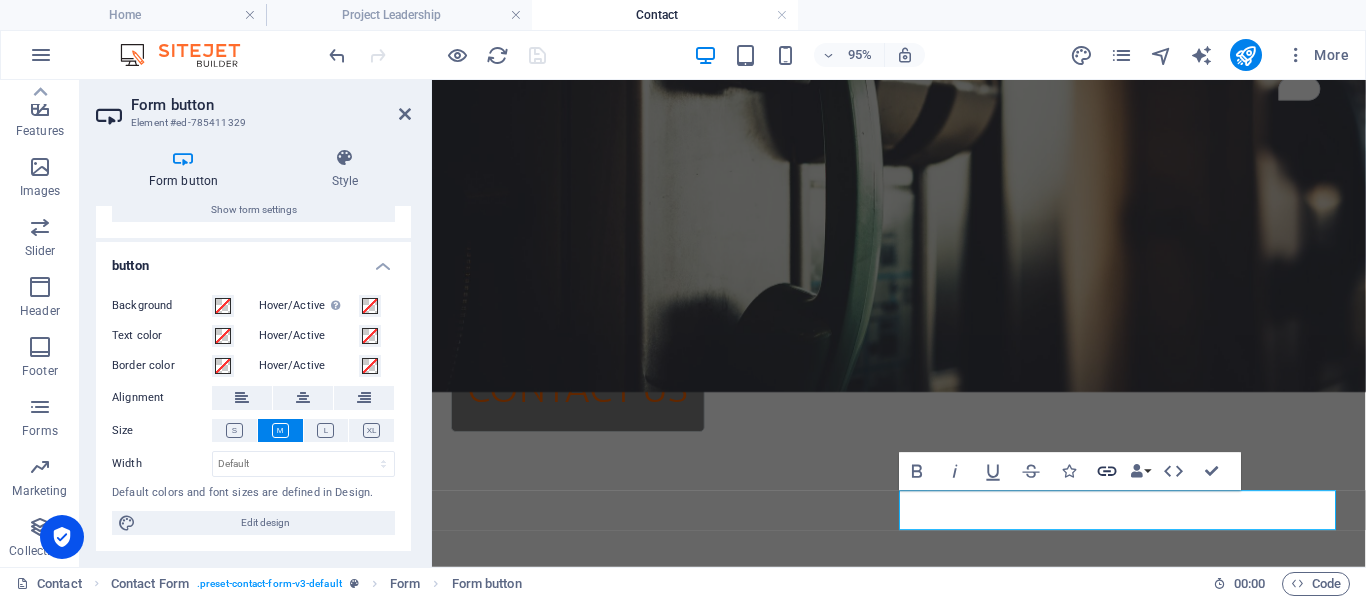 click 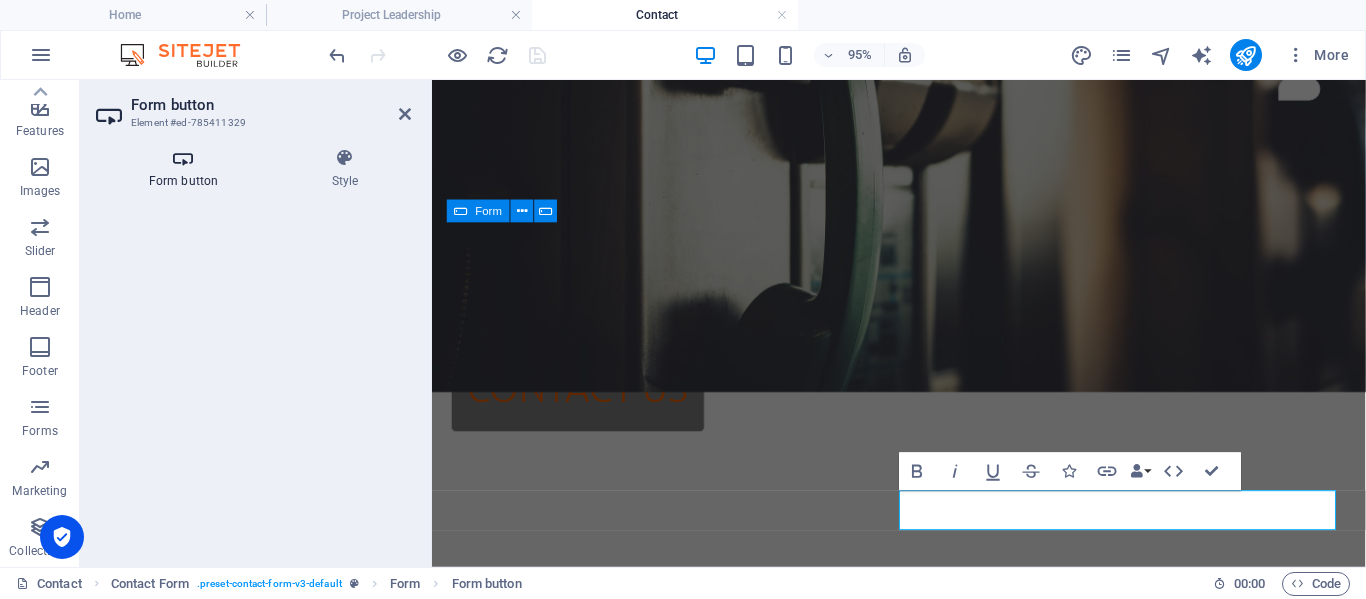 click on "Form button" at bounding box center [187, 169] 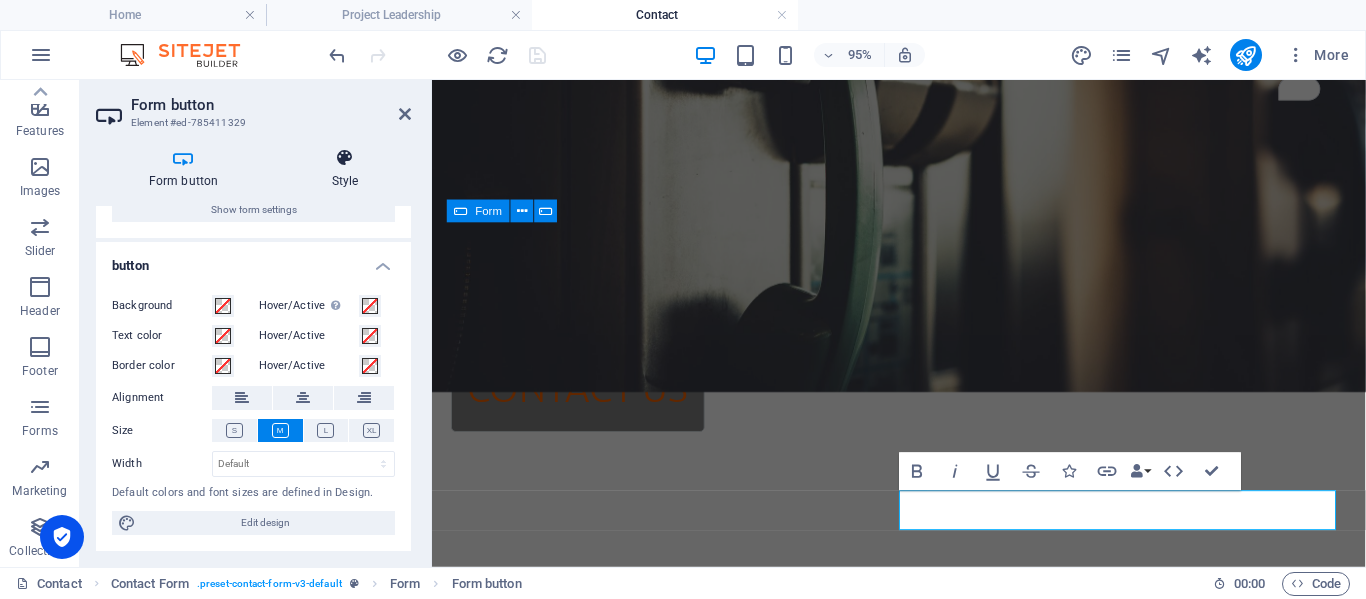 click at bounding box center [345, 158] 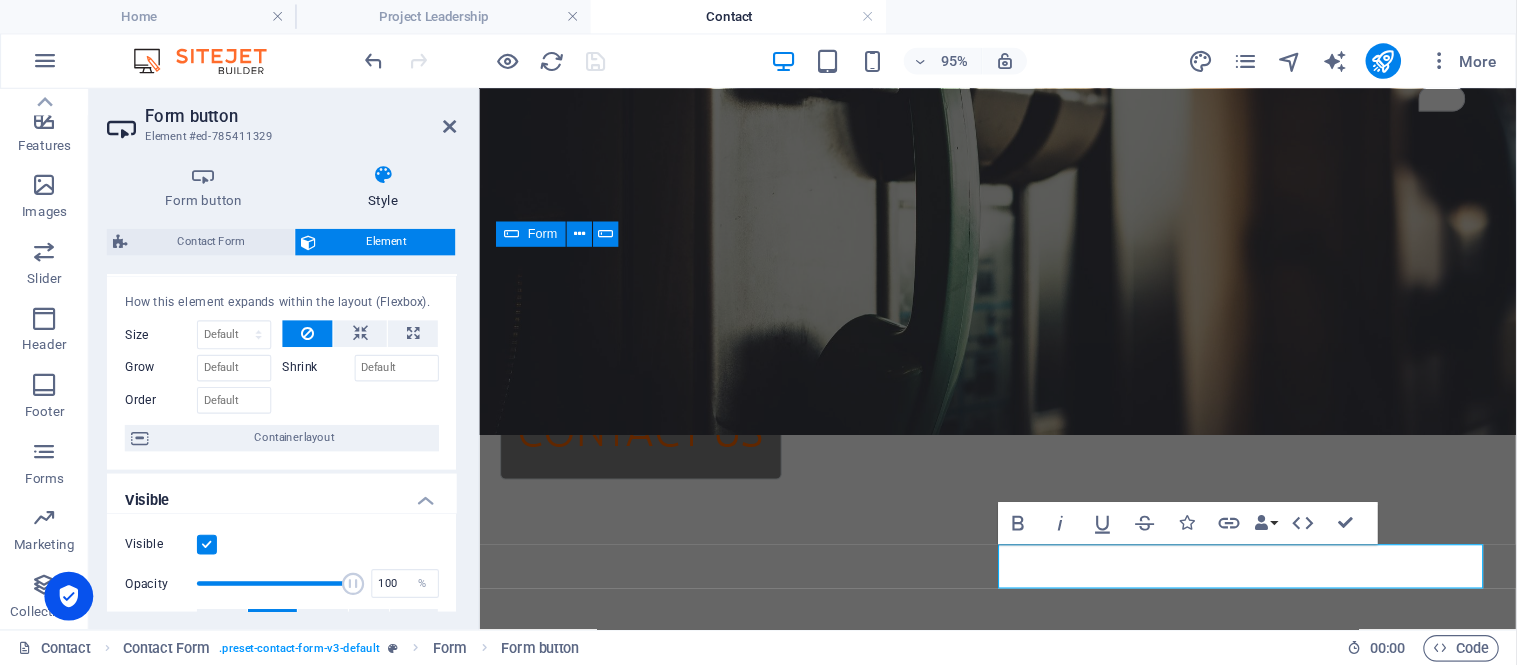 scroll, scrollTop: 33, scrollLeft: 0, axis: vertical 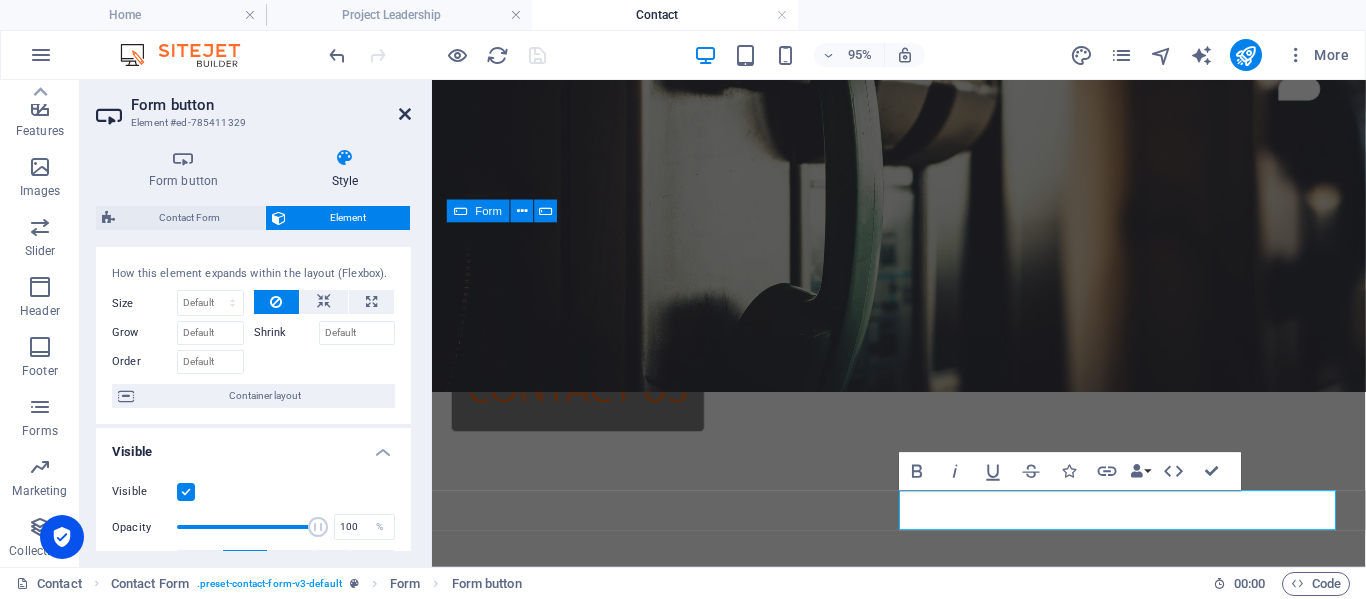 click at bounding box center (405, 114) 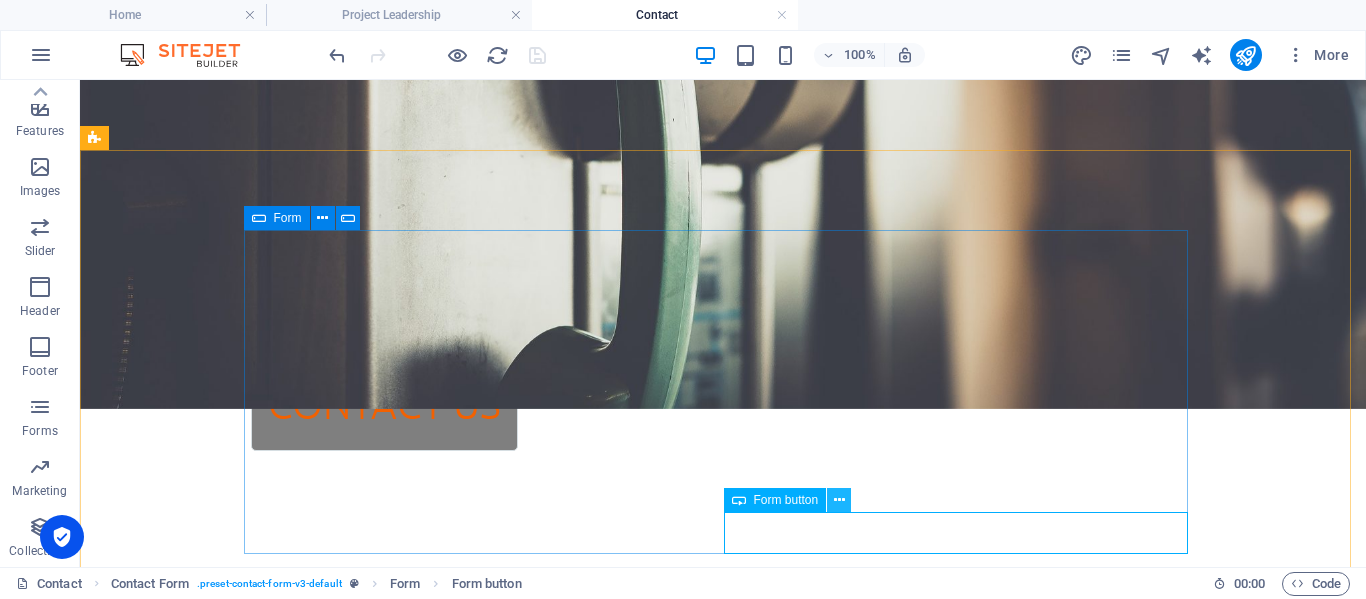 click at bounding box center [839, 500] 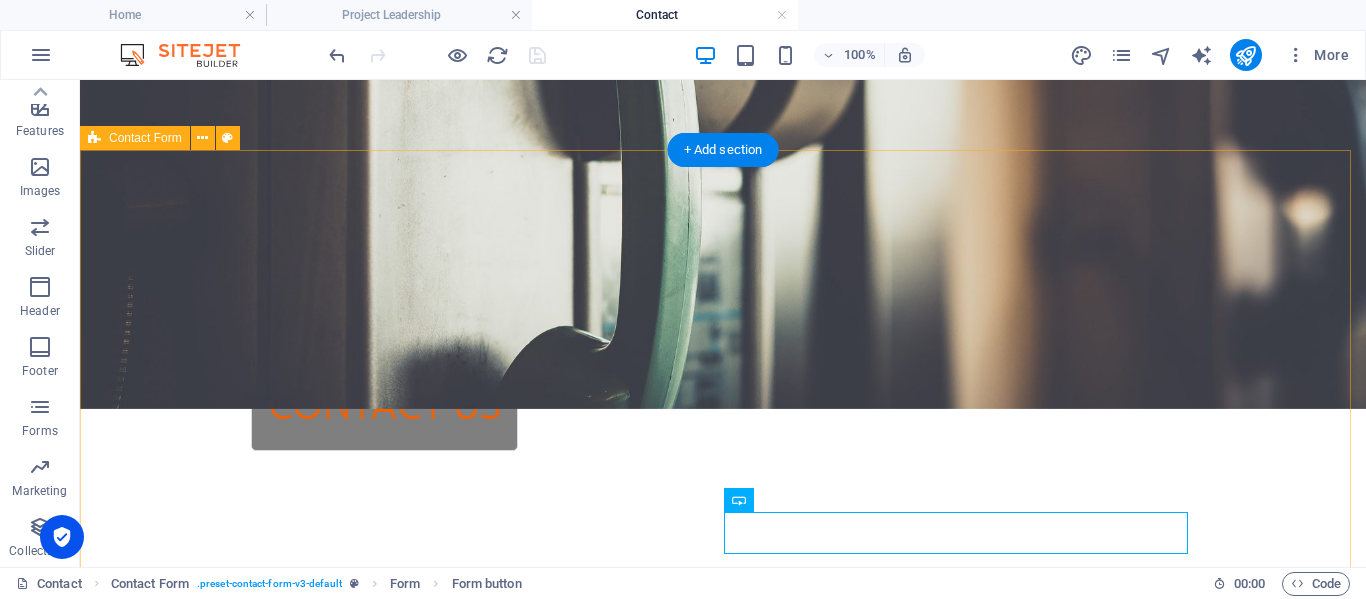 click on "{{ 'content.forms.privacy'|trans }} Unreadable? Regenerate Submit" at bounding box center [723, 778] 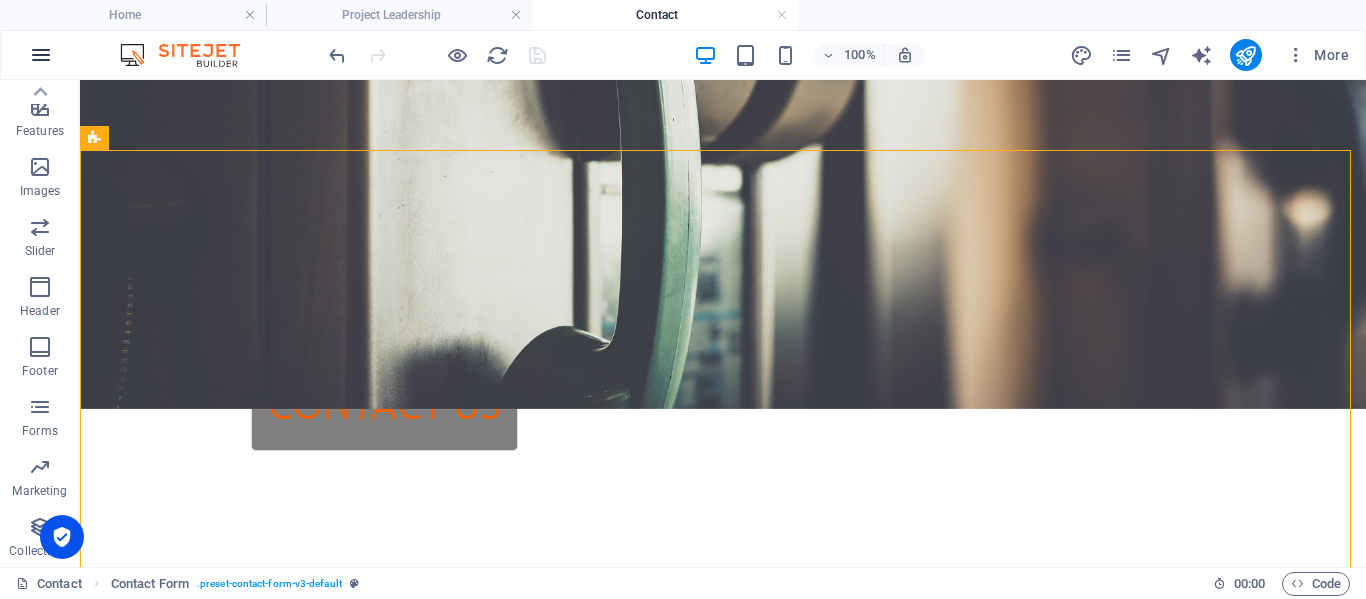 click at bounding box center (41, 55) 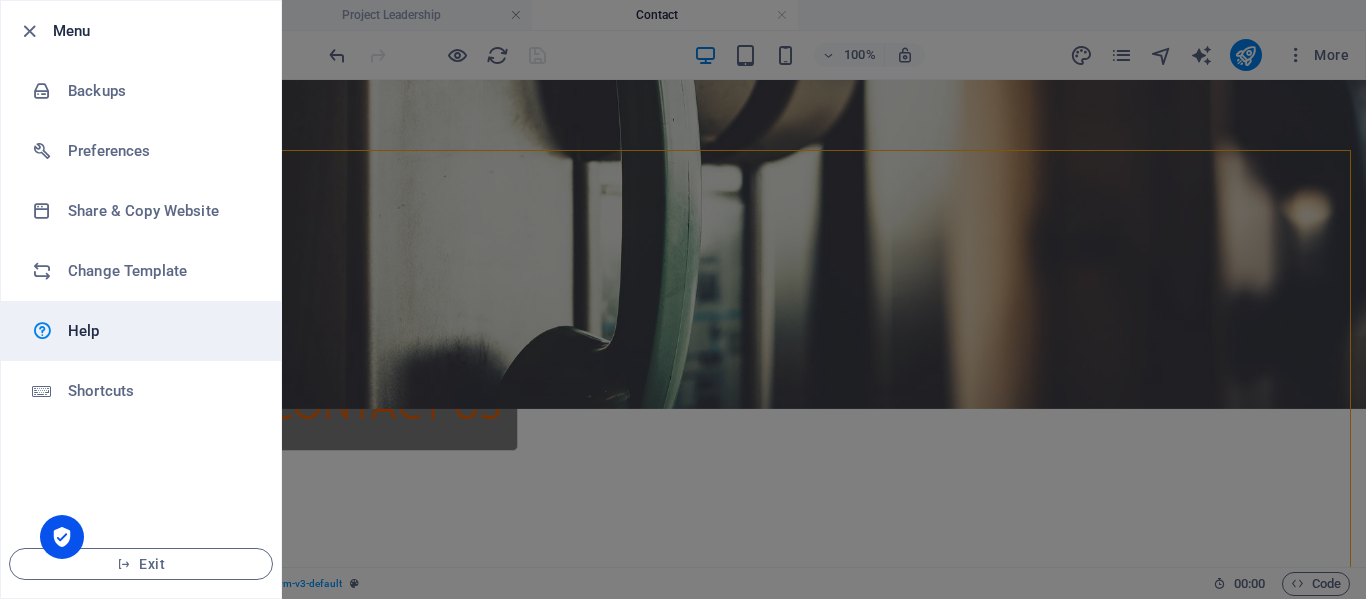 click on "Help" at bounding box center [160, 331] 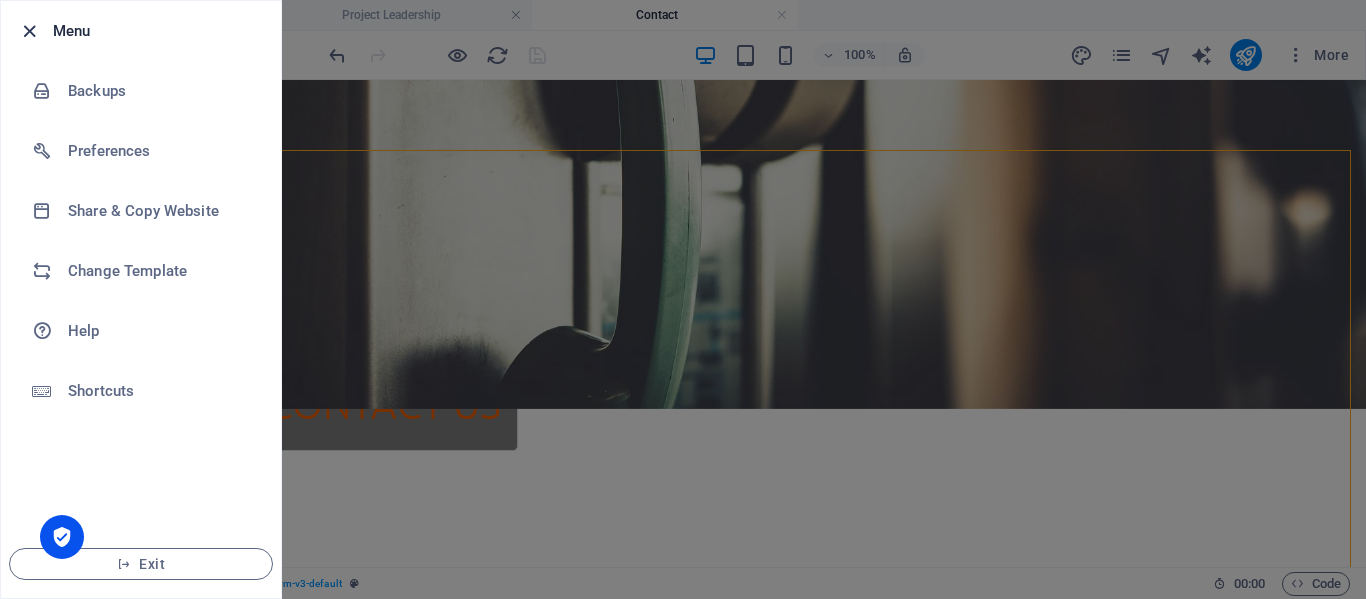 click at bounding box center [29, 31] 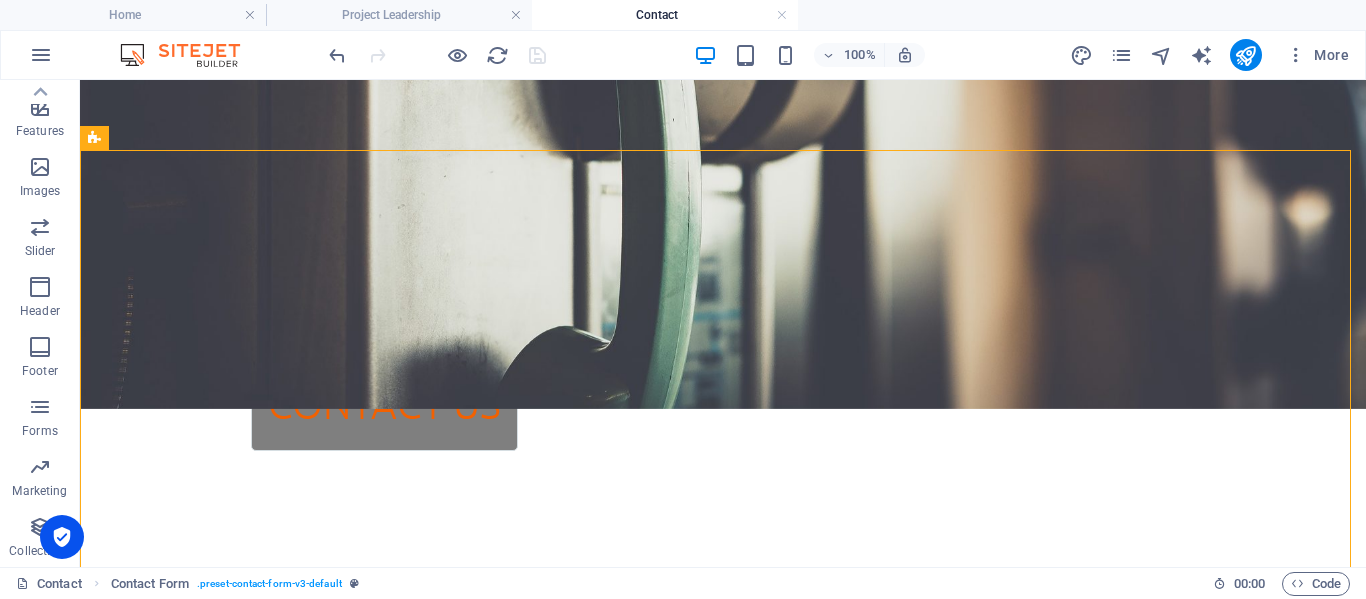 type 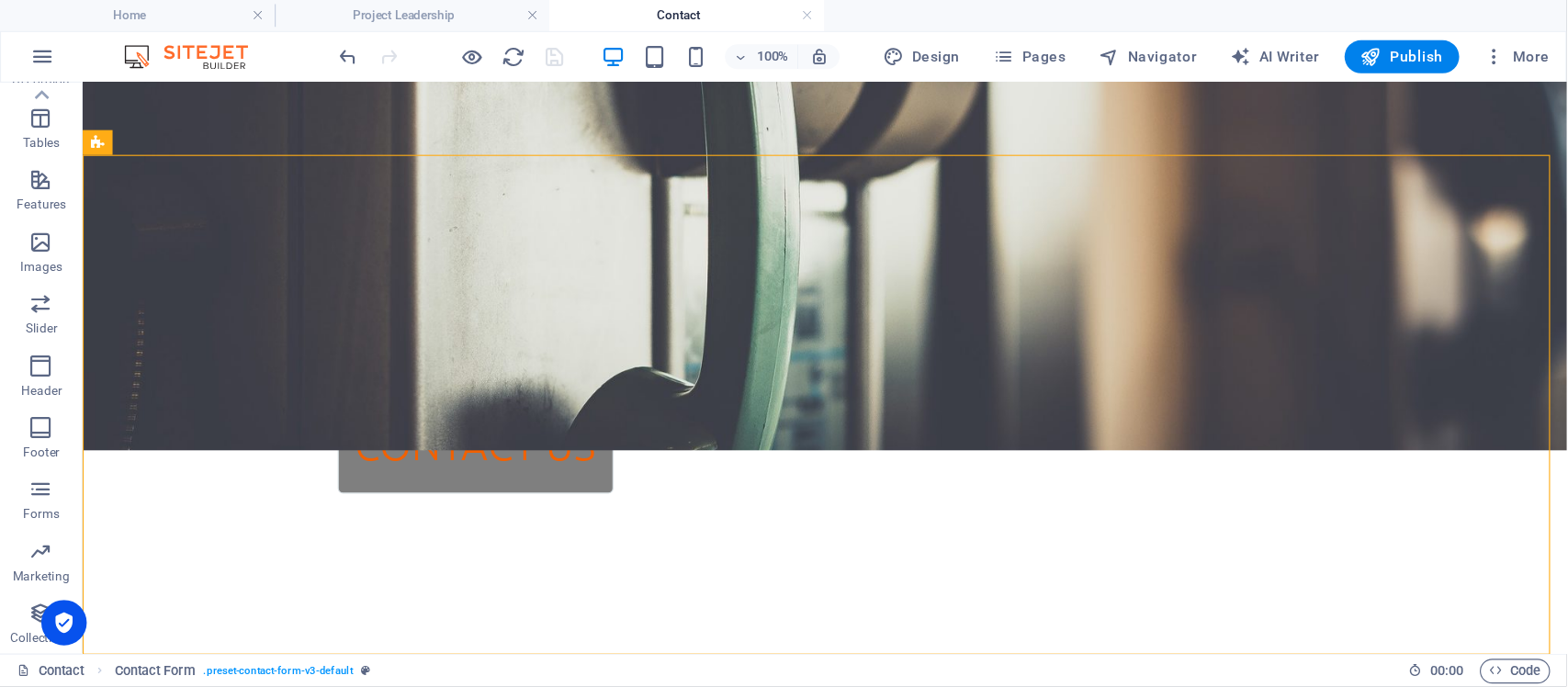 scroll, scrollTop: 242, scrollLeft: 0, axis: vertical 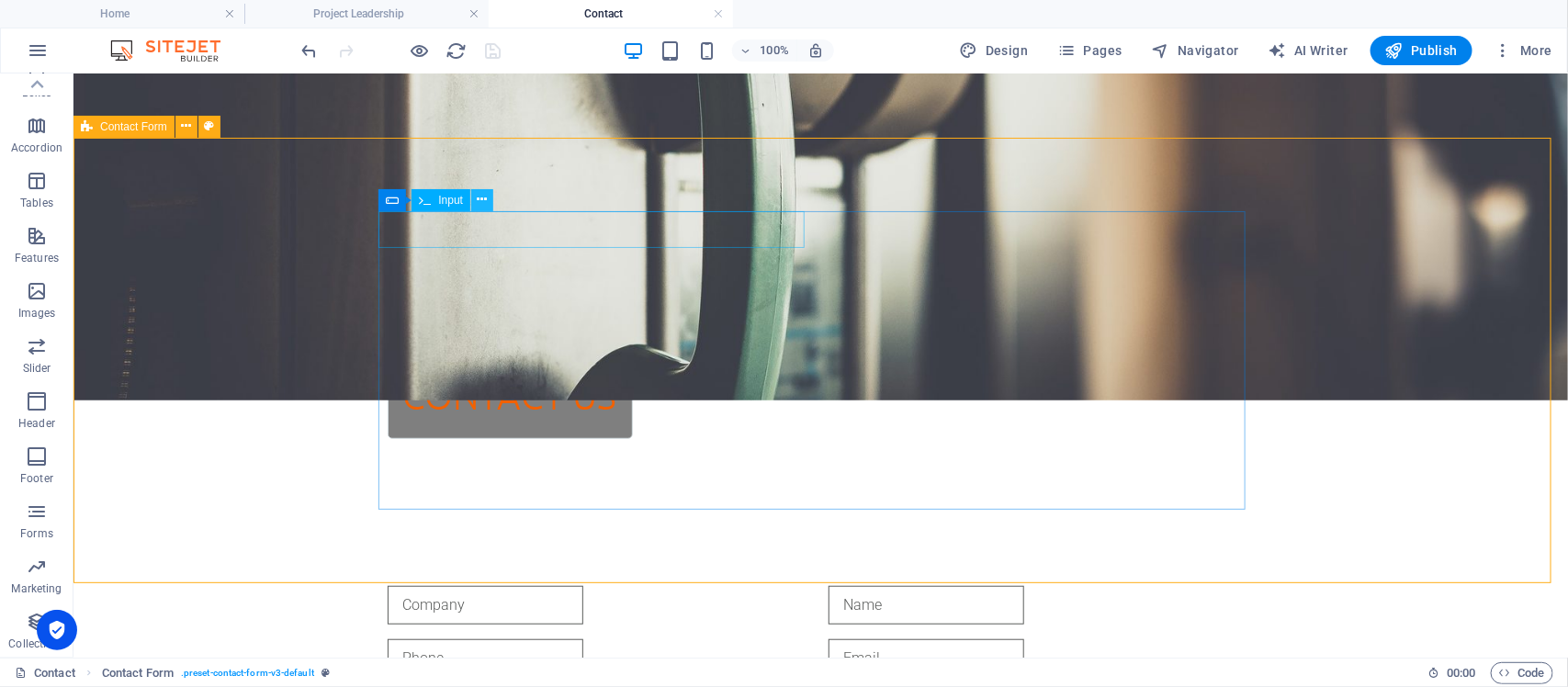 click at bounding box center (482, 199) 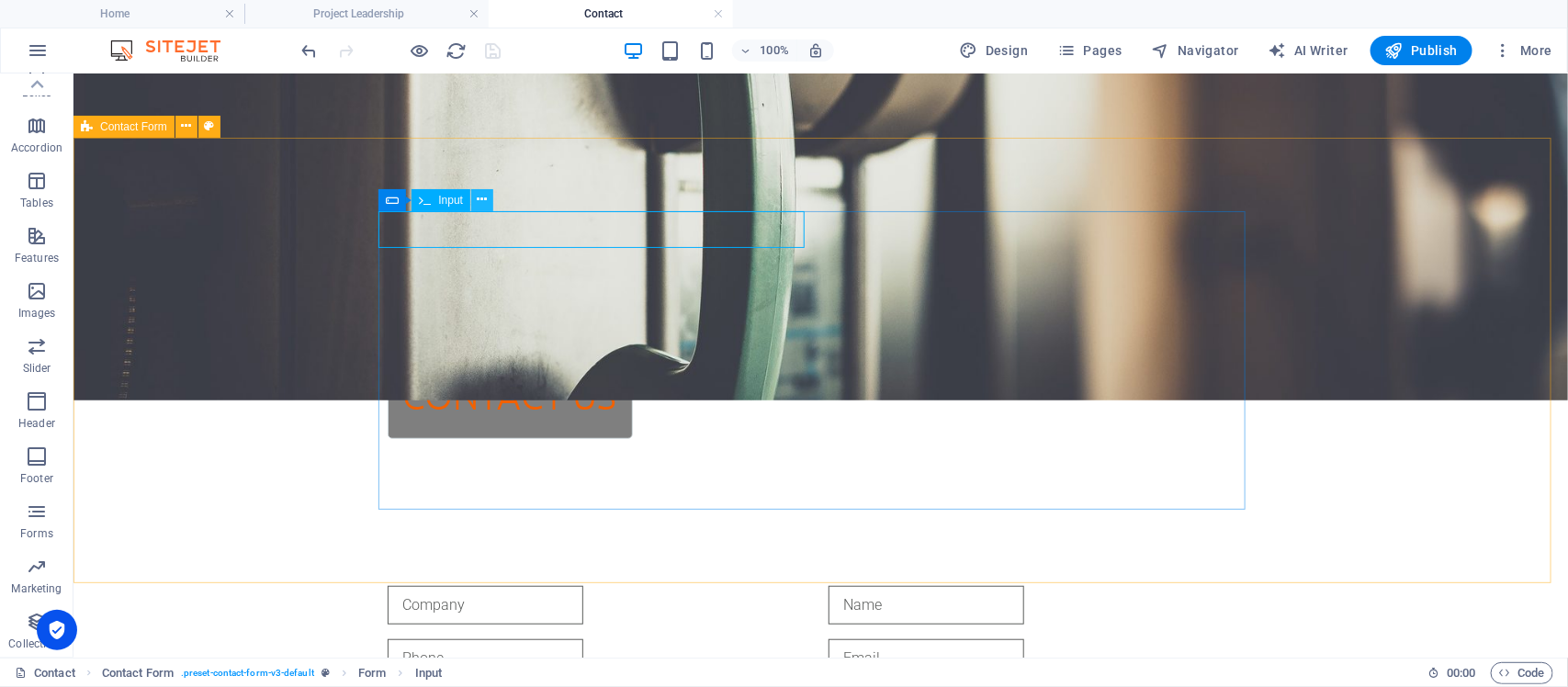 click at bounding box center (482, 199) 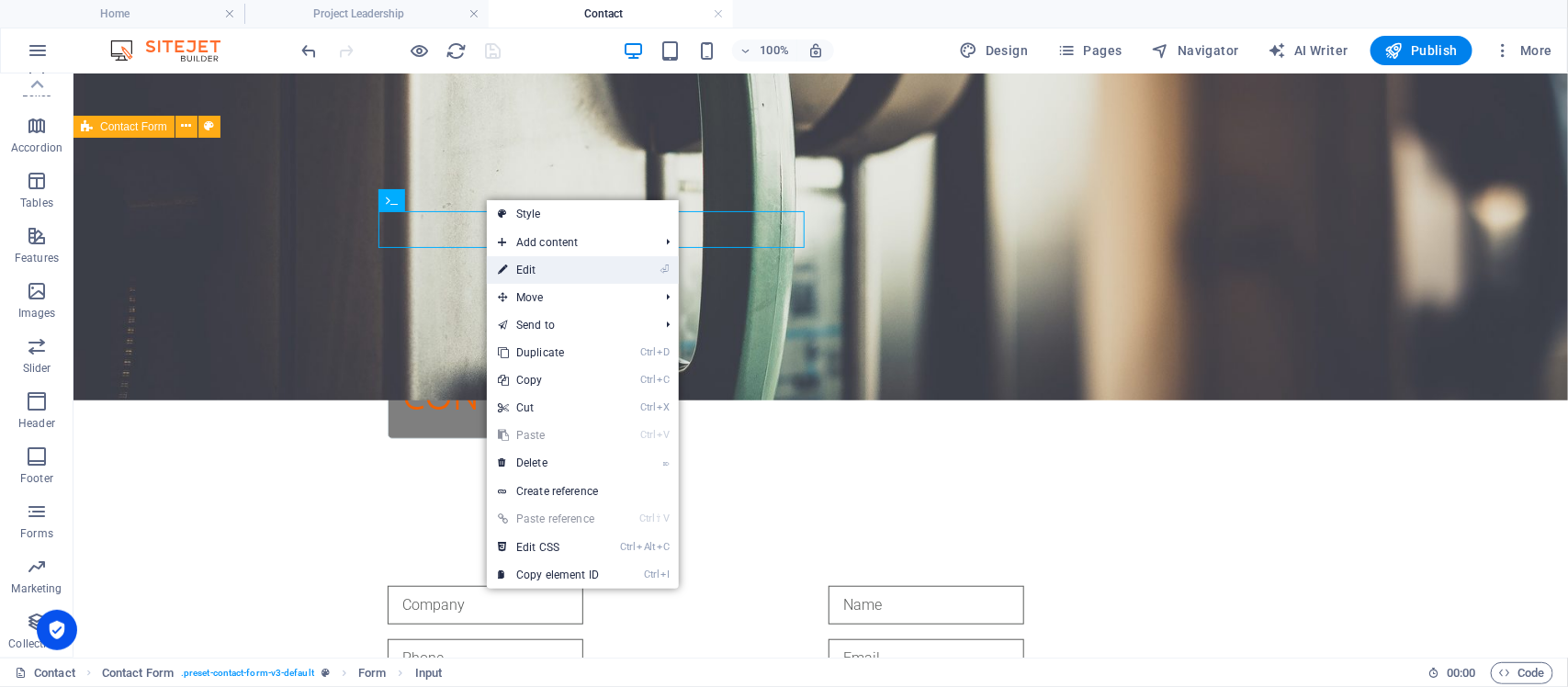 click on "⏎  Edit" at bounding box center [548, 270] 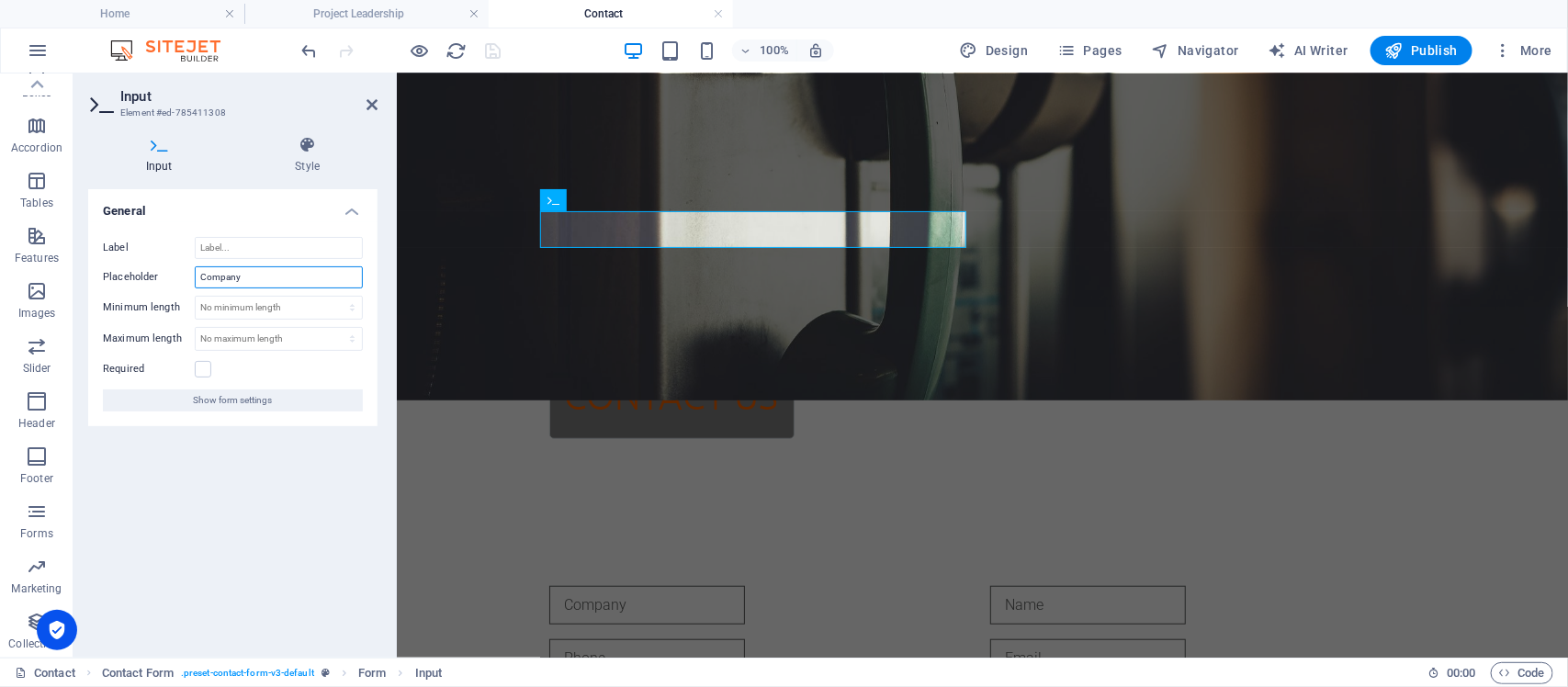 click on "Company" at bounding box center [278, 277] 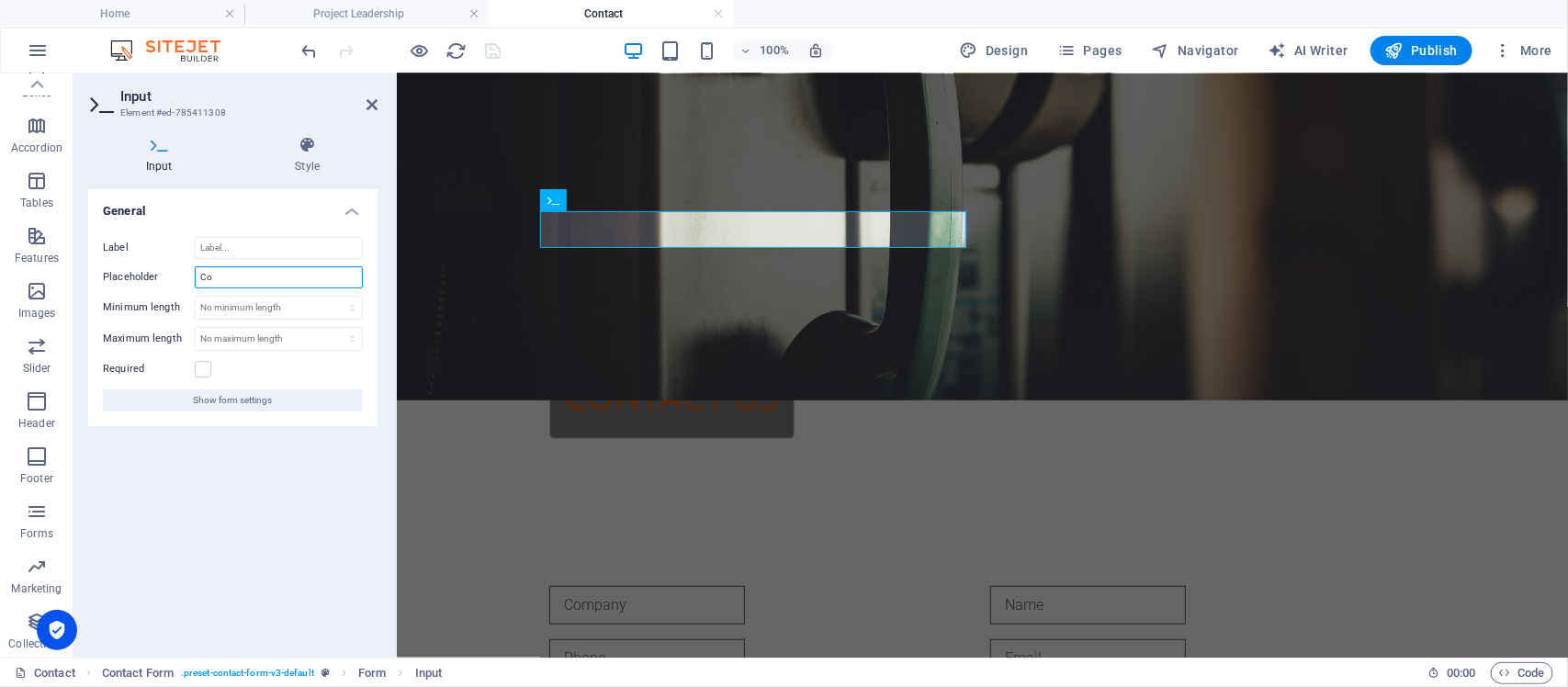 type on "C" 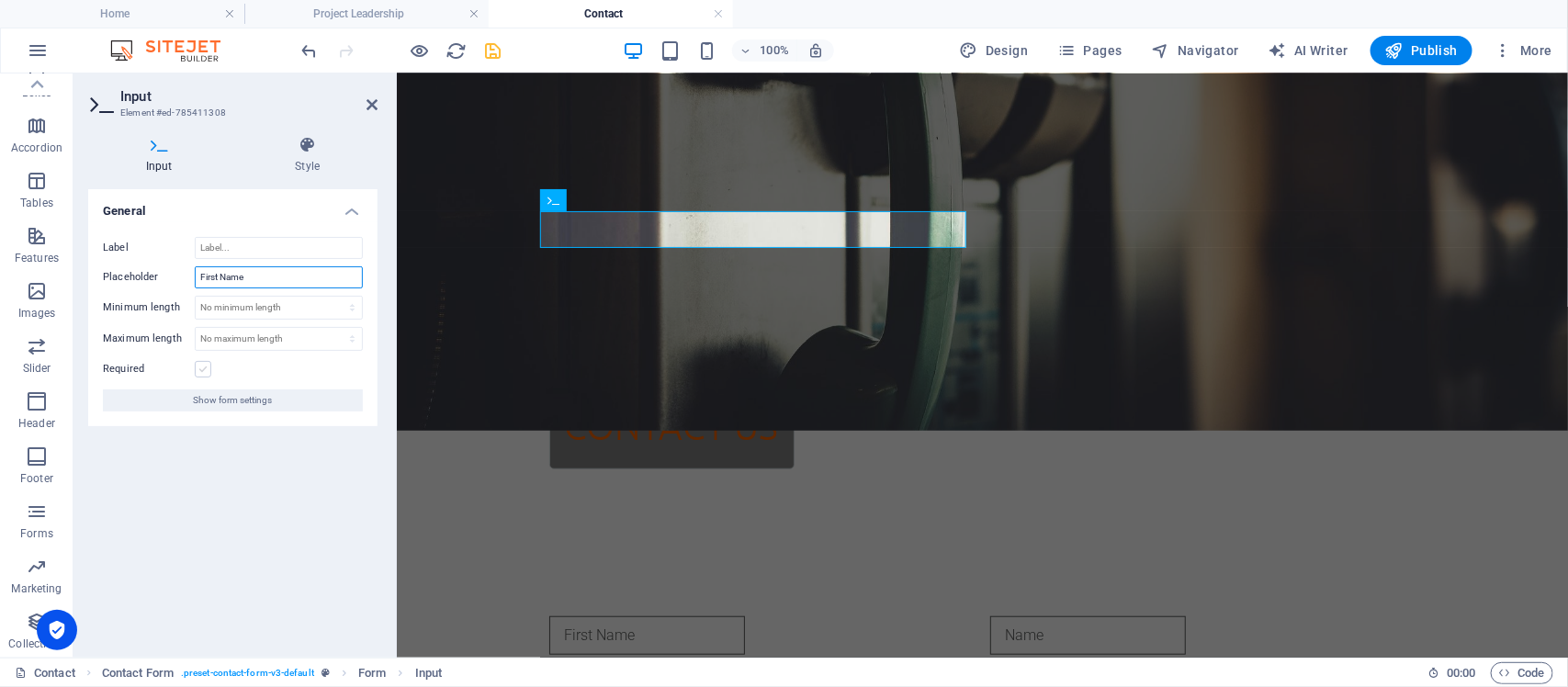 type on "First Name" 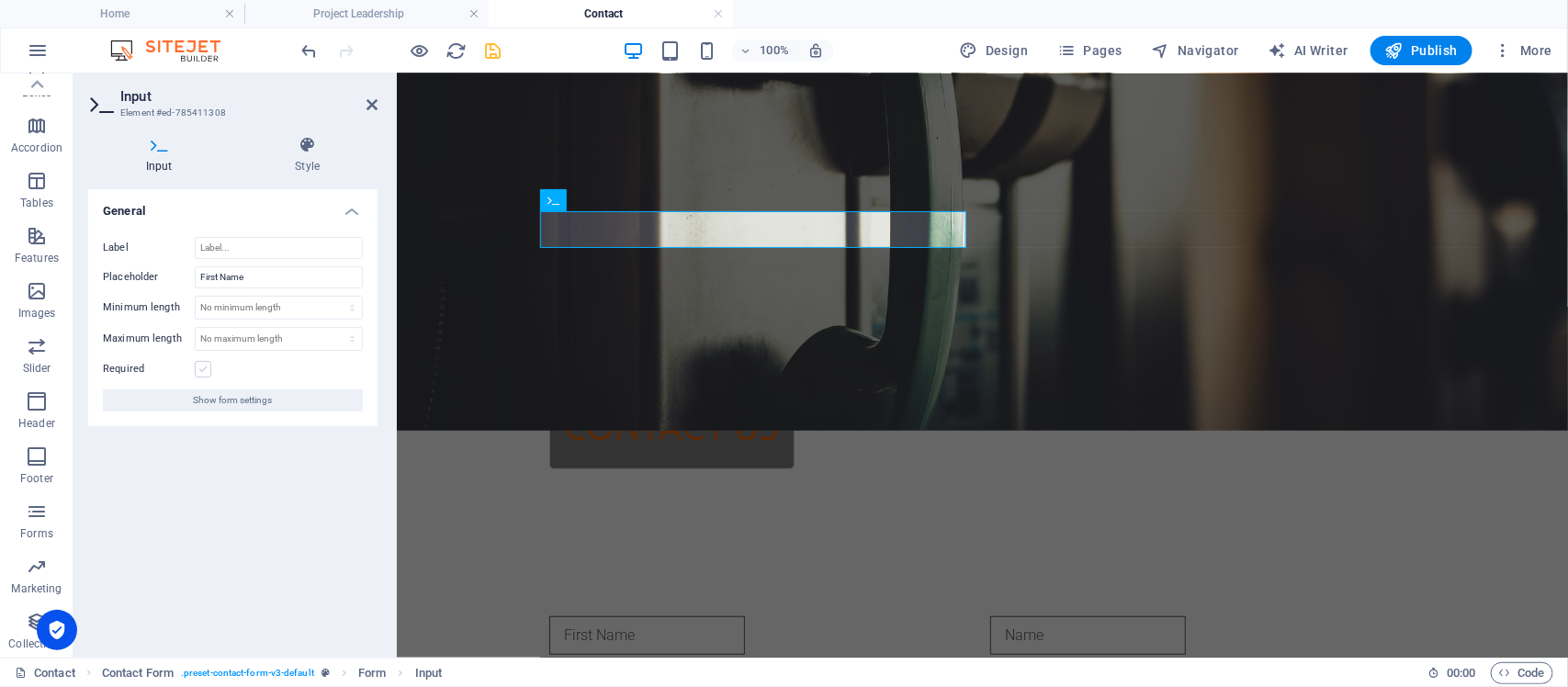 click at bounding box center (203, 369) 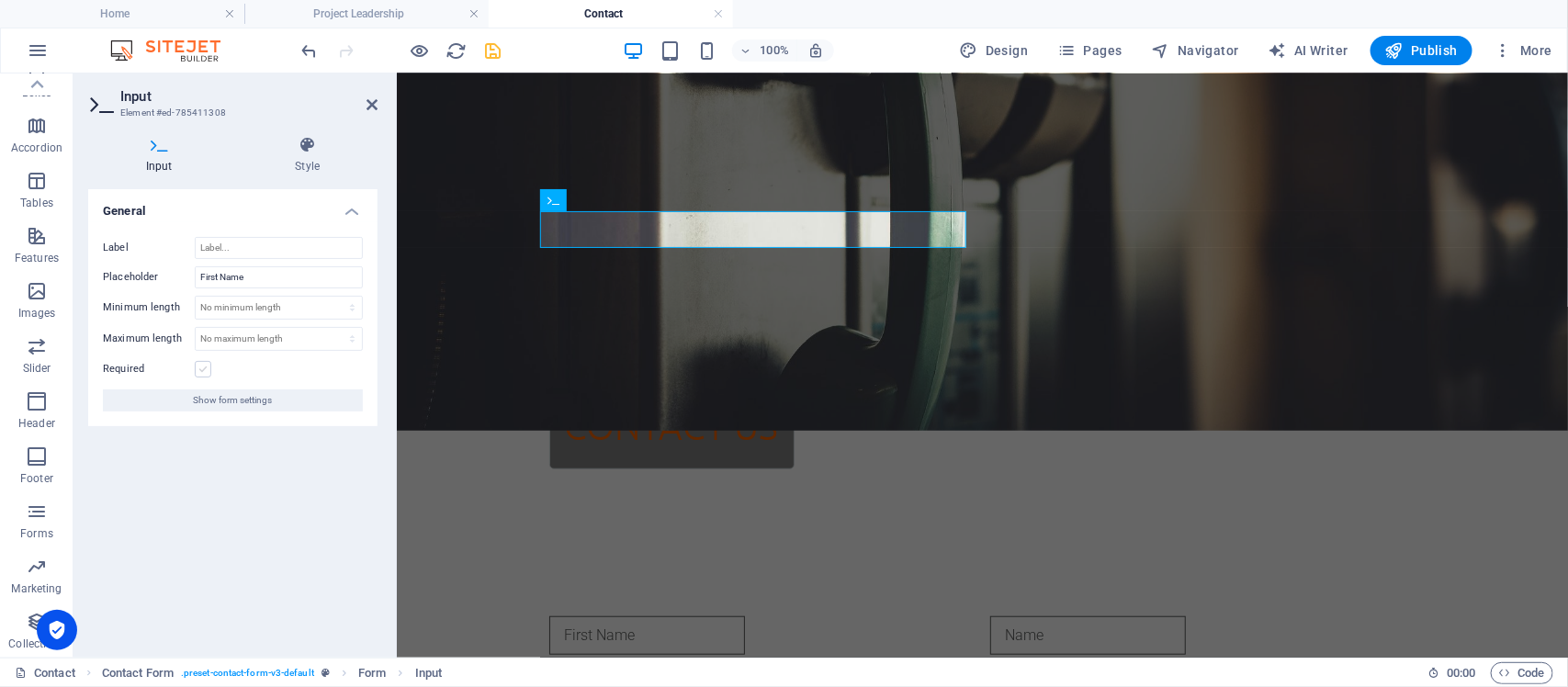 click on "Required" at bounding box center [0, 0] 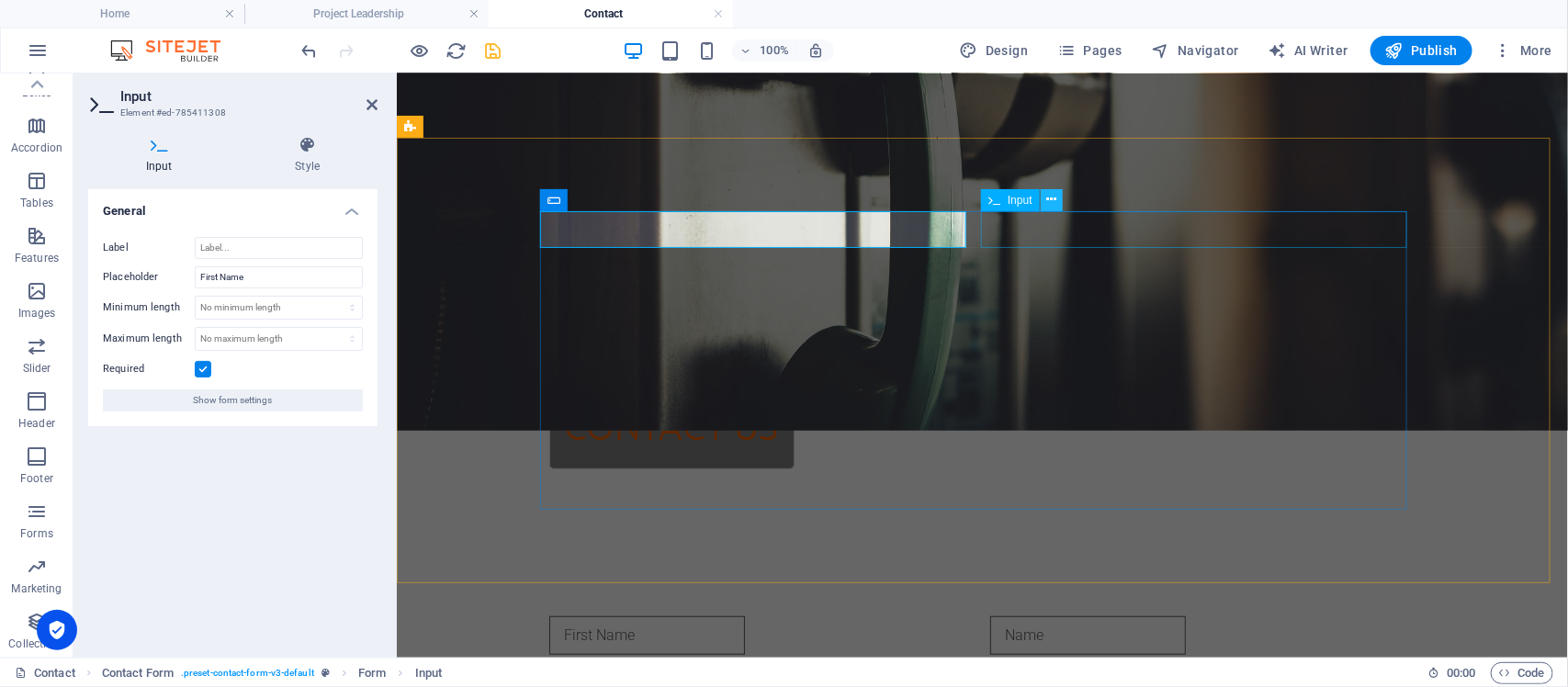 click at bounding box center (1052, 200) 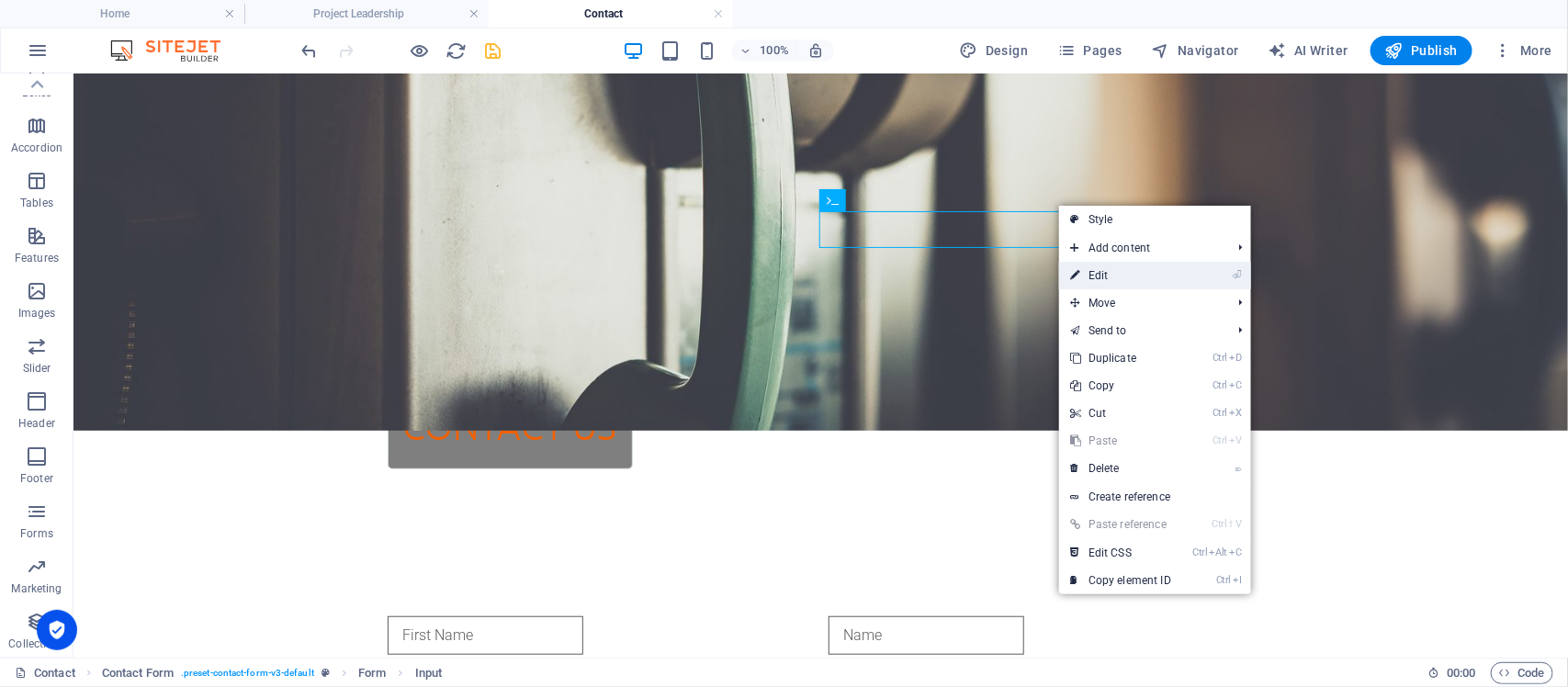 click on "⏎  Edit" at bounding box center [1121, 276] 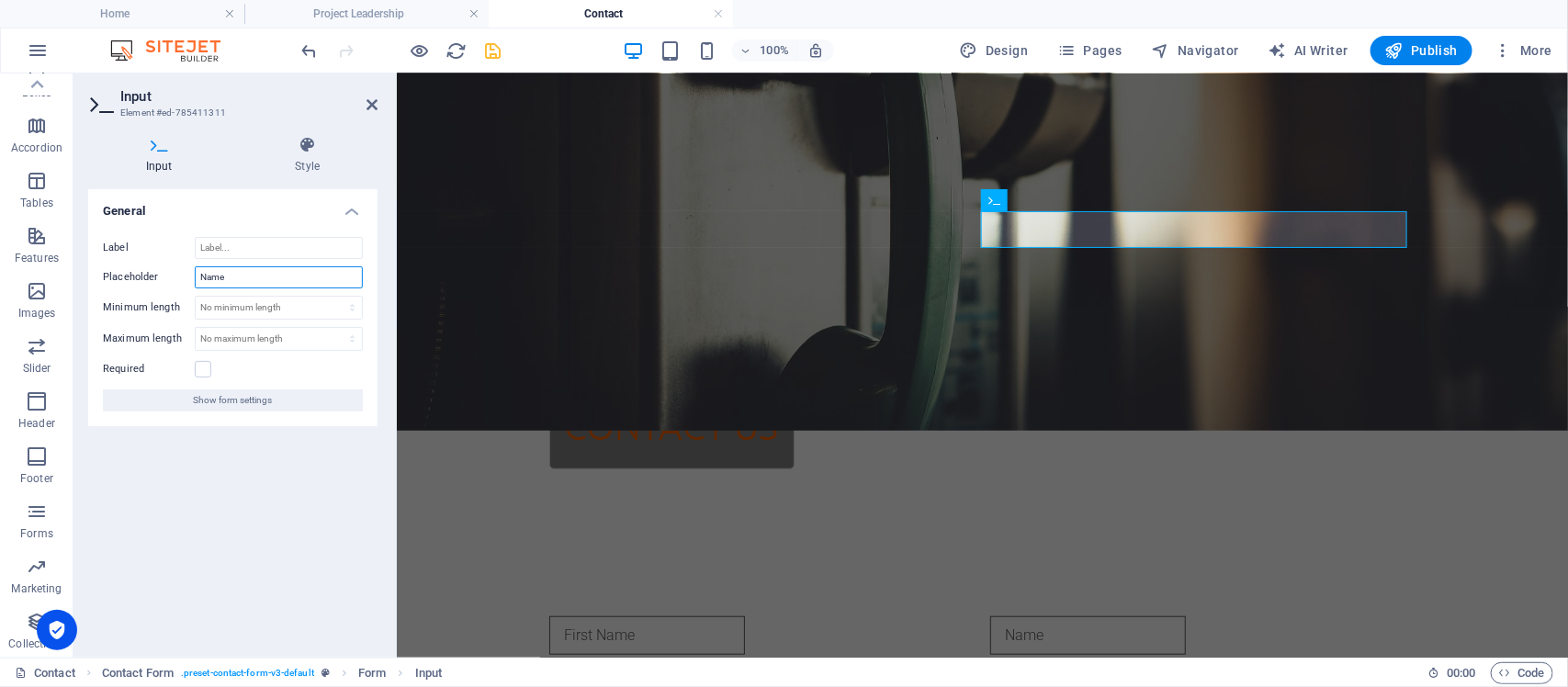click on "Name" at bounding box center (278, 277) 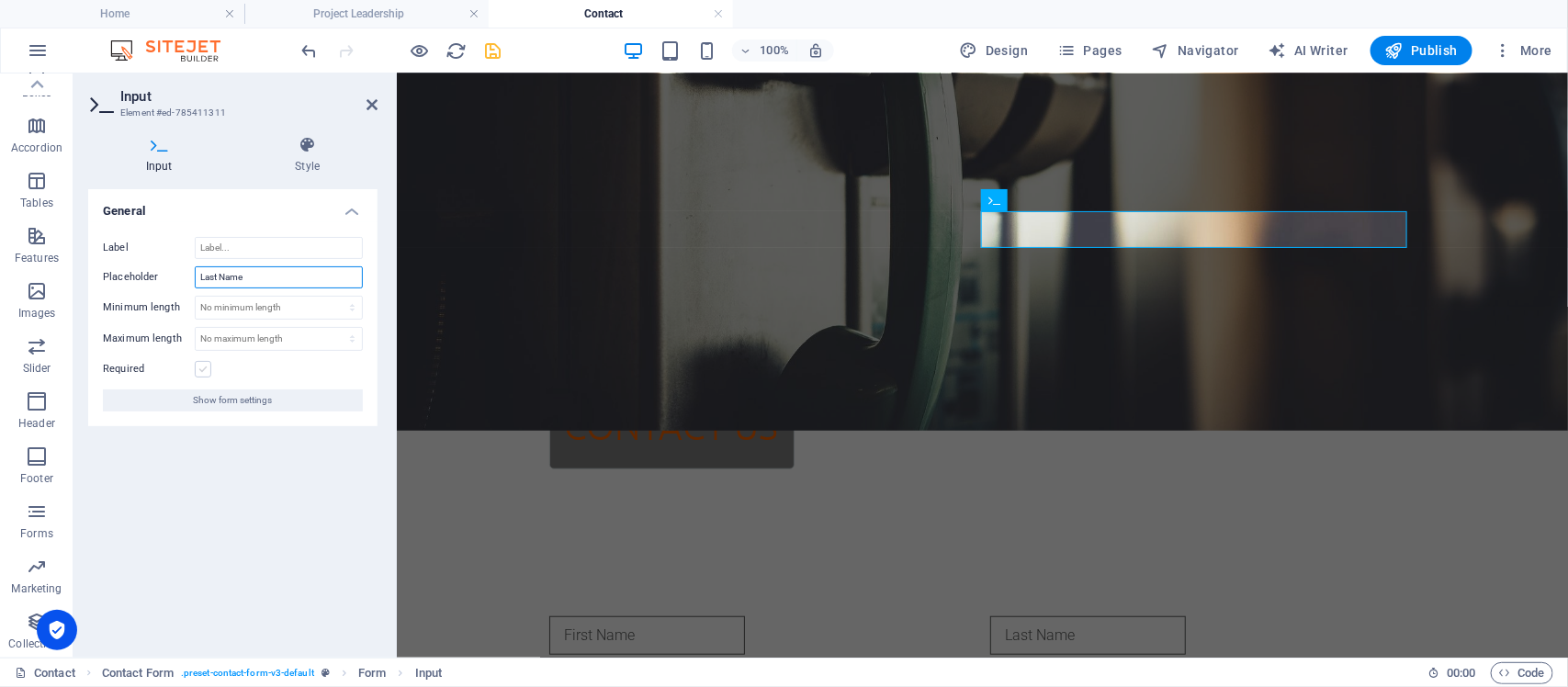 type on "Last Name" 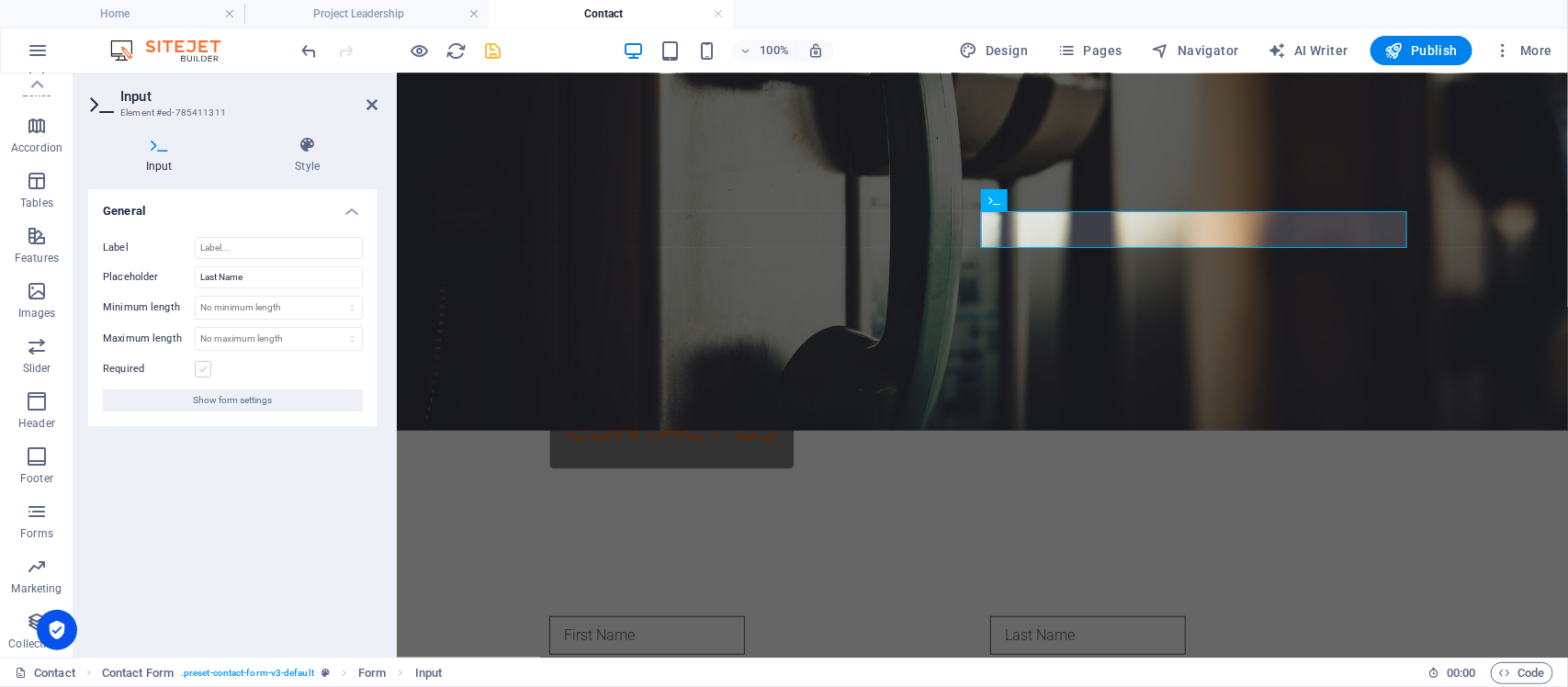 click at bounding box center [203, 369] 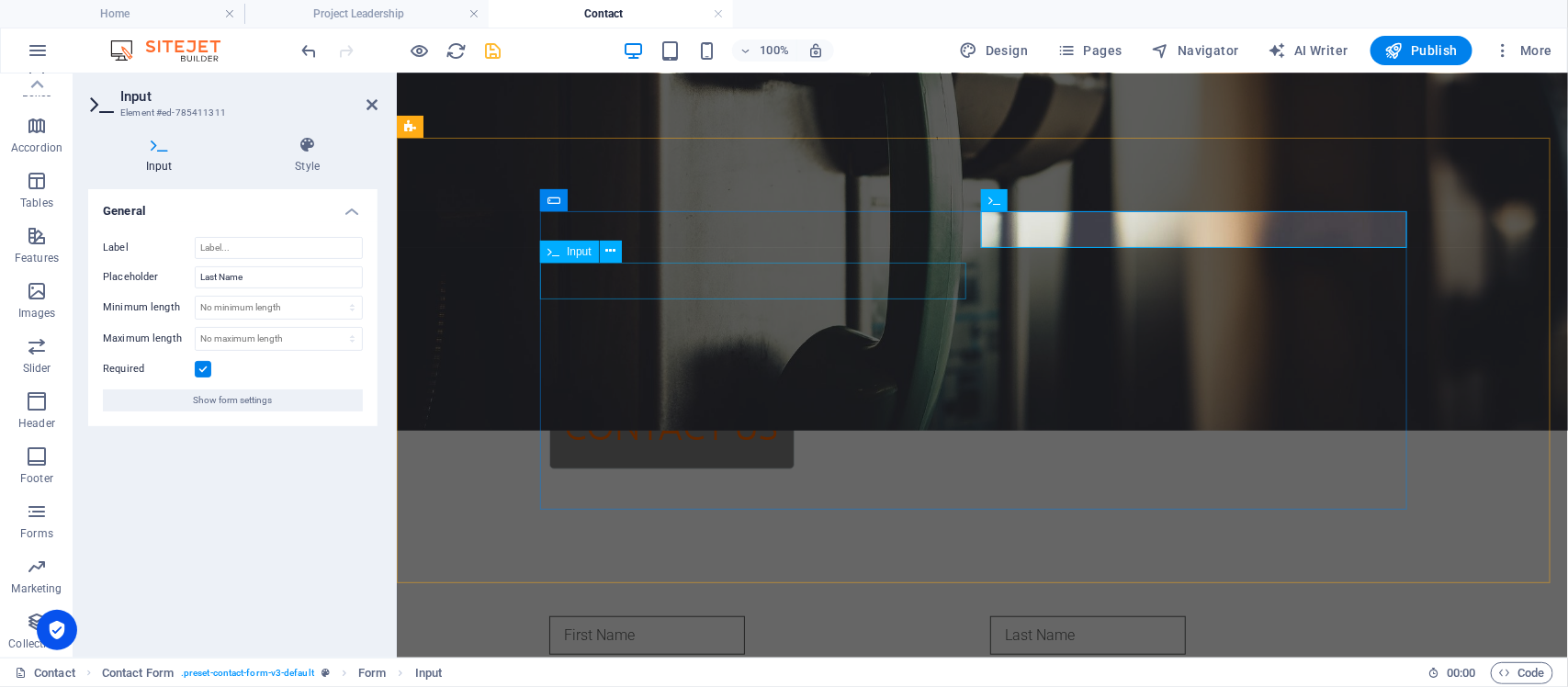 click at bounding box center (761, 688) 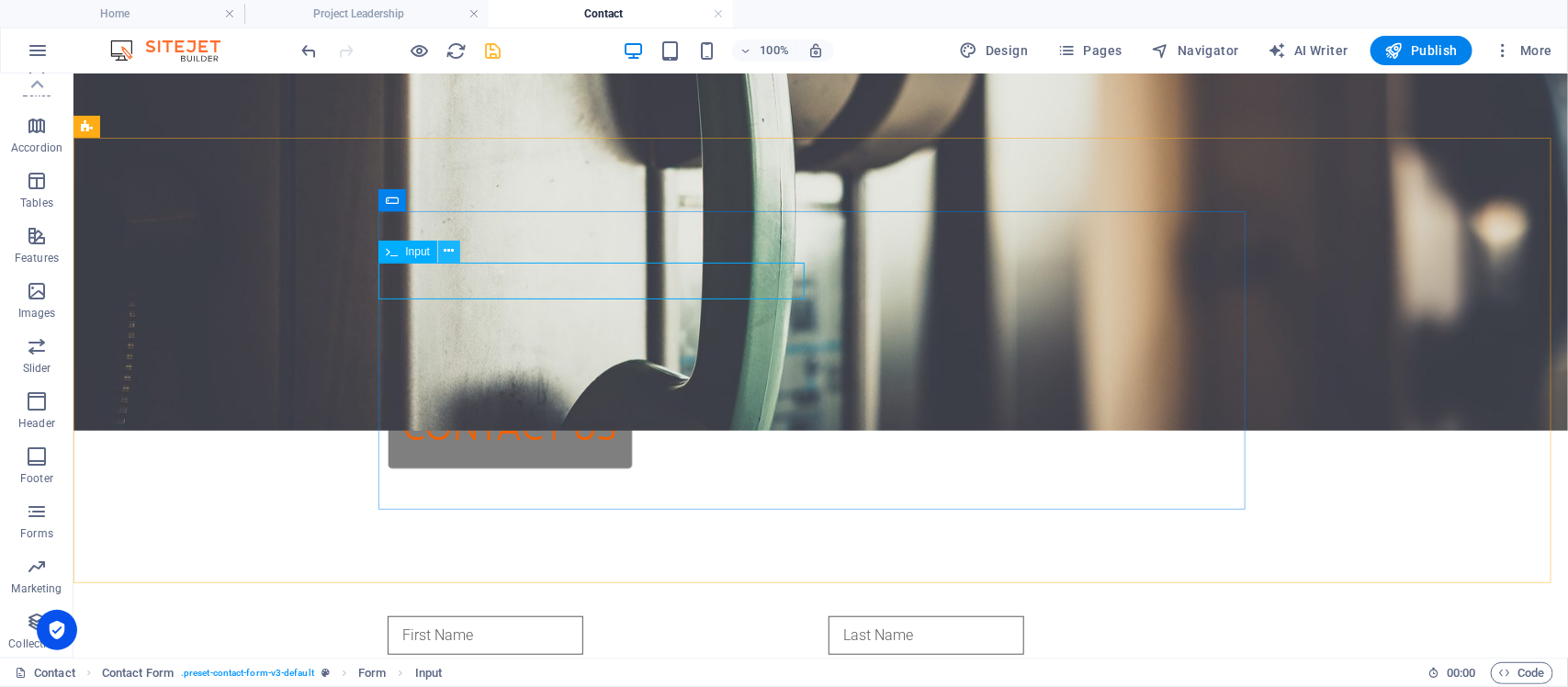 click at bounding box center (449, 251) 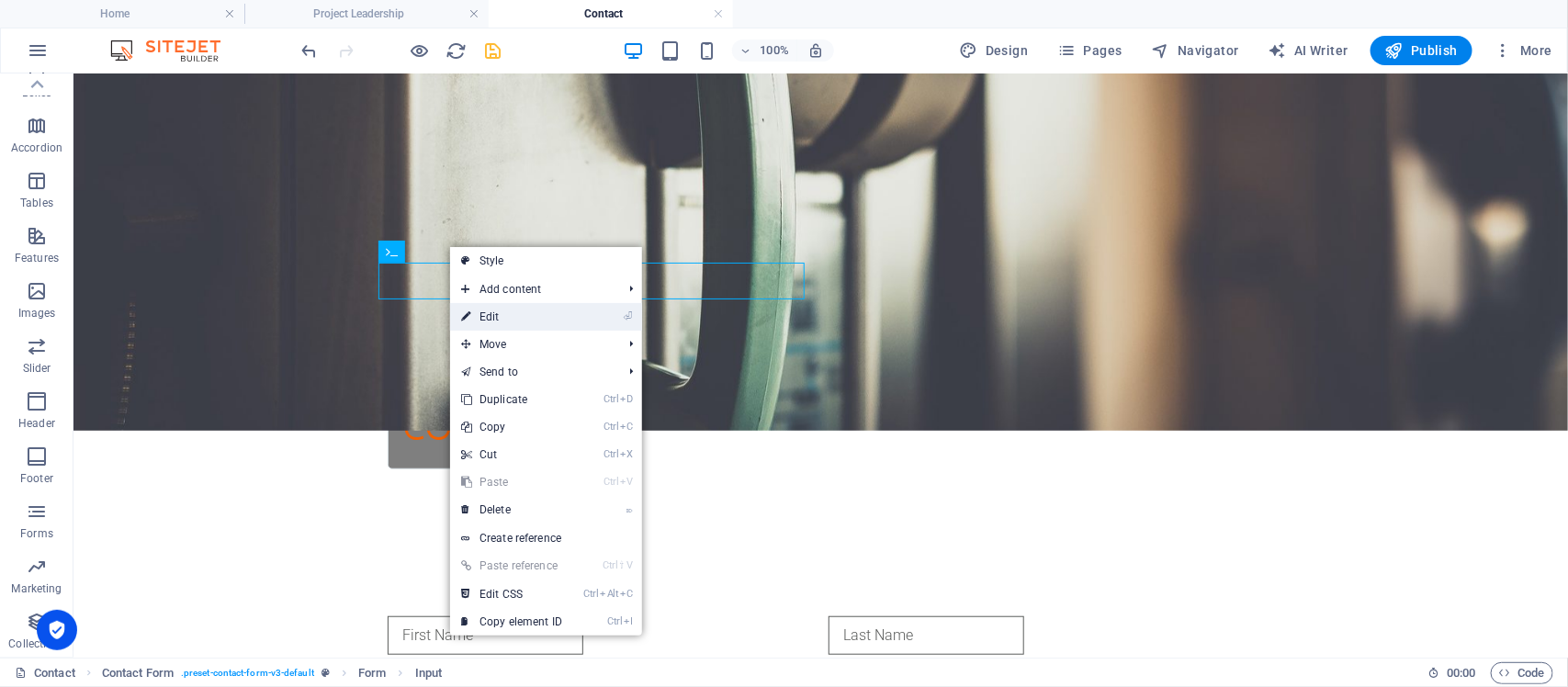 click on "⏎  Edit" at bounding box center (512, 317) 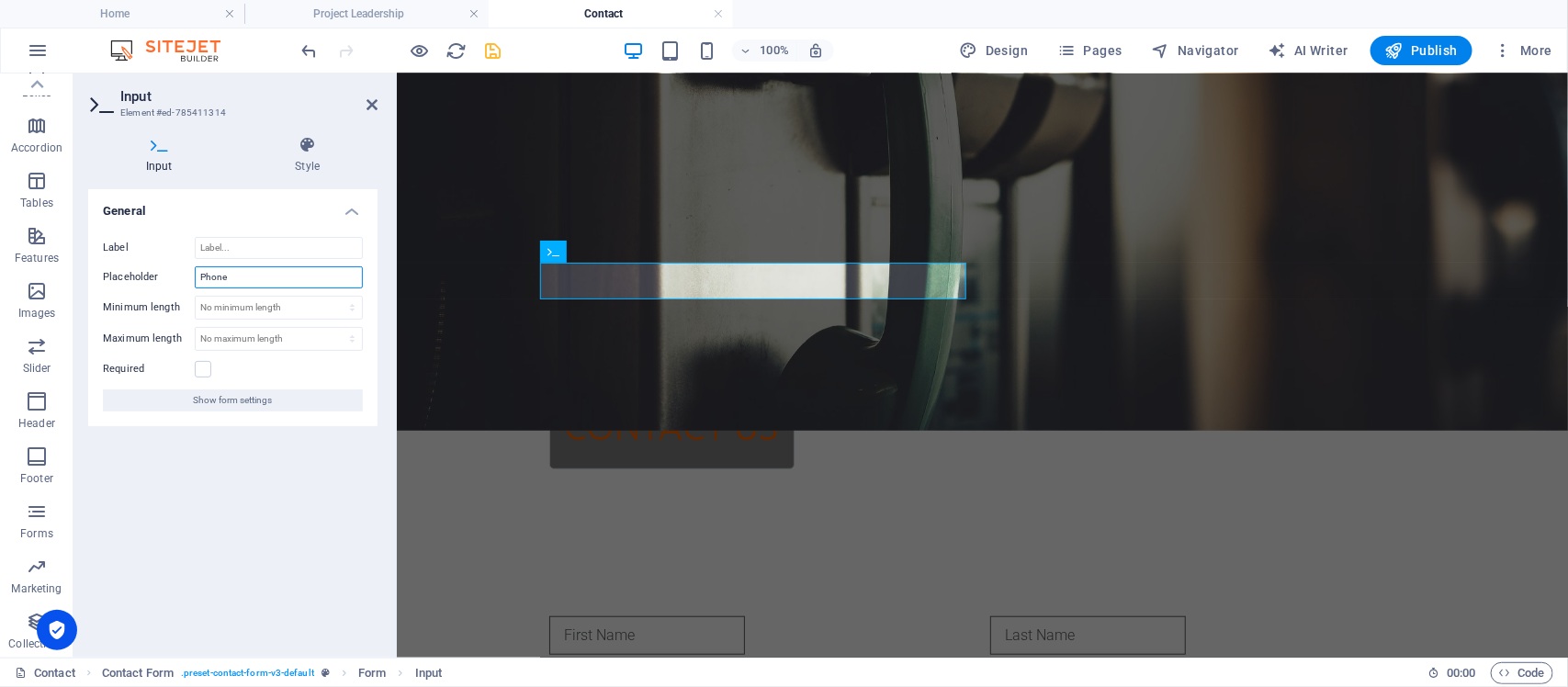 click on "Phone" at bounding box center [278, 277] 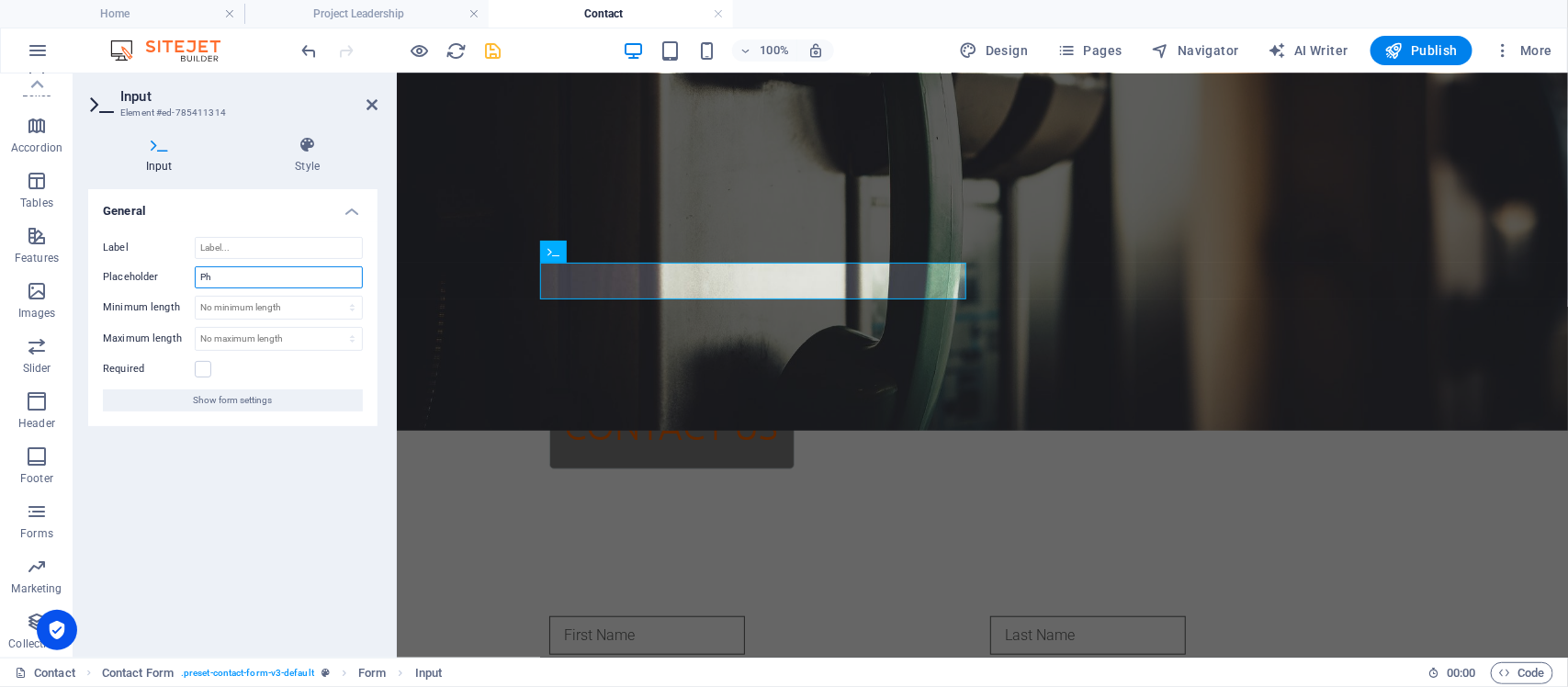 type on "P" 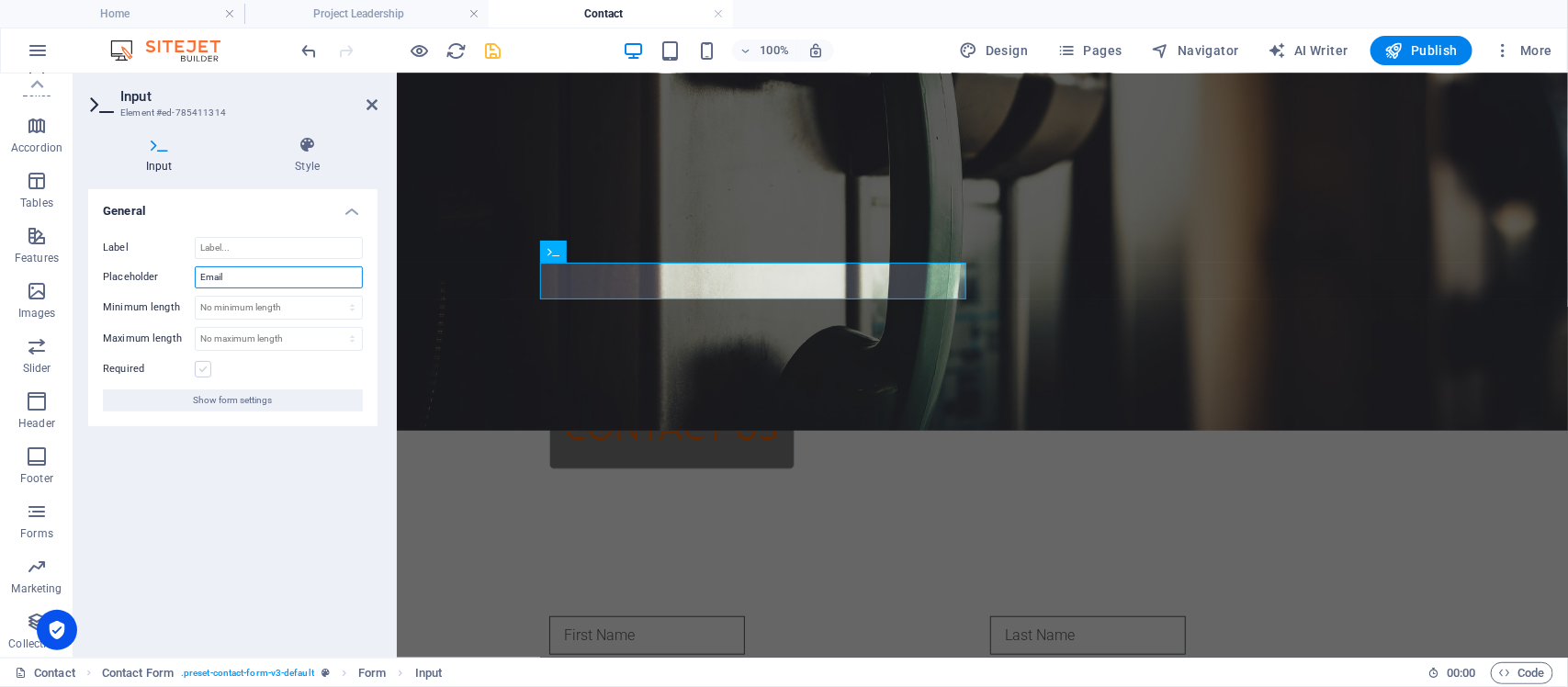 type on "Email" 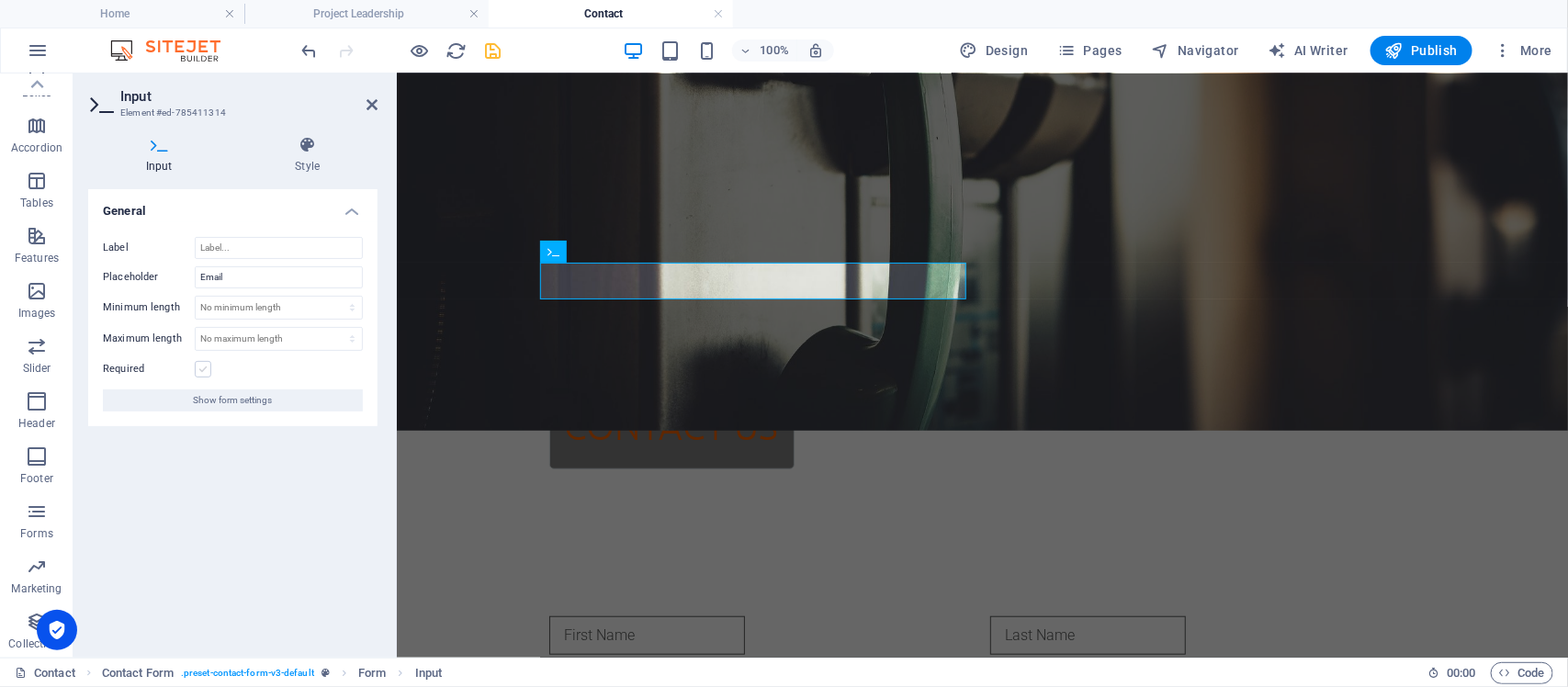 click at bounding box center [203, 369] 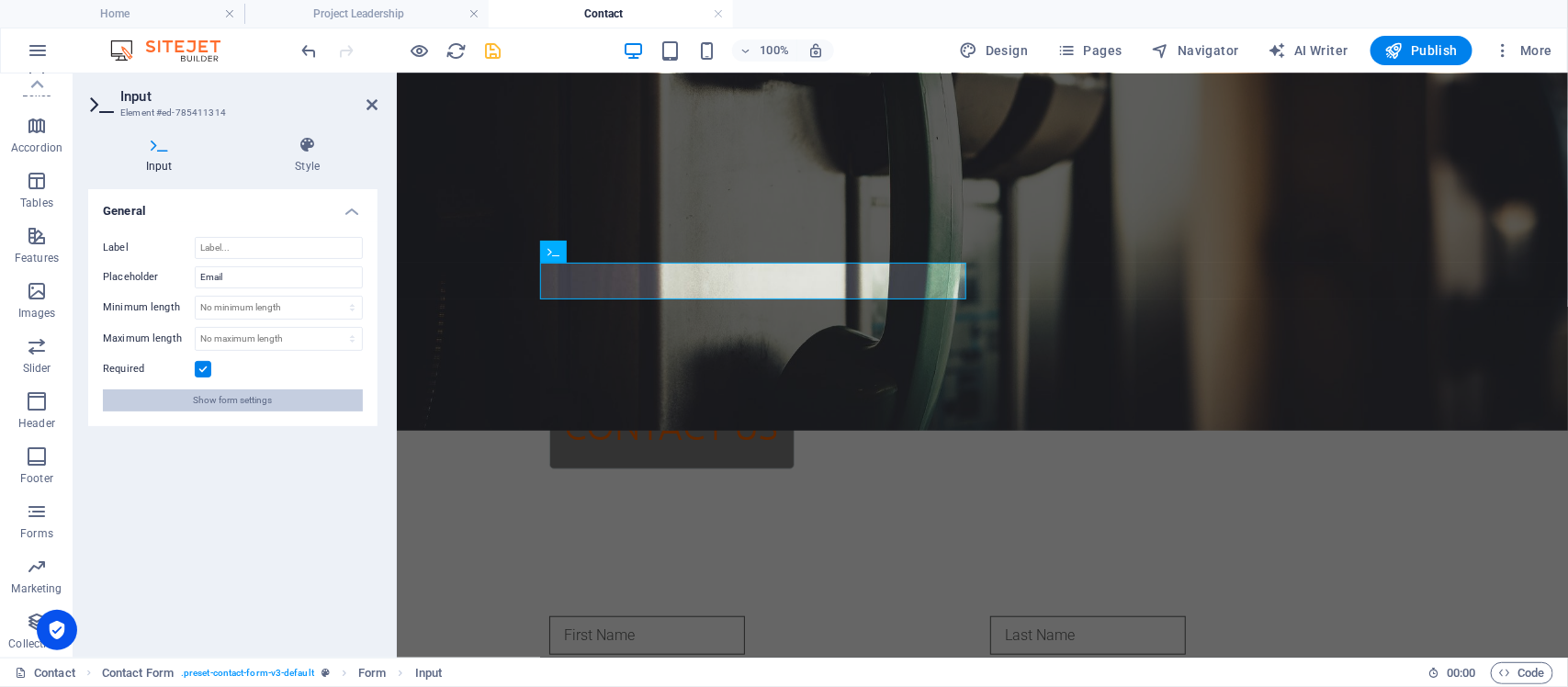 click on "Show form settings" at bounding box center [232, 400] 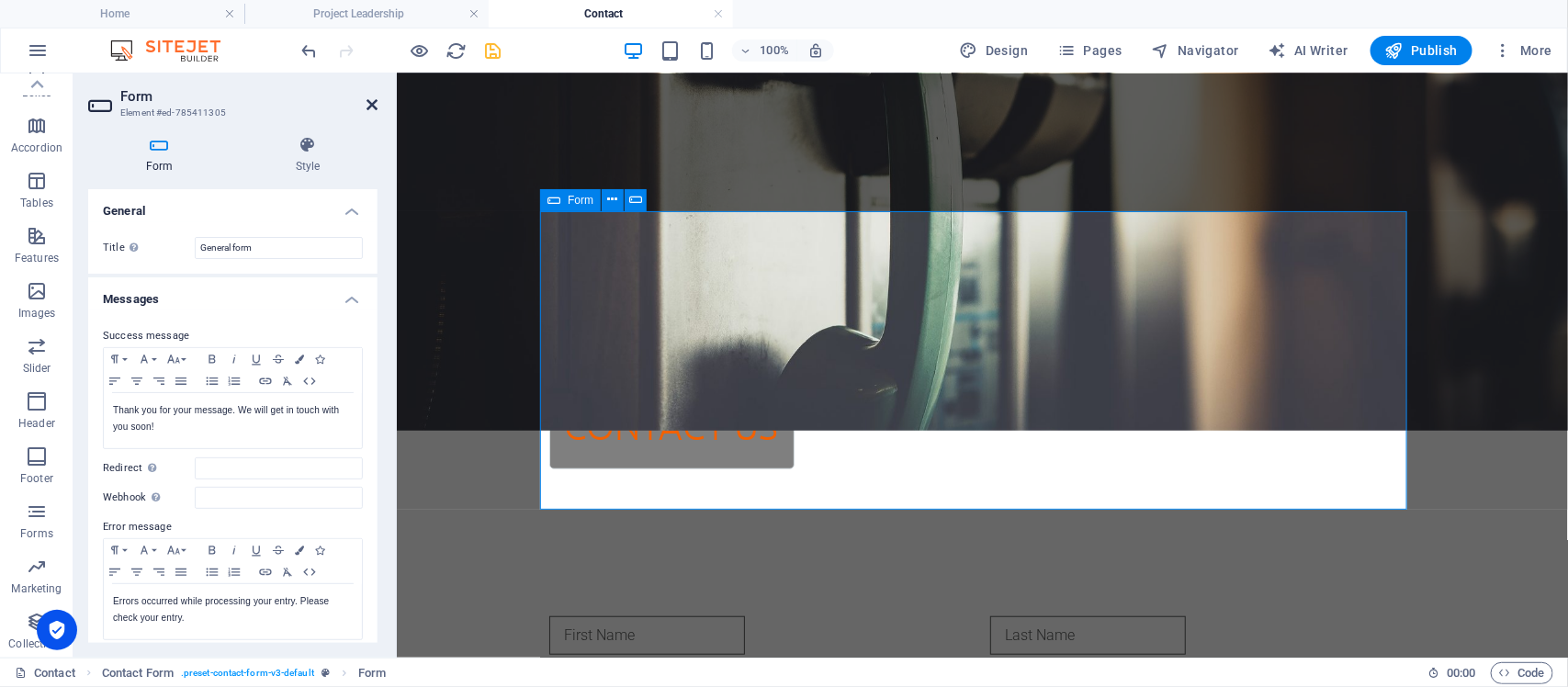 click at bounding box center (372, 105) 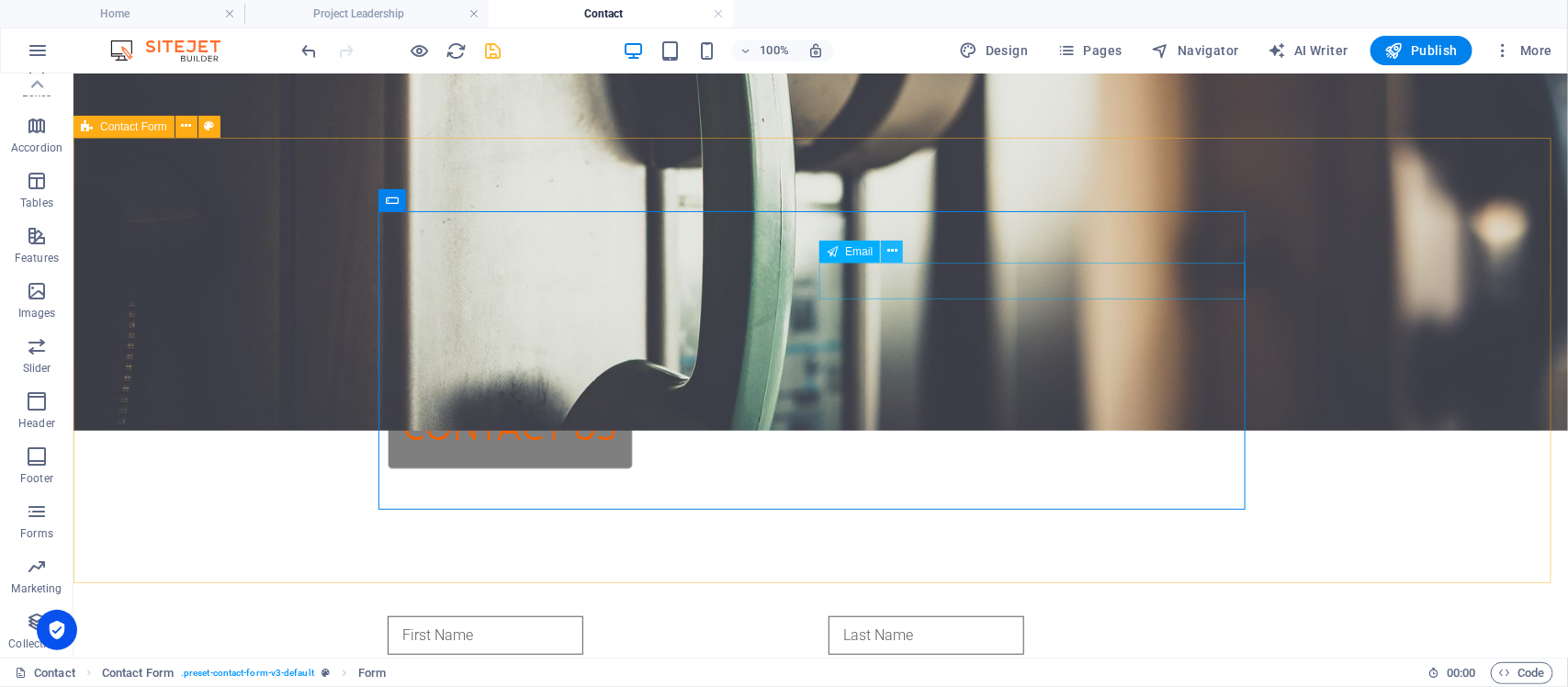 click at bounding box center (892, 251) 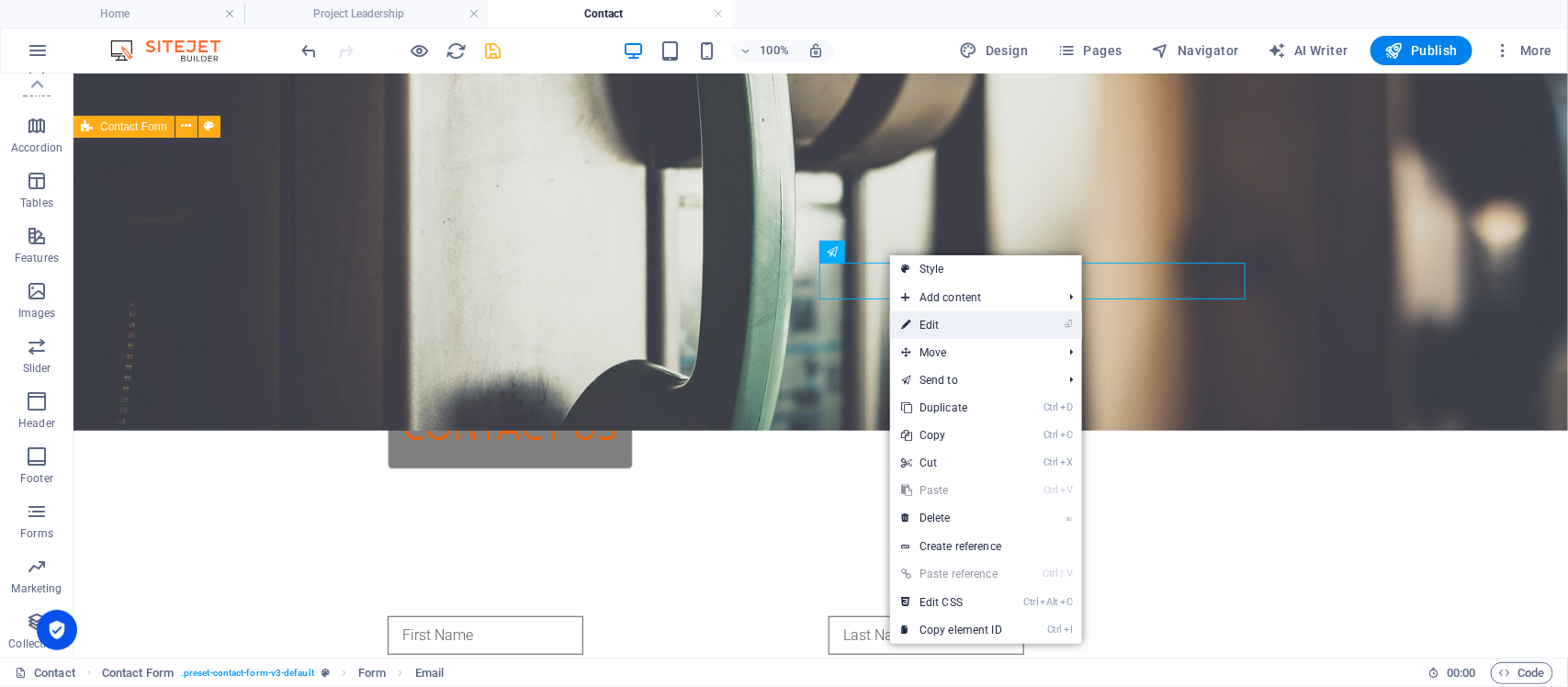 click on "⏎  Edit" at bounding box center (952, 325) 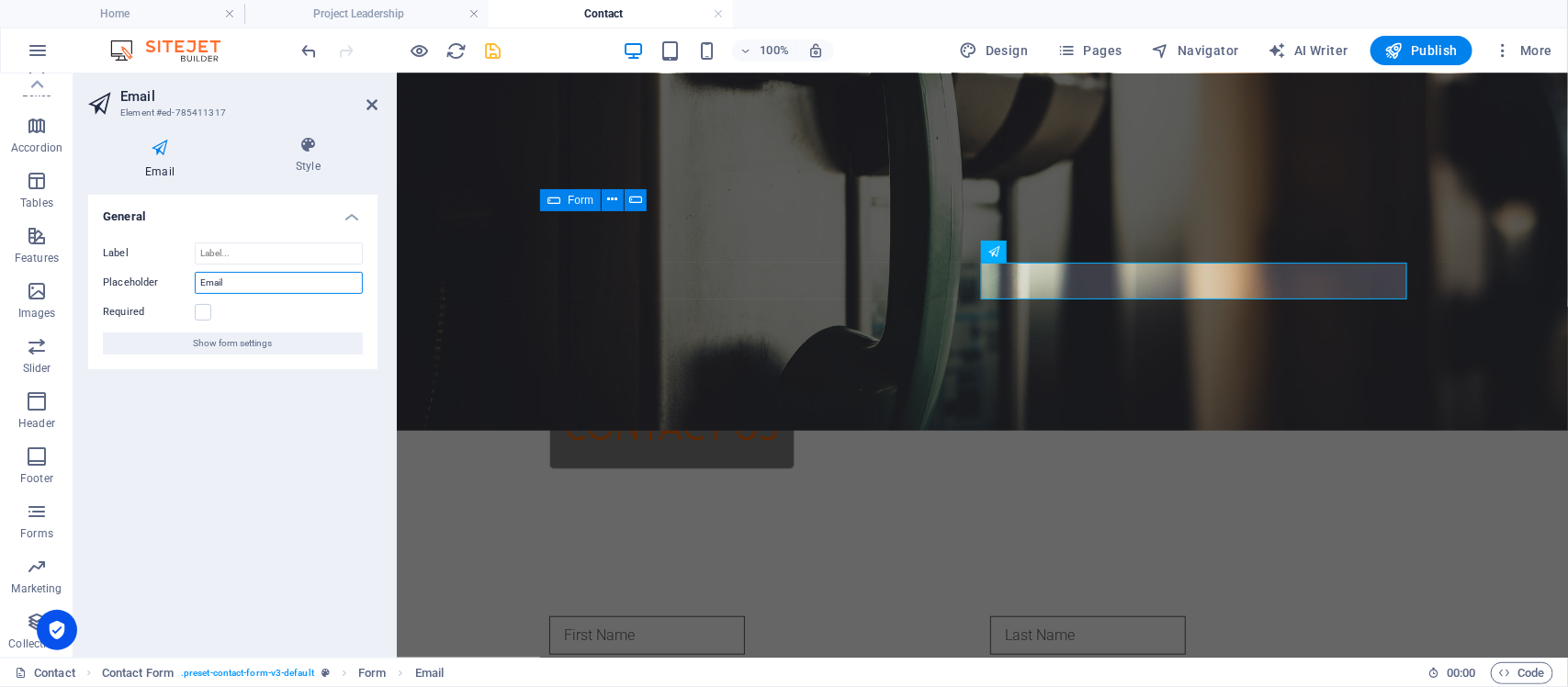 click on "Email" at bounding box center (278, 283) 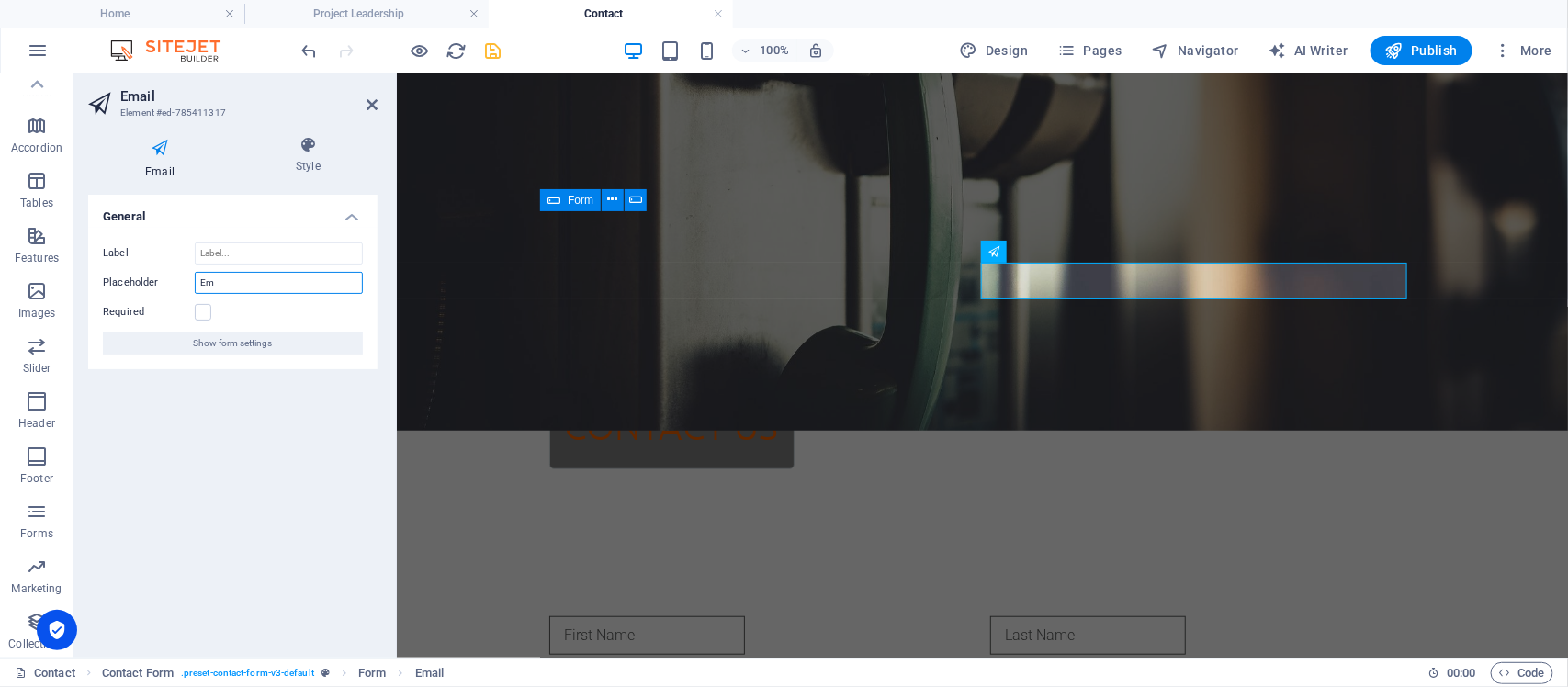 type on "E" 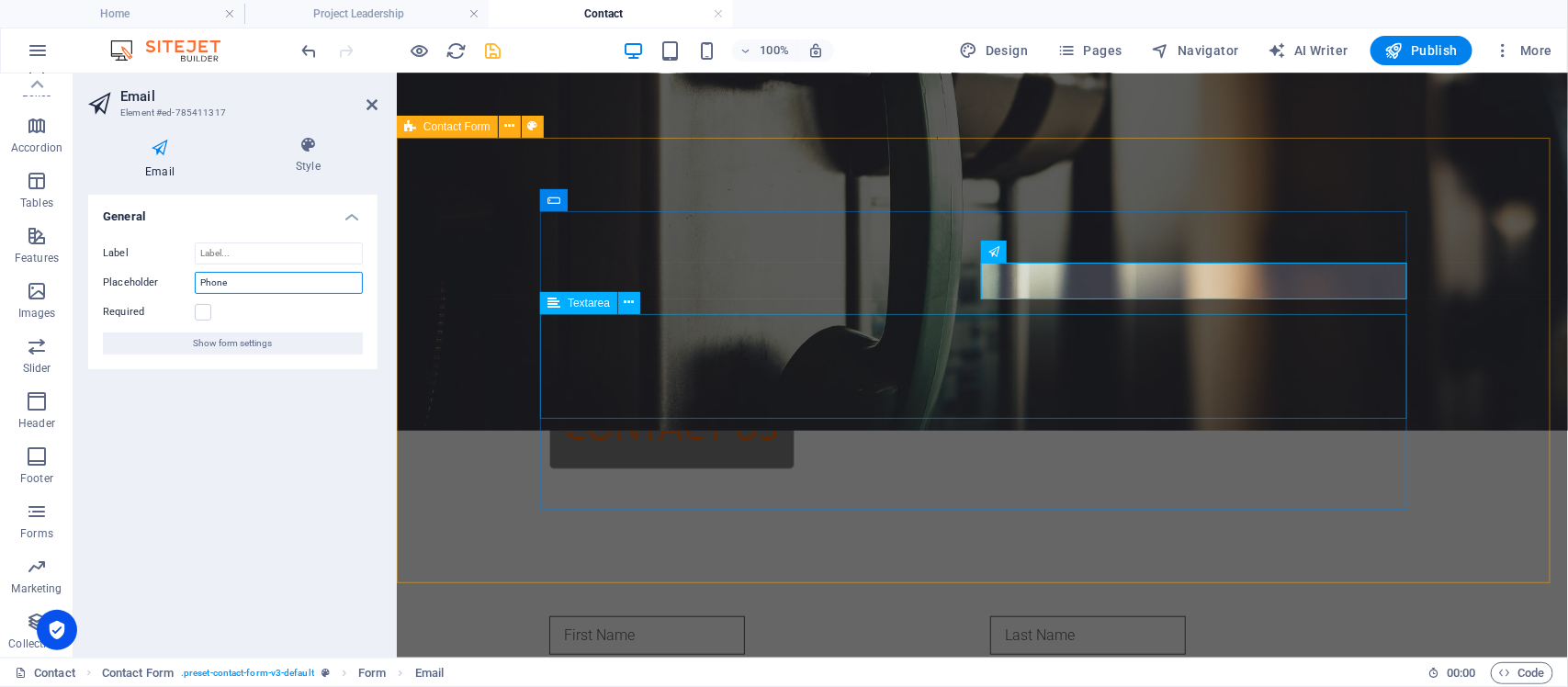 type on "Phone" 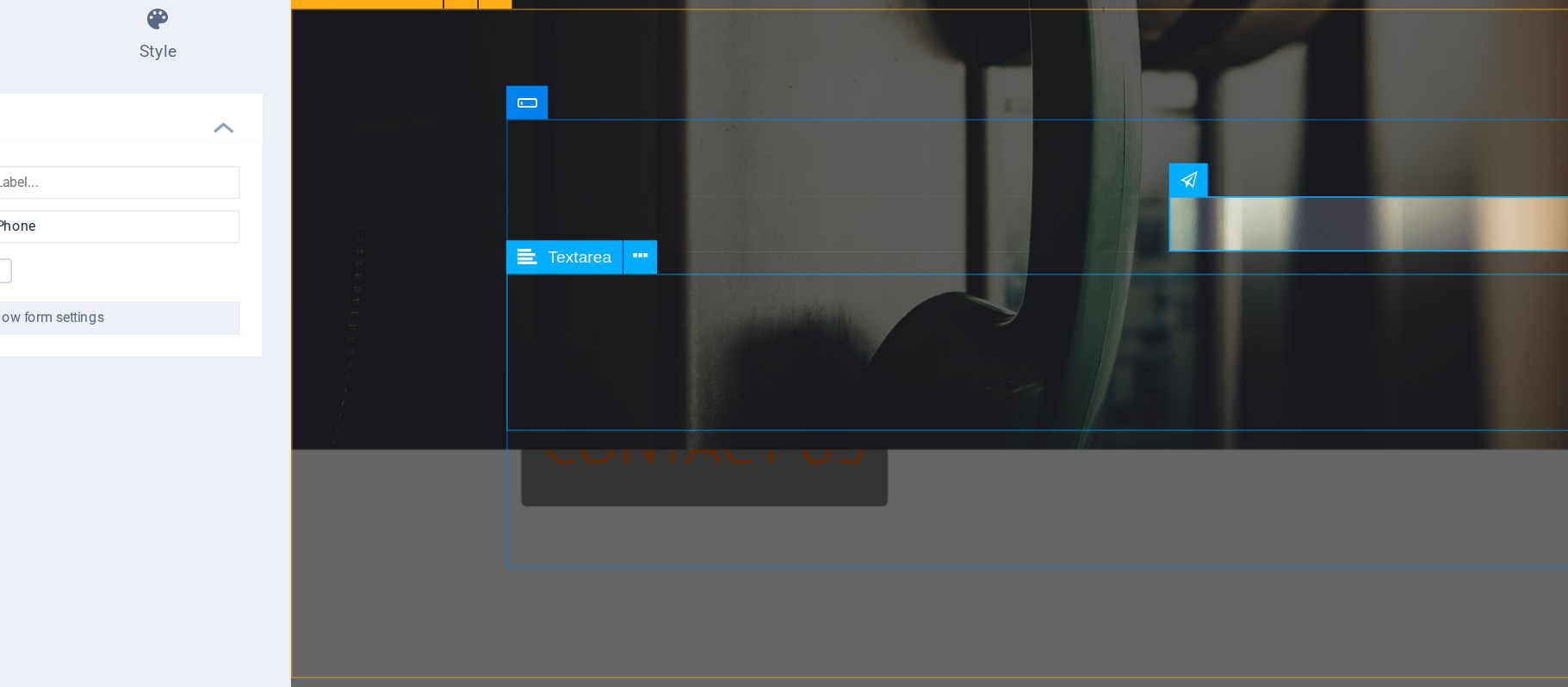 scroll, scrollTop: 319, scrollLeft: 0, axis: vertical 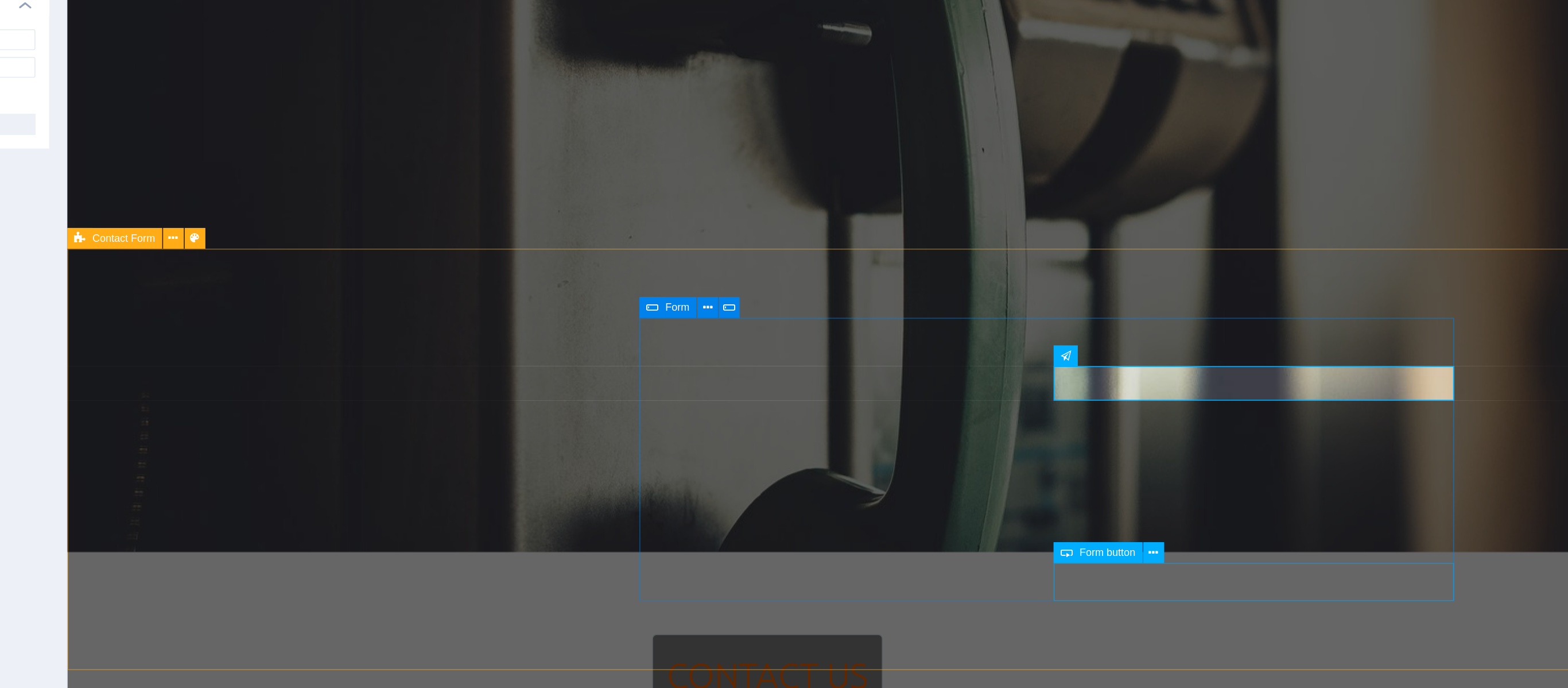 click on "Submit" at bounding box center [865, 705] 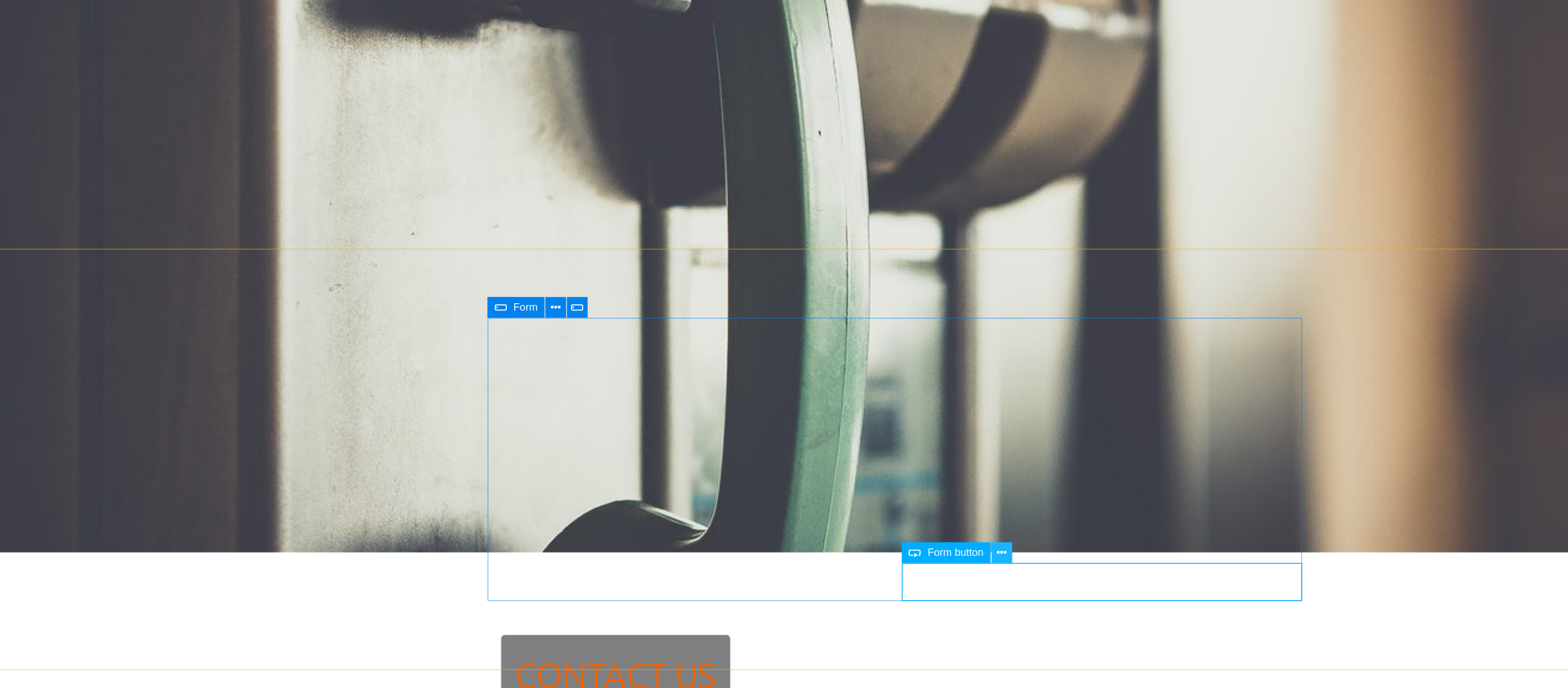 click at bounding box center (869, 500) 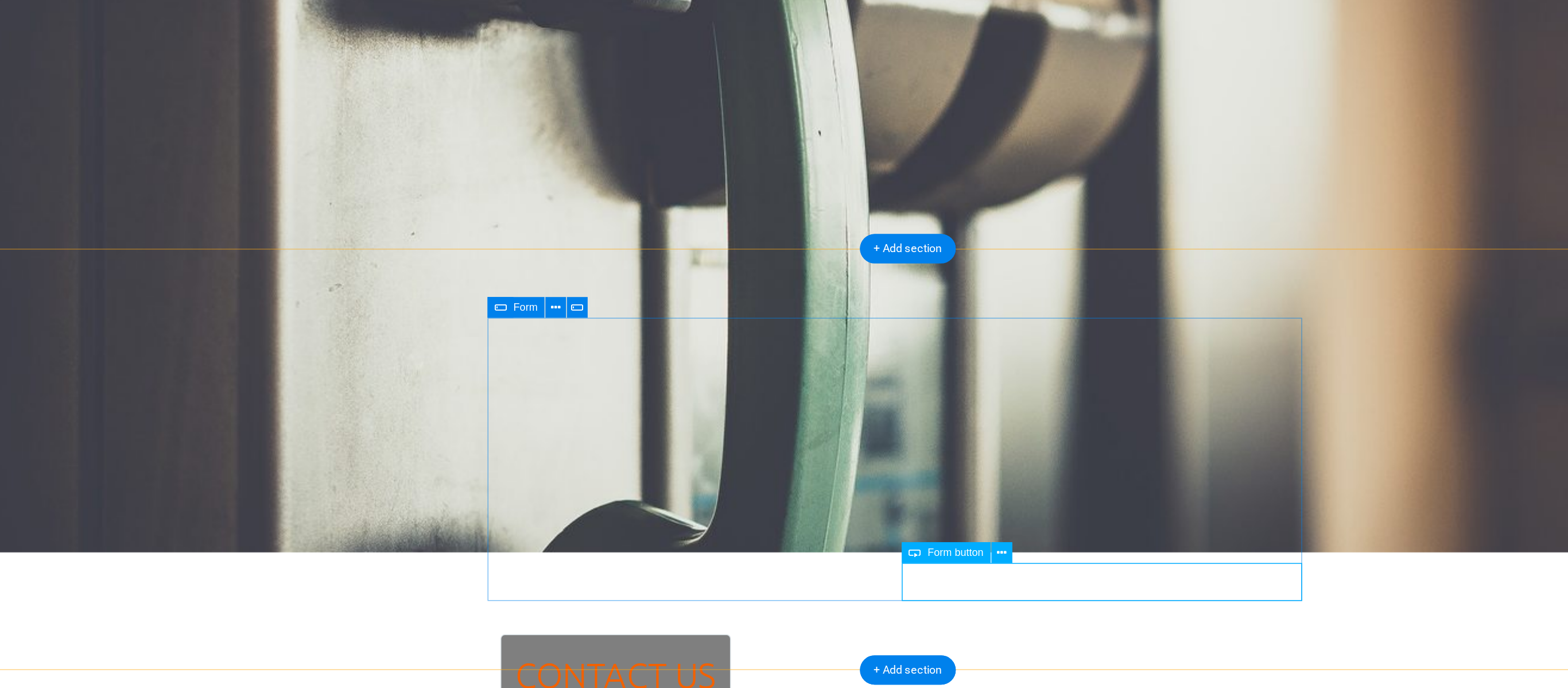 click on "Submit" at bounding box center (663, 705) 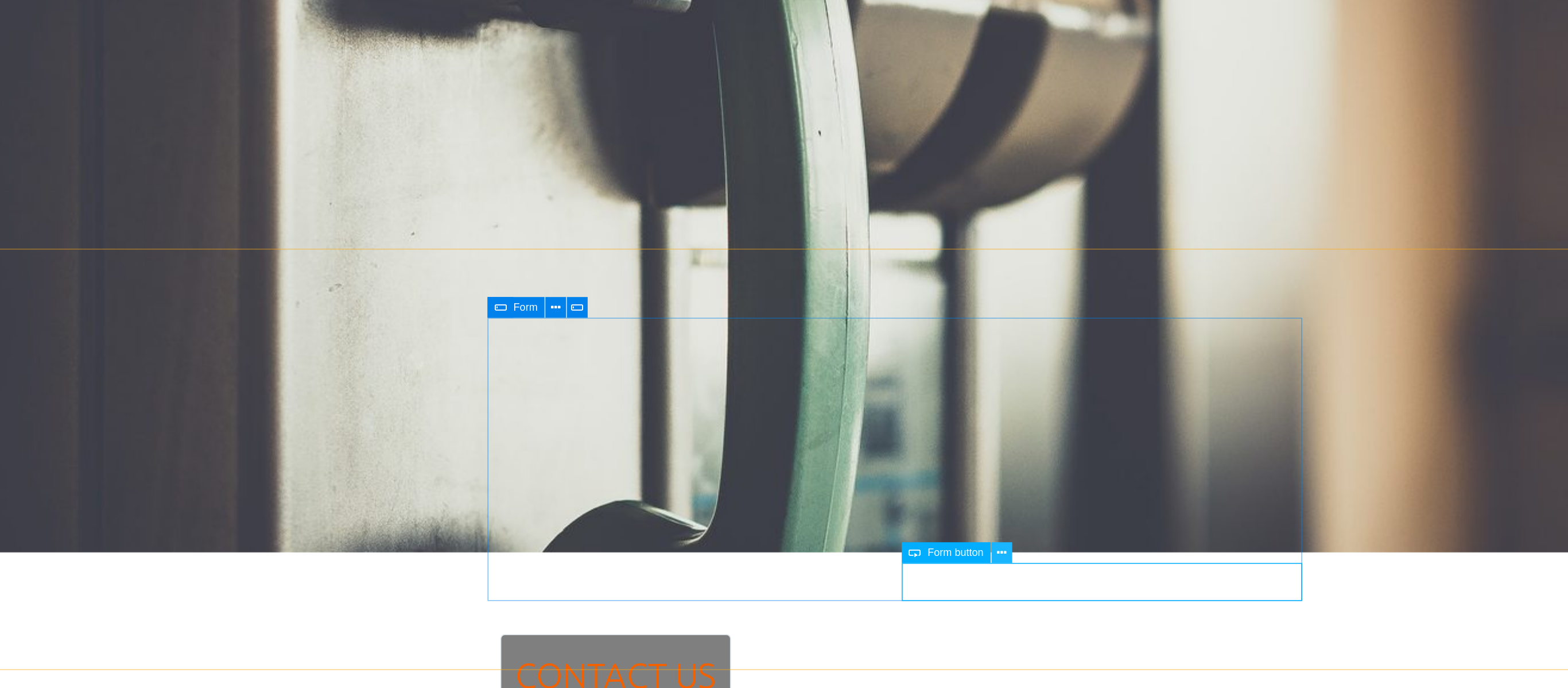 click at bounding box center [869, 500] 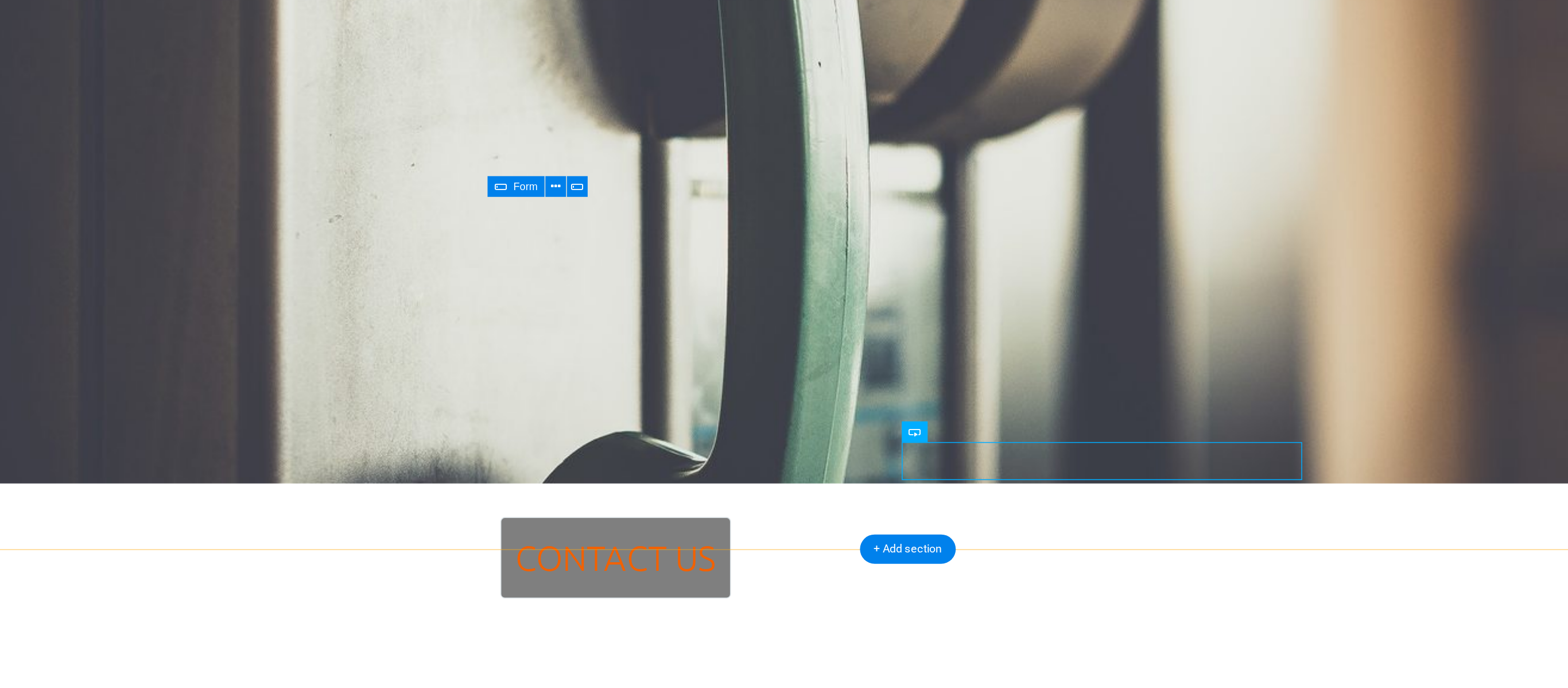 scroll, scrollTop: 83, scrollLeft: 0, axis: vertical 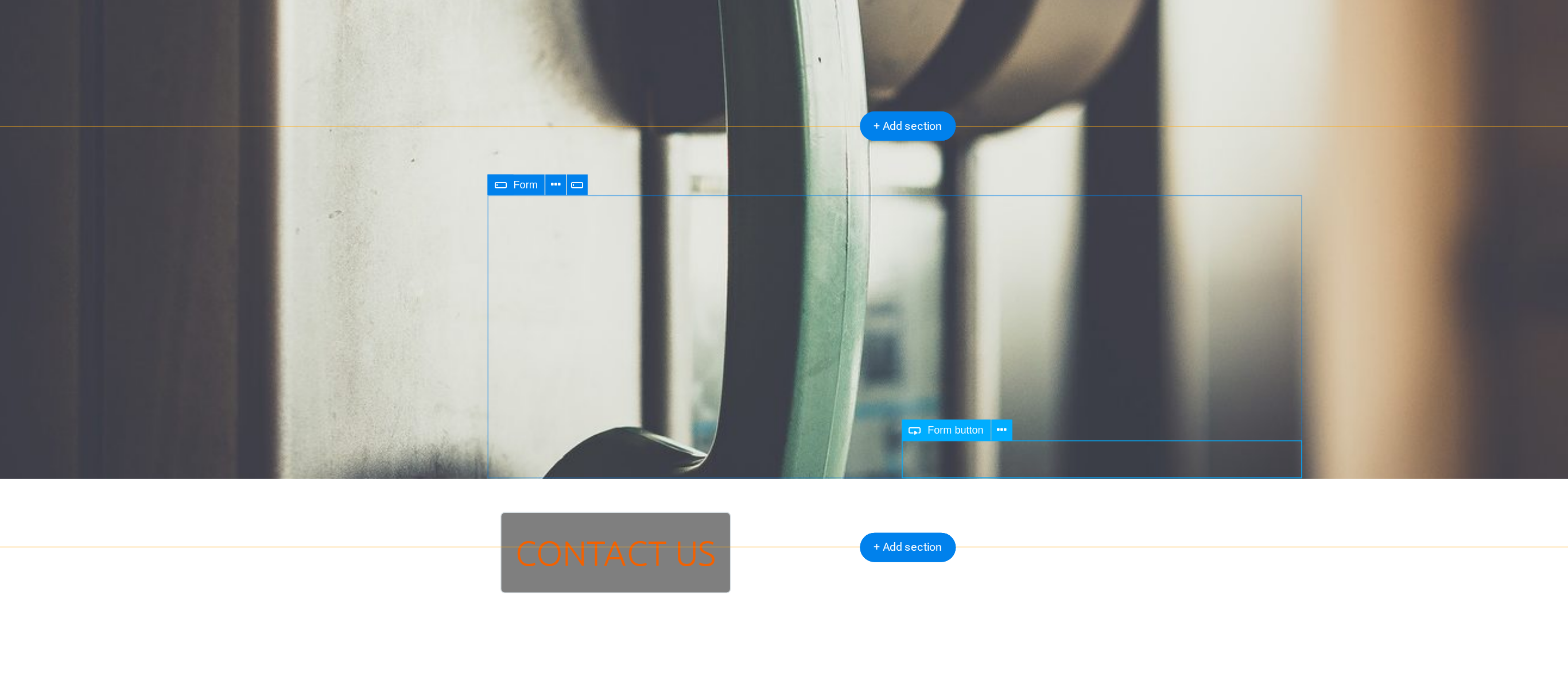 click on "Submit" at bounding box center [663, 624] 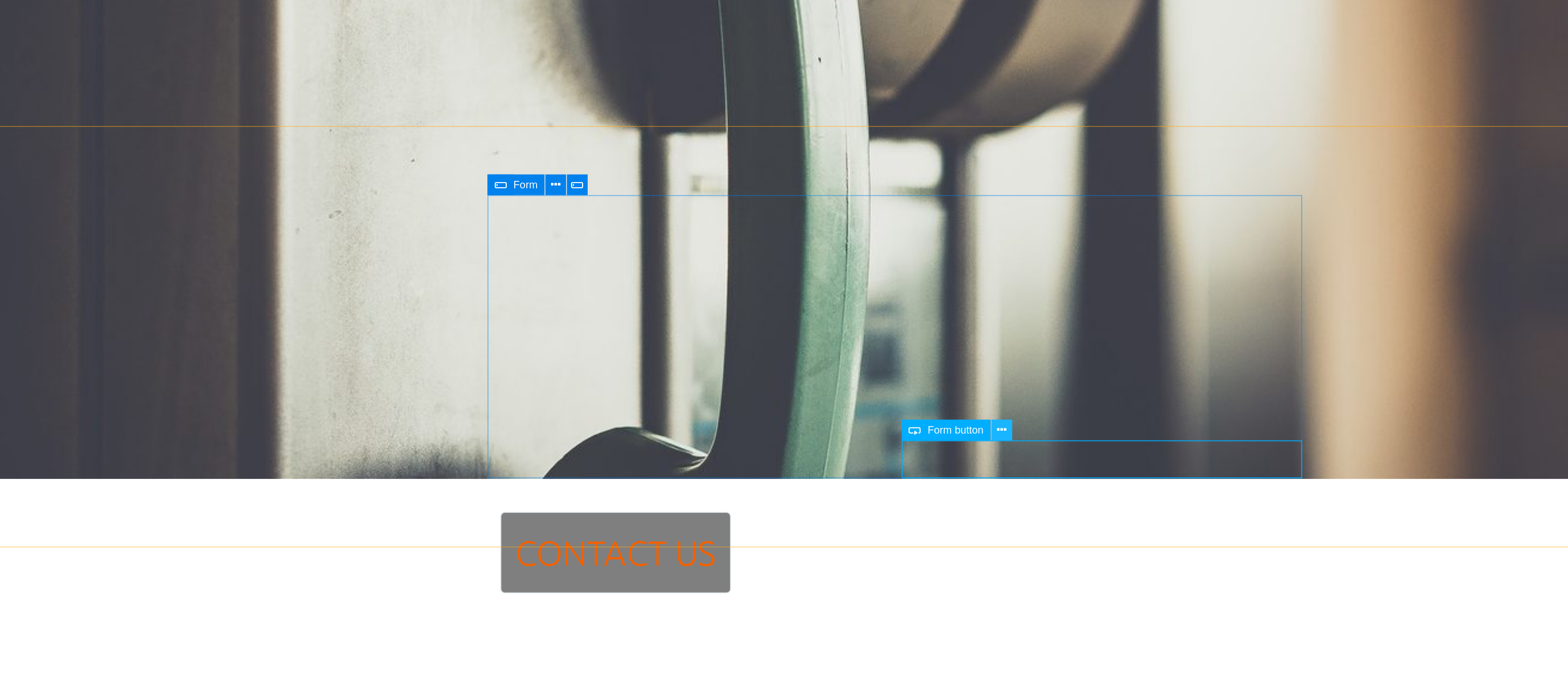 click at bounding box center (869, 418) 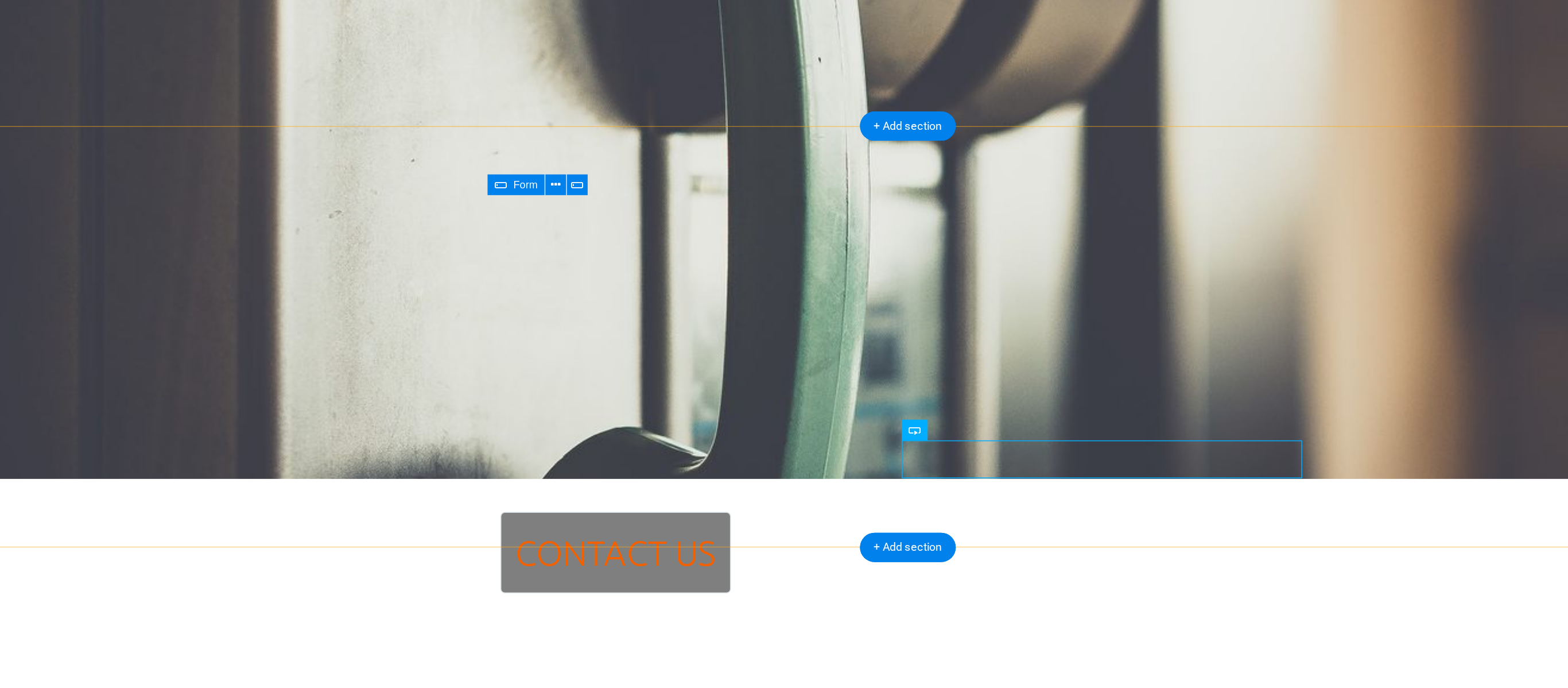 scroll, scrollTop: 0, scrollLeft: 0, axis: both 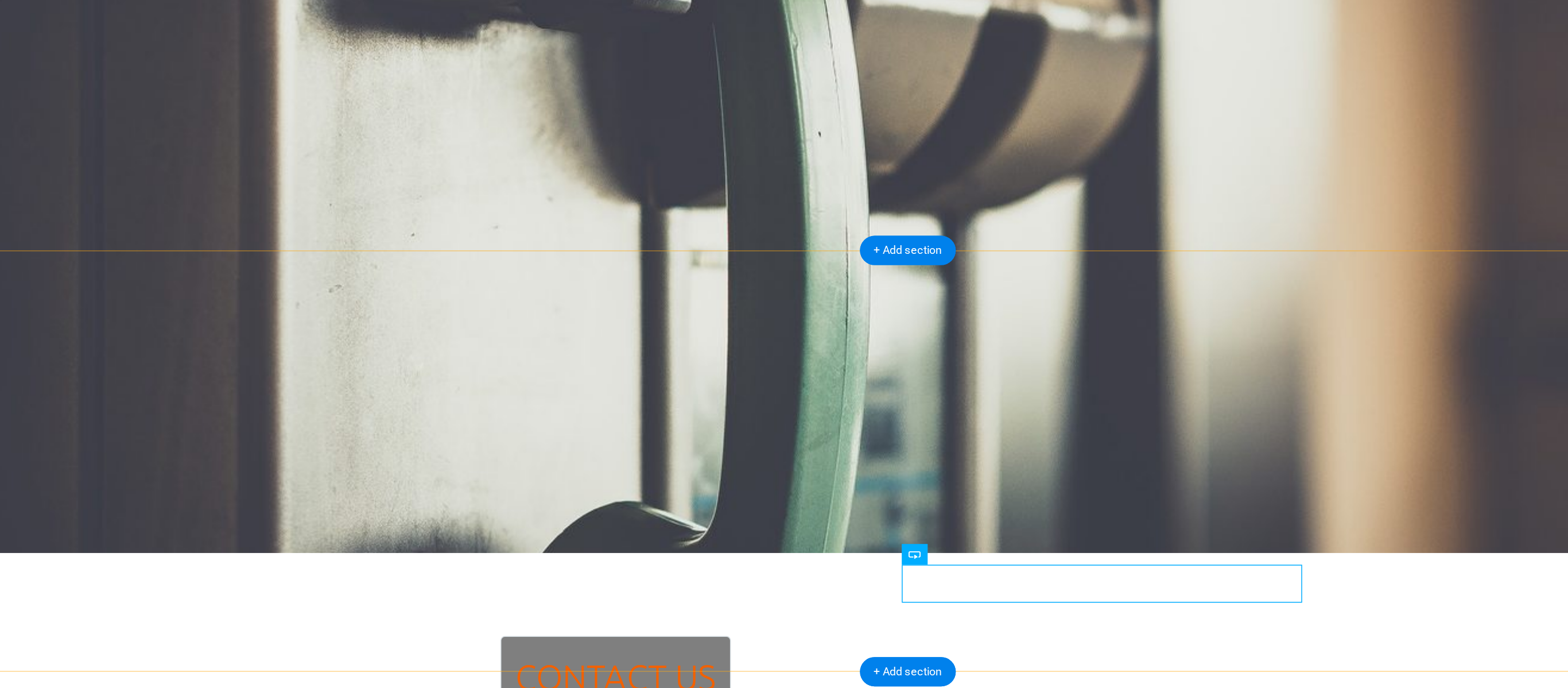 click on "{{ 'content.forms.privacy'|trans }} Unreadable? Regenerate Submit" at bounding box center [525, 622] 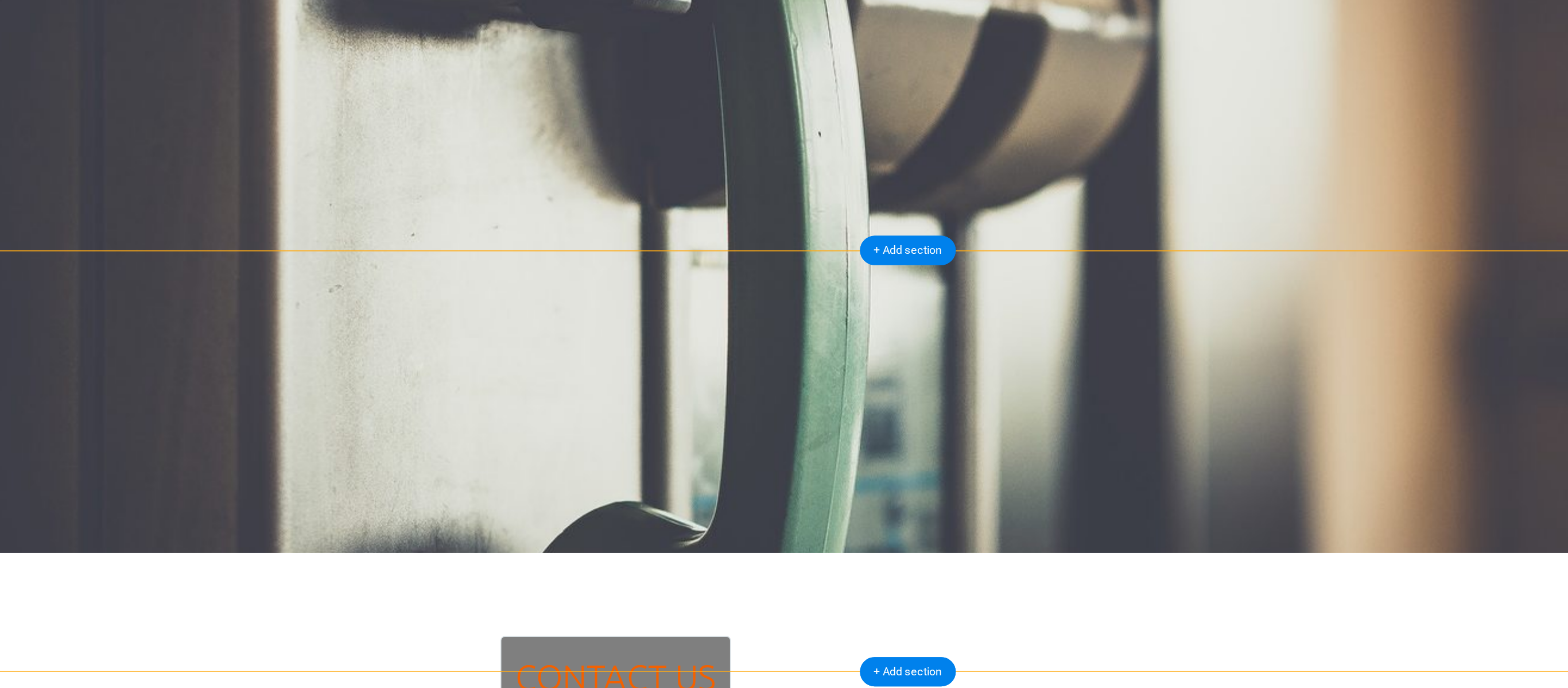 click on "{{ 'content.forms.privacy'|trans }} Unreadable? Regenerate Submit" at bounding box center [525, 622] 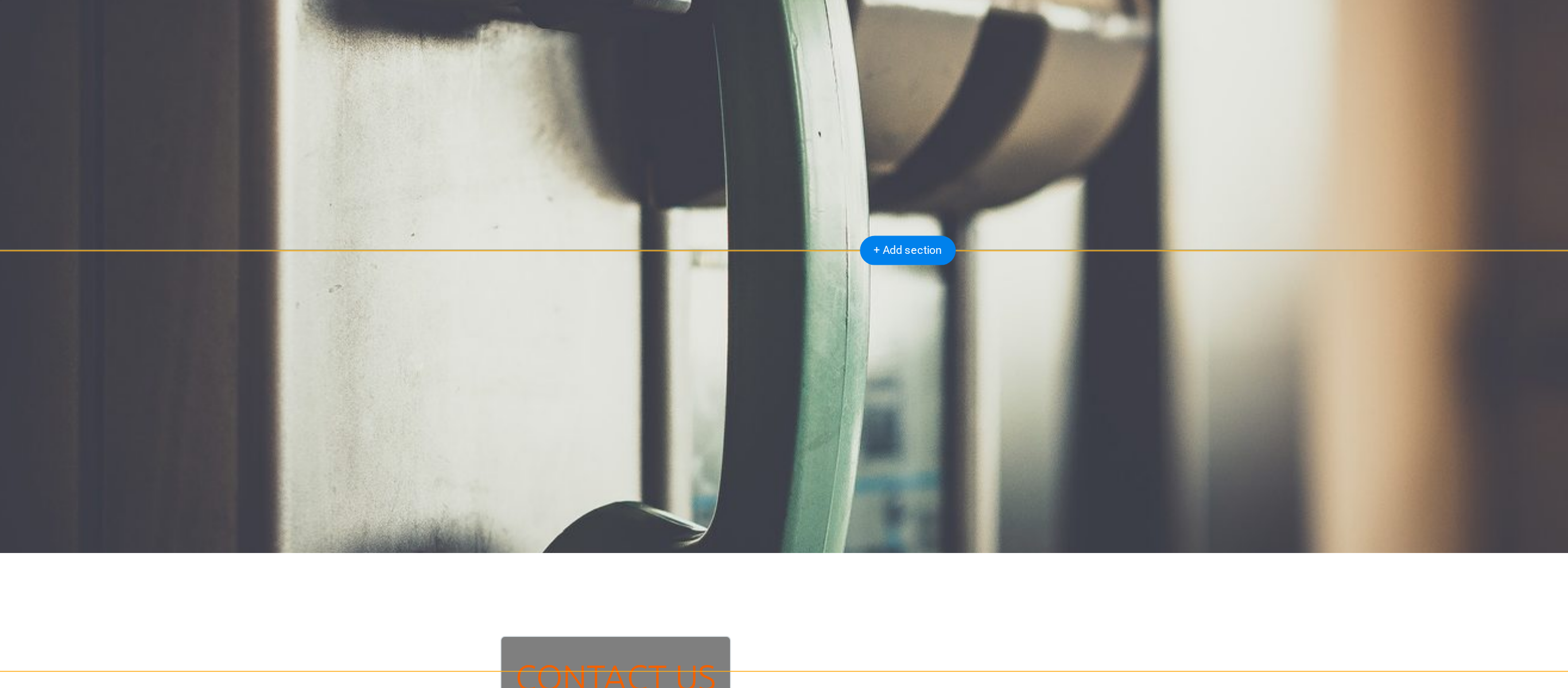 click on "Contact US" at bounding box center [525, 407] 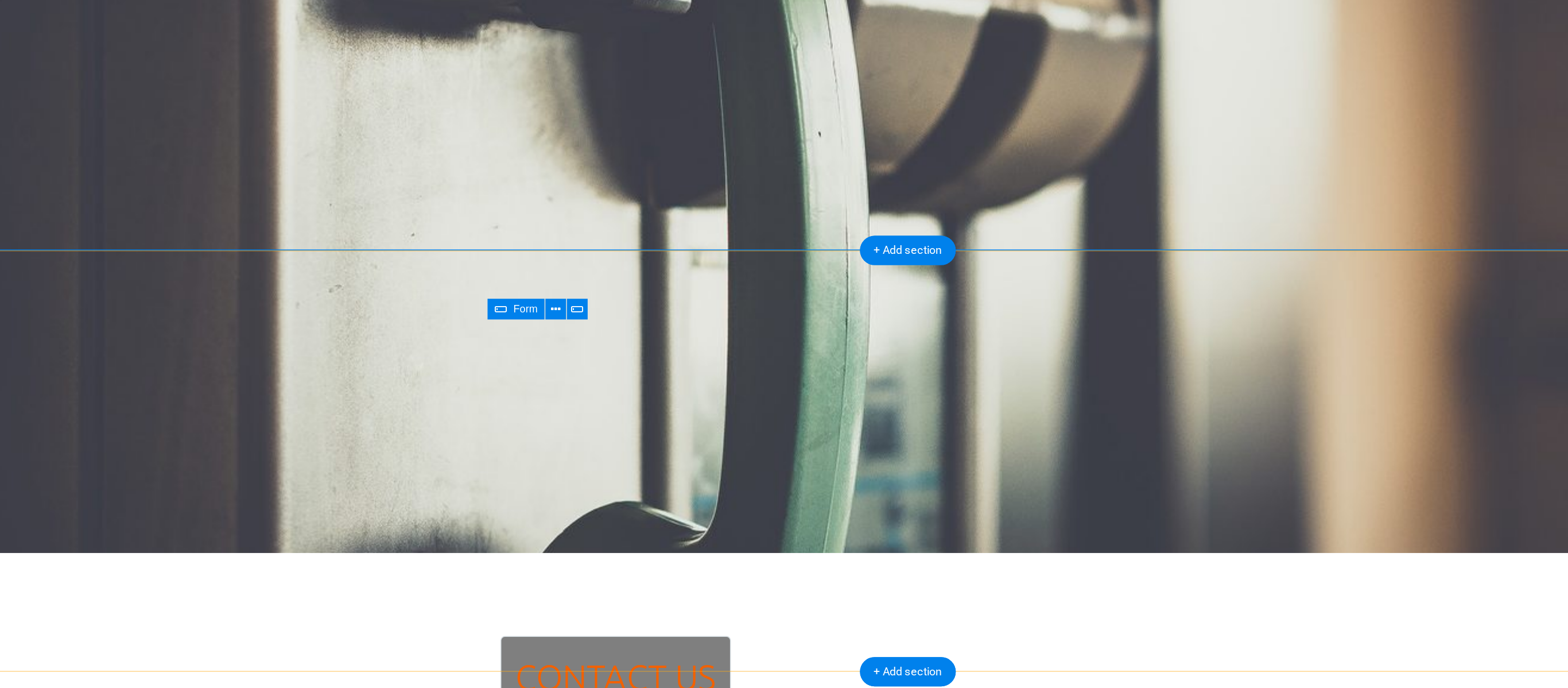 click on "{{ 'content.forms.privacy'|trans }} Unreadable? Regenerate Submit" at bounding box center (525, 622) 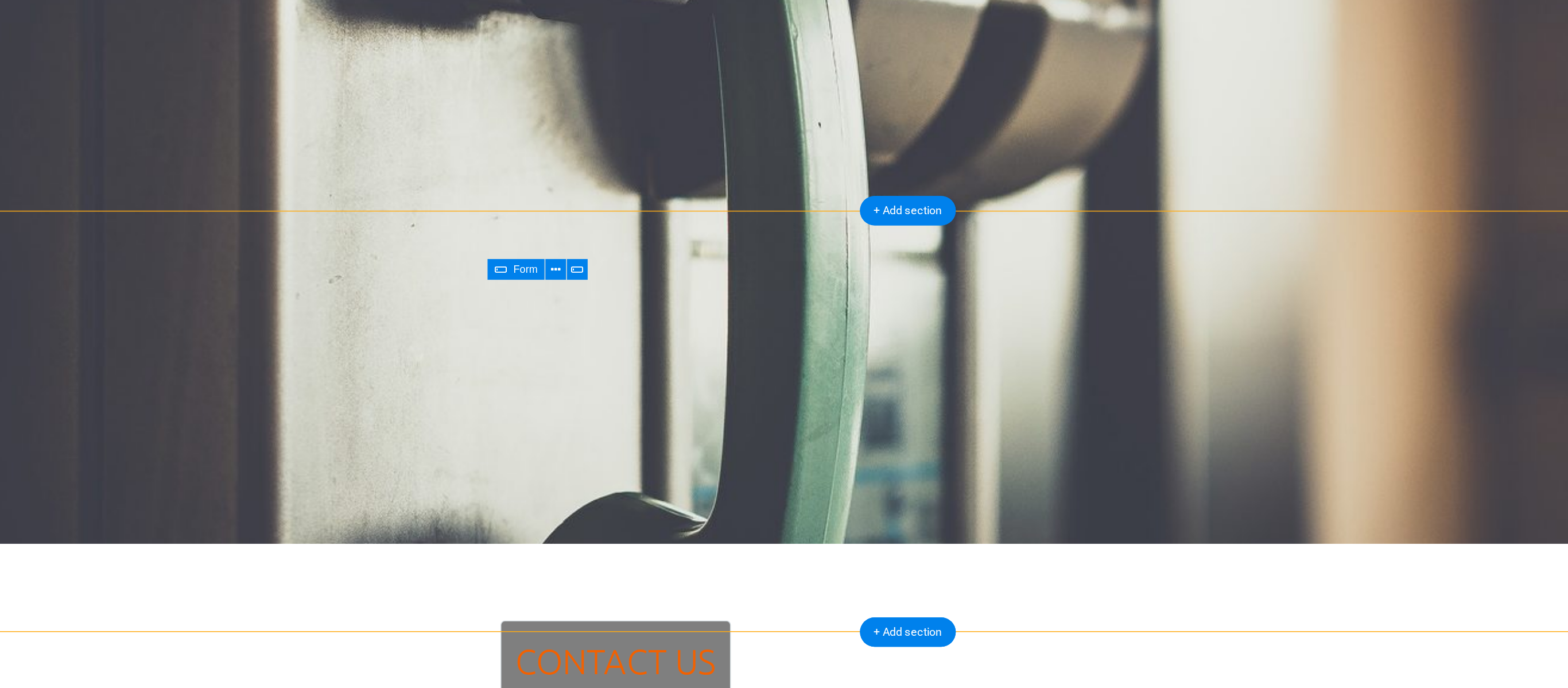 scroll, scrollTop: 0, scrollLeft: 0, axis: both 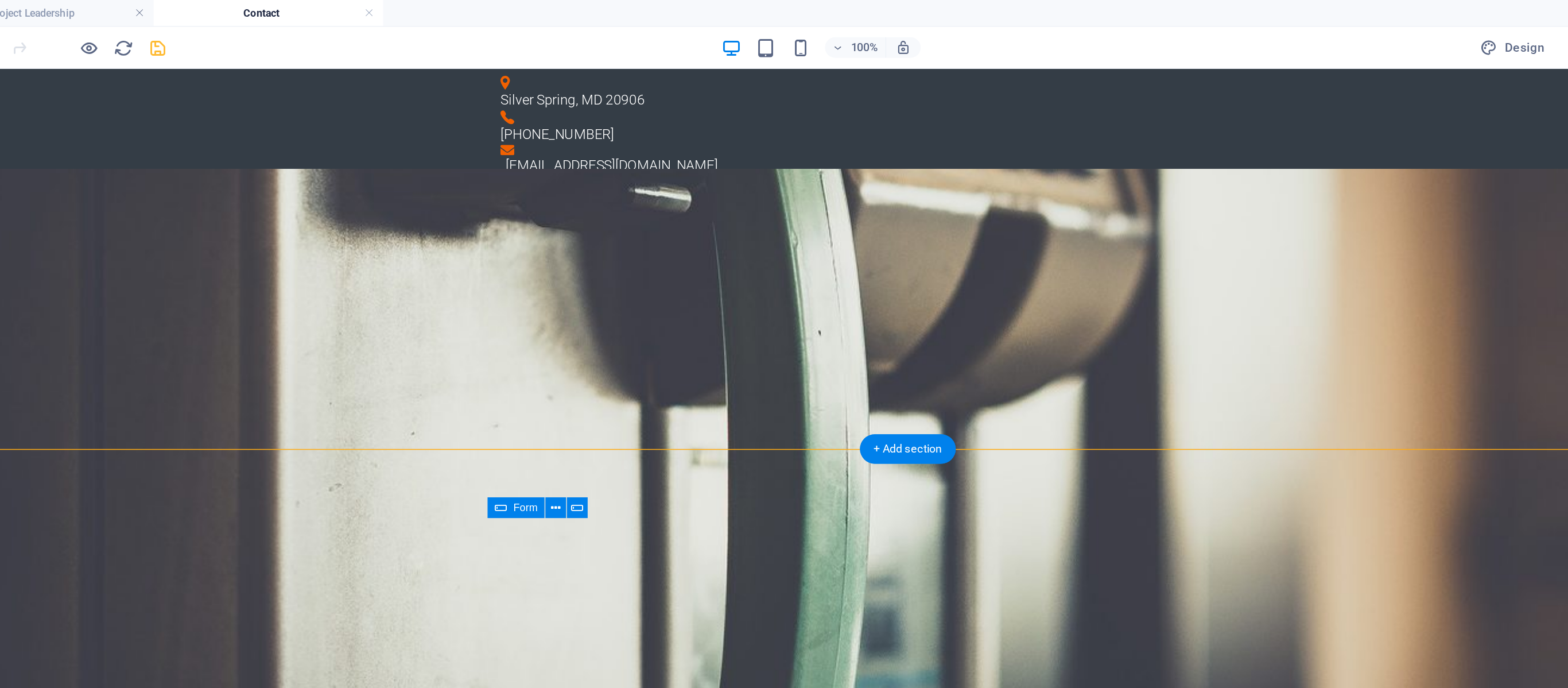 click on "{{ 'content.forms.privacy'|trans }} Unreadable? Regenerate Submit" at bounding box center [525, 820] 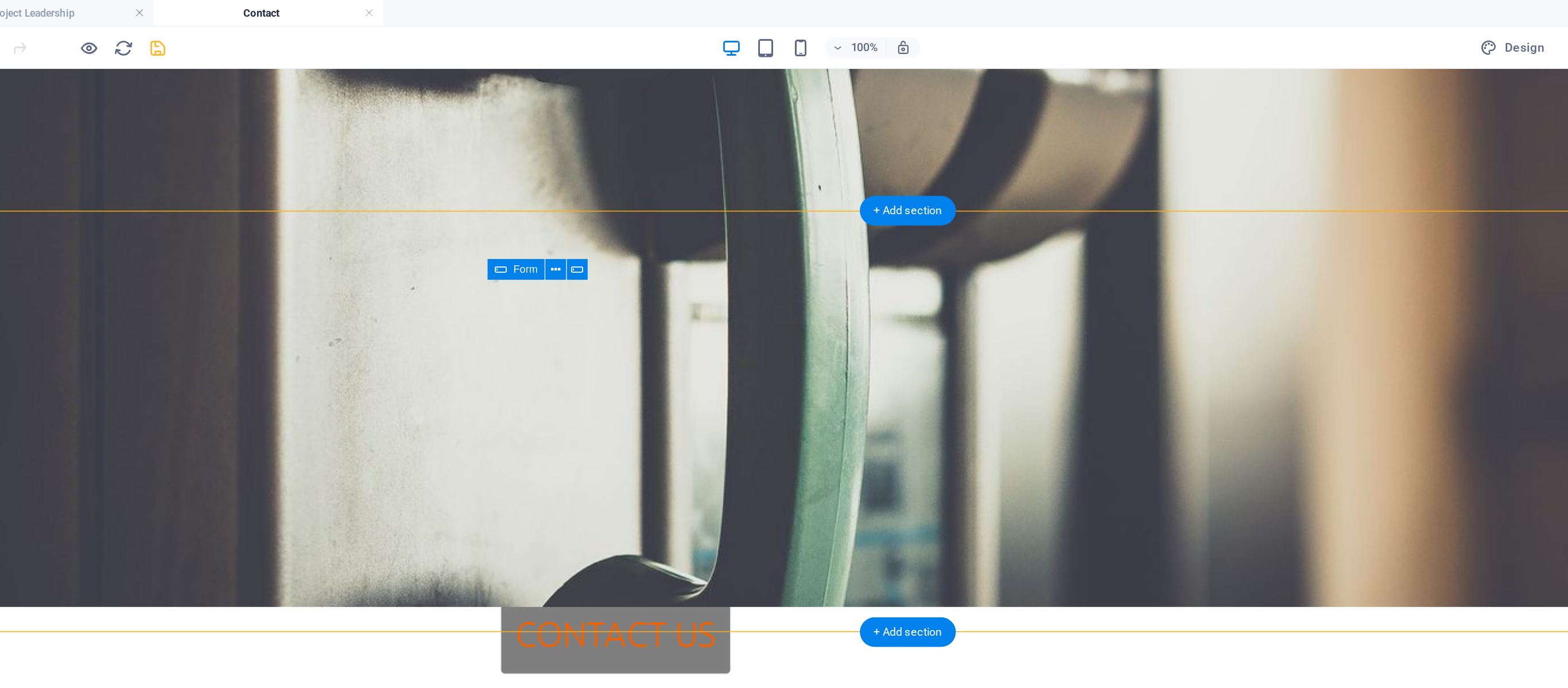 scroll, scrollTop: 163, scrollLeft: 0, axis: vertical 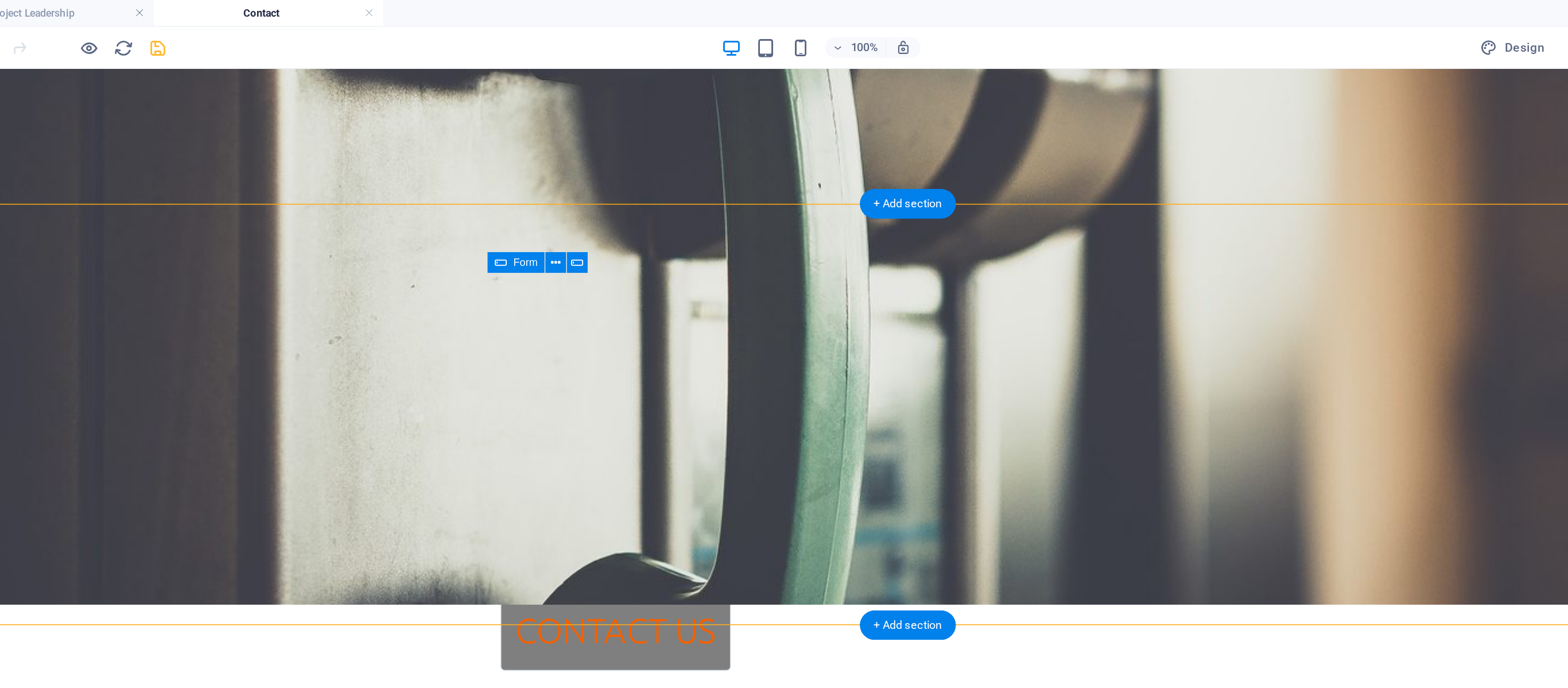 click on "{{ 'content.forms.privacy'|trans }} Unreadable? Regenerate Submit" at bounding box center [525, 657] 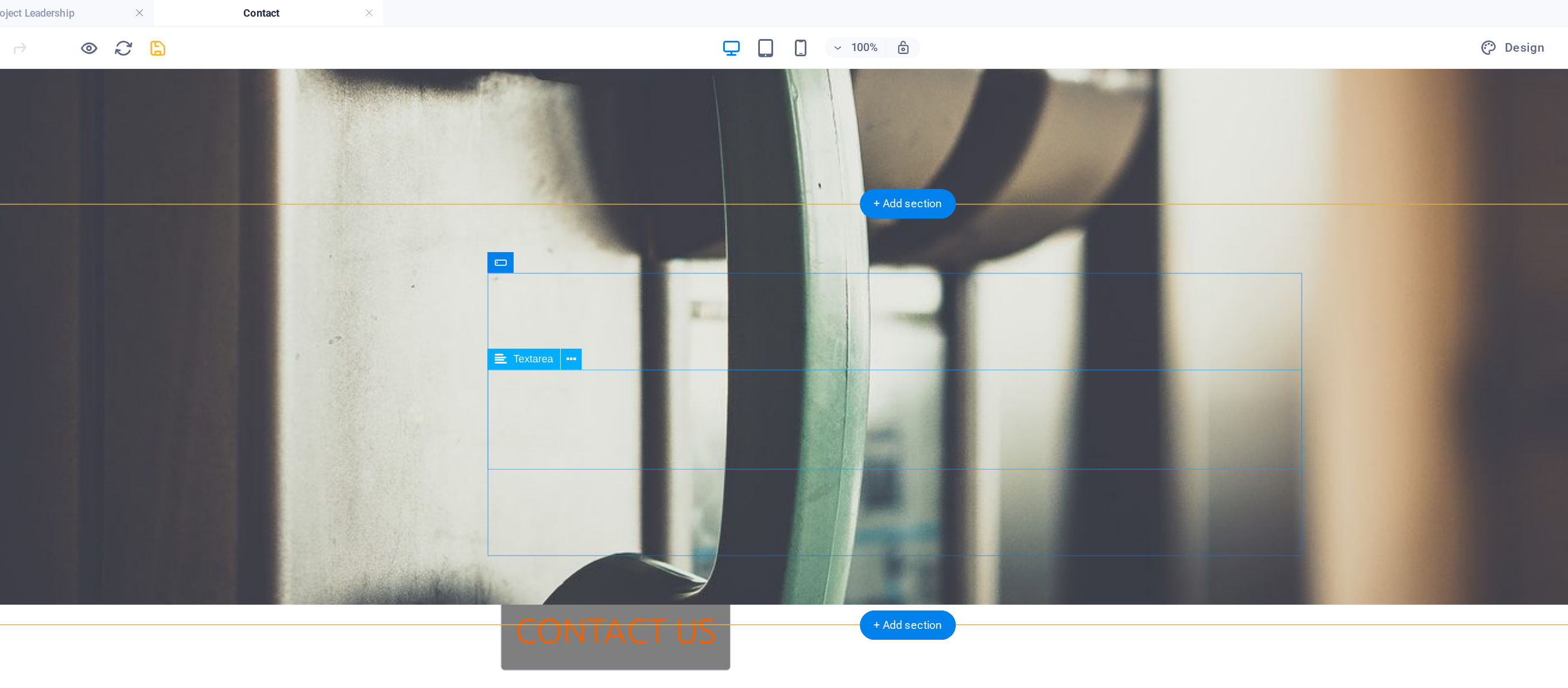 click at bounding box center (525, 662) 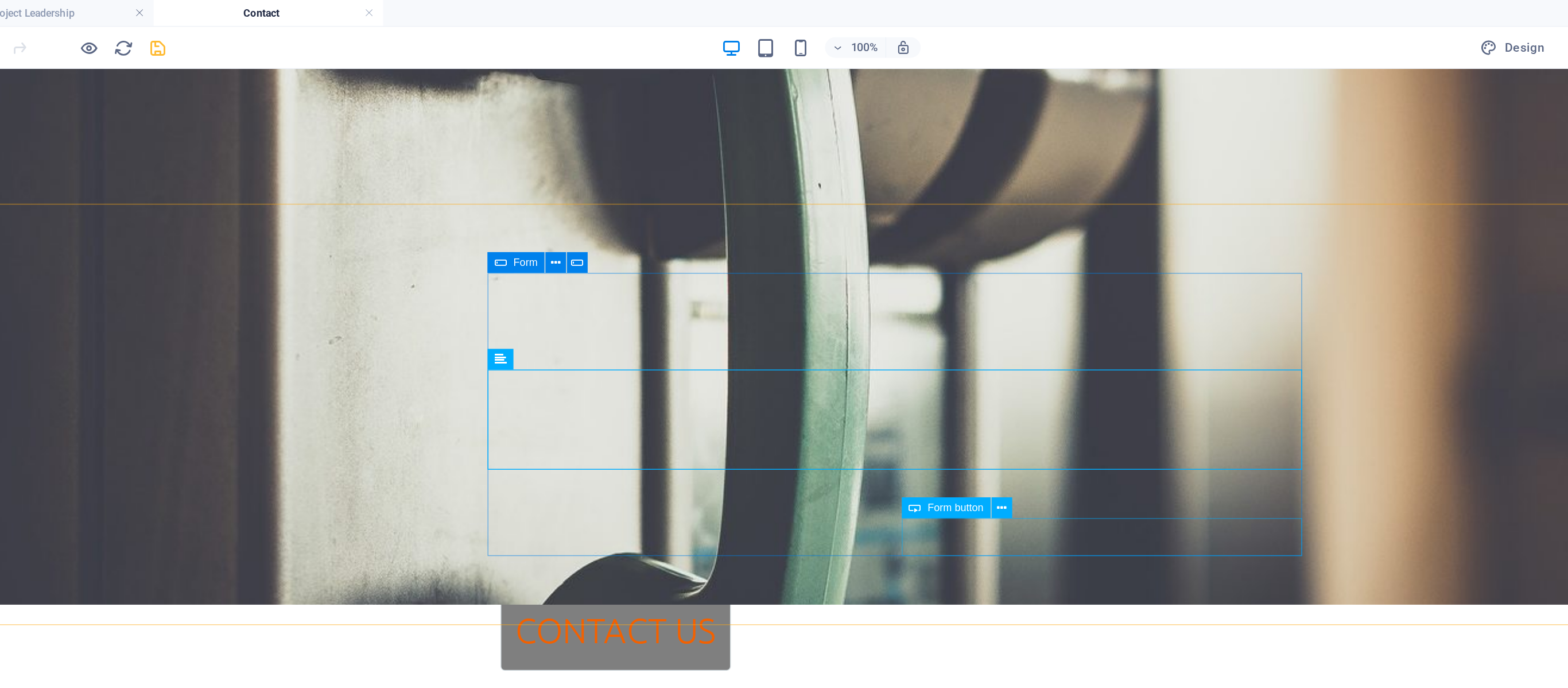 click on "Form button" at bounding box center (843, 338) 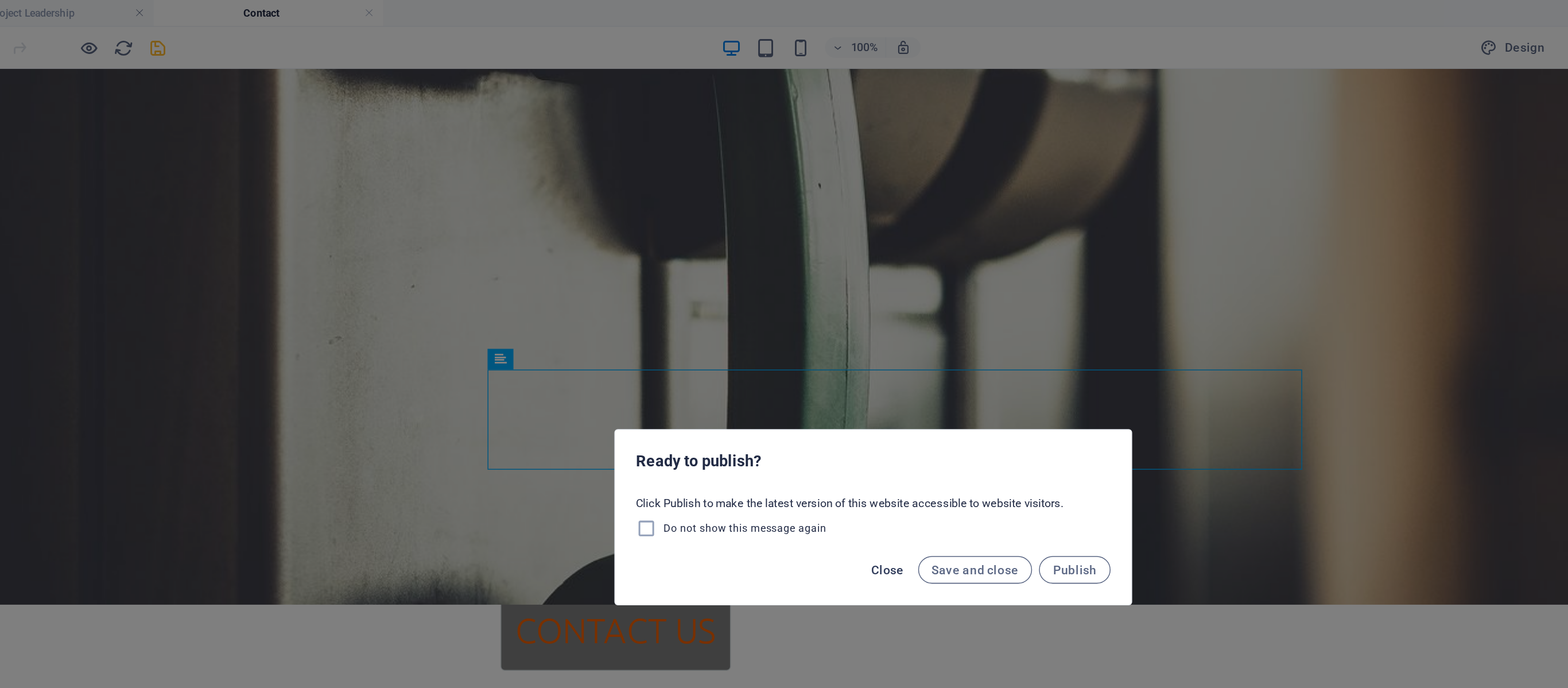 click on "Close" at bounding box center [794, 379] 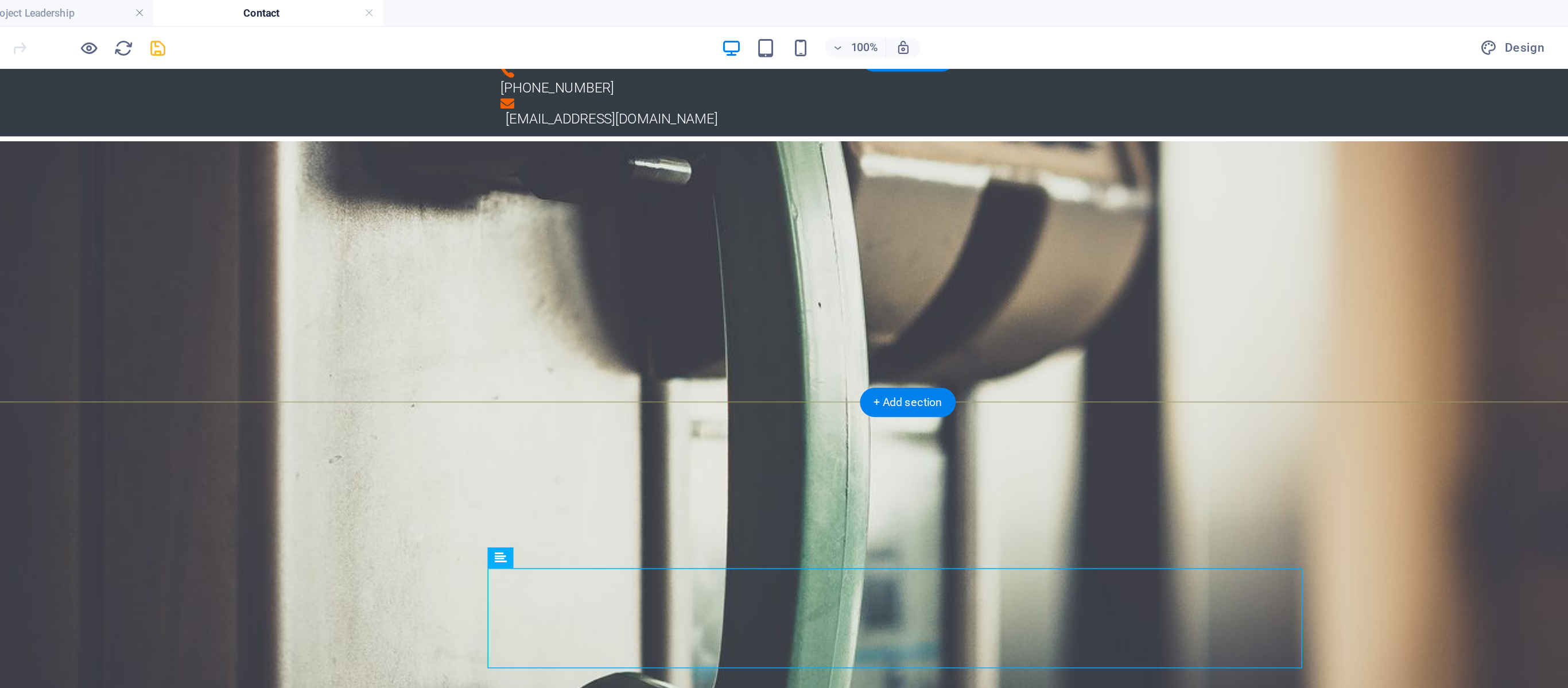scroll, scrollTop: 0, scrollLeft: 0, axis: both 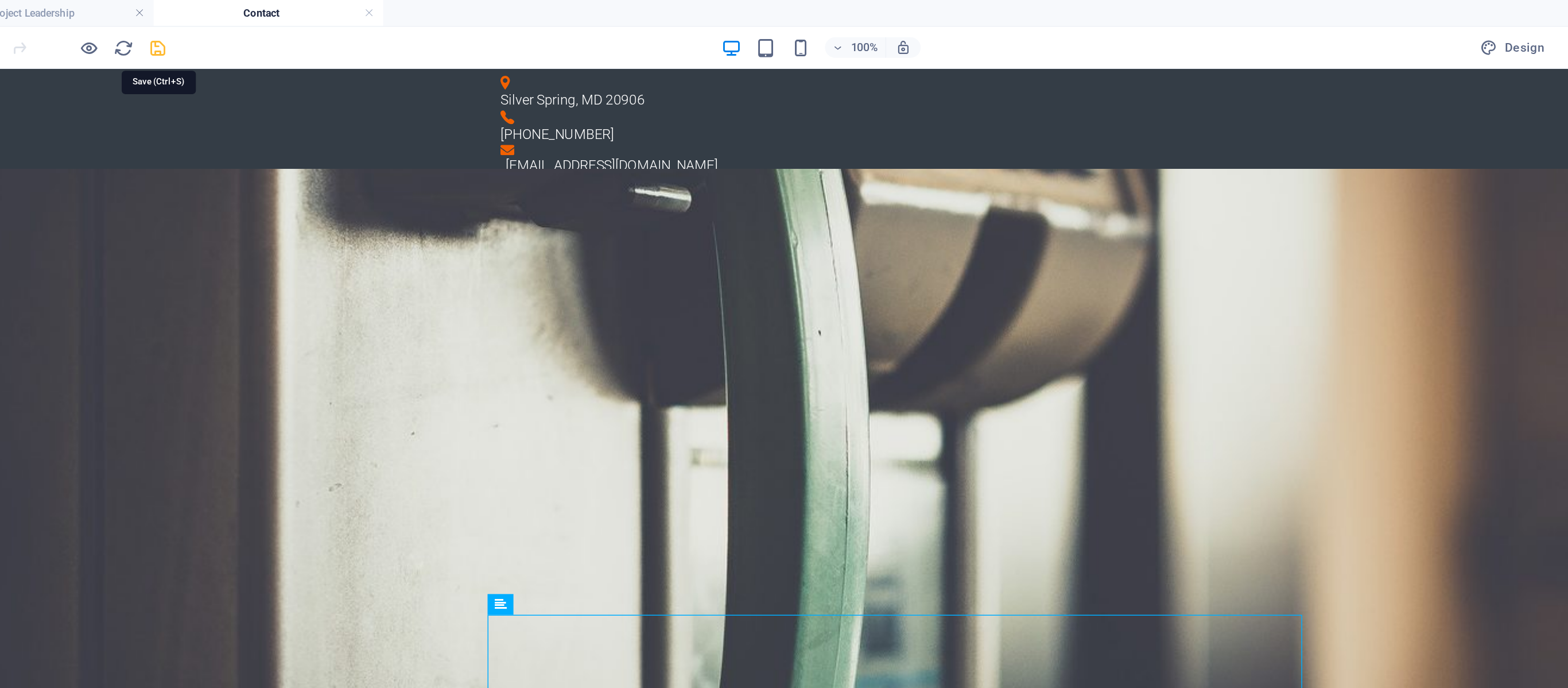 click at bounding box center (308, 32) 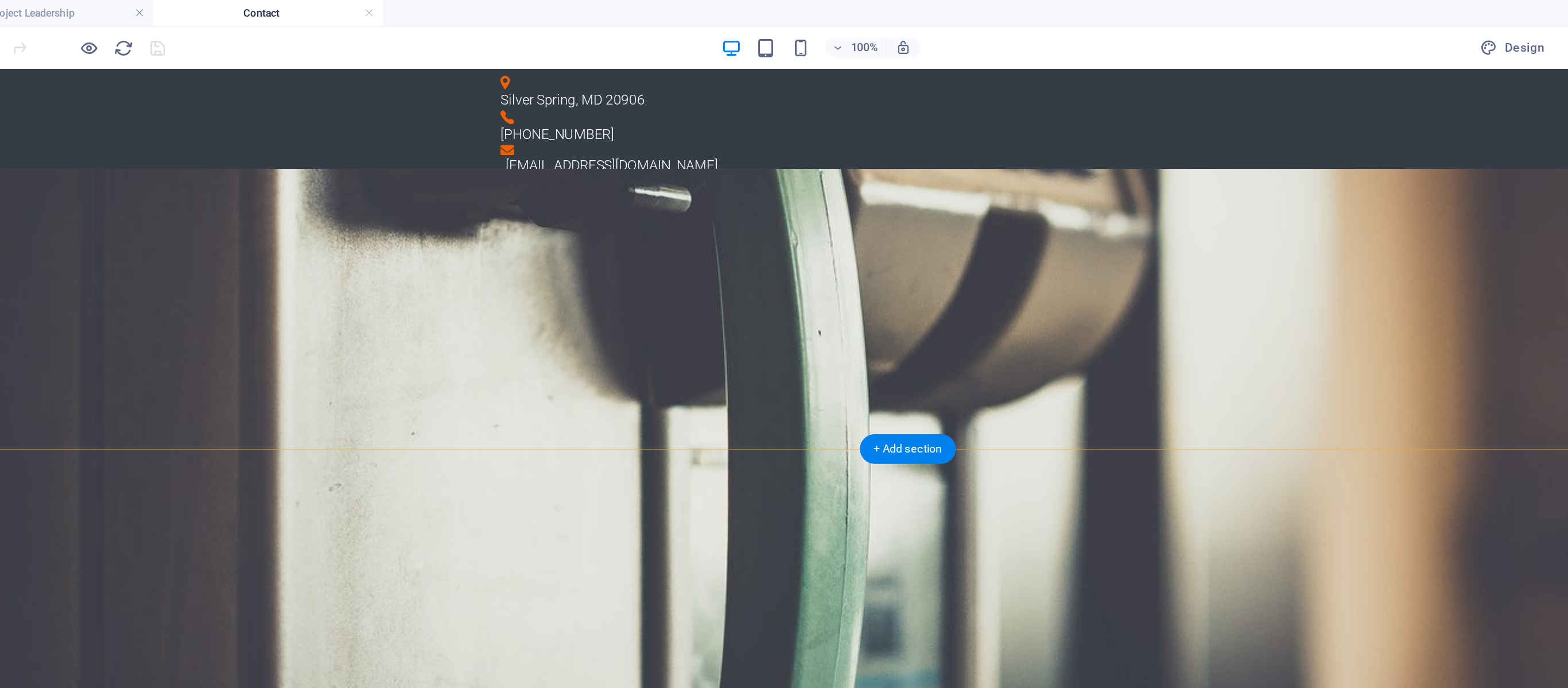 click on "{{ 'content.forms.privacy'|trans }} Unreadable? Regenerate Submit" at bounding box center (525, 820) 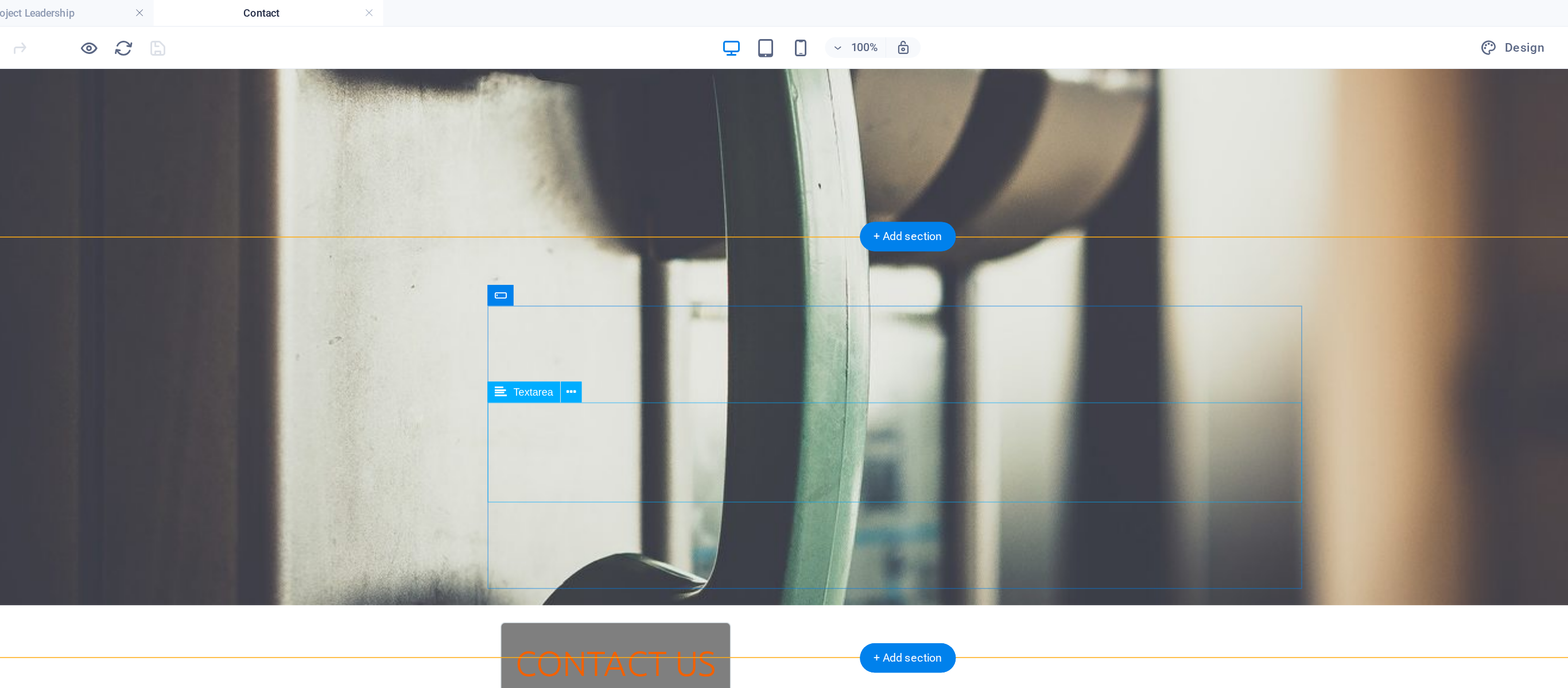 scroll, scrollTop: 0, scrollLeft: 0, axis: both 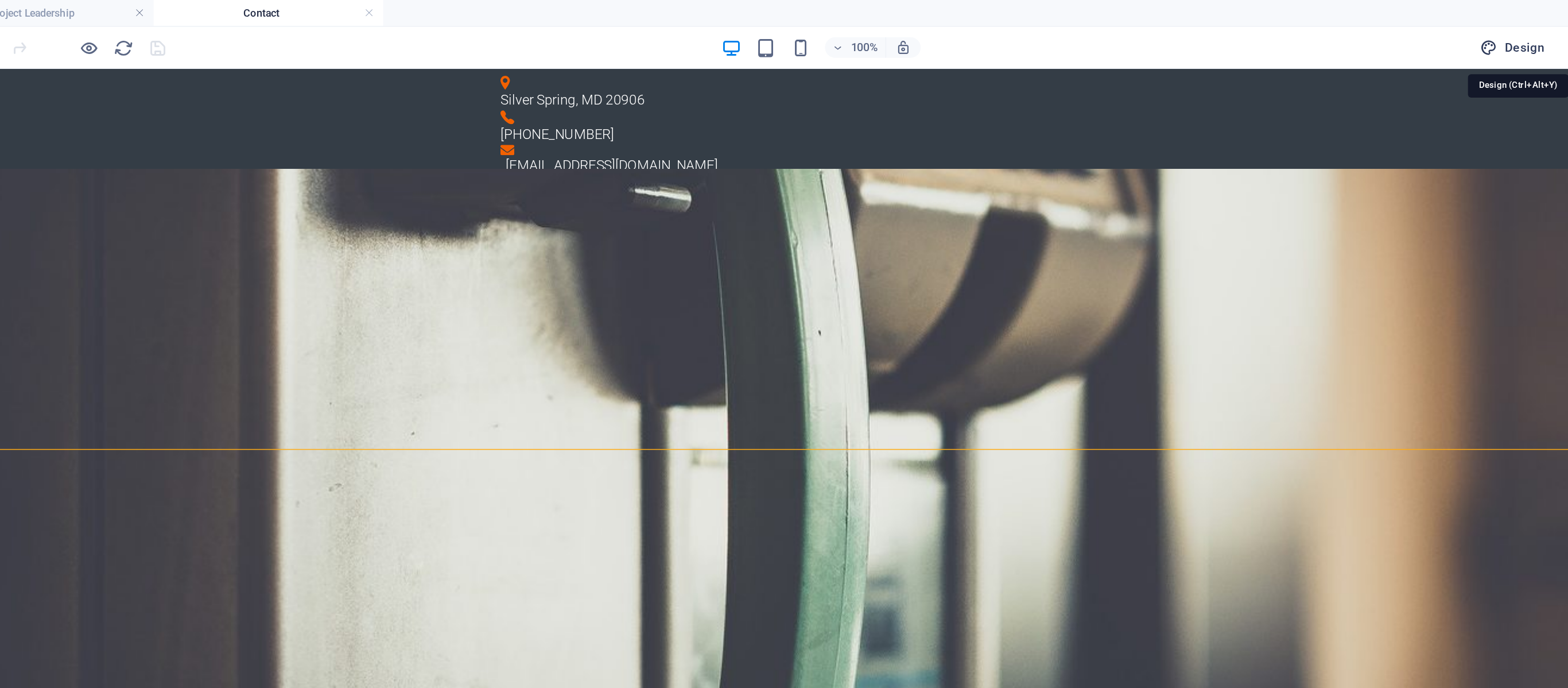 drag, startPoint x: 1218, startPoint y: 33, endPoint x: 712, endPoint y: 306, distance: 574.9478 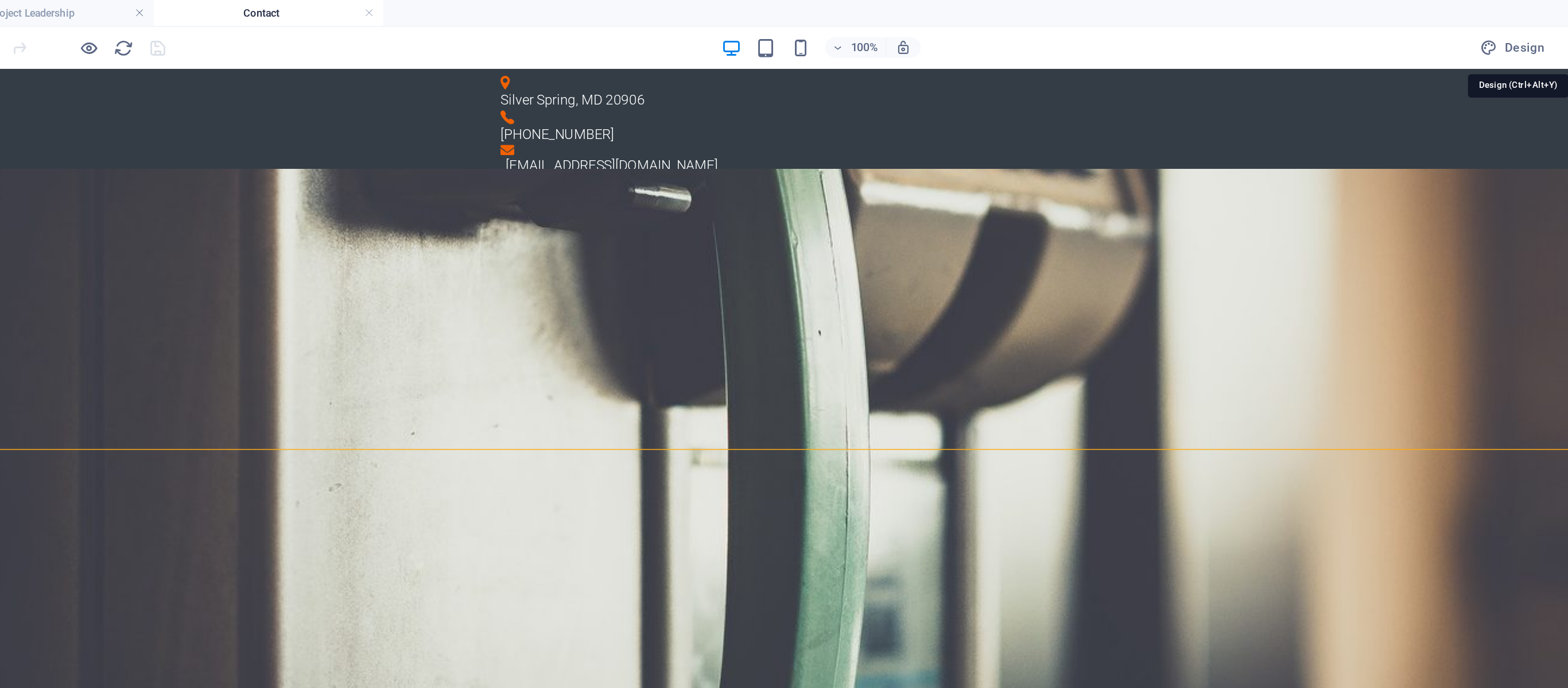 select on "px" 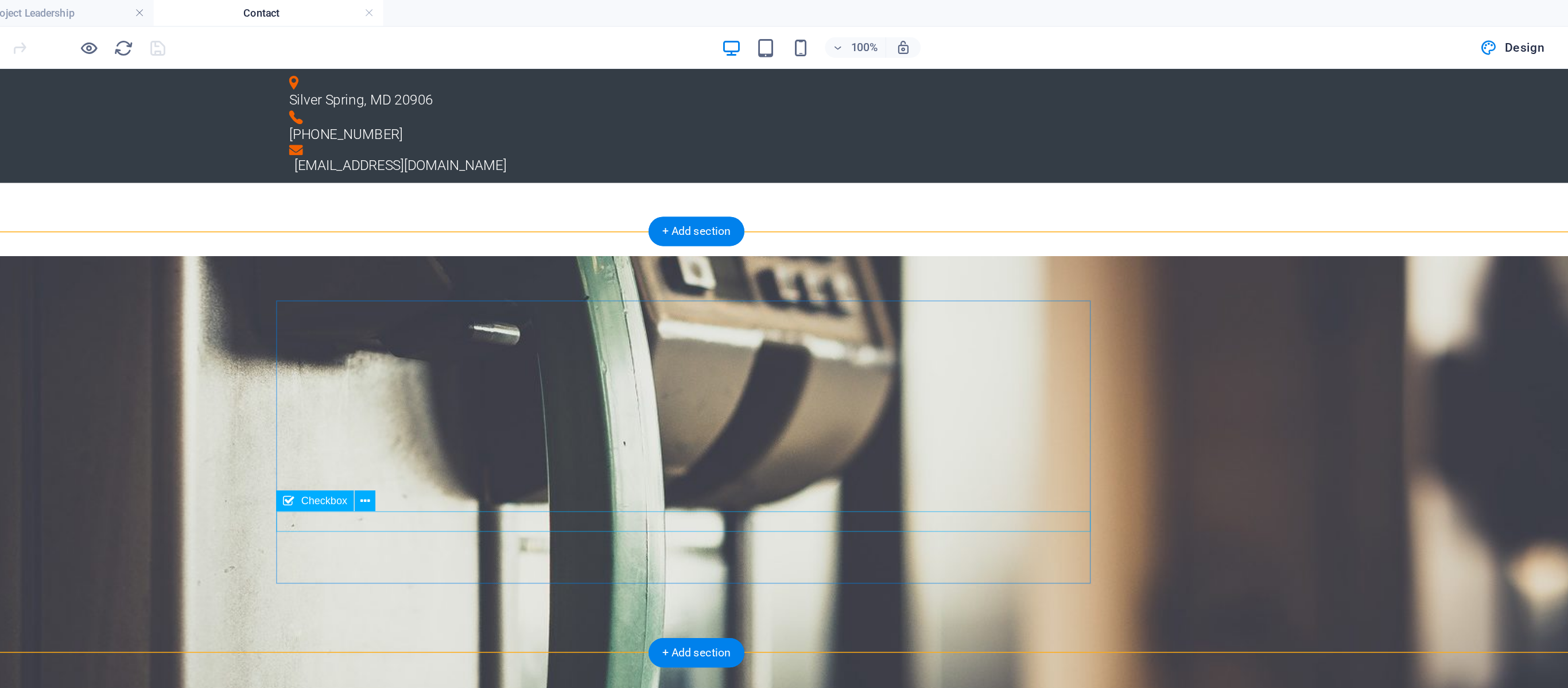 scroll, scrollTop: 145, scrollLeft: 0, axis: vertical 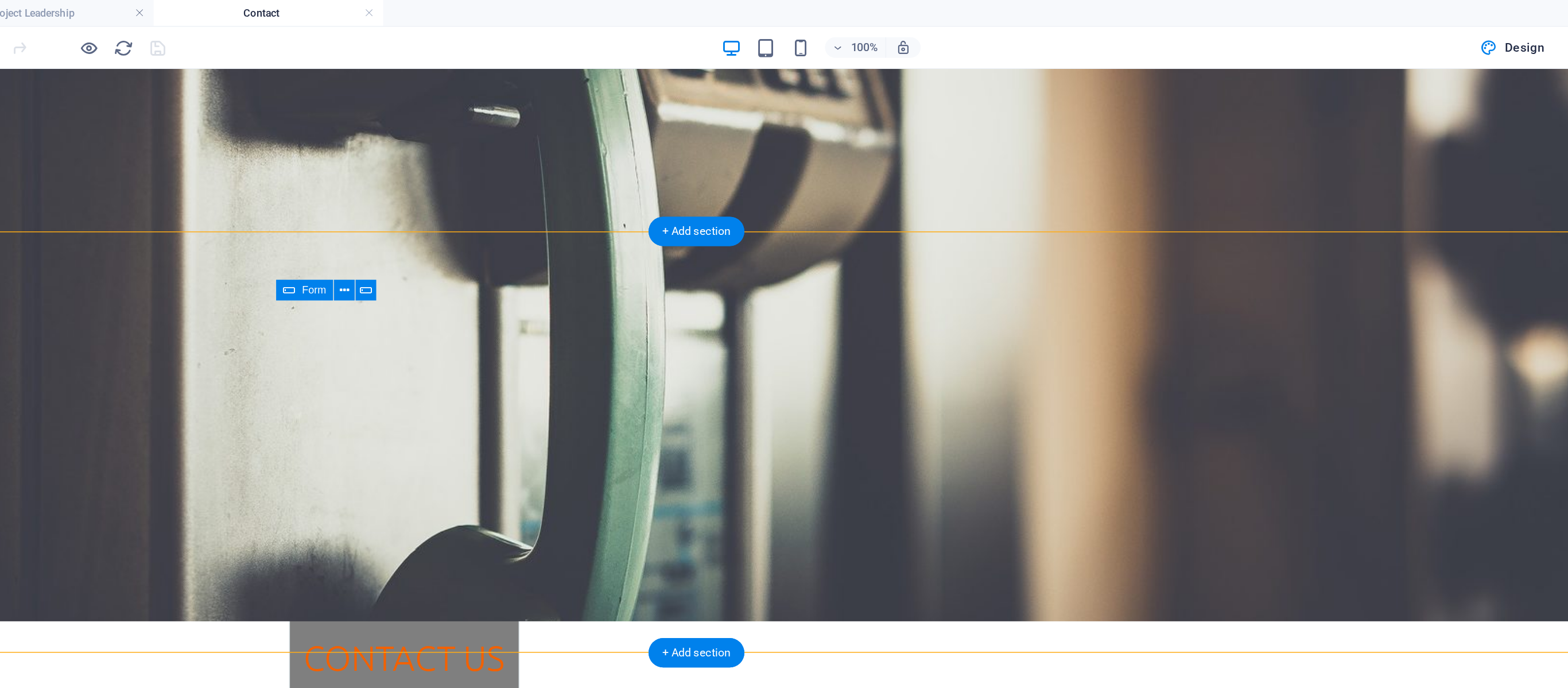 click on "{{ 'content.forms.privacy'|trans }} Unreadable? Regenerate Submit" at bounding box center [385, 675] 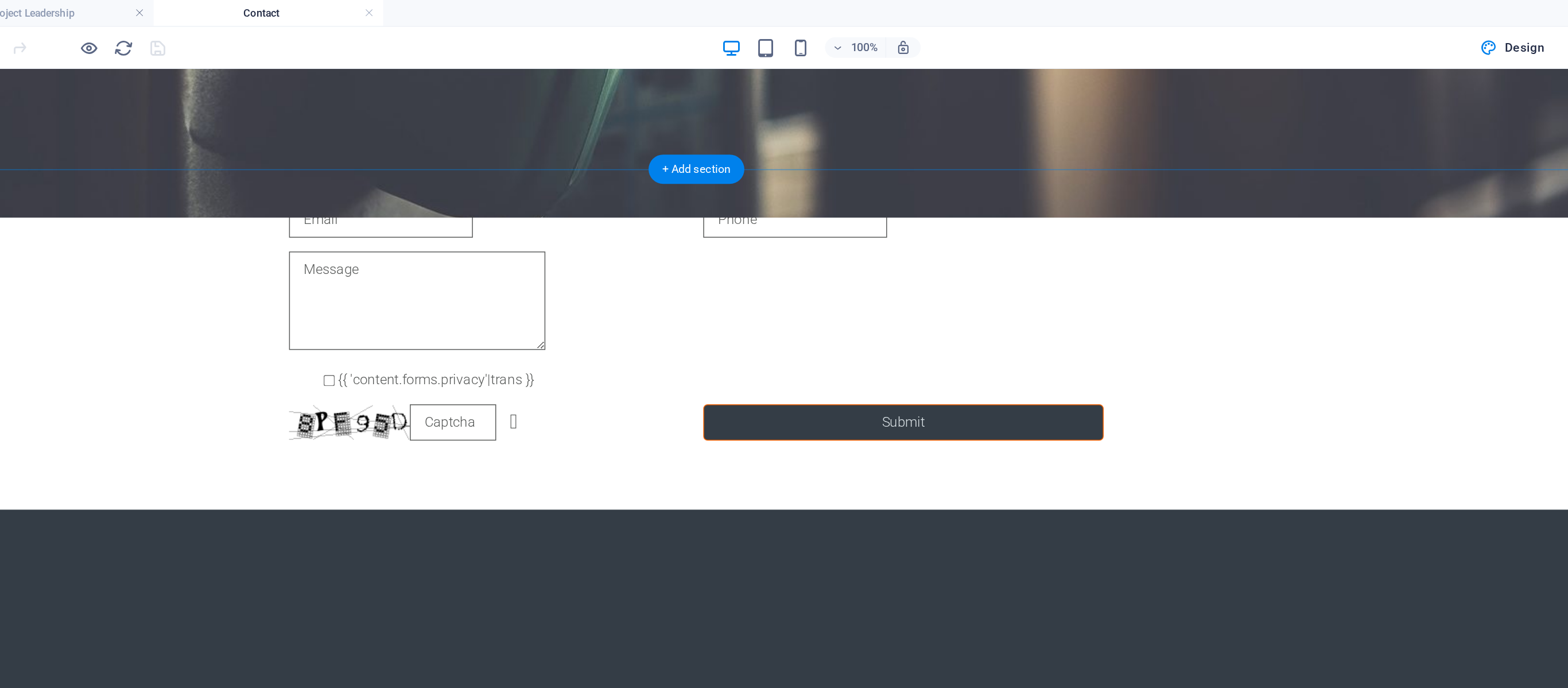 scroll, scrollTop: 598, scrollLeft: 0, axis: vertical 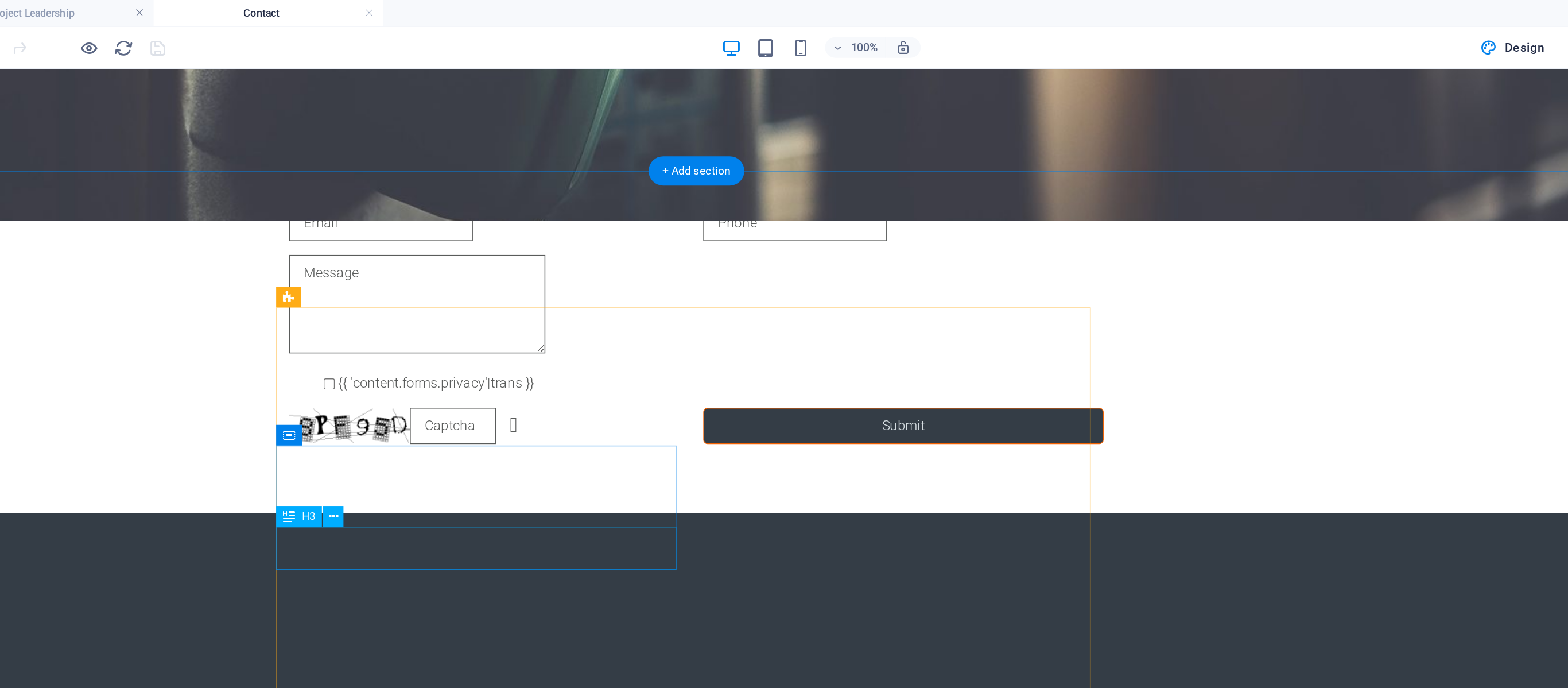 click on "[GEOGRAPHIC_DATA]" at bounding box center (385, 857) 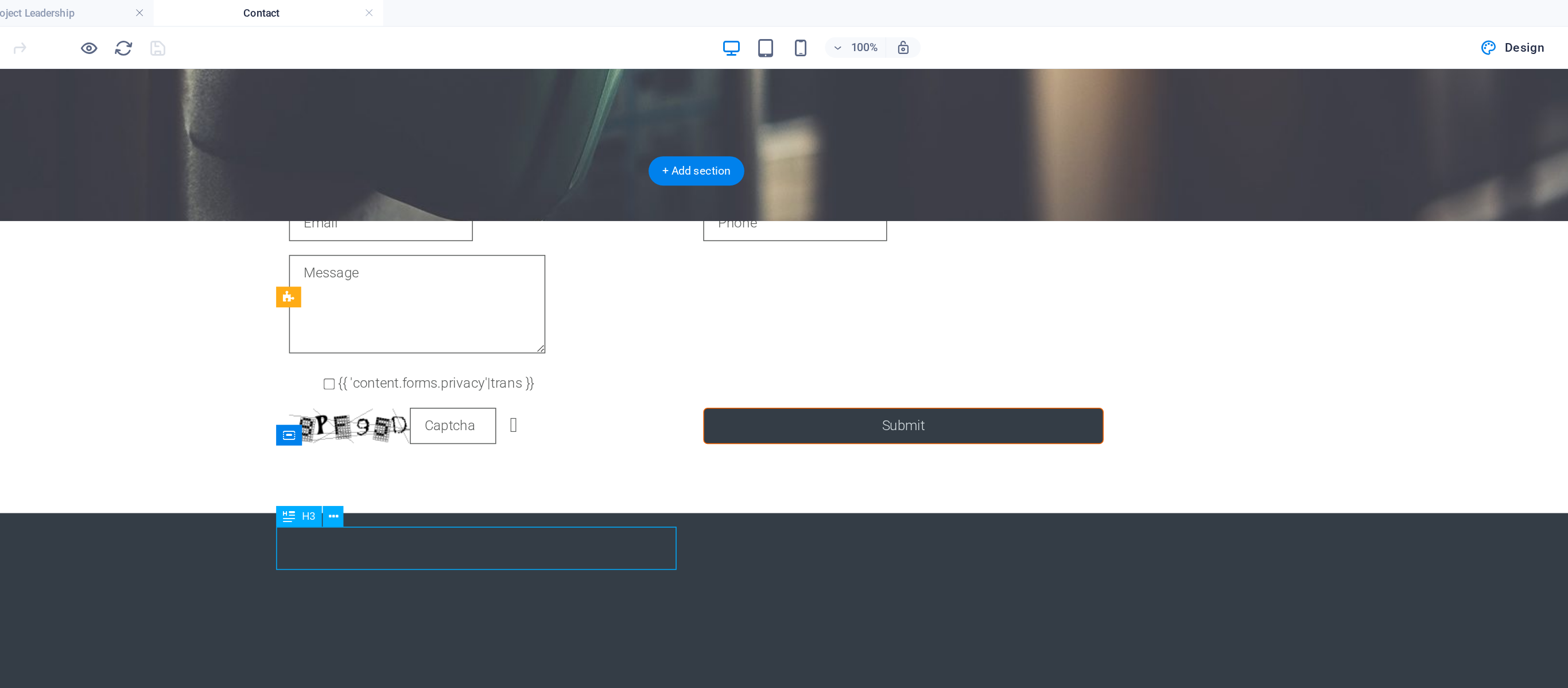 click on "[GEOGRAPHIC_DATA]" at bounding box center (385, 857) 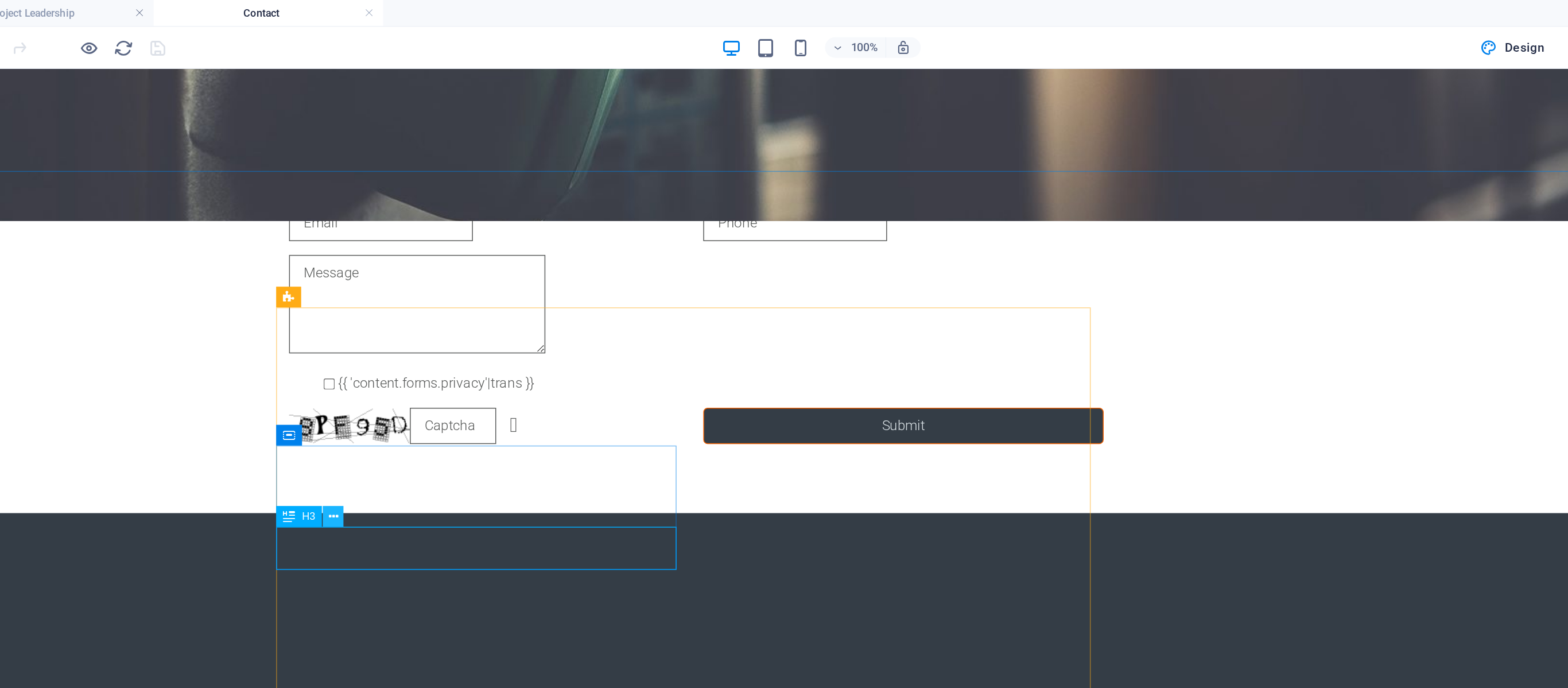 click at bounding box center (425, 343) 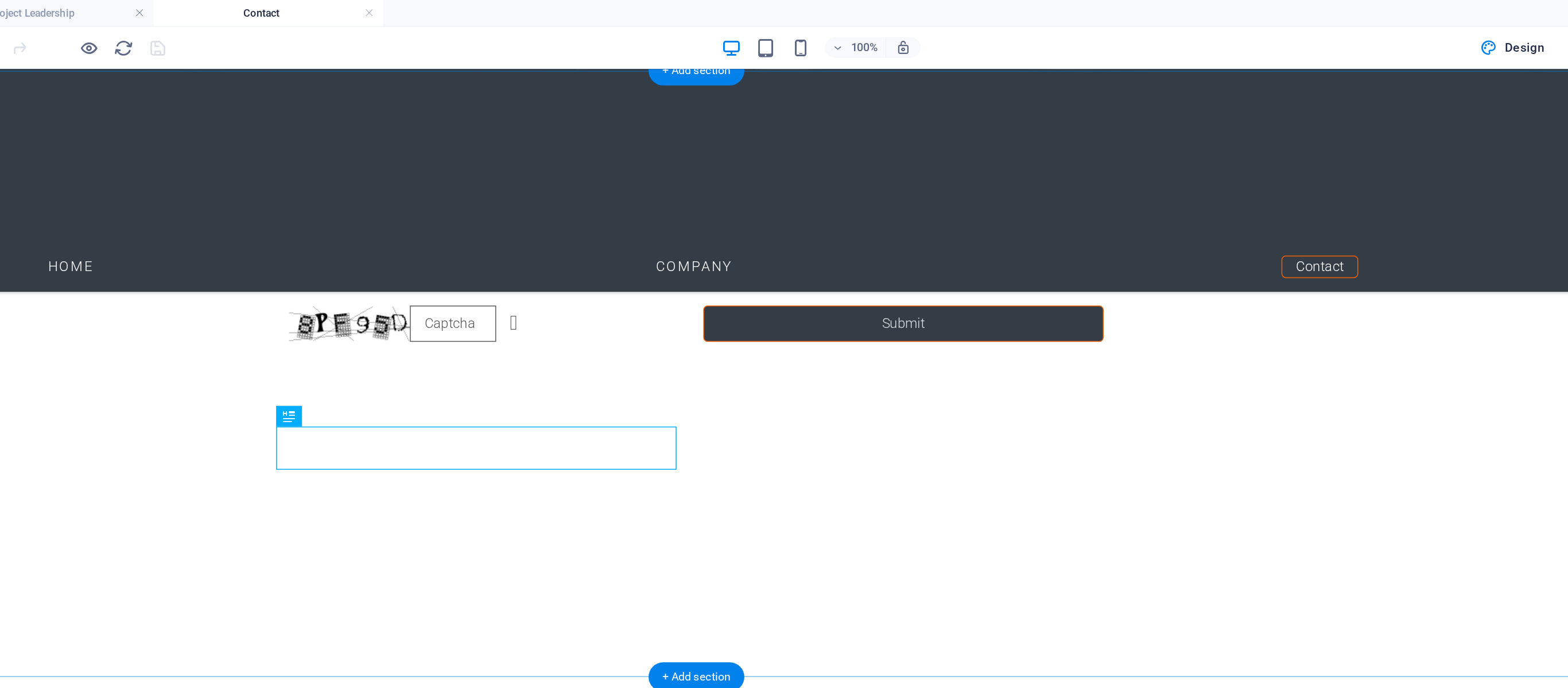 scroll, scrollTop: 668, scrollLeft: 0, axis: vertical 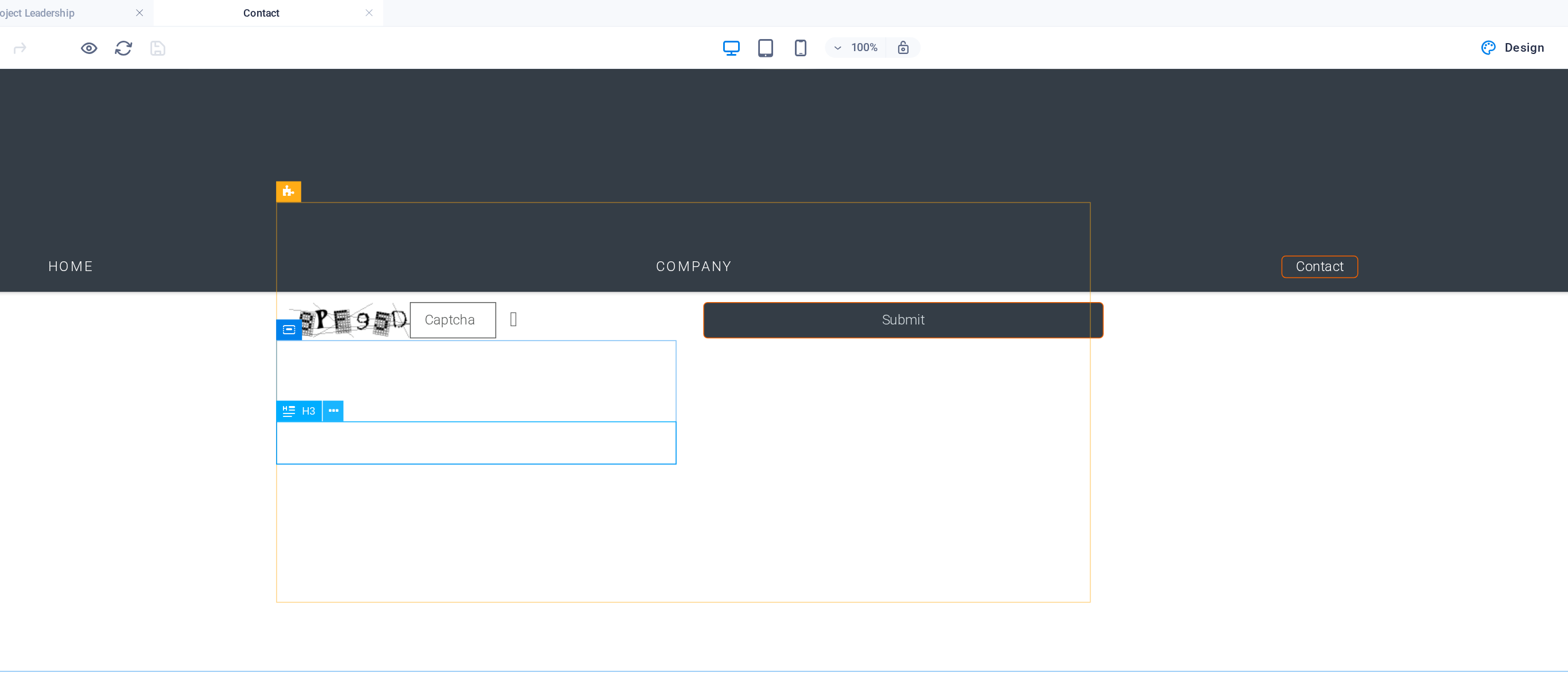 click at bounding box center [425, 273] 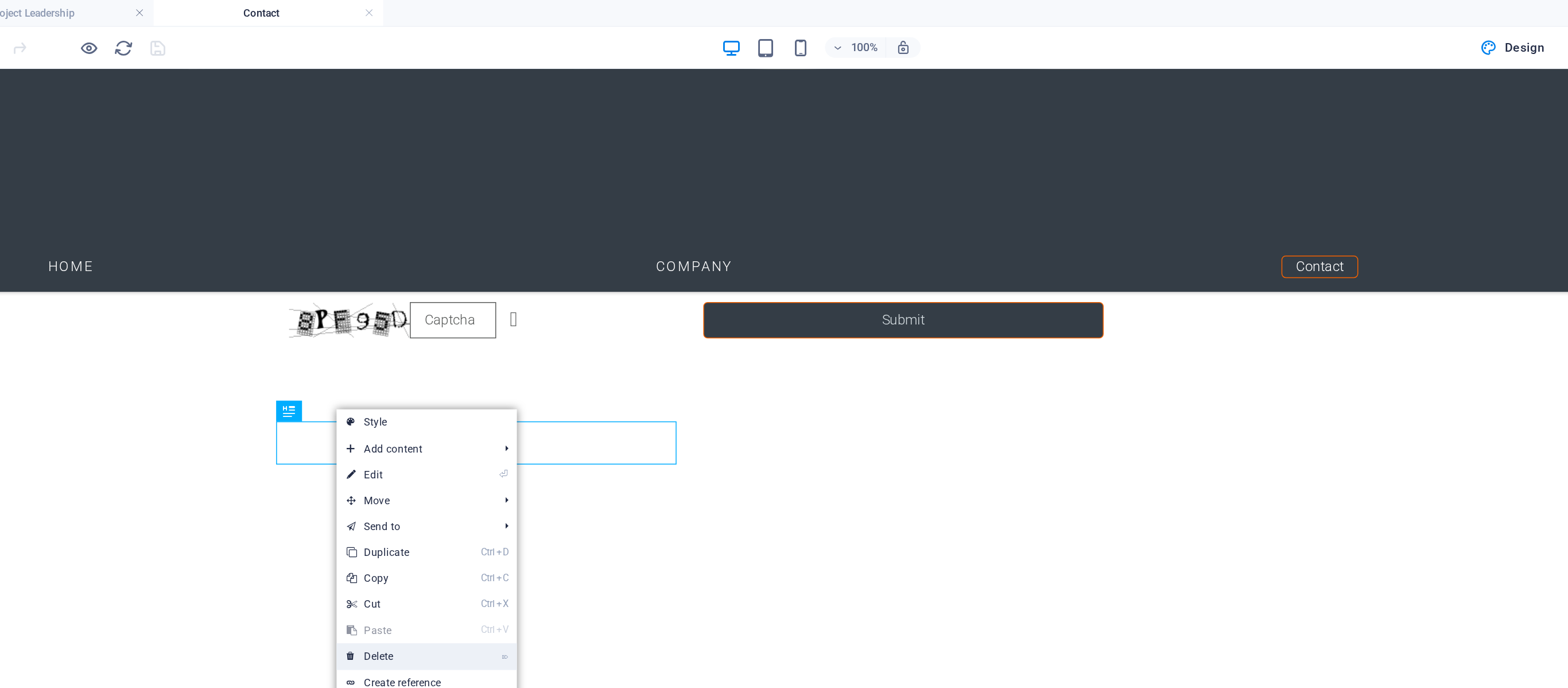 click on "⌦  Delete" at bounding box center (465, 436) 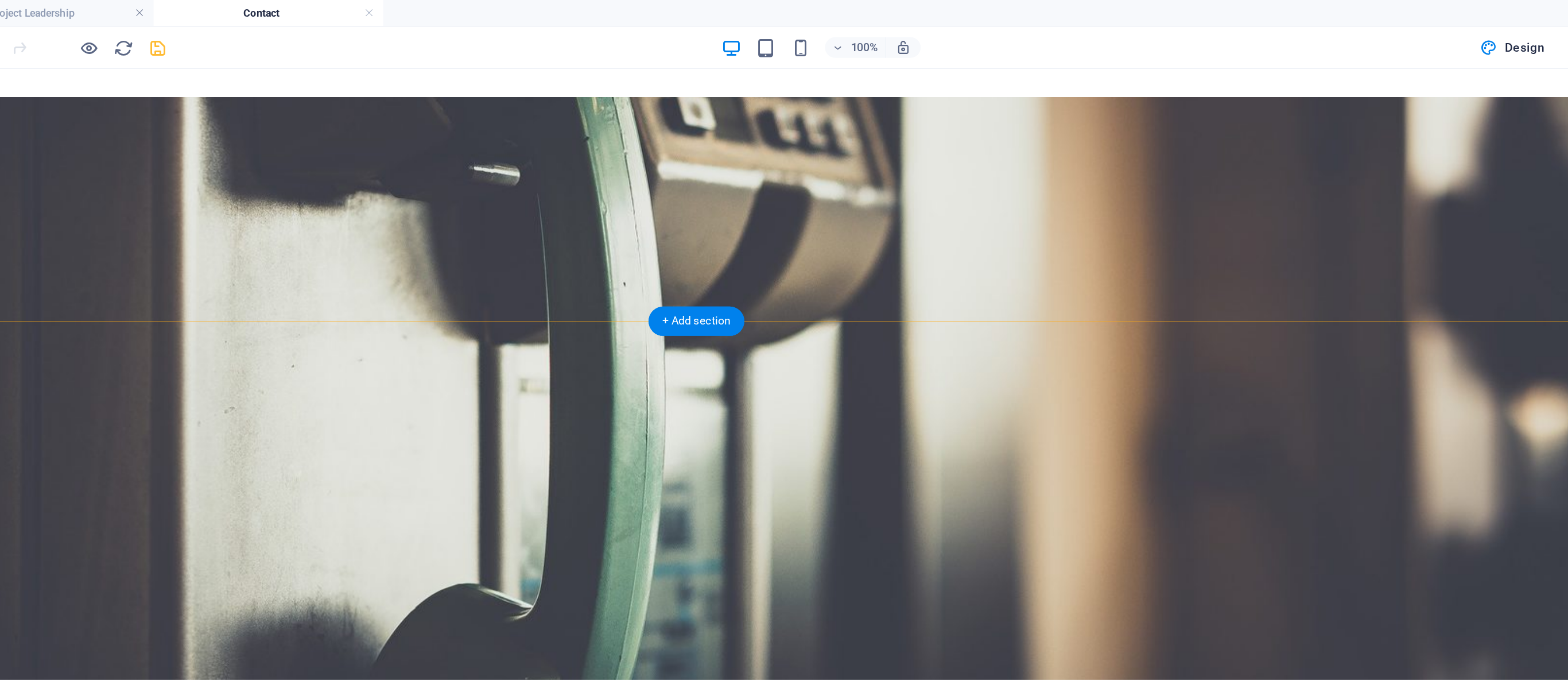 scroll, scrollTop: 79, scrollLeft: 0, axis: vertical 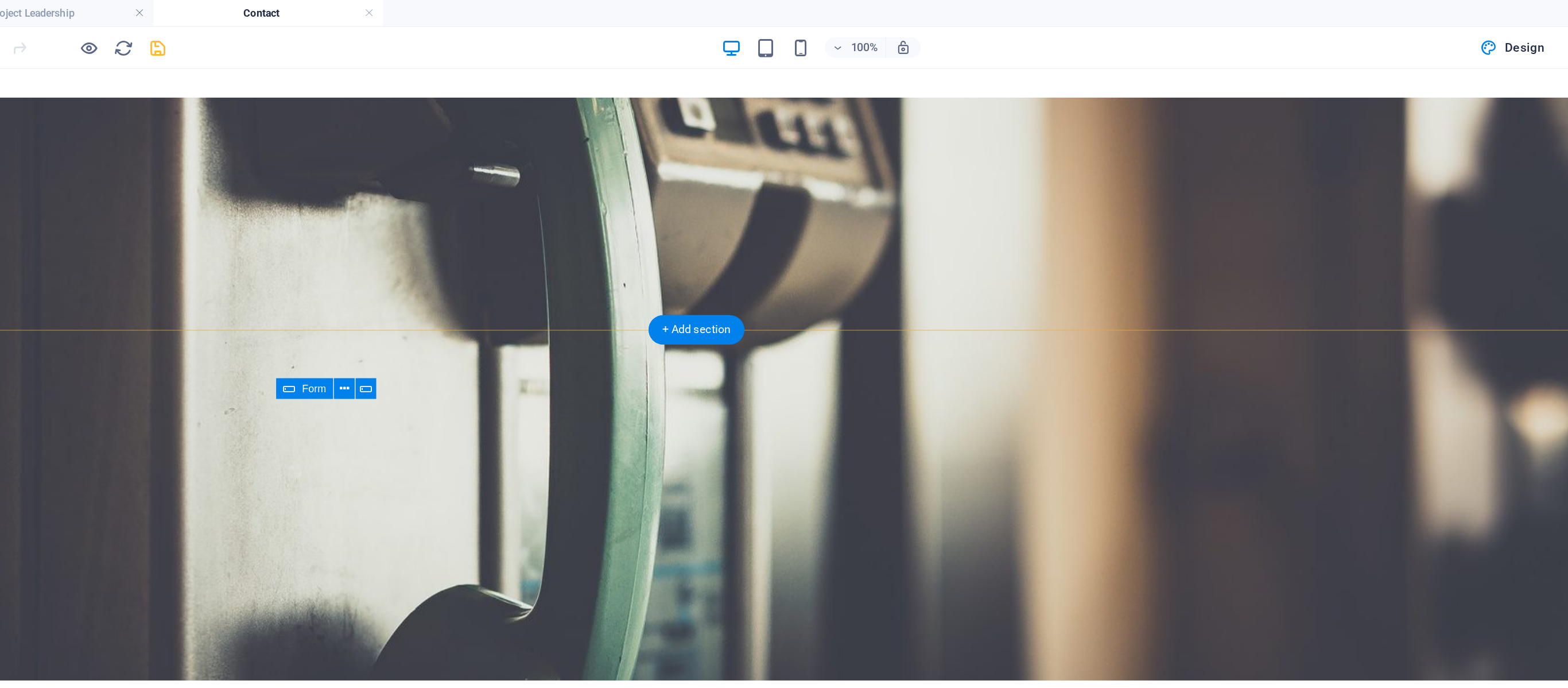 click on "{{ 'content.forms.privacy'|trans }} Unreadable? Regenerate Submit" at bounding box center (385, 741) 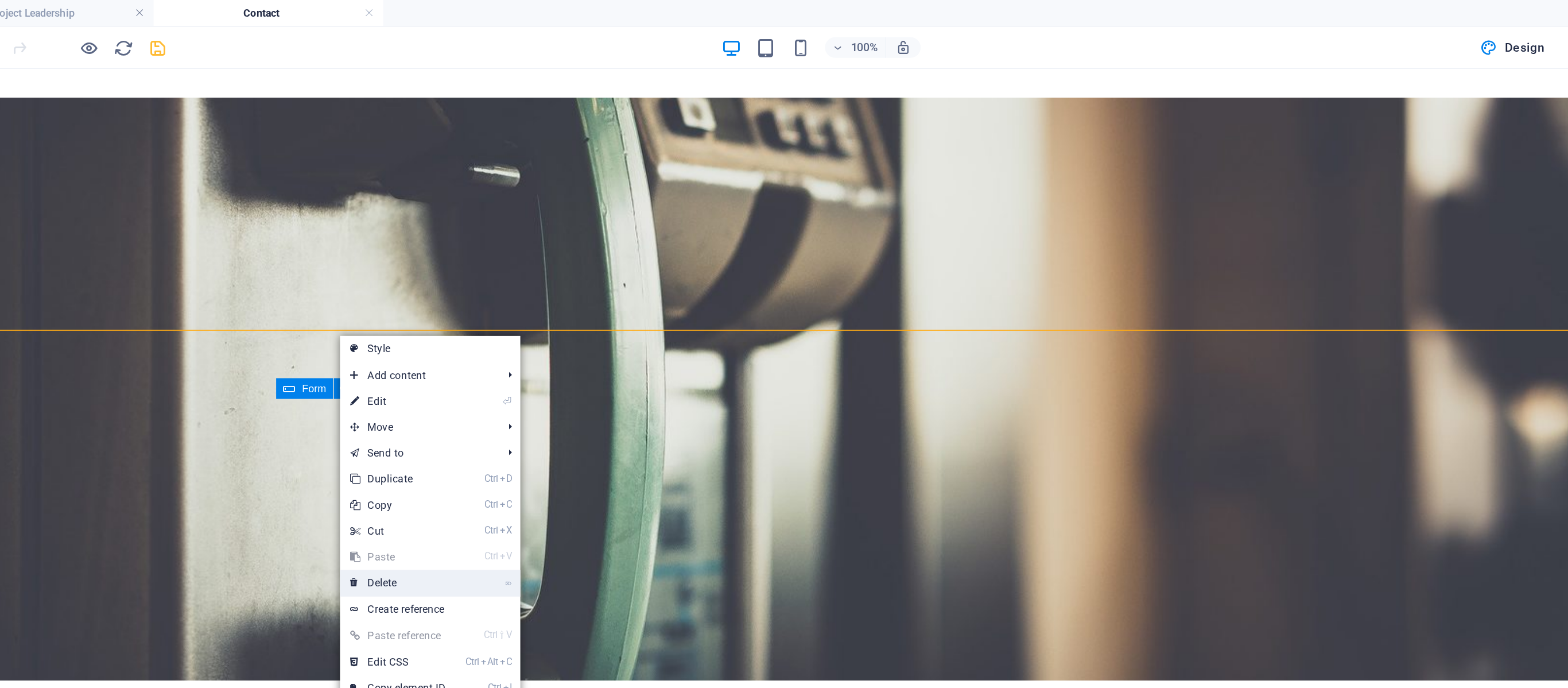 click on "⌦  Delete" at bounding box center [468, 388] 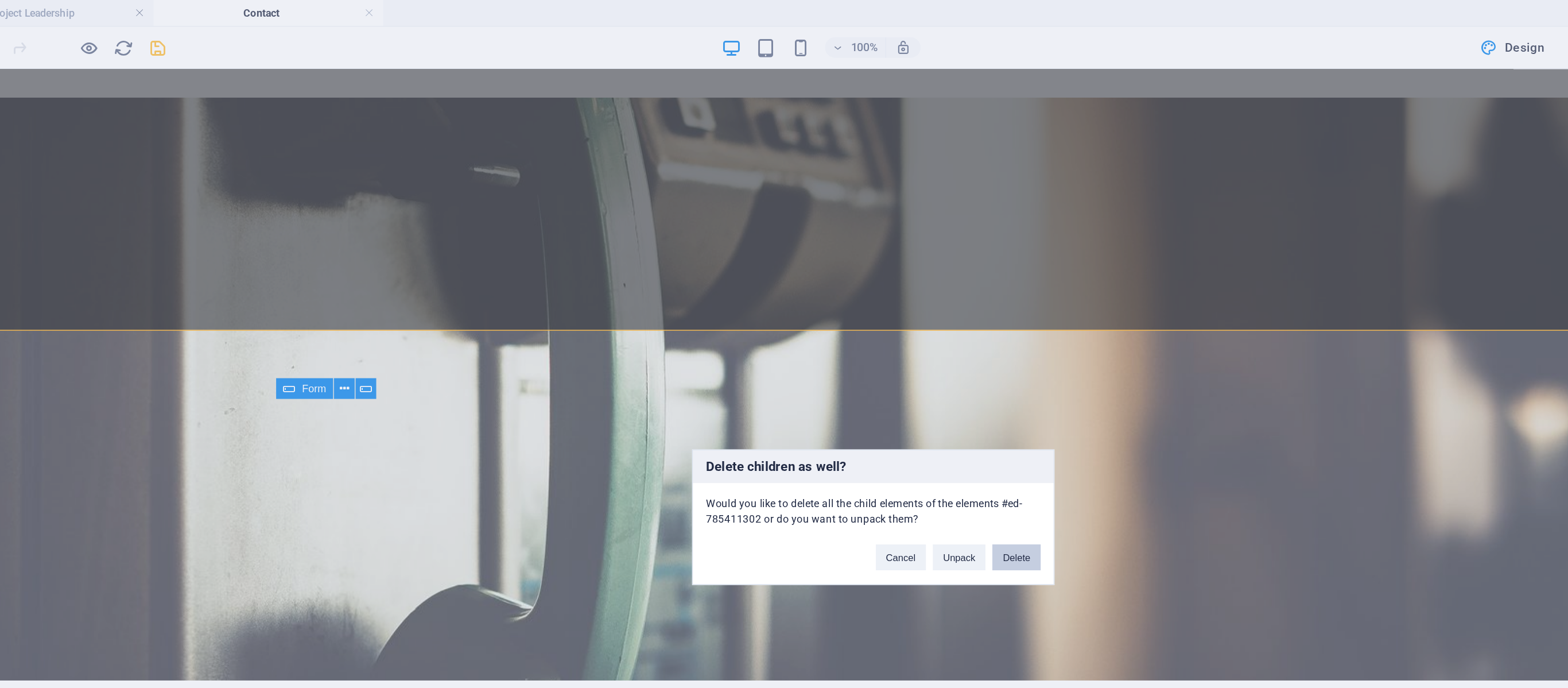 click on "Delete" at bounding box center [879, 371] 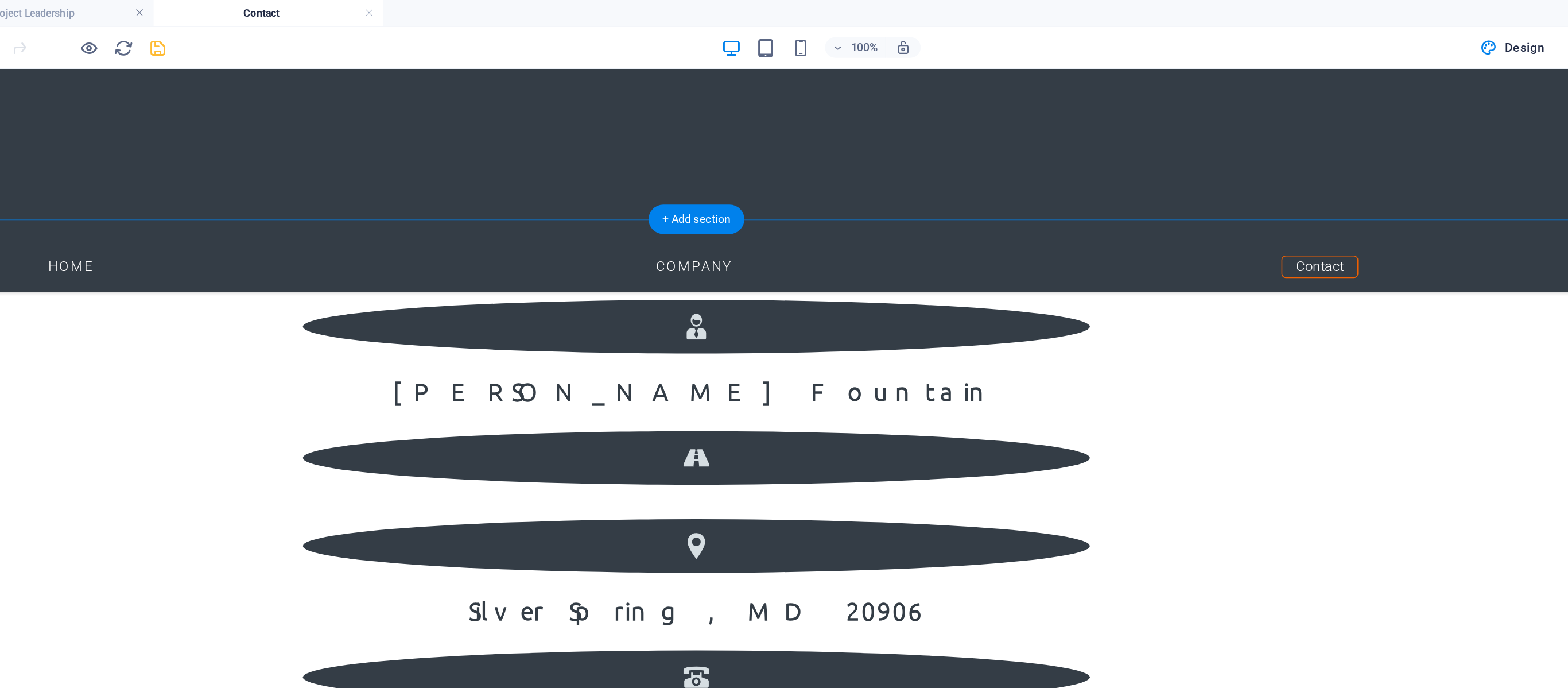 scroll, scrollTop: 825, scrollLeft: 0, axis: vertical 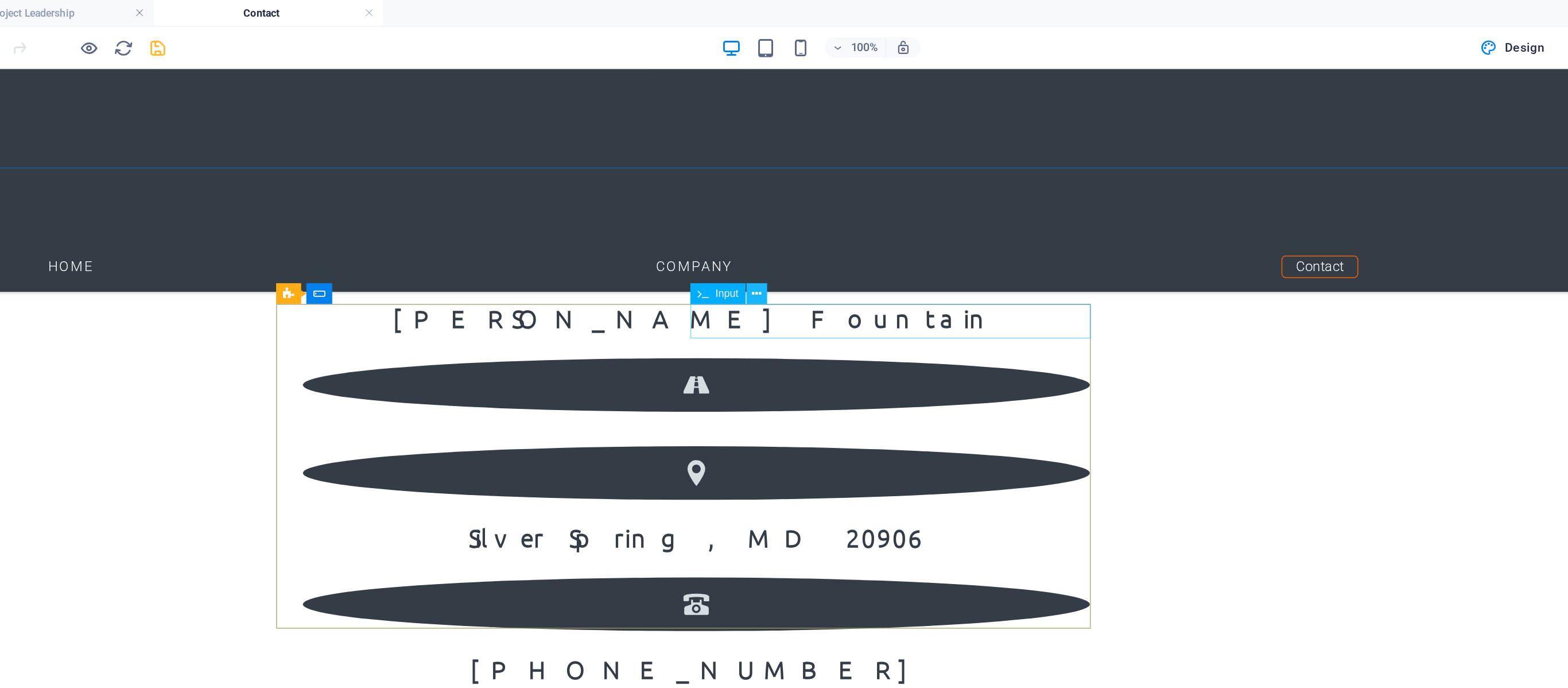 click at bounding box center (706, 195) 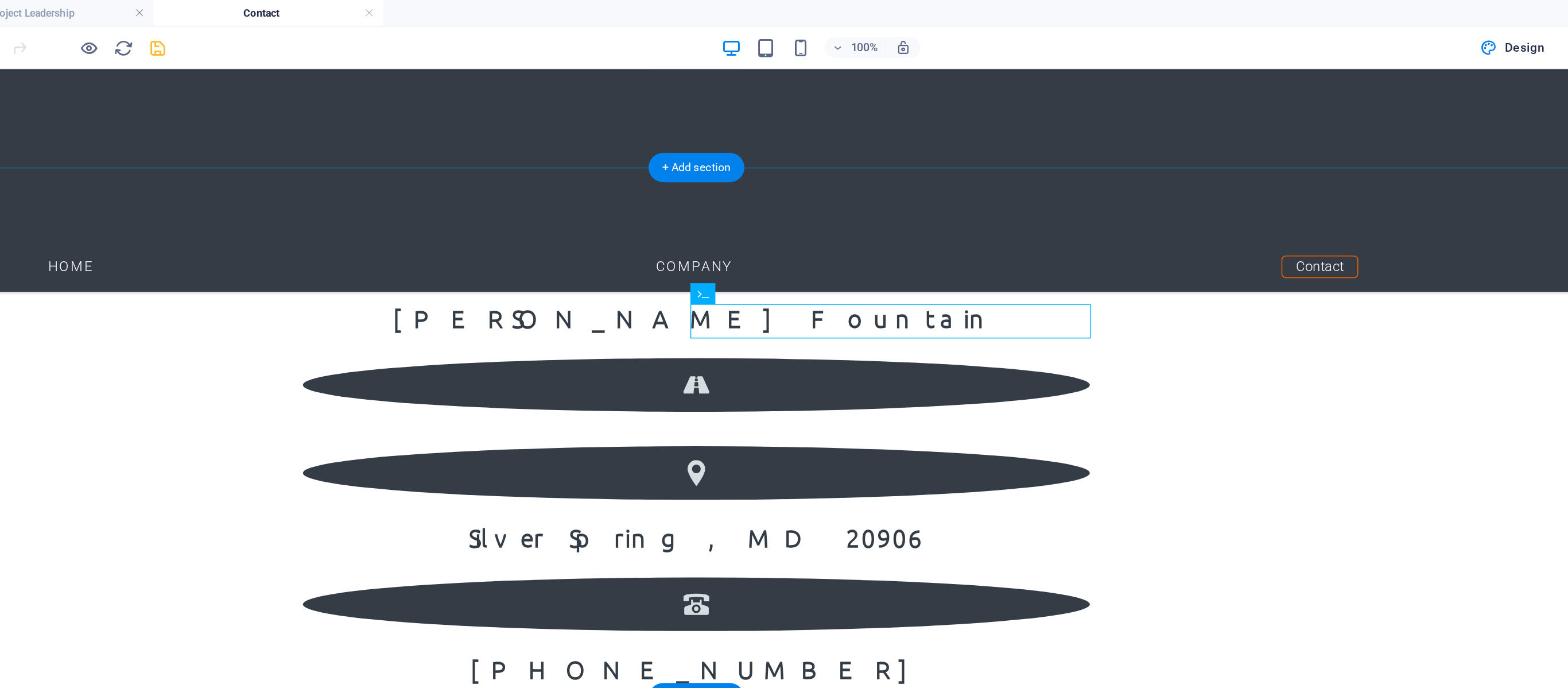 click on "Online – Contact   I have read and understand the privacy policy. Unreadable? Regenerate Send" at bounding box center (385, 919) 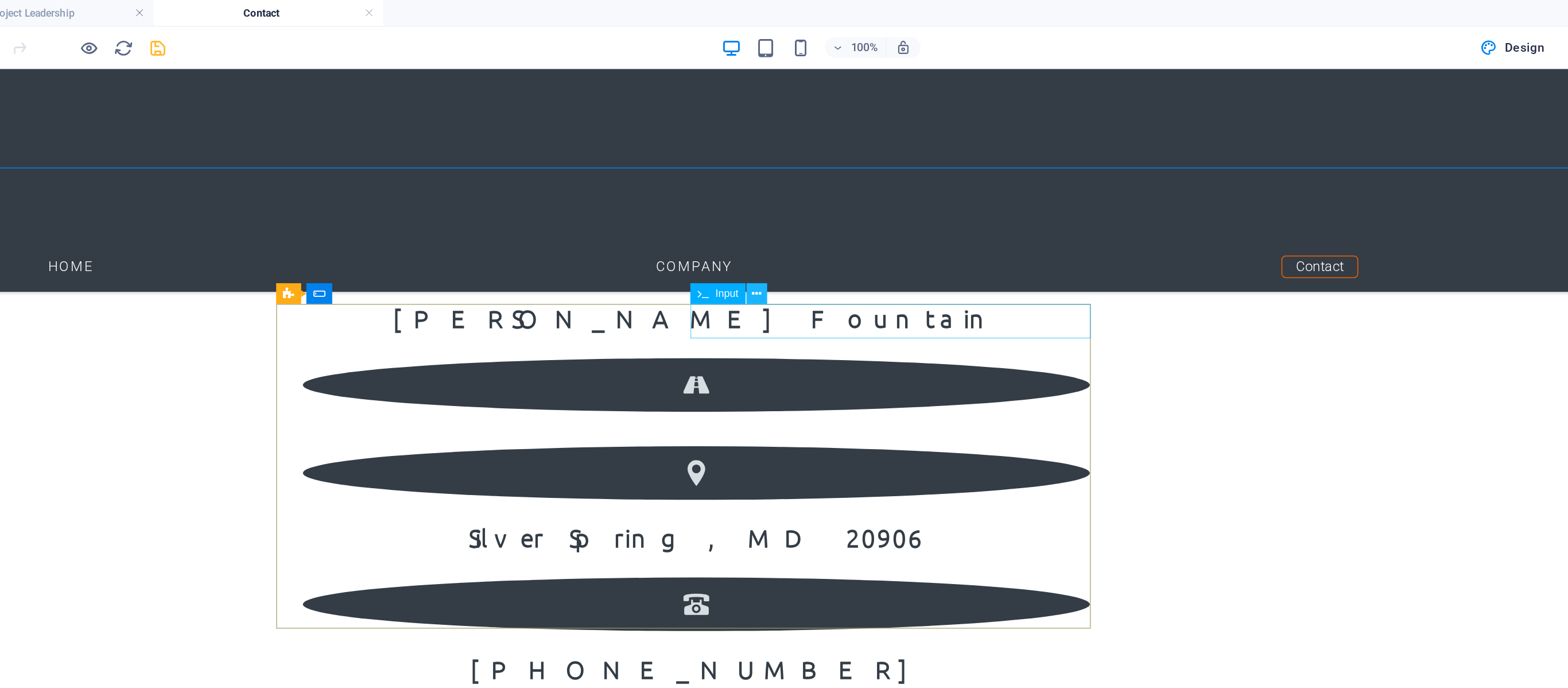 click at bounding box center (706, 195) 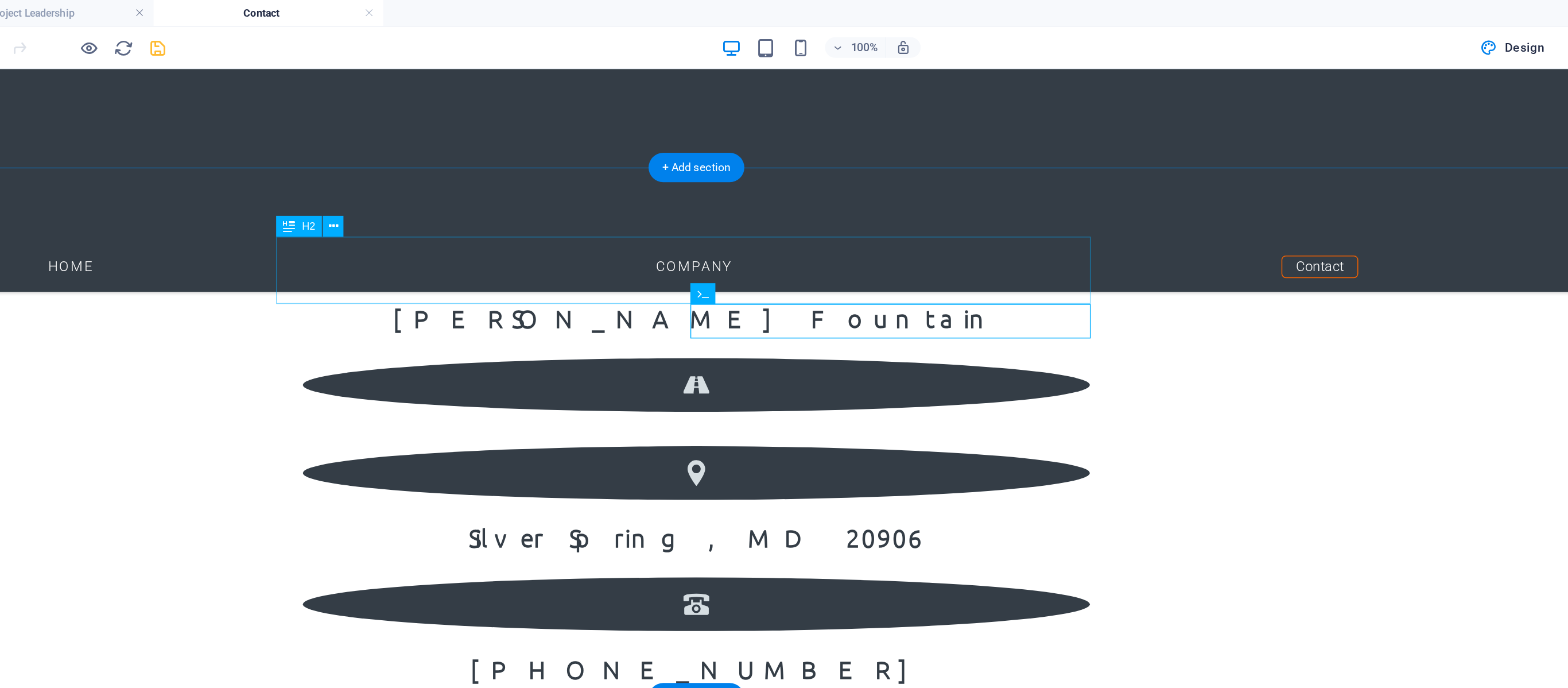 click on "Online – Contact" at bounding box center (385, 803) 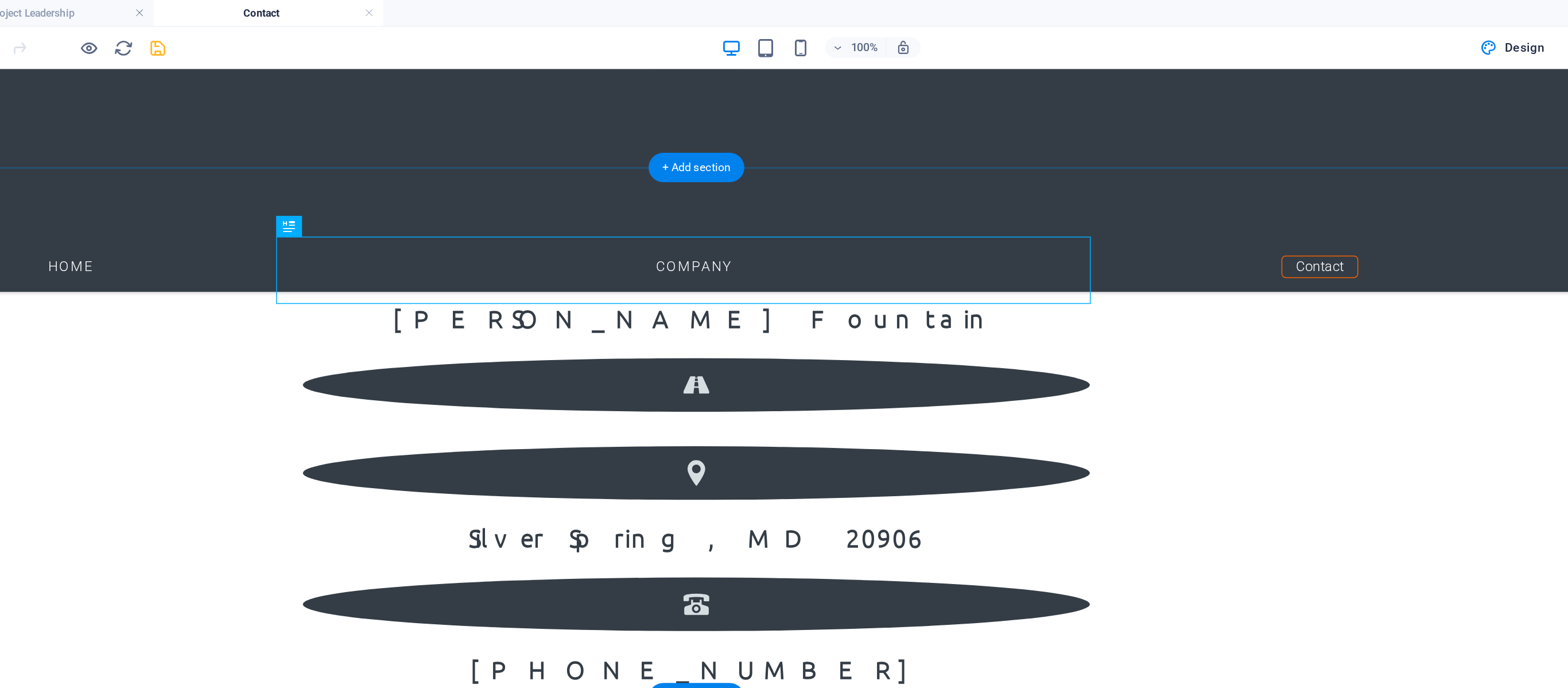 click on "Online – Contact   I have read and understand the privacy policy. Unreadable? Regenerate Send" at bounding box center [385, 919] 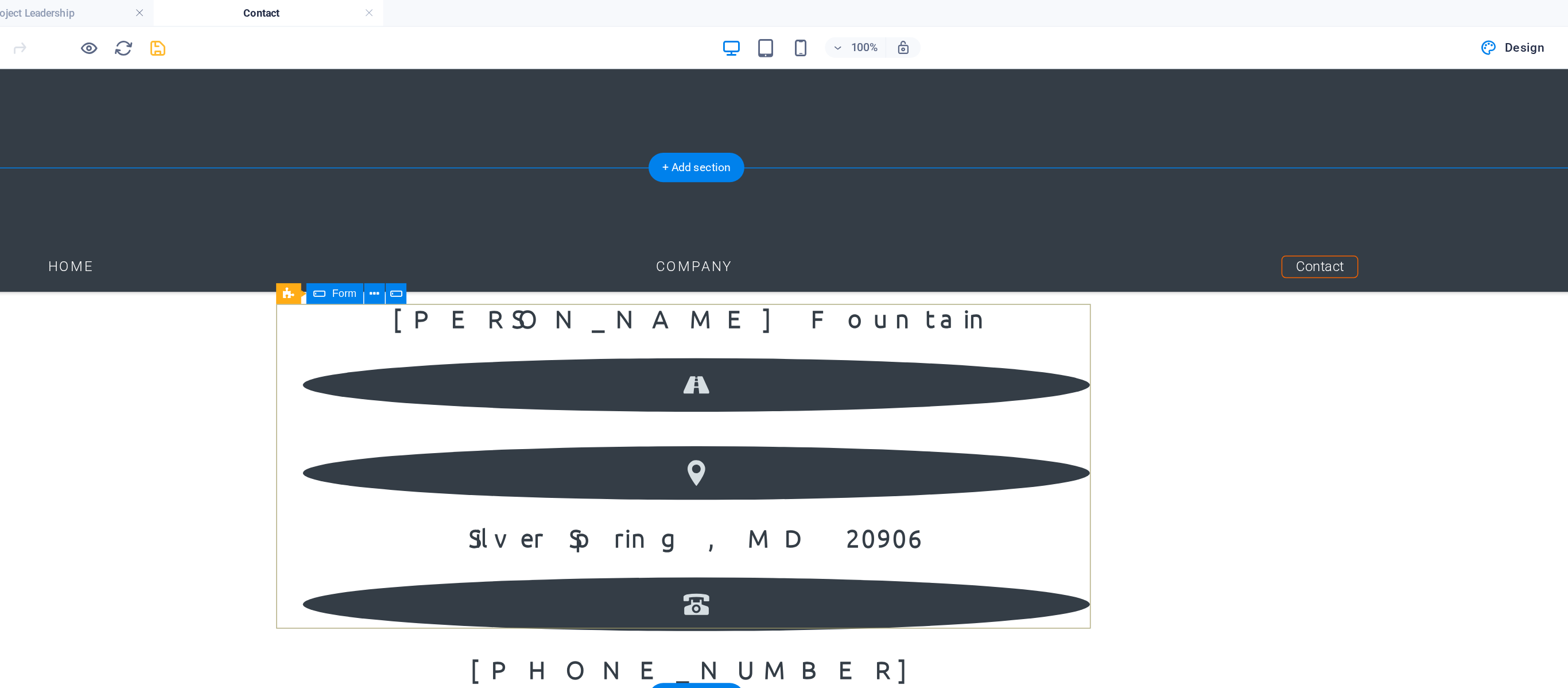 click on "I have read and understand the privacy policy. Unreadable? Regenerate Send" at bounding box center [385, 941] 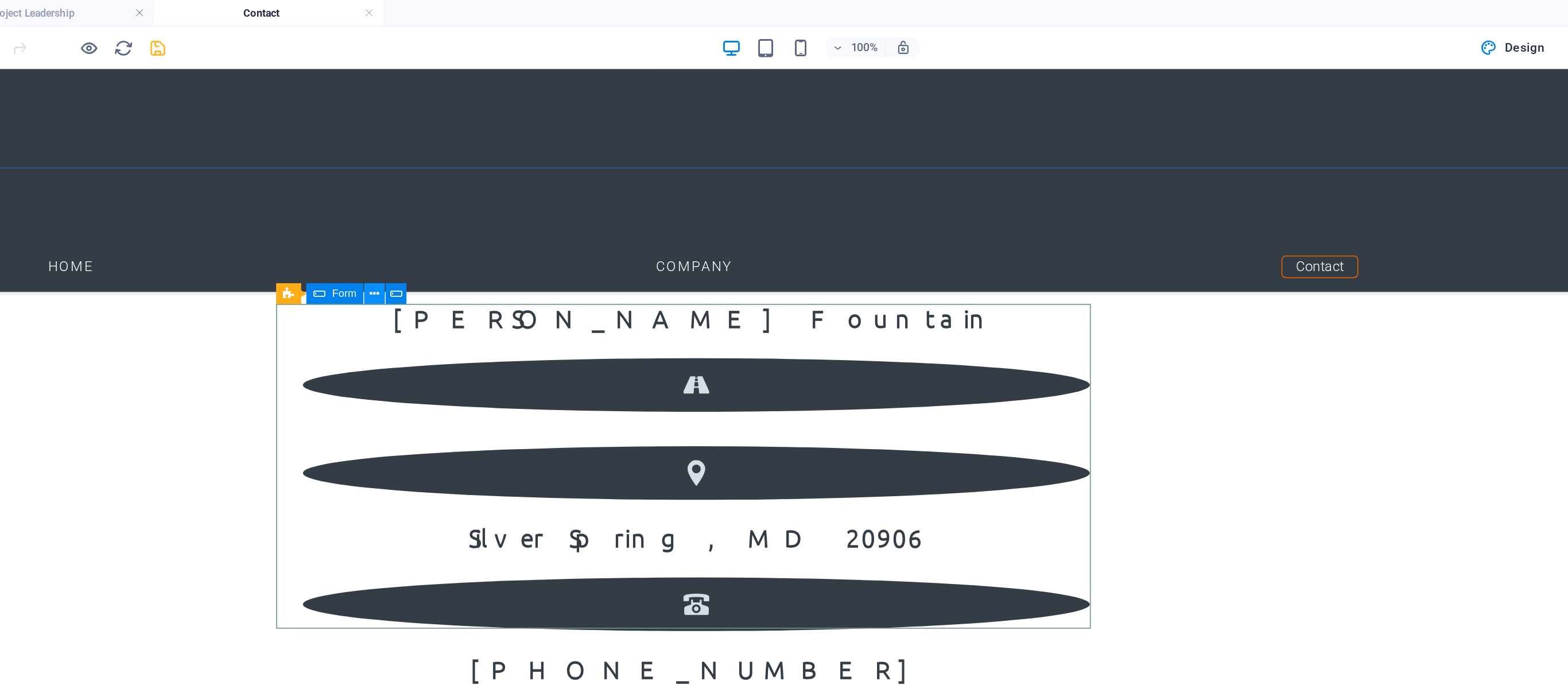 click at bounding box center (452, 195) 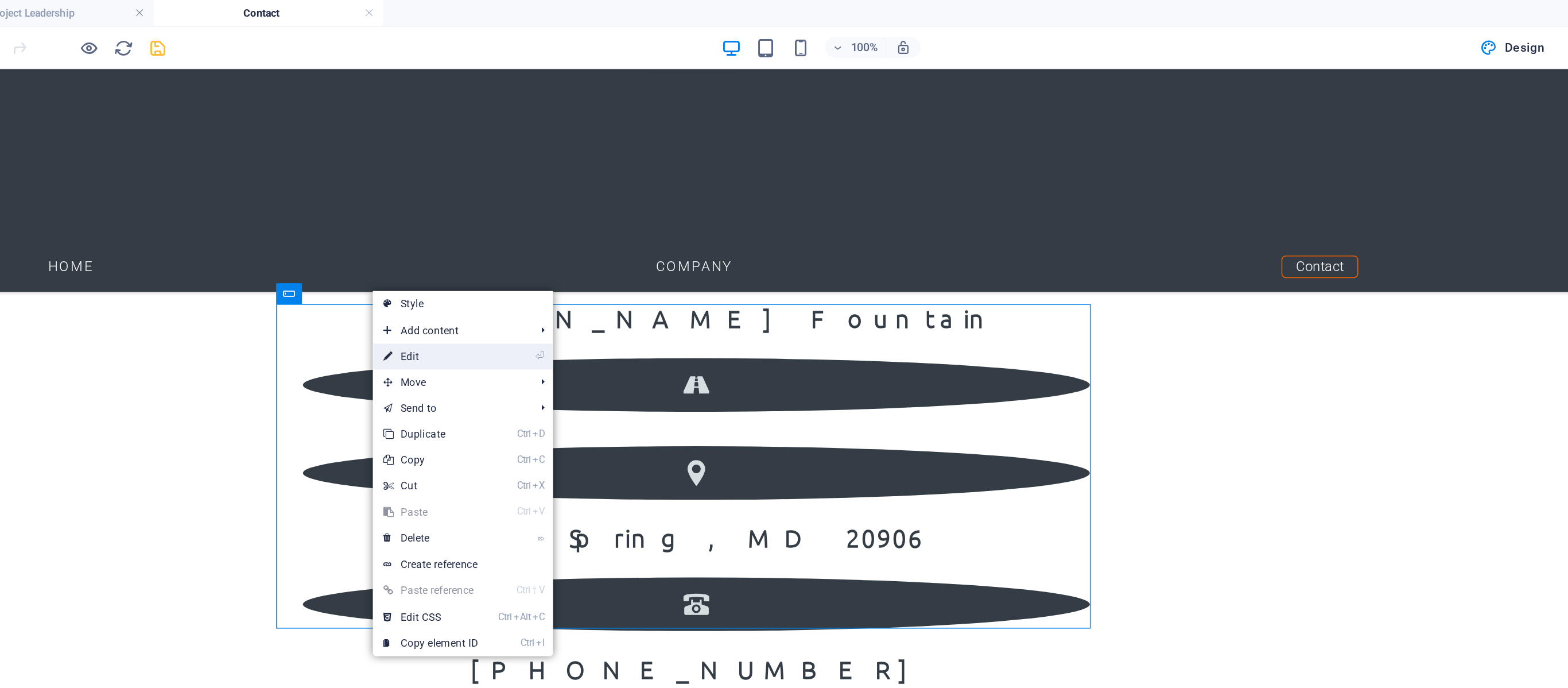 click on "⏎  Edit" at bounding box center (490, 237) 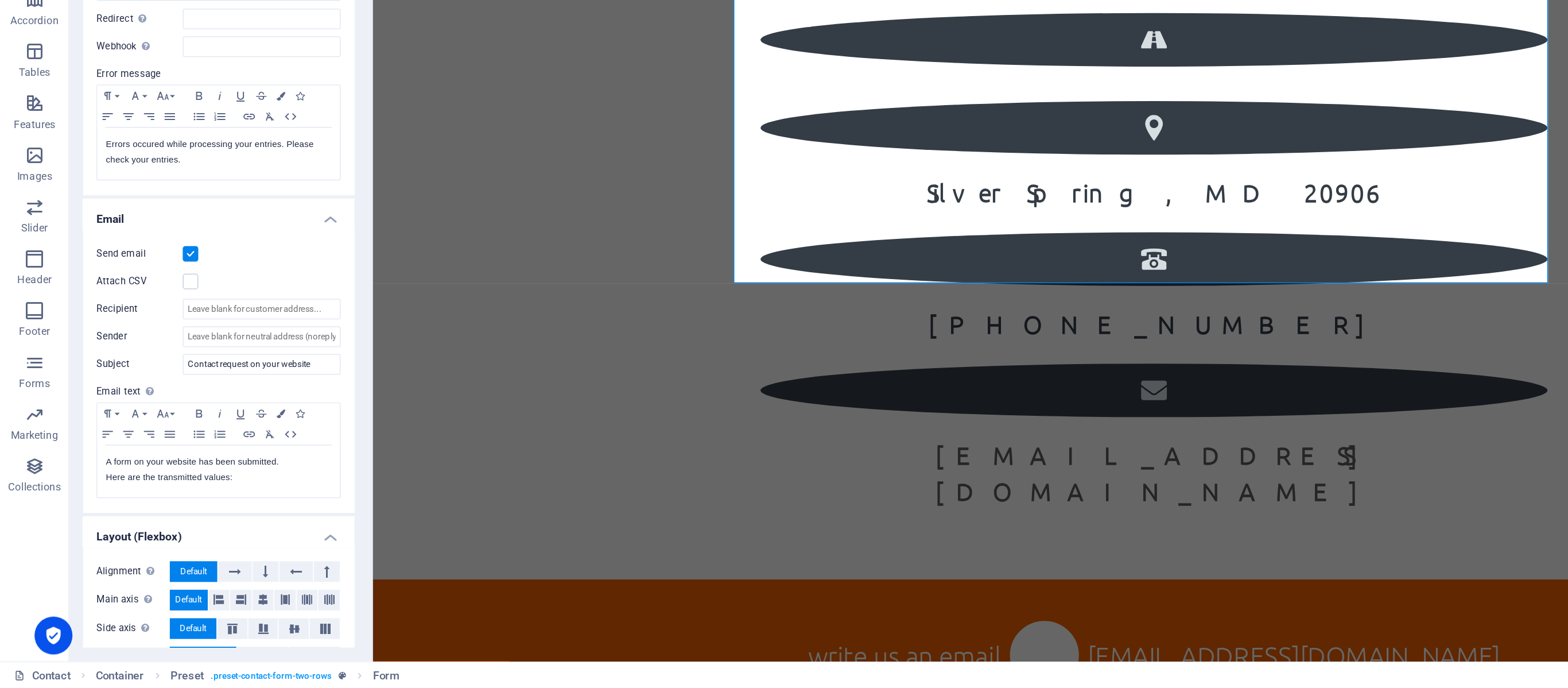 scroll, scrollTop: 0, scrollLeft: 0, axis: both 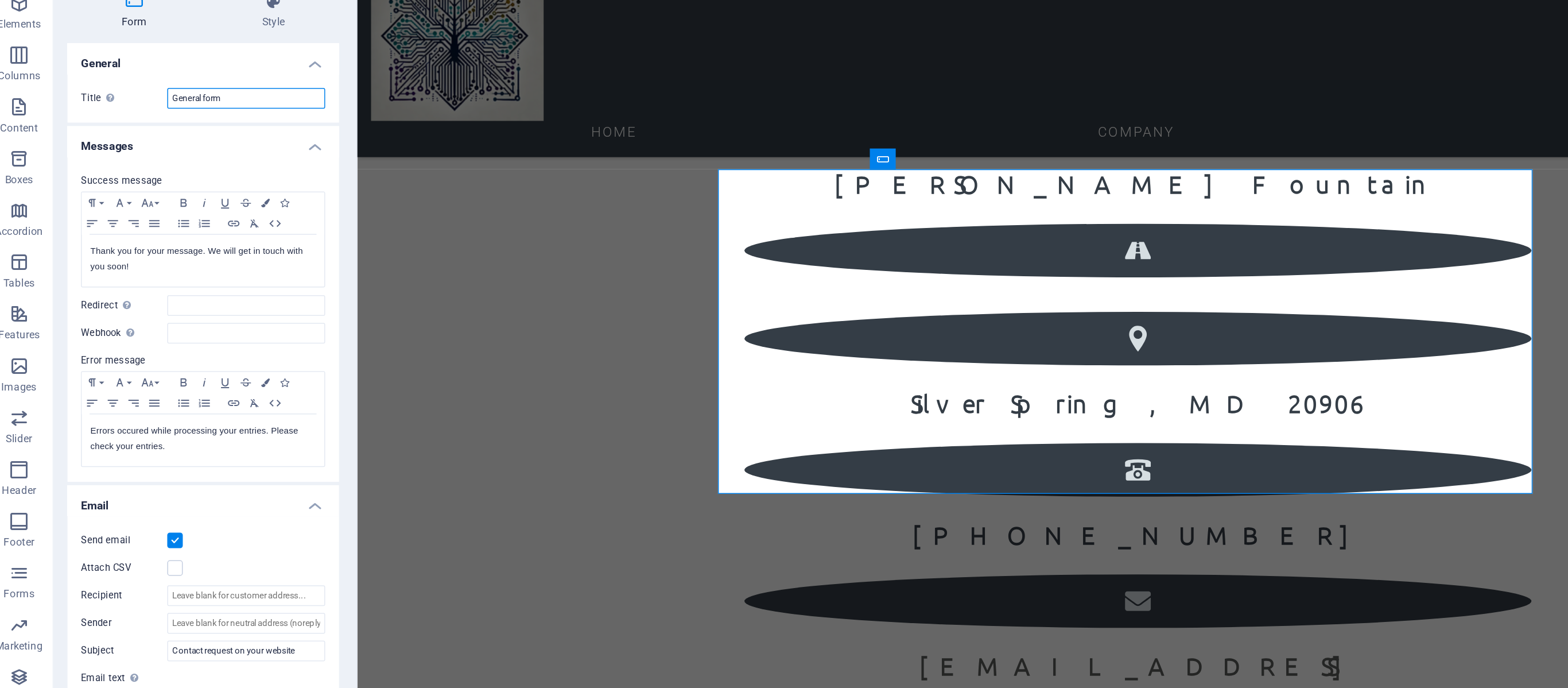 drag, startPoint x: 147, startPoint y: 158, endPoint x: 108, endPoint y: 160, distance: 39.05125 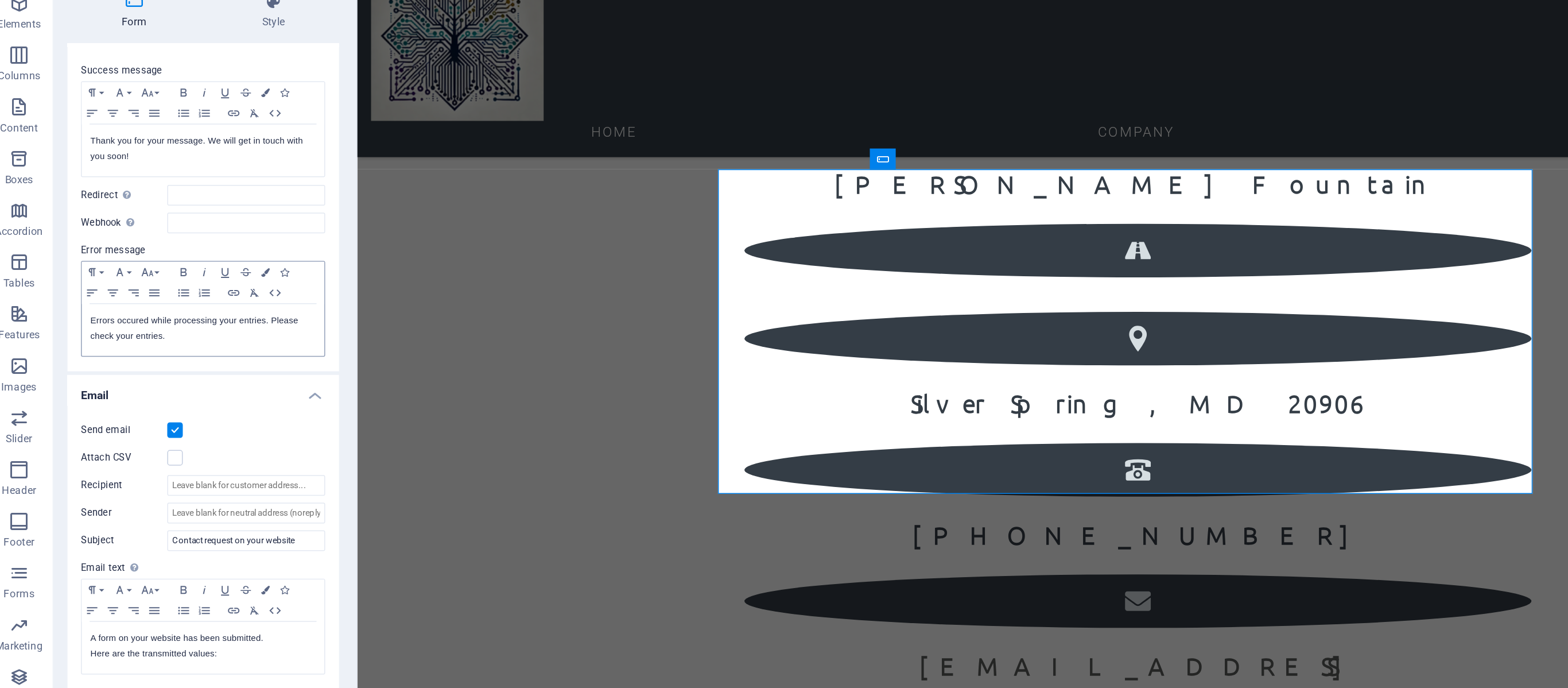 scroll, scrollTop: 75, scrollLeft: 0, axis: vertical 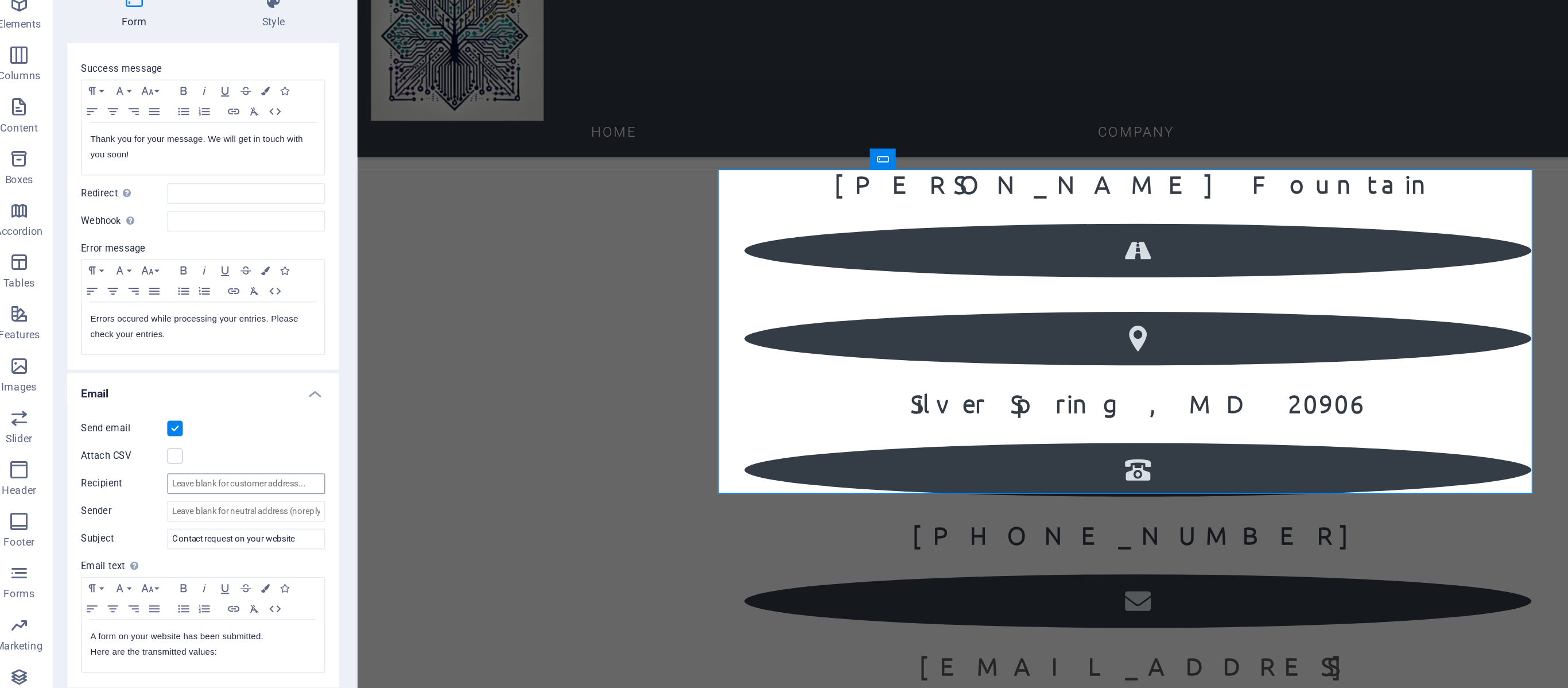 type on "Contact Us Form" 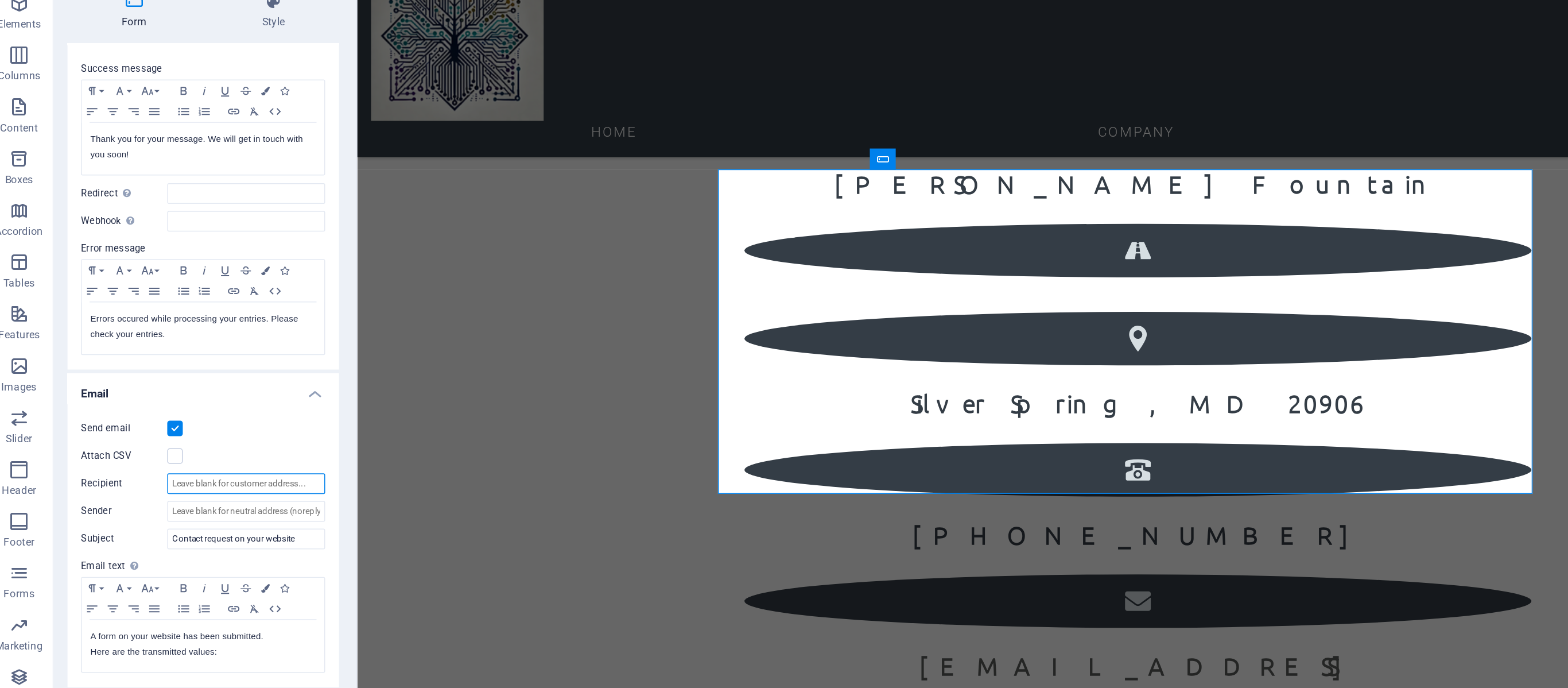 click on "Recipient" at bounding box center [174, 411] 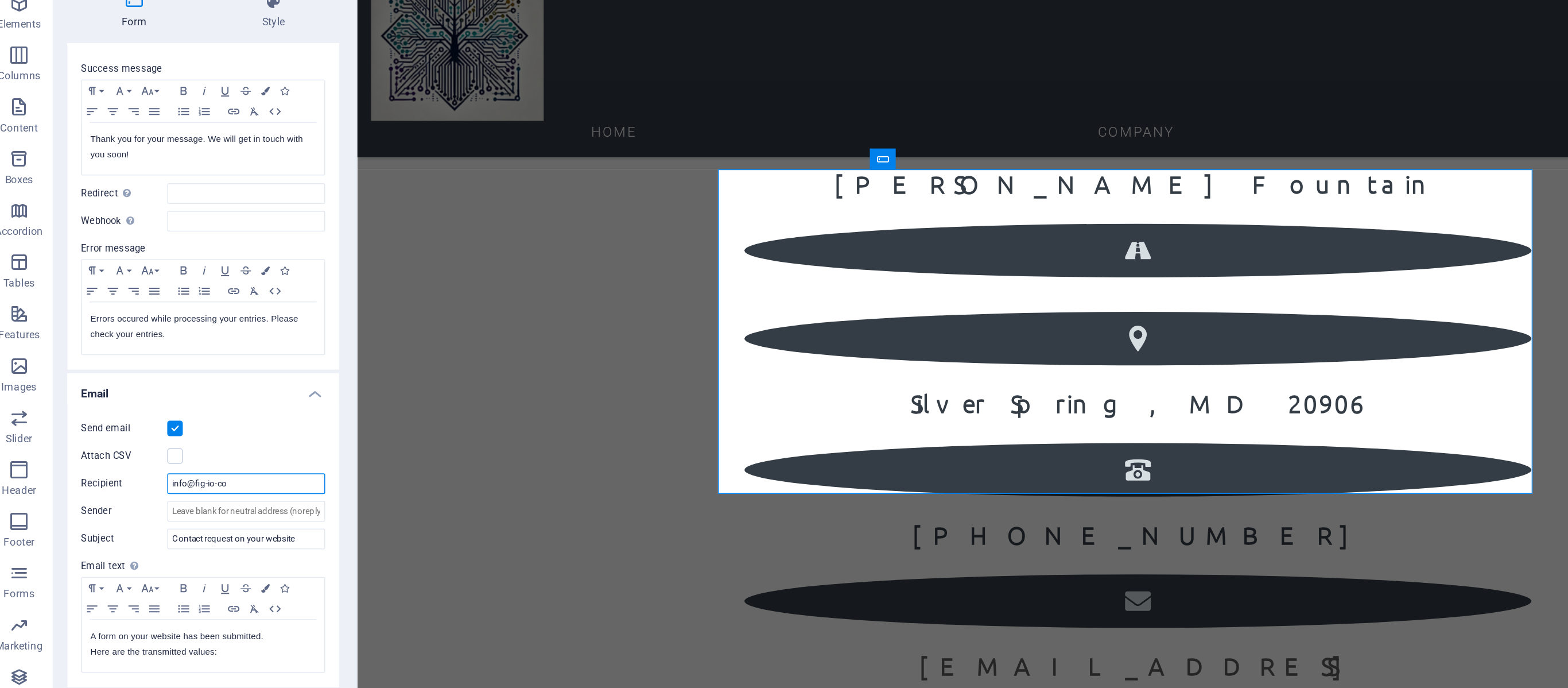 type on "info@fig-io-com" 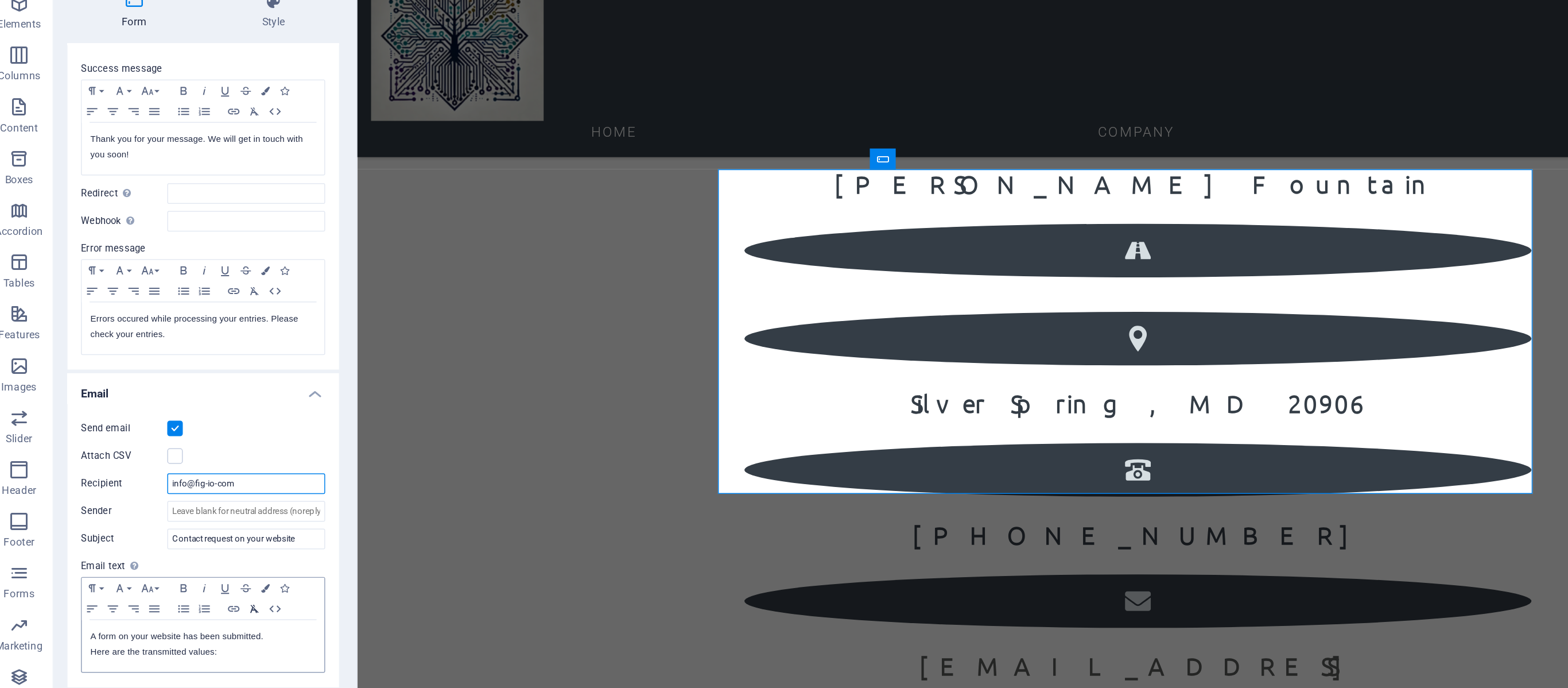 scroll, scrollTop: 95, scrollLeft: 0, axis: vertical 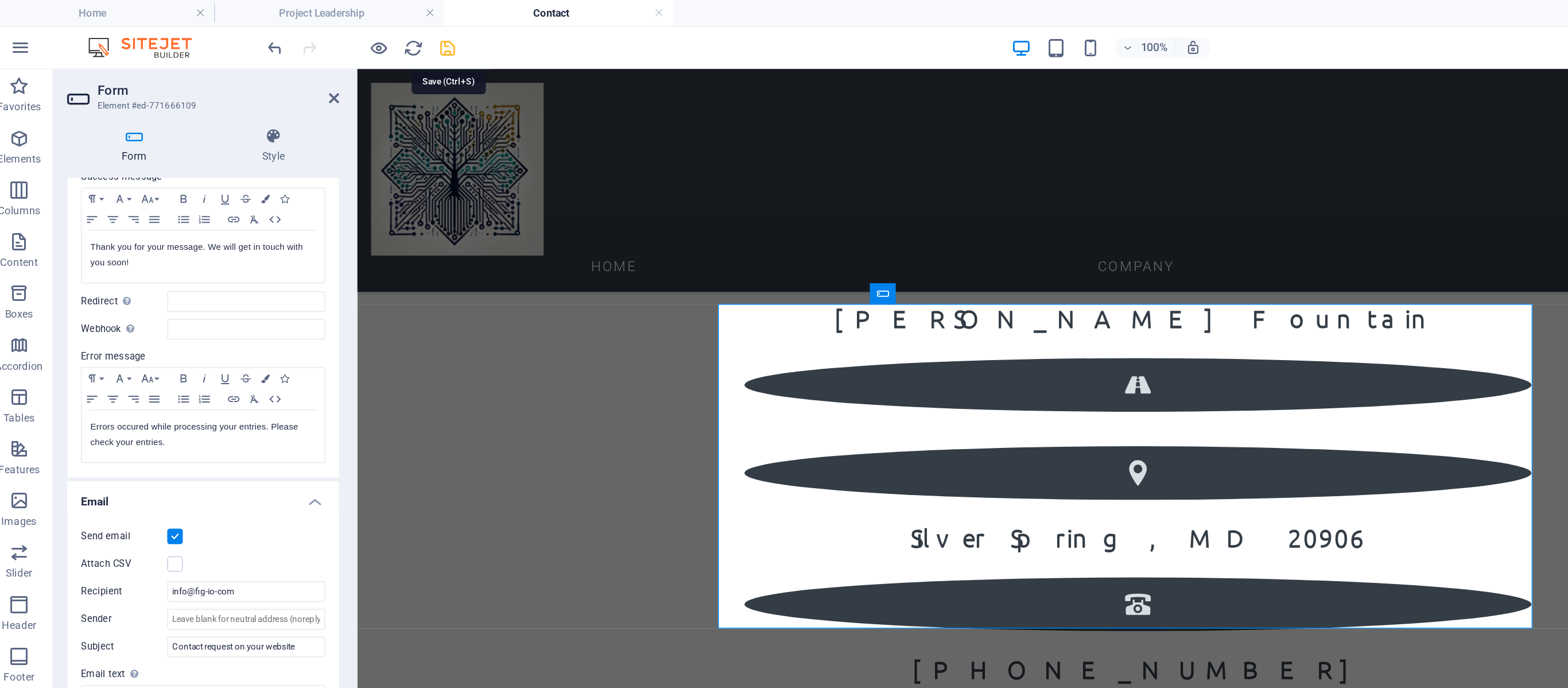 click at bounding box center [308, 32] 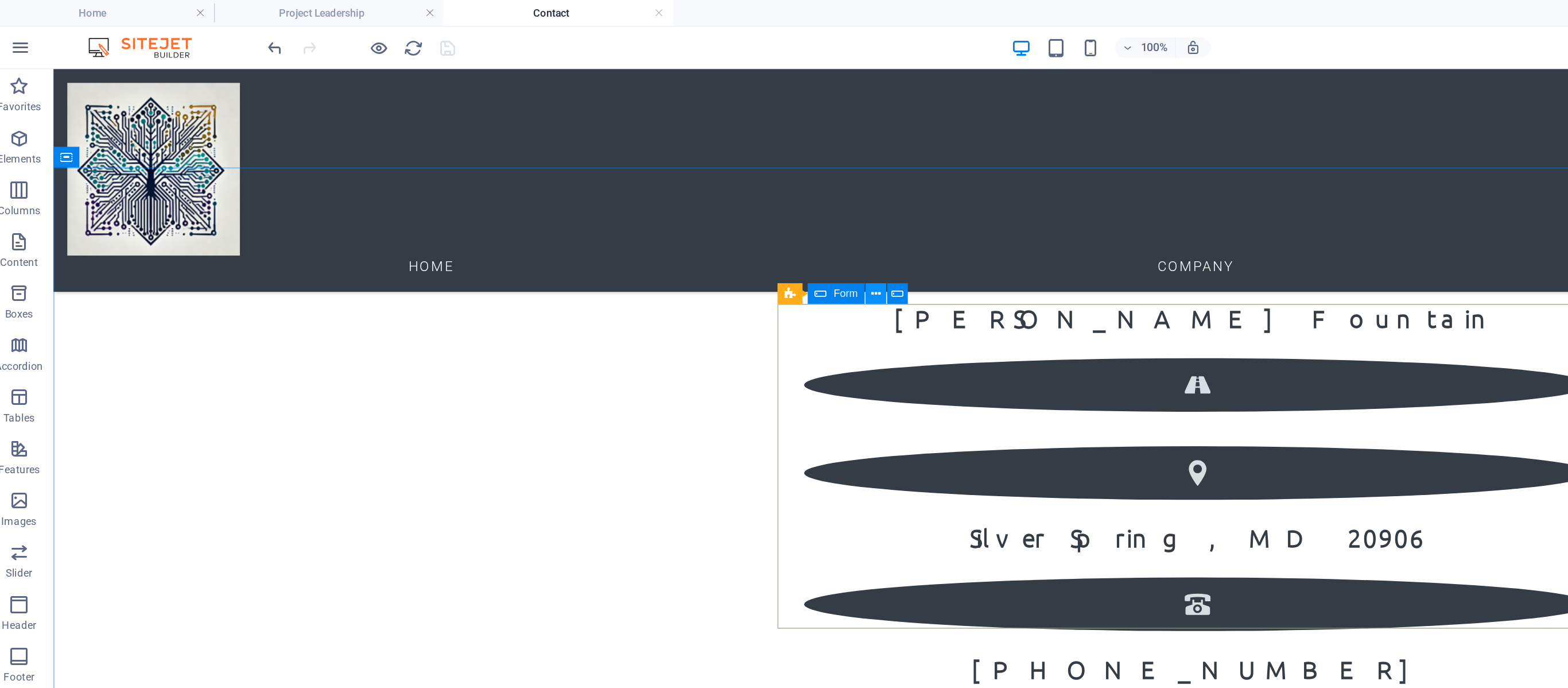 click at bounding box center (593, 195) 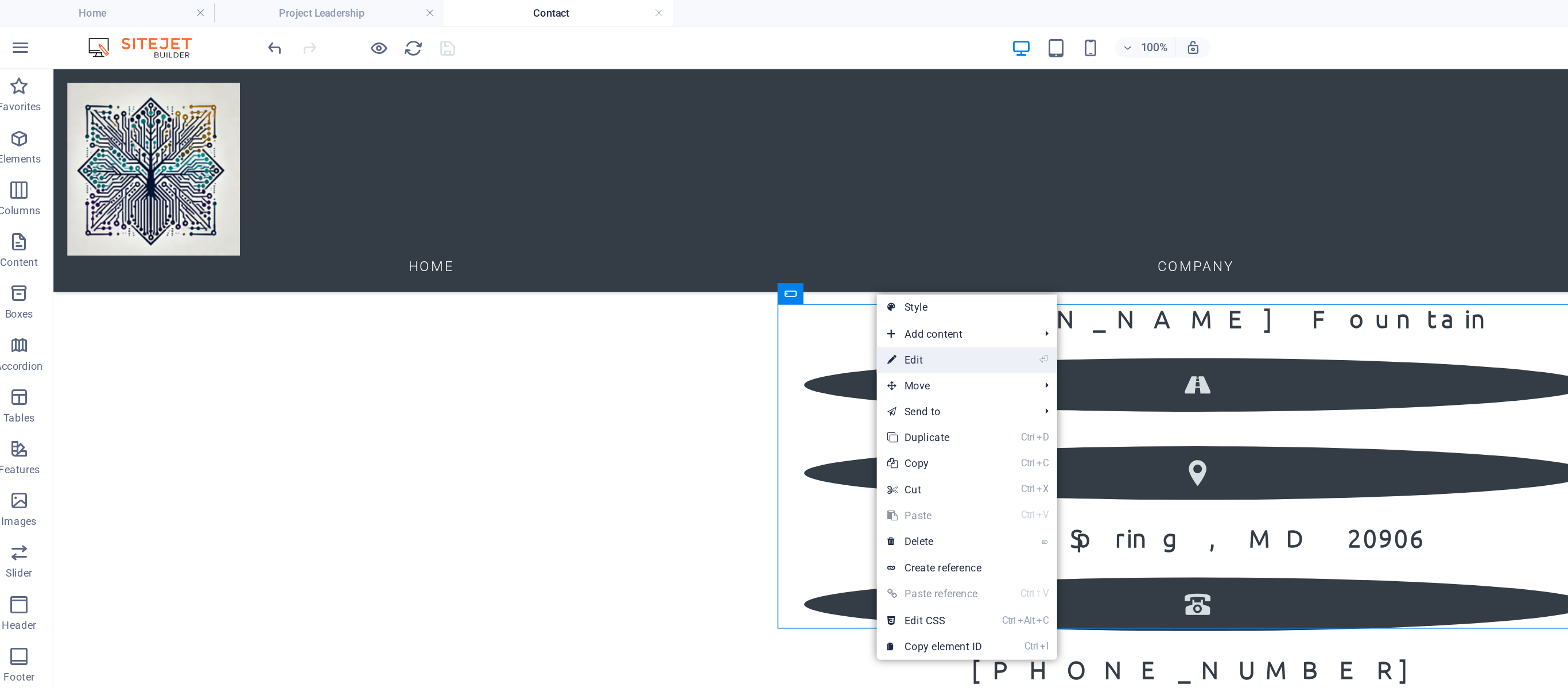 click on "⏎  Edit" at bounding box center (632, 239) 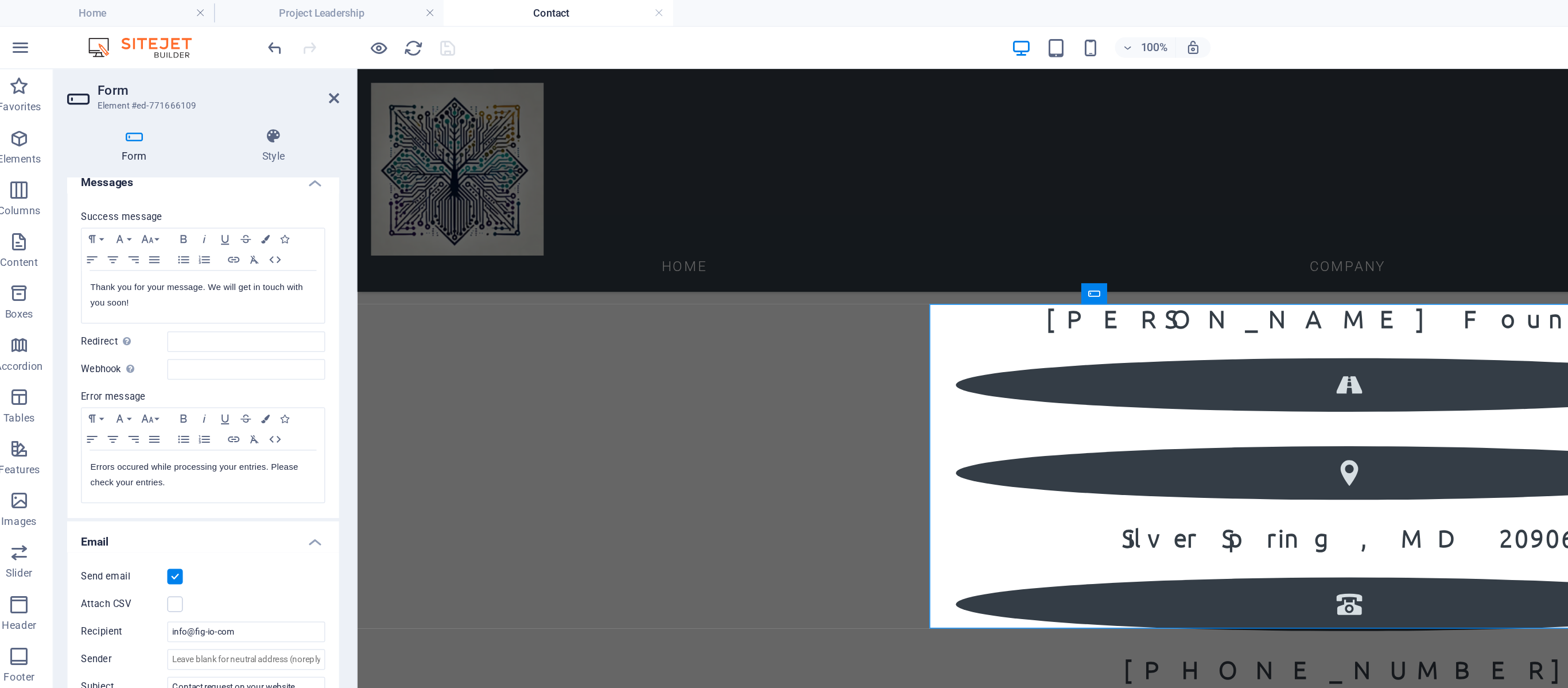scroll, scrollTop: 95, scrollLeft: 0, axis: vertical 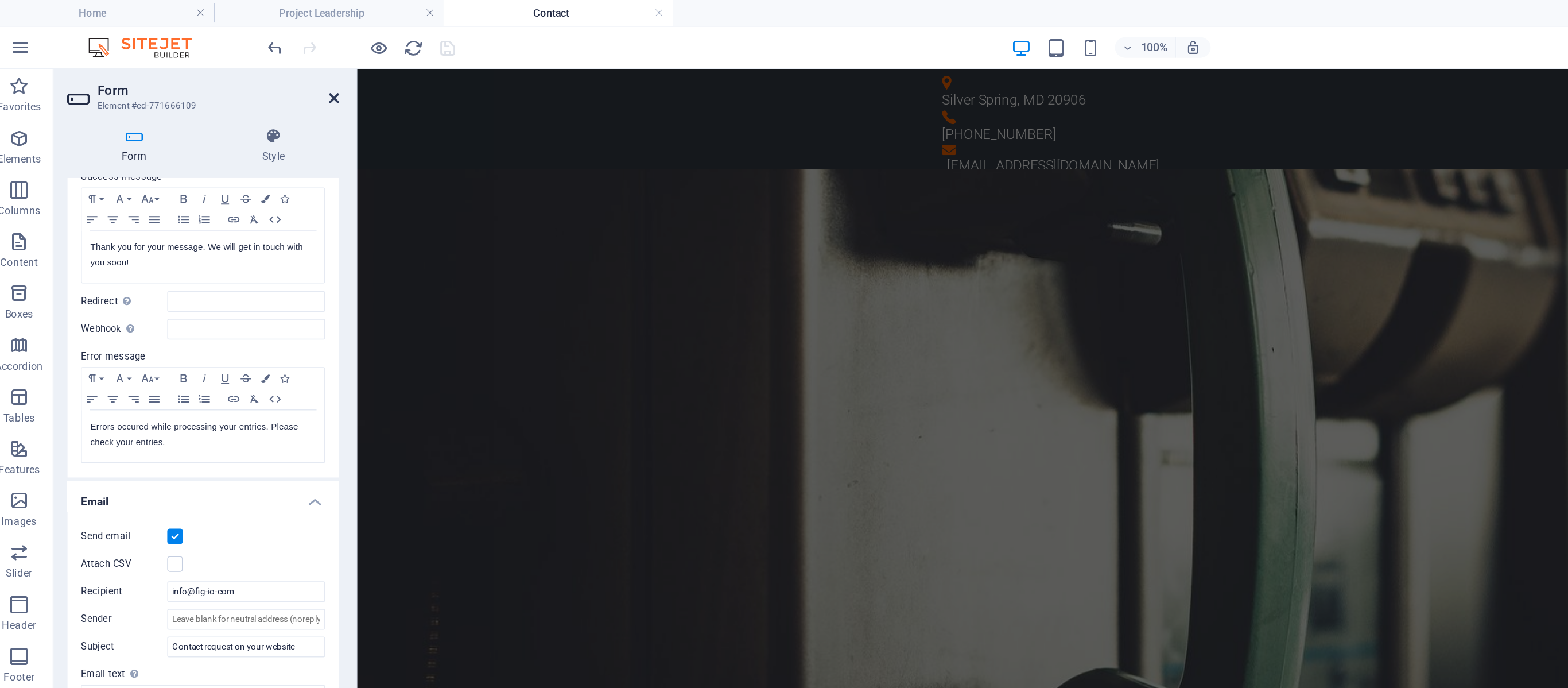 click at bounding box center (232, 65) 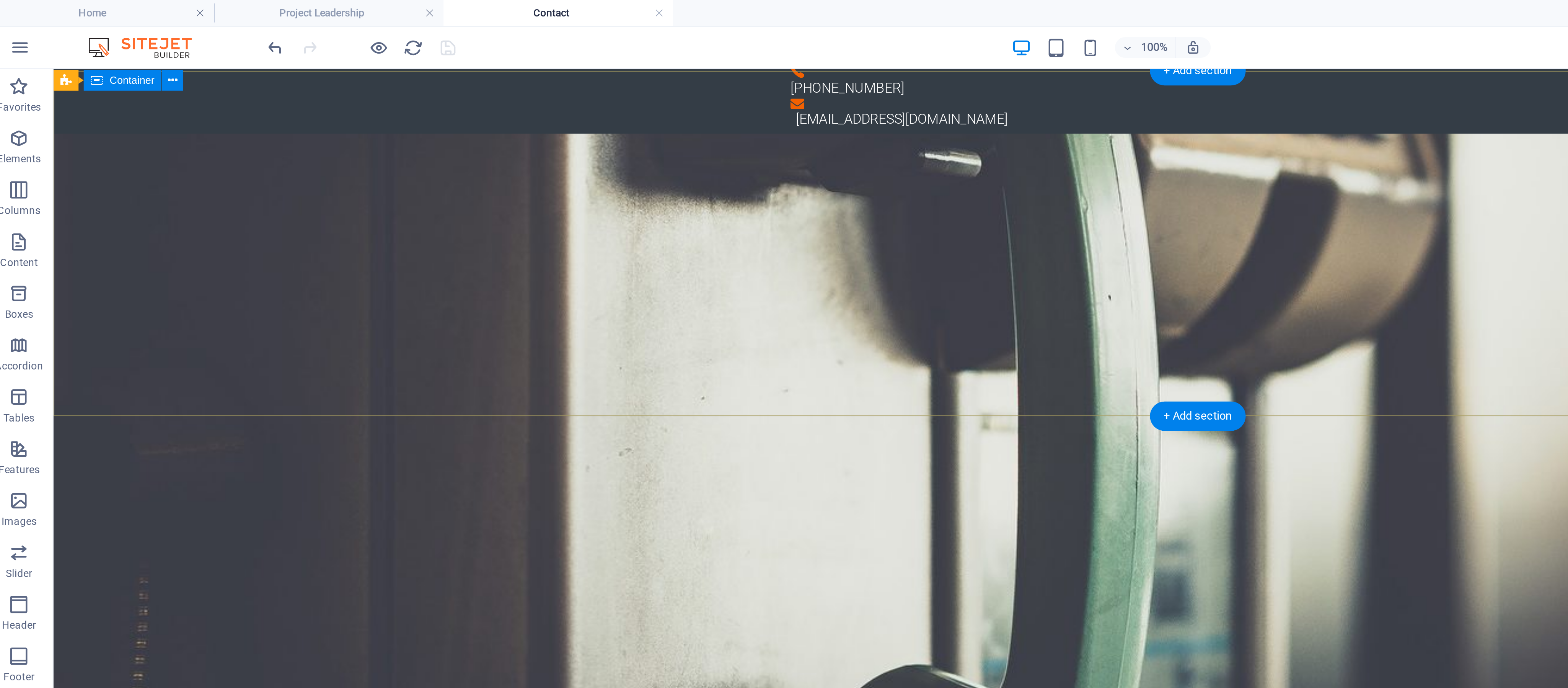 scroll, scrollTop: 12, scrollLeft: 0, axis: vertical 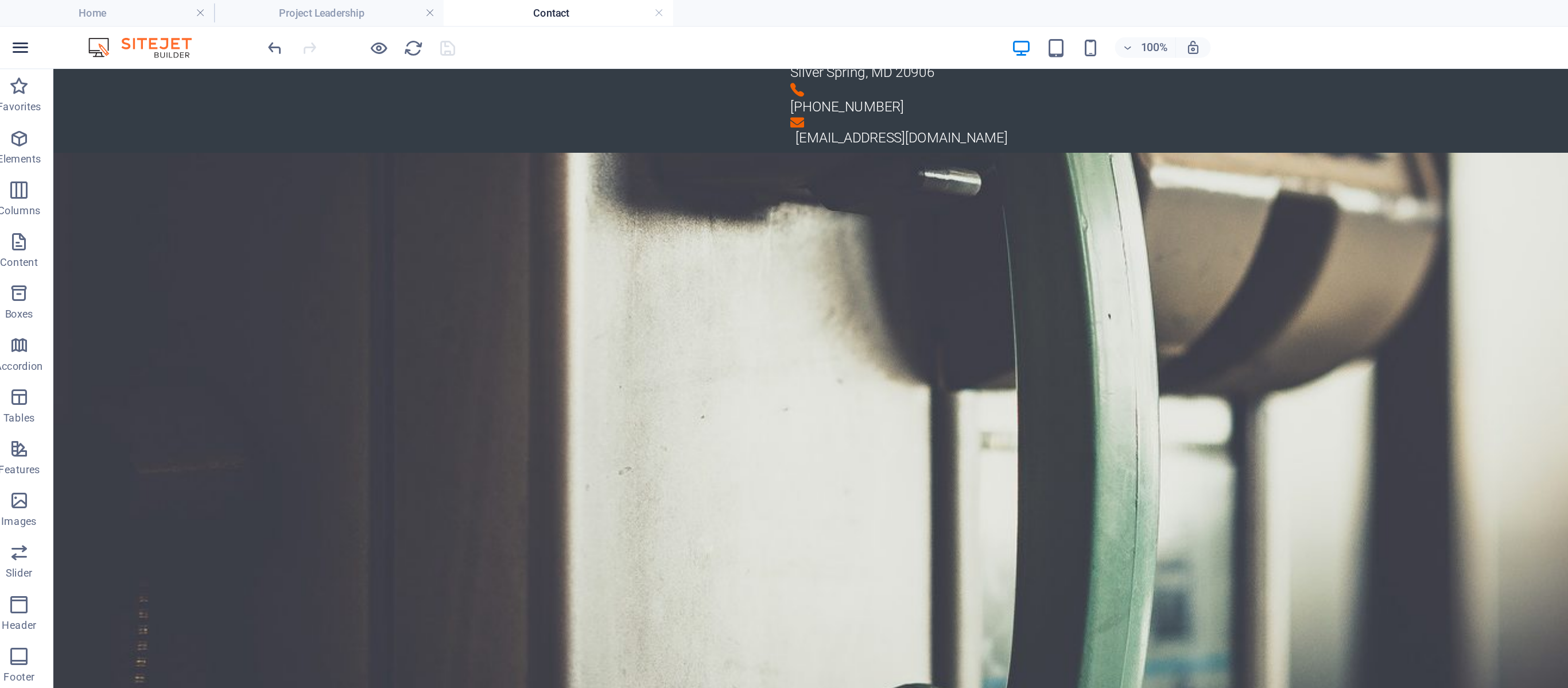 click at bounding box center (24, 32) 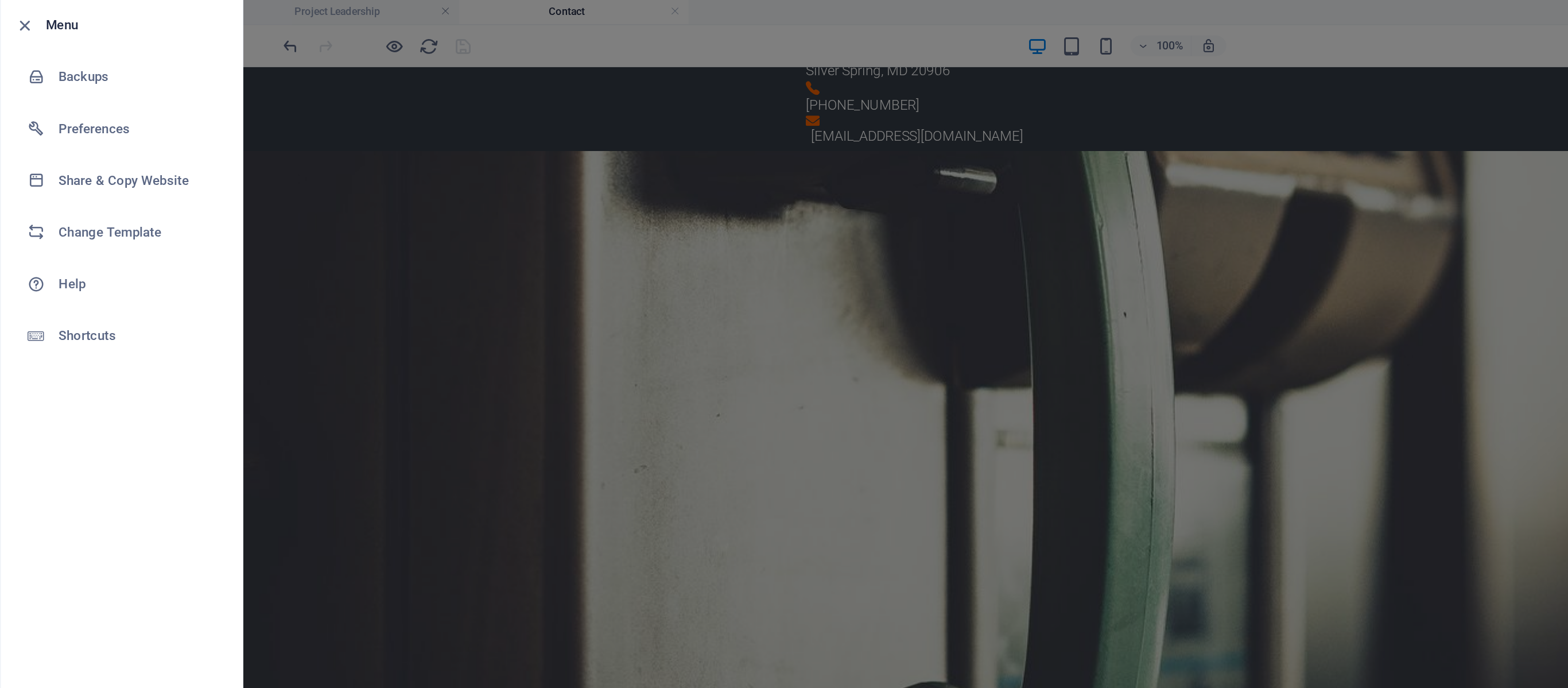 click at bounding box center [784, 344] 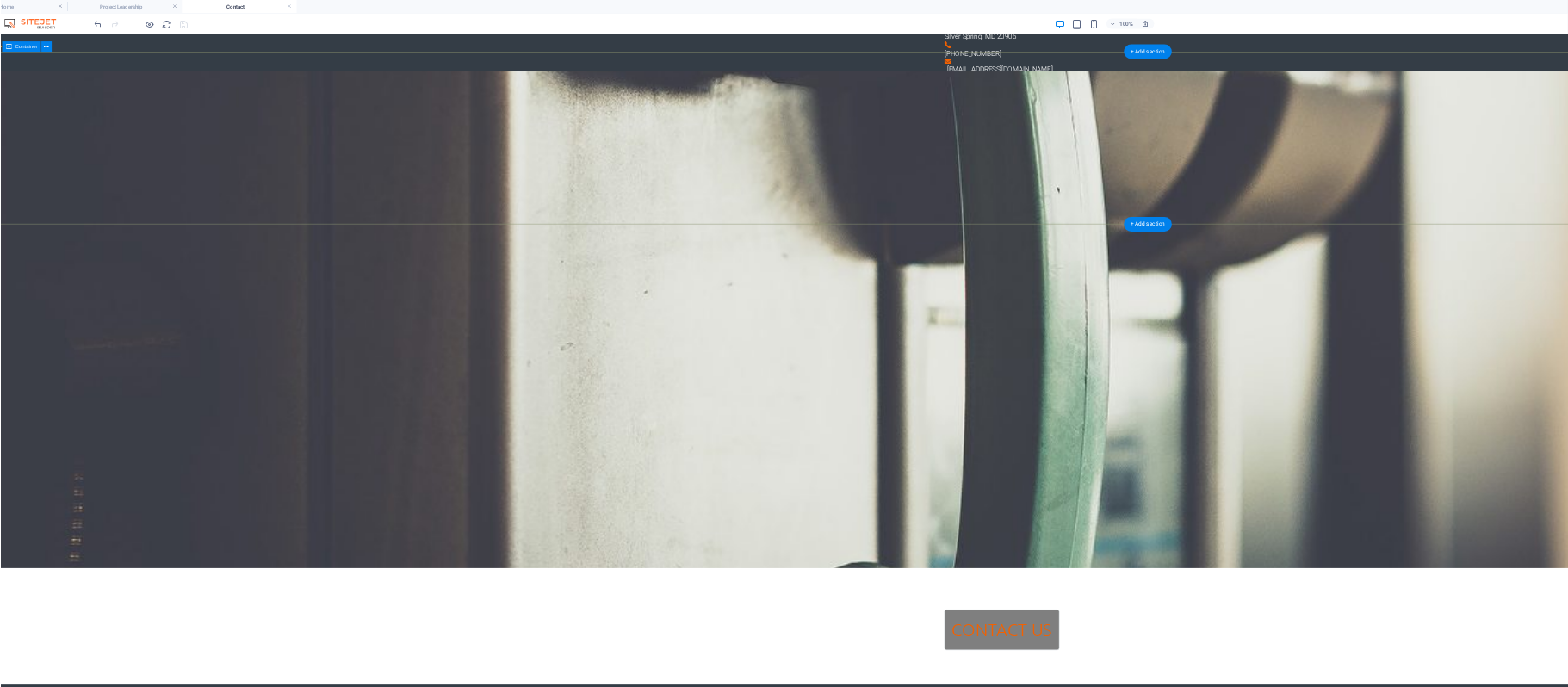 scroll, scrollTop: 0, scrollLeft: 0, axis: both 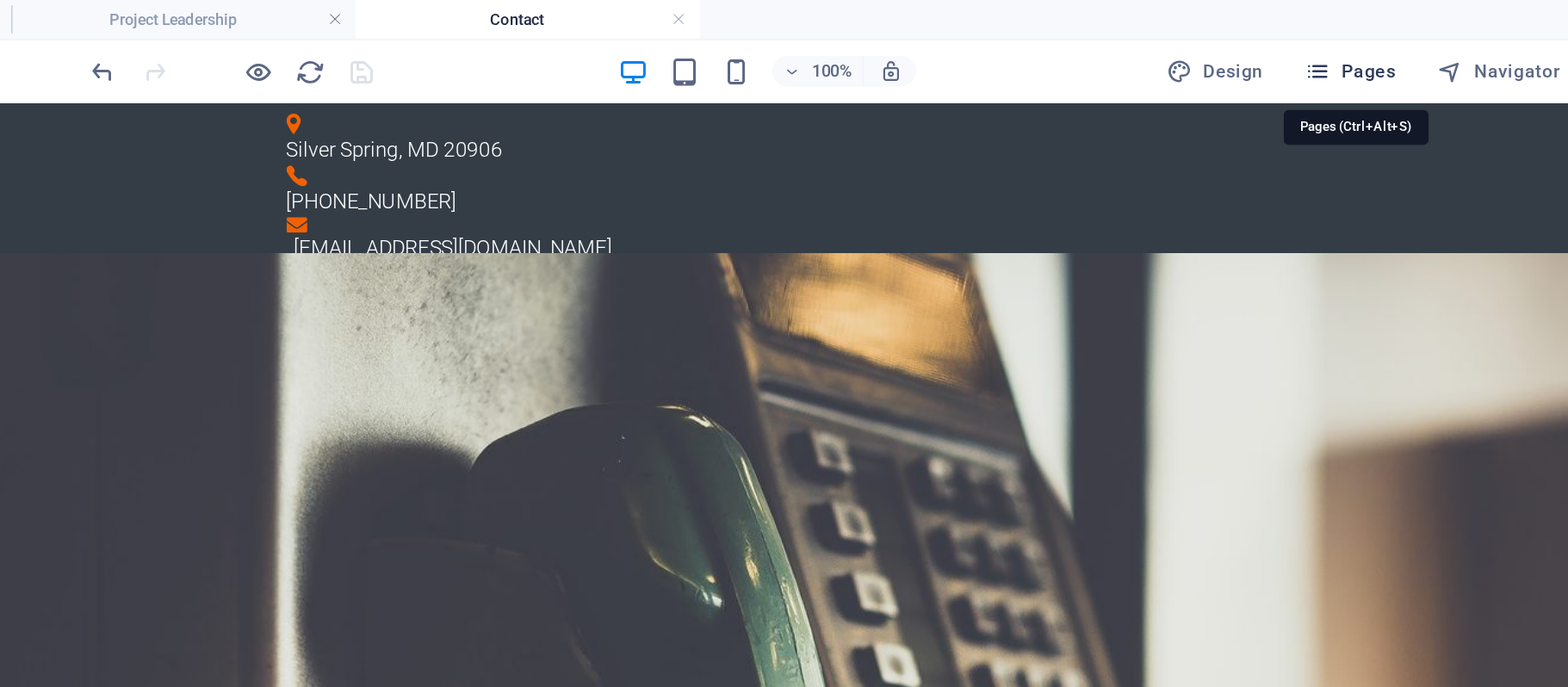 click on "Pages" at bounding box center [1119, 47] 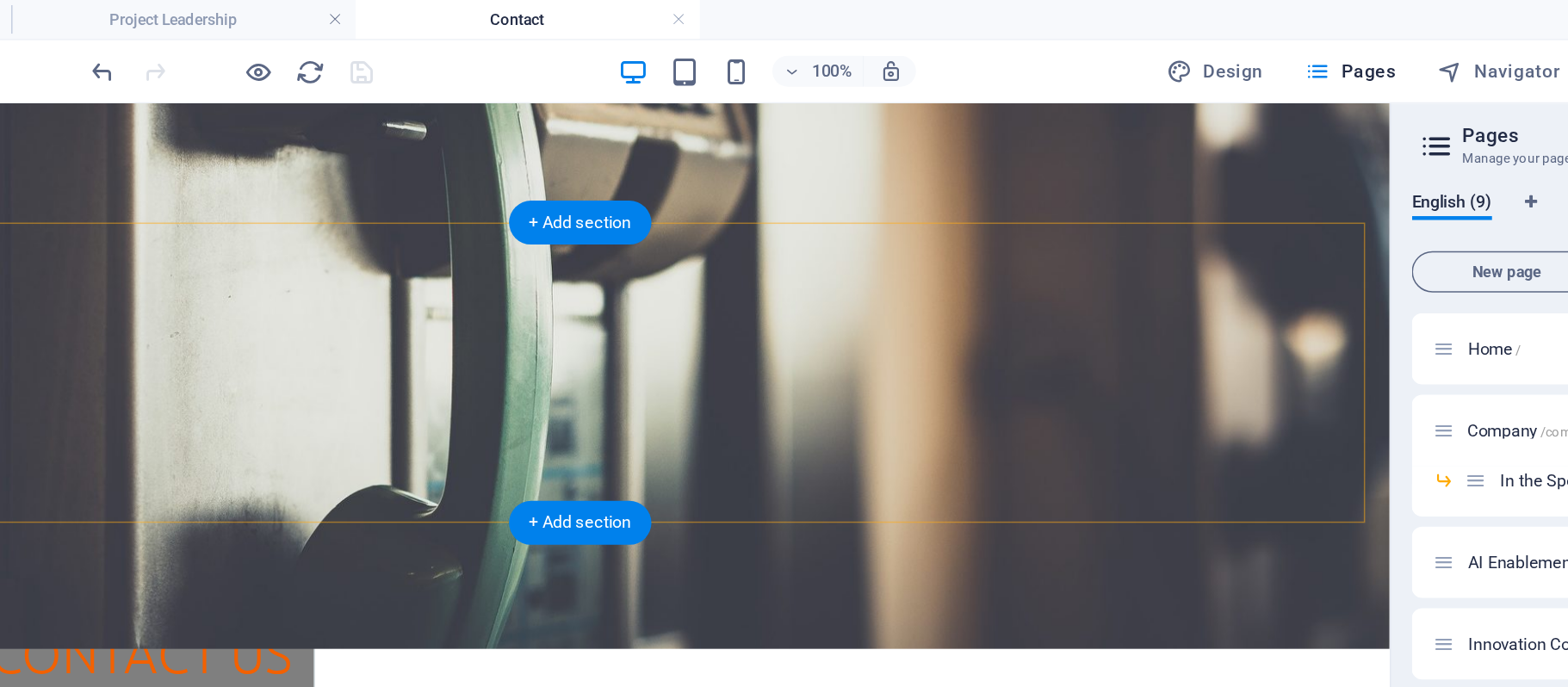 scroll, scrollTop: 300, scrollLeft: 0, axis: vertical 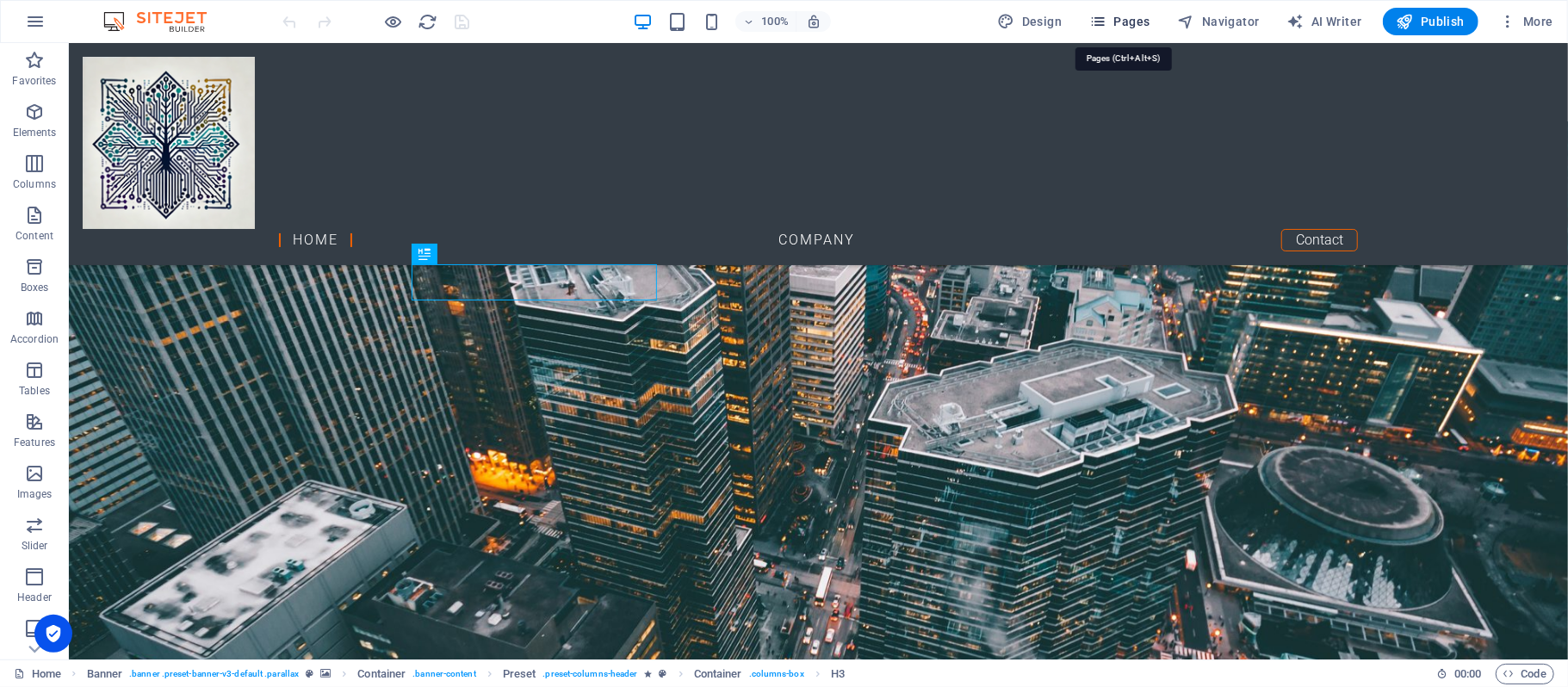 click on "Pages" at bounding box center [1119, 22] 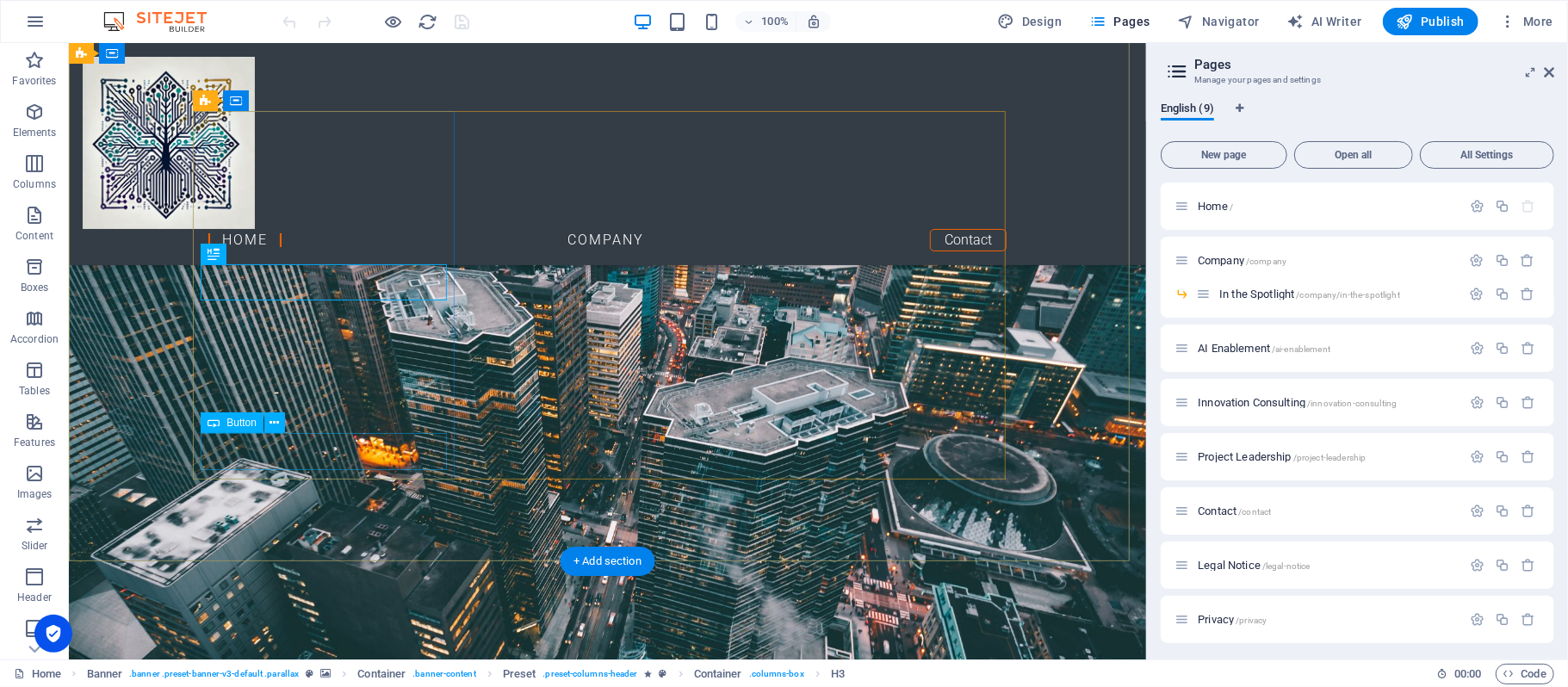 click on "AI Training" at bounding box center (607, 1359) 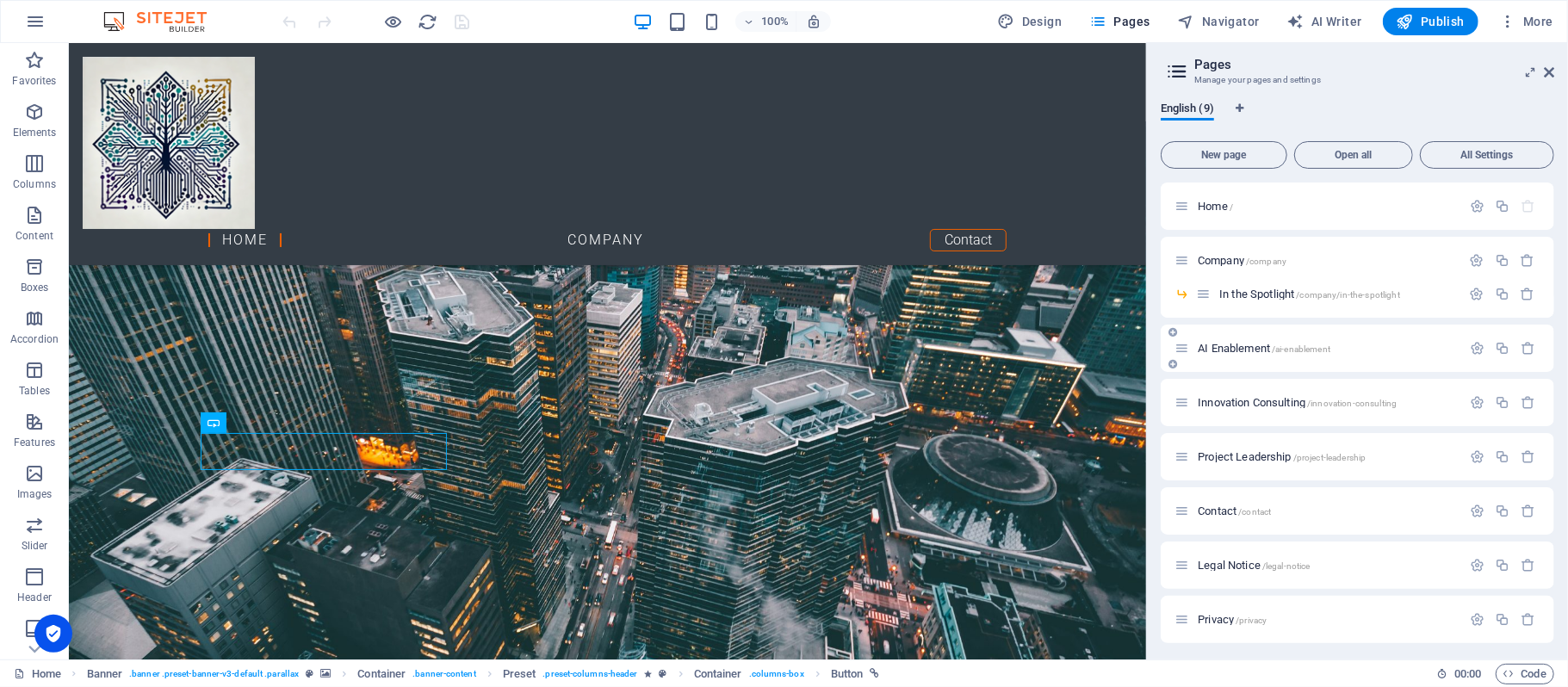 click on "AI Enablement /ai-enablement" at bounding box center (1327, 348) 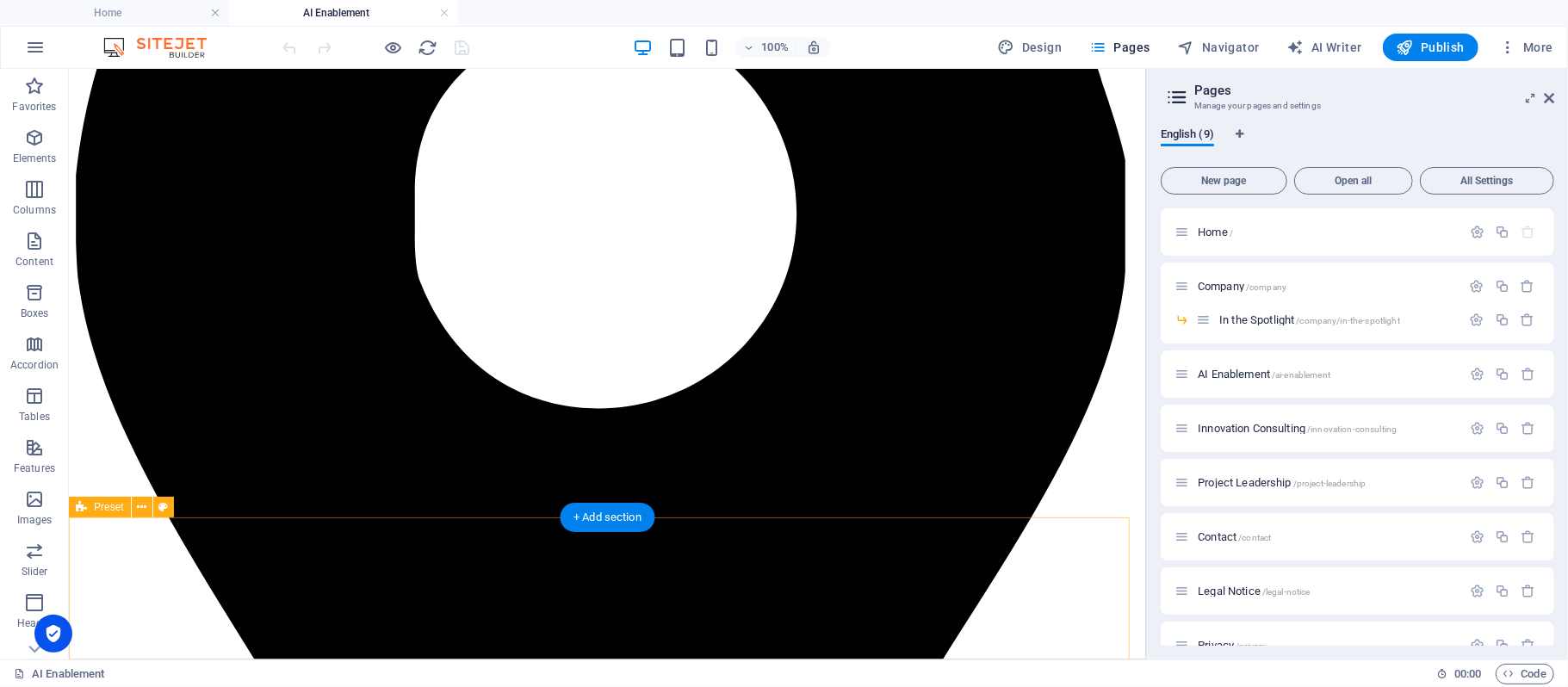 scroll, scrollTop: 641, scrollLeft: 0, axis: vertical 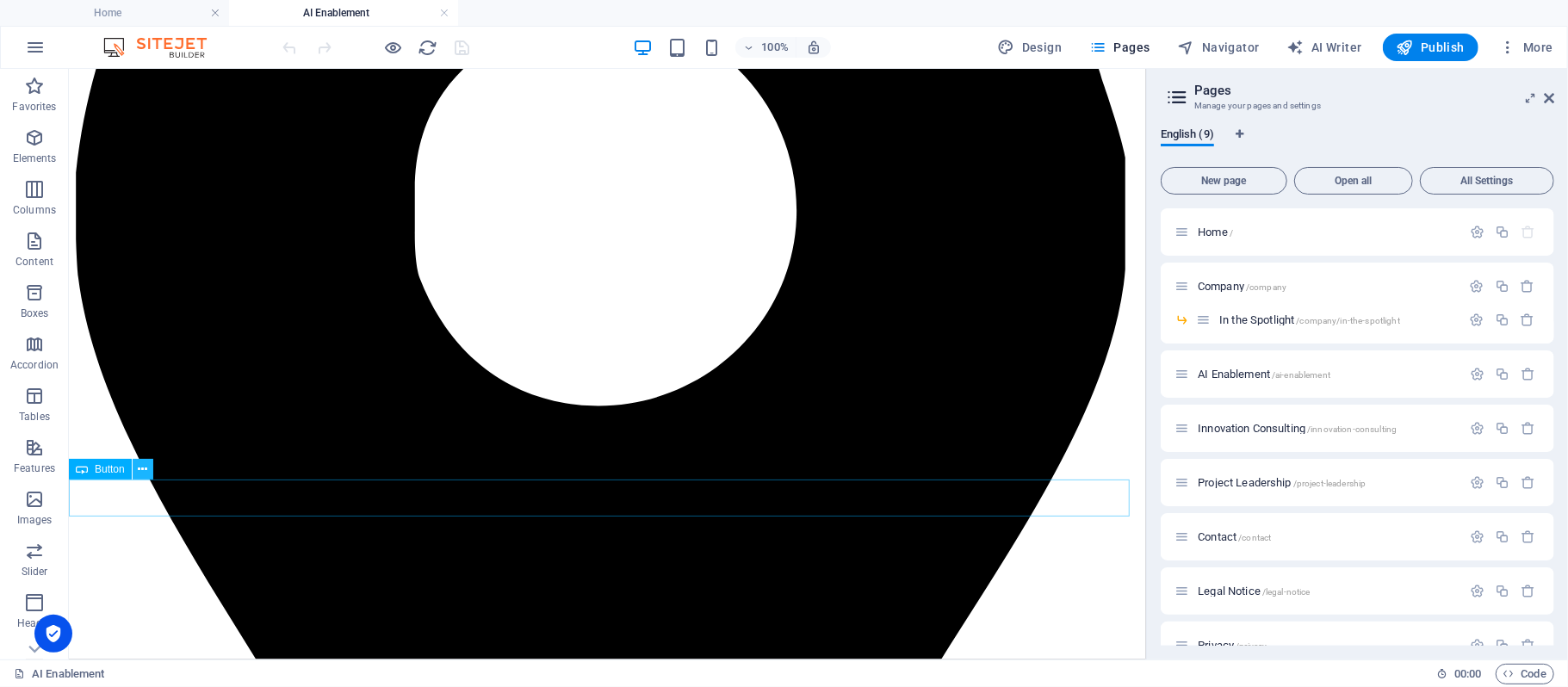 click at bounding box center (142, 469) 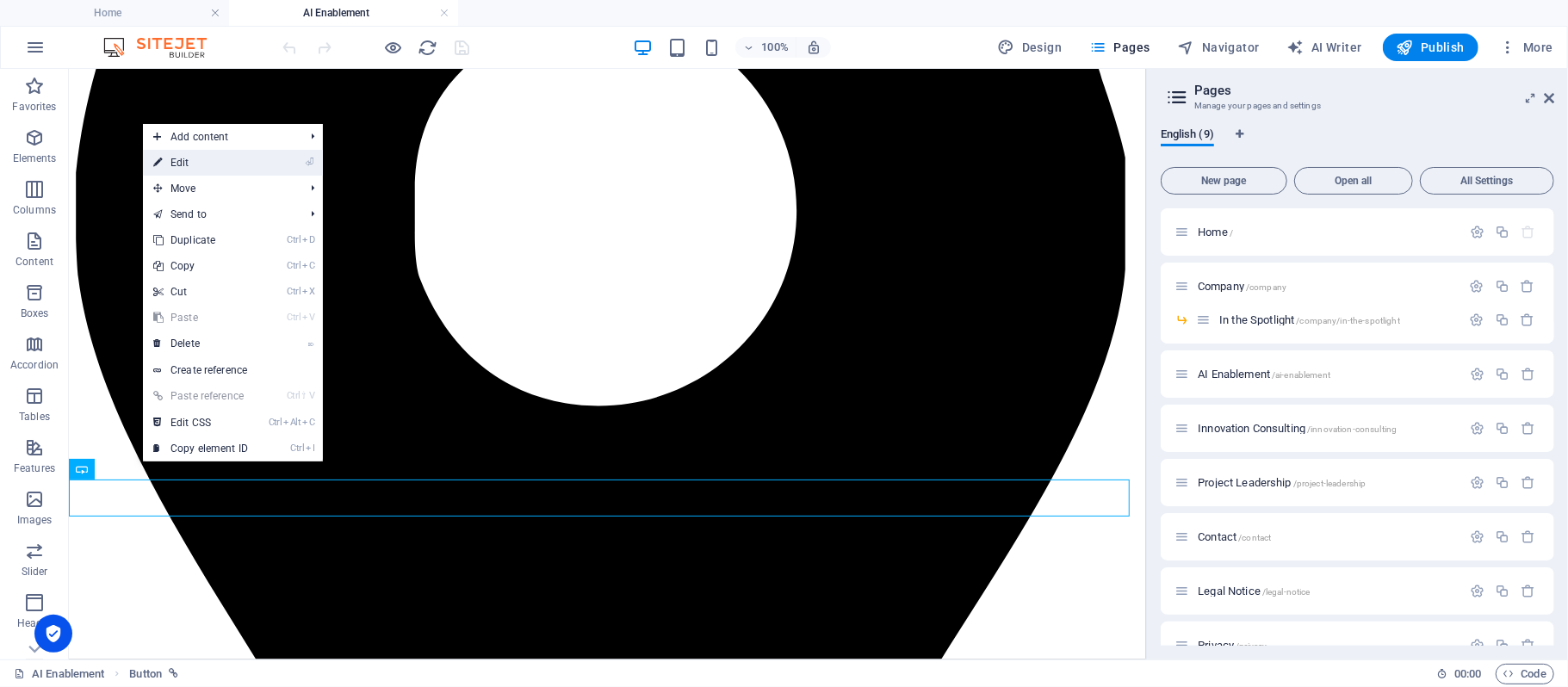 click on "⏎  Edit" at bounding box center (201, 163) 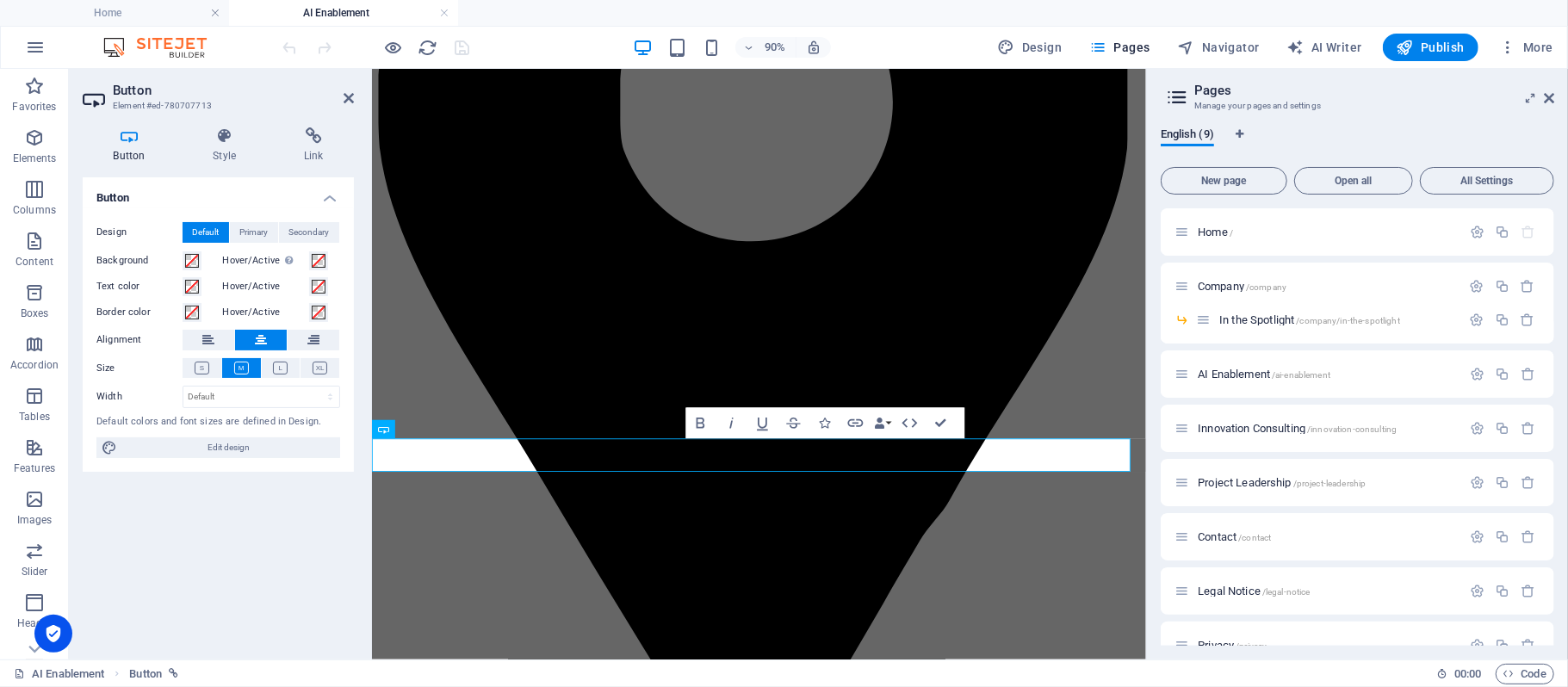 click on "Button Design Default Primary Secondary Background Hover/Active Switch to preview mode to test the active/hover state Text color Hover/Active Border color Hover/Active Alignment Size Width Default px rem % em vh vw Default colors and font sizes are defined in Design. Edit design" at bounding box center [218, 412] 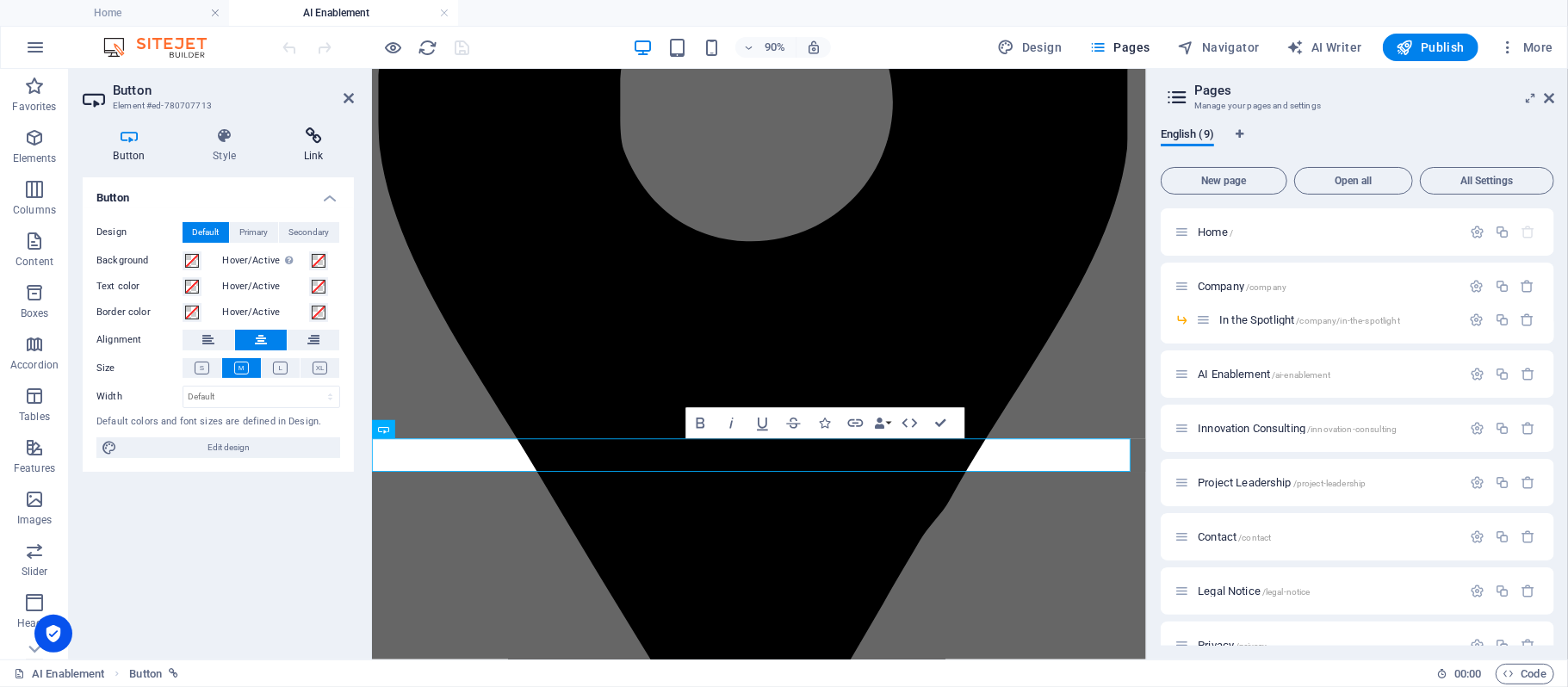 click on "Link" at bounding box center [313, 145] 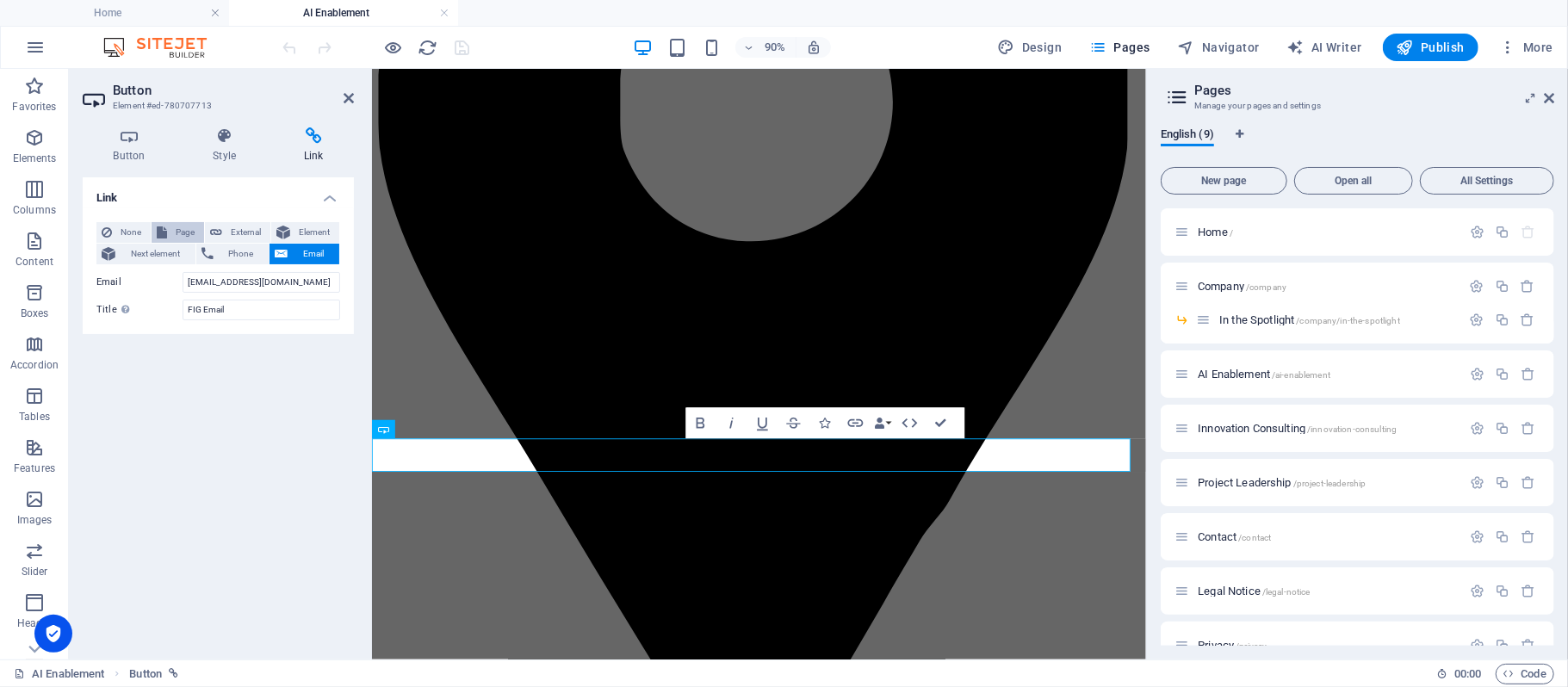 click on "Page" at bounding box center (185, 232) 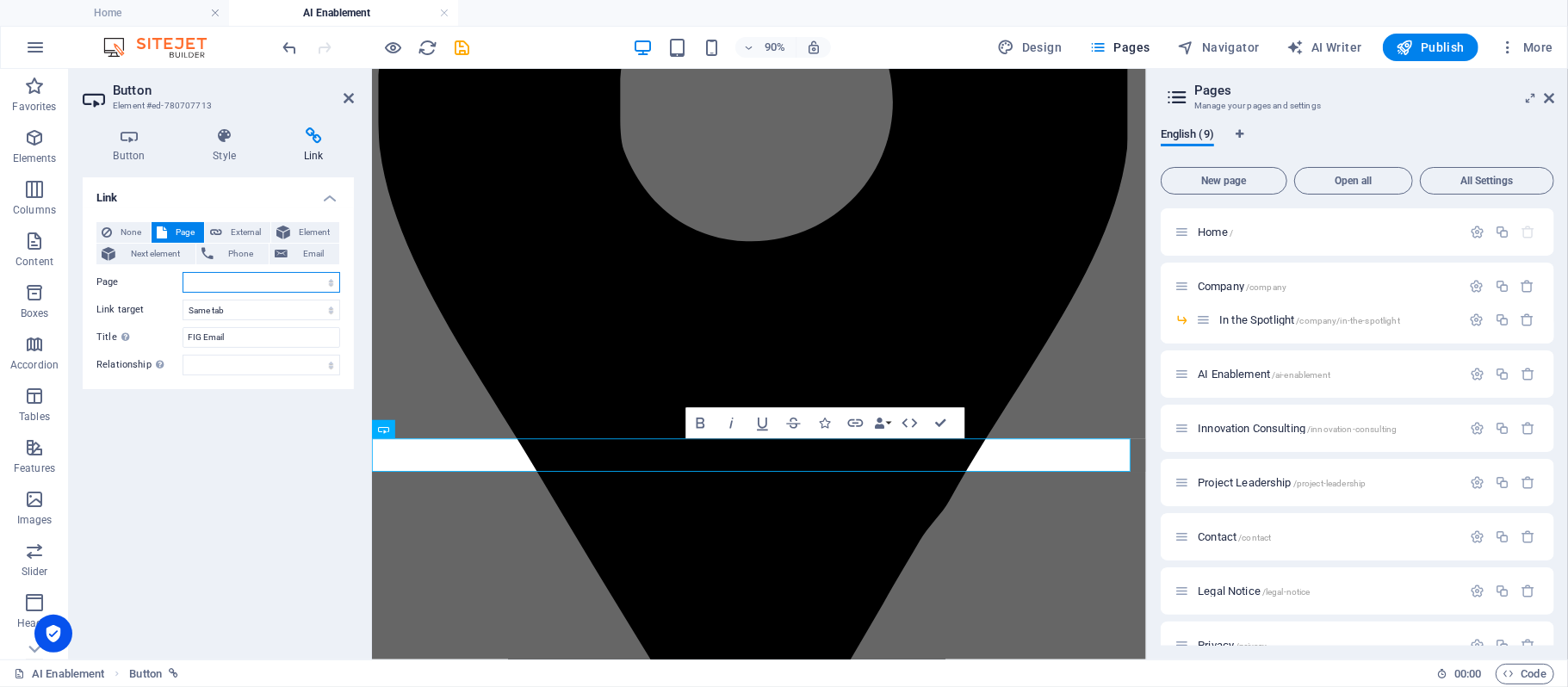 click on "Home Company -- In the Spotlight AI Enablement Innovation Consulting Project Leadership Contact Legal Notice Privacy" at bounding box center (261, 282) 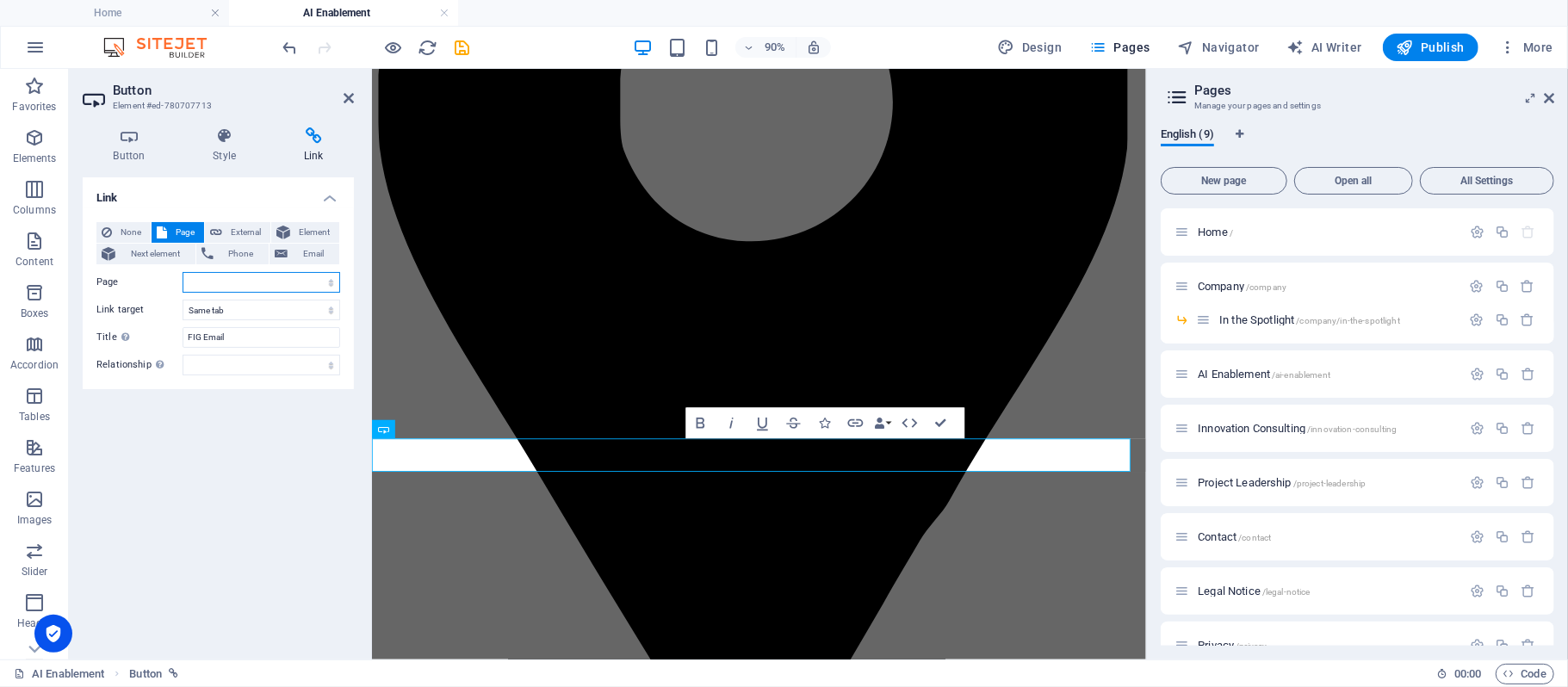 select on "6" 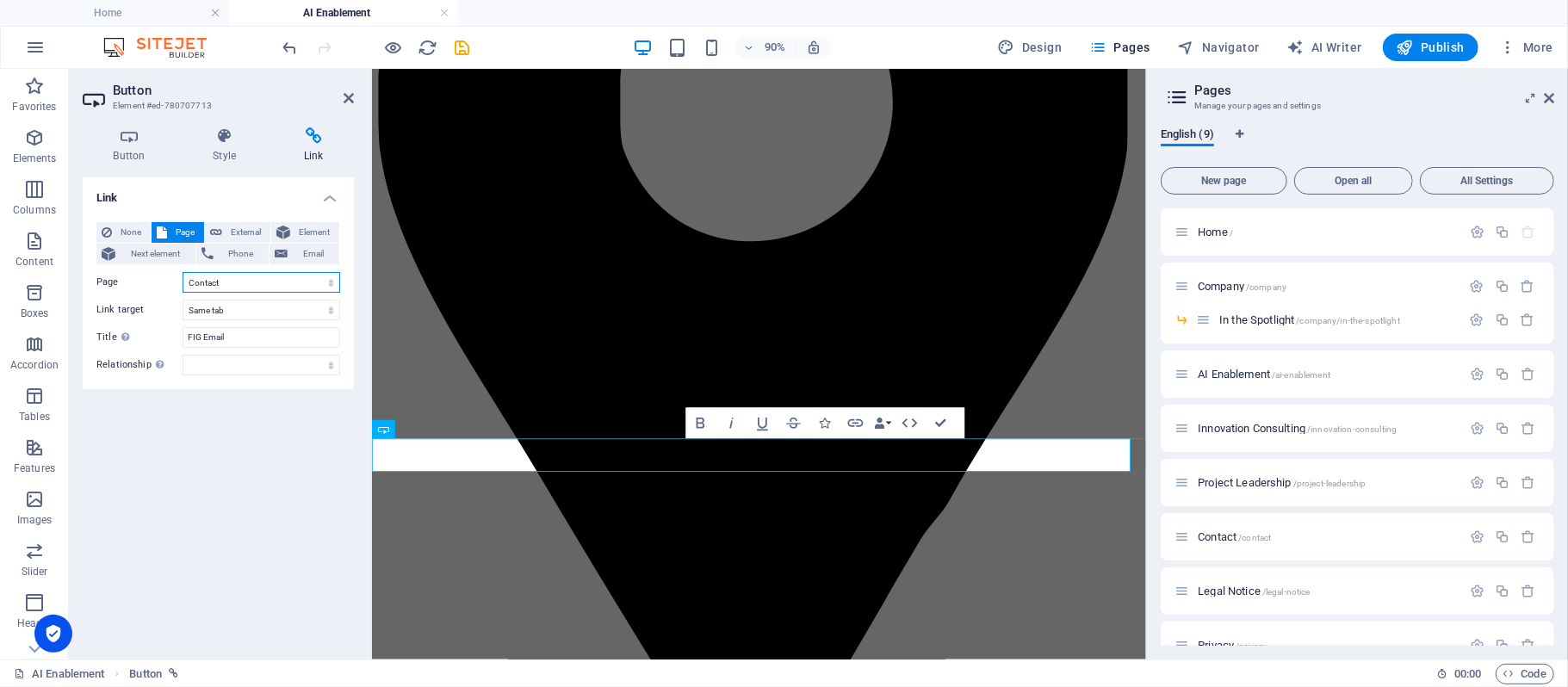 click on "Home Company -- In the Spotlight AI Enablement Innovation Consulting Project Leadership Contact Legal Notice Privacy" at bounding box center (261, 282) 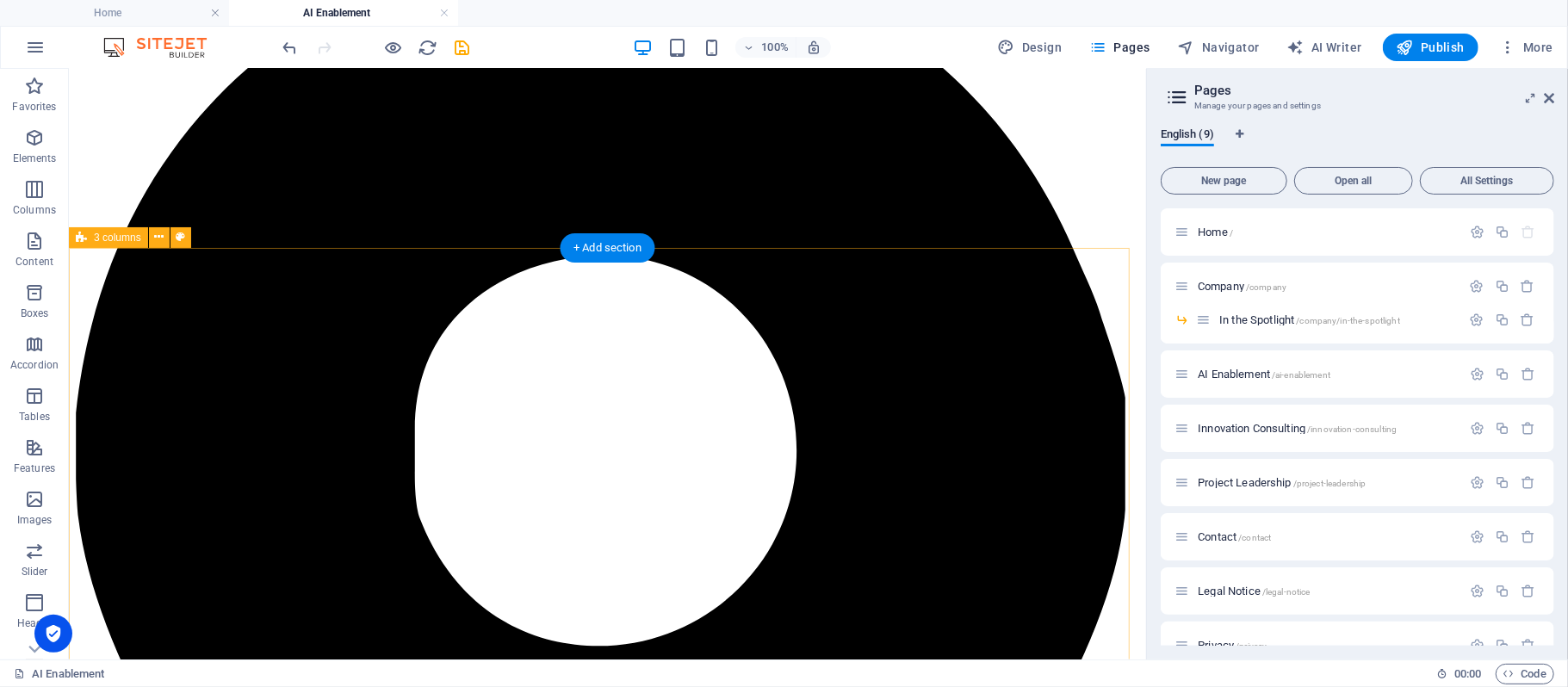 scroll, scrollTop: 398, scrollLeft: 0, axis: vertical 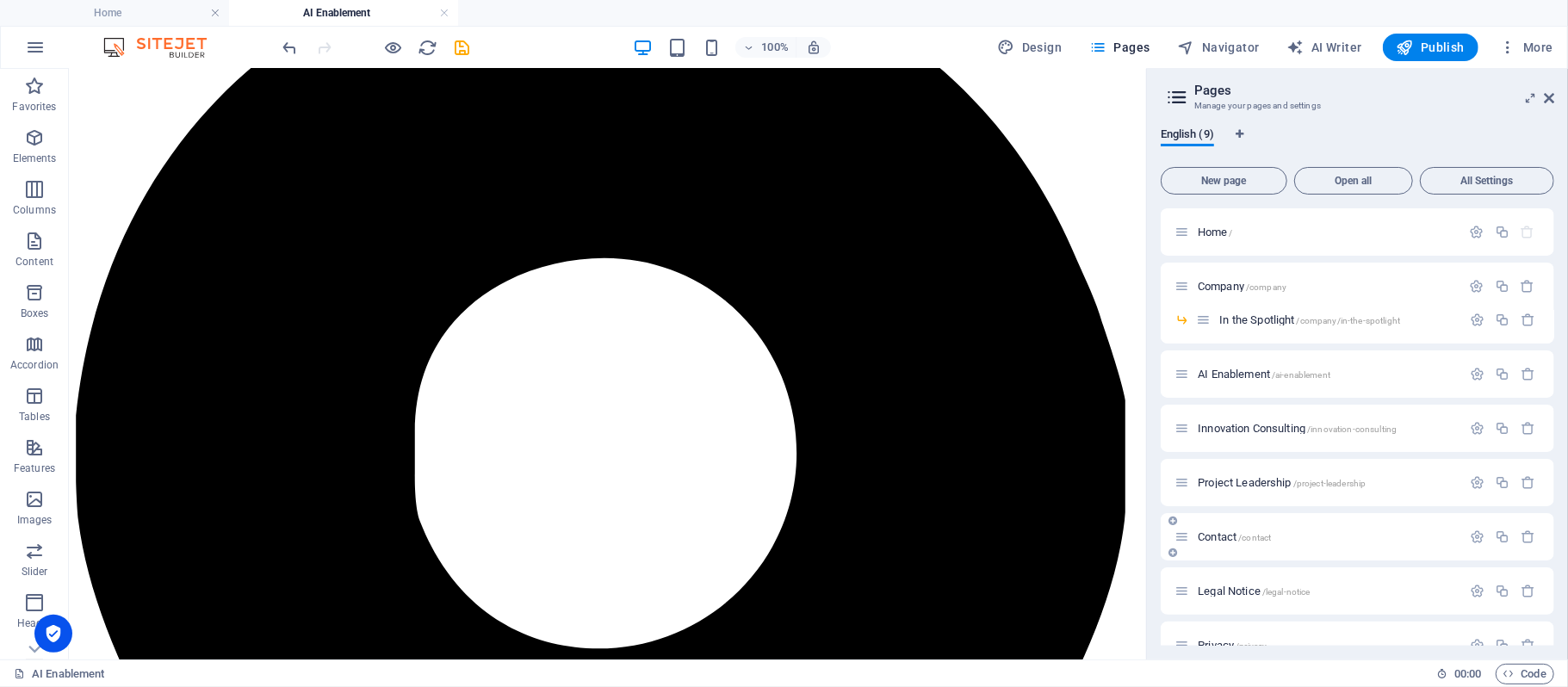 click on "Contact /contact" at bounding box center (1327, 536) 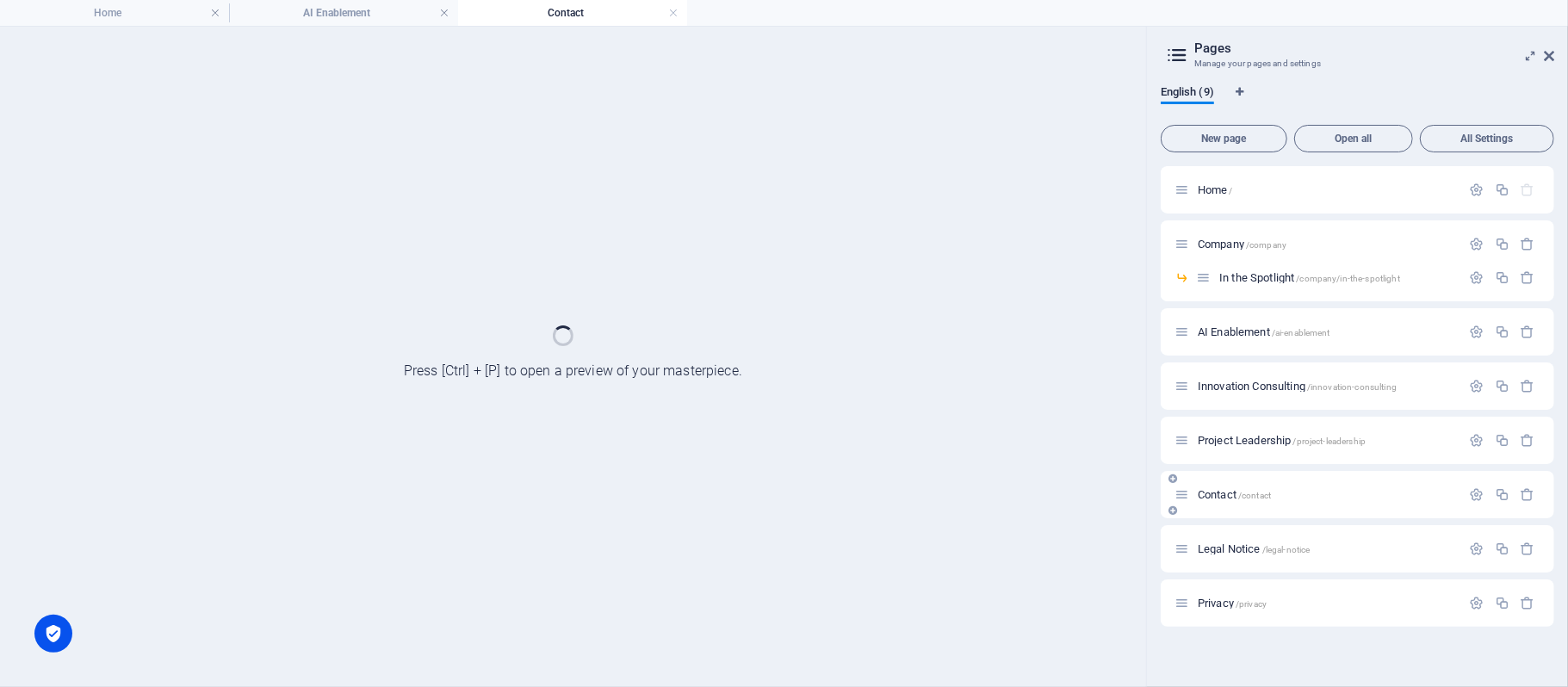 scroll, scrollTop: 0, scrollLeft: 0, axis: both 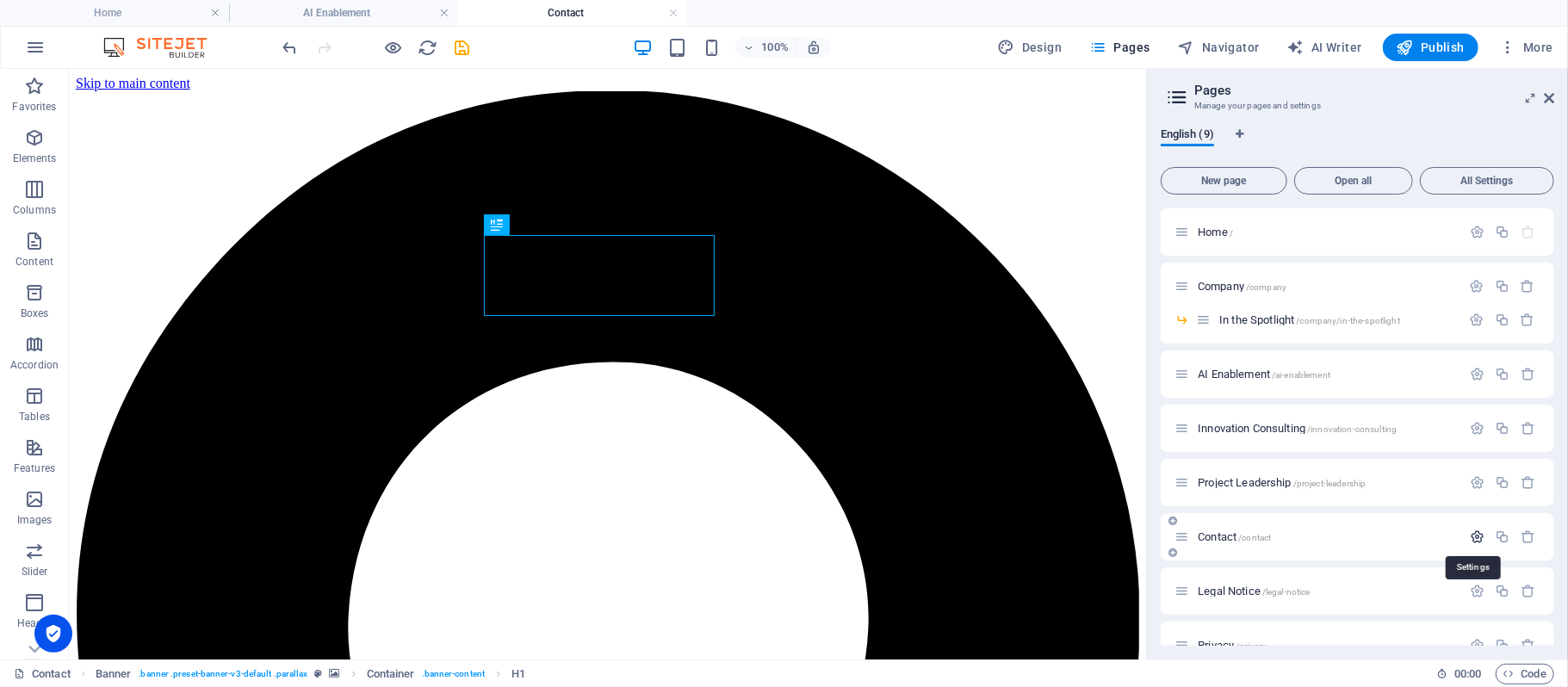 click at bounding box center (1477, 536) 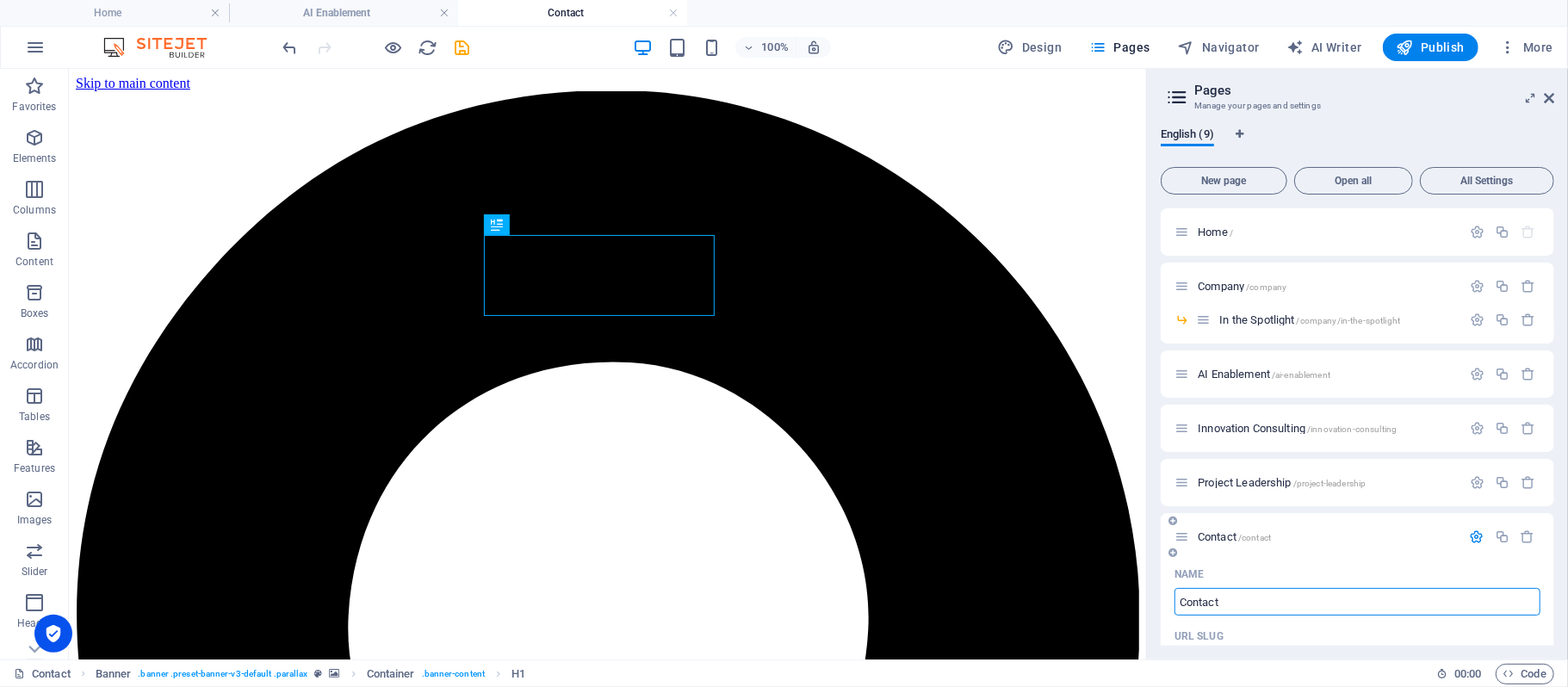 type on "Contact" 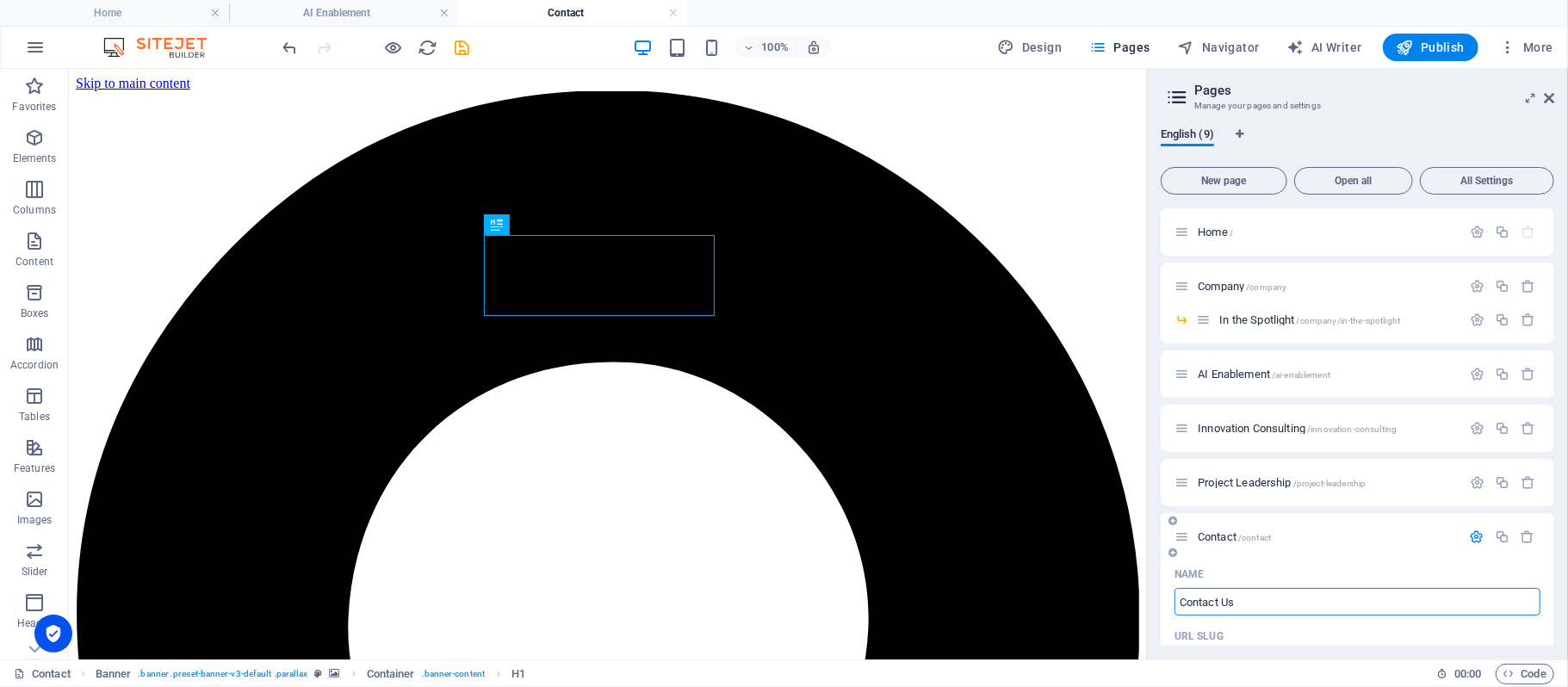 type on "Contact Us" 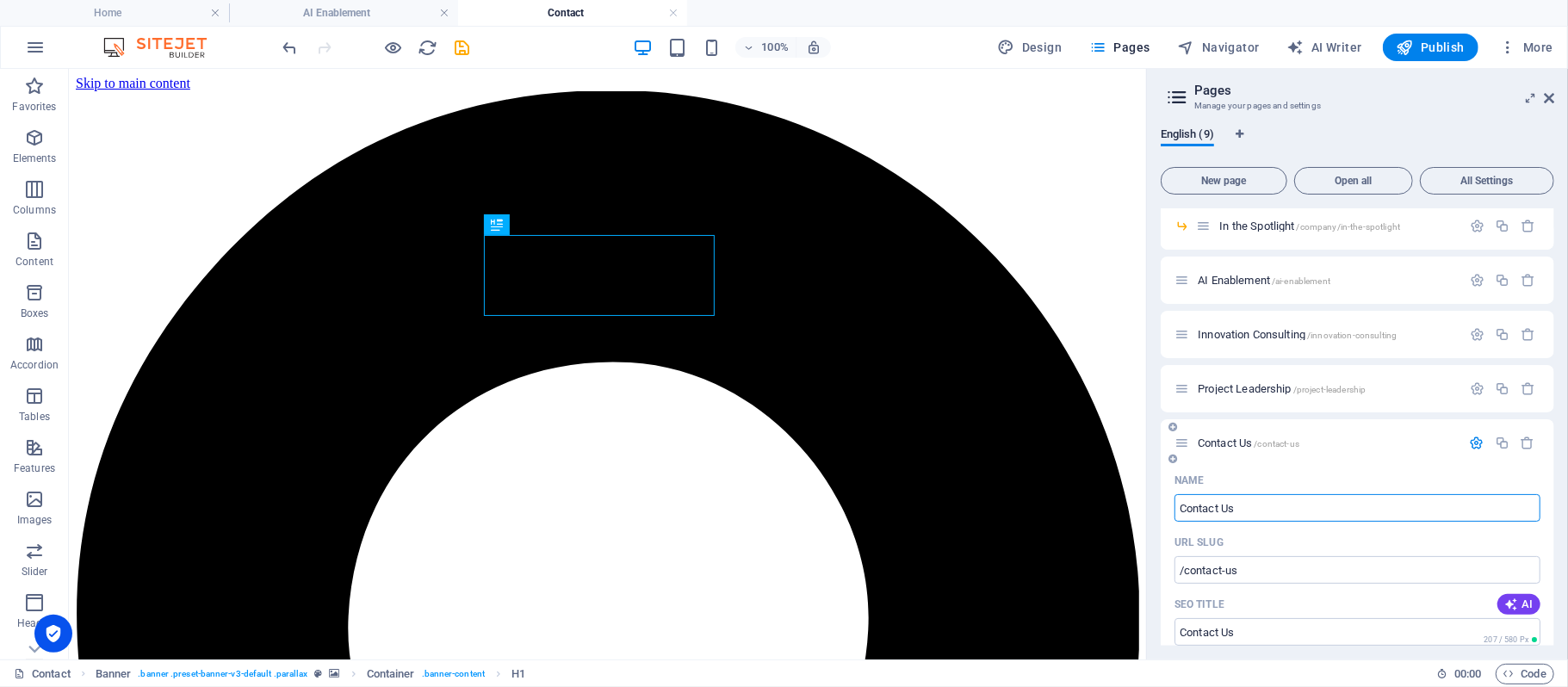 scroll, scrollTop: 0, scrollLeft: 0, axis: both 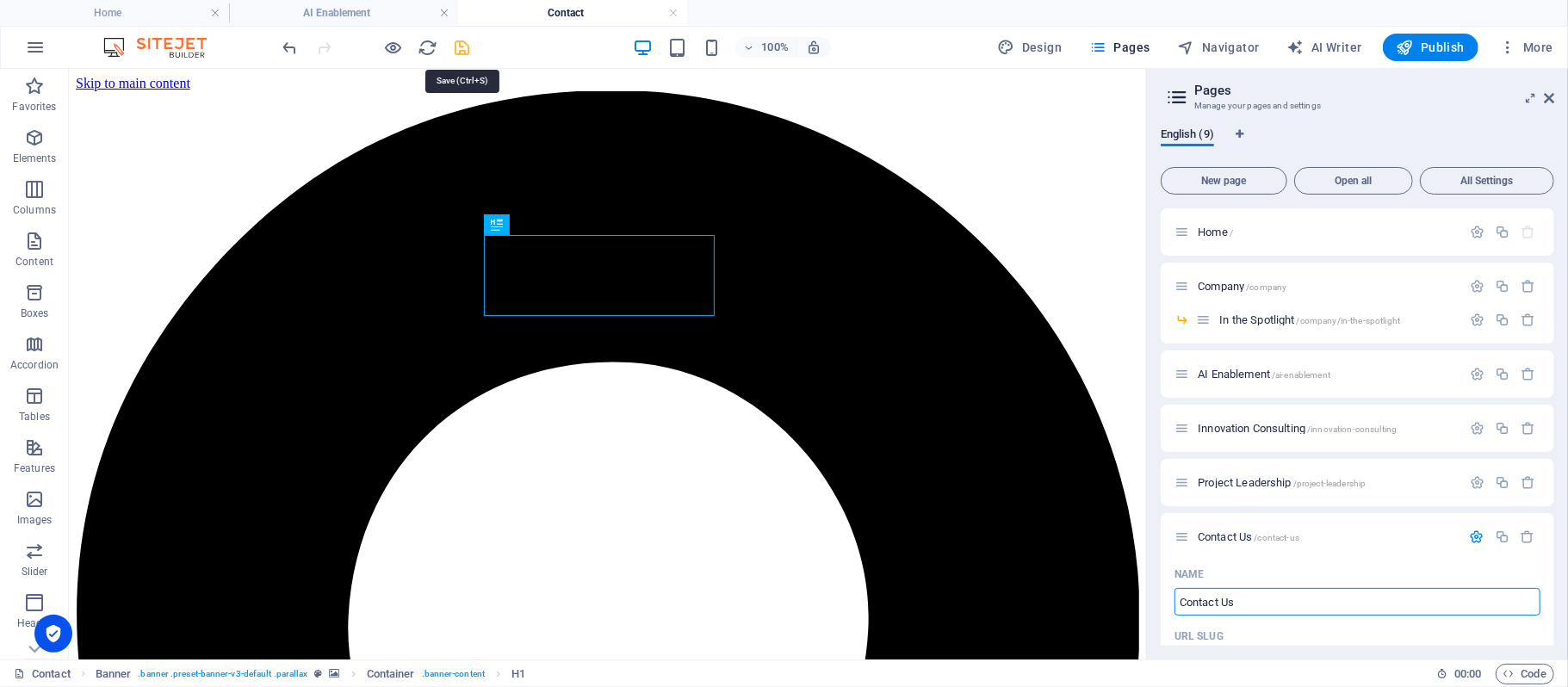 type on "Contact Us" 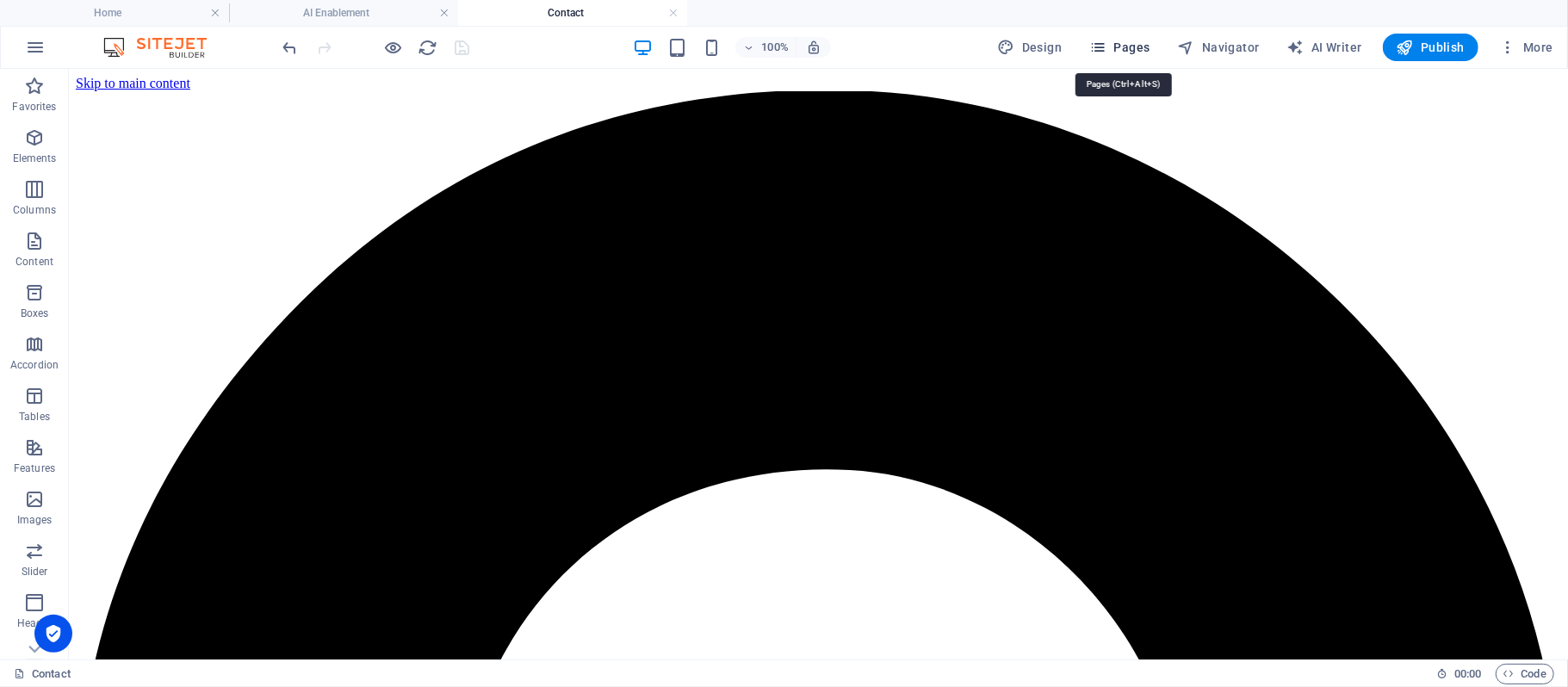 click at bounding box center (1098, 47) 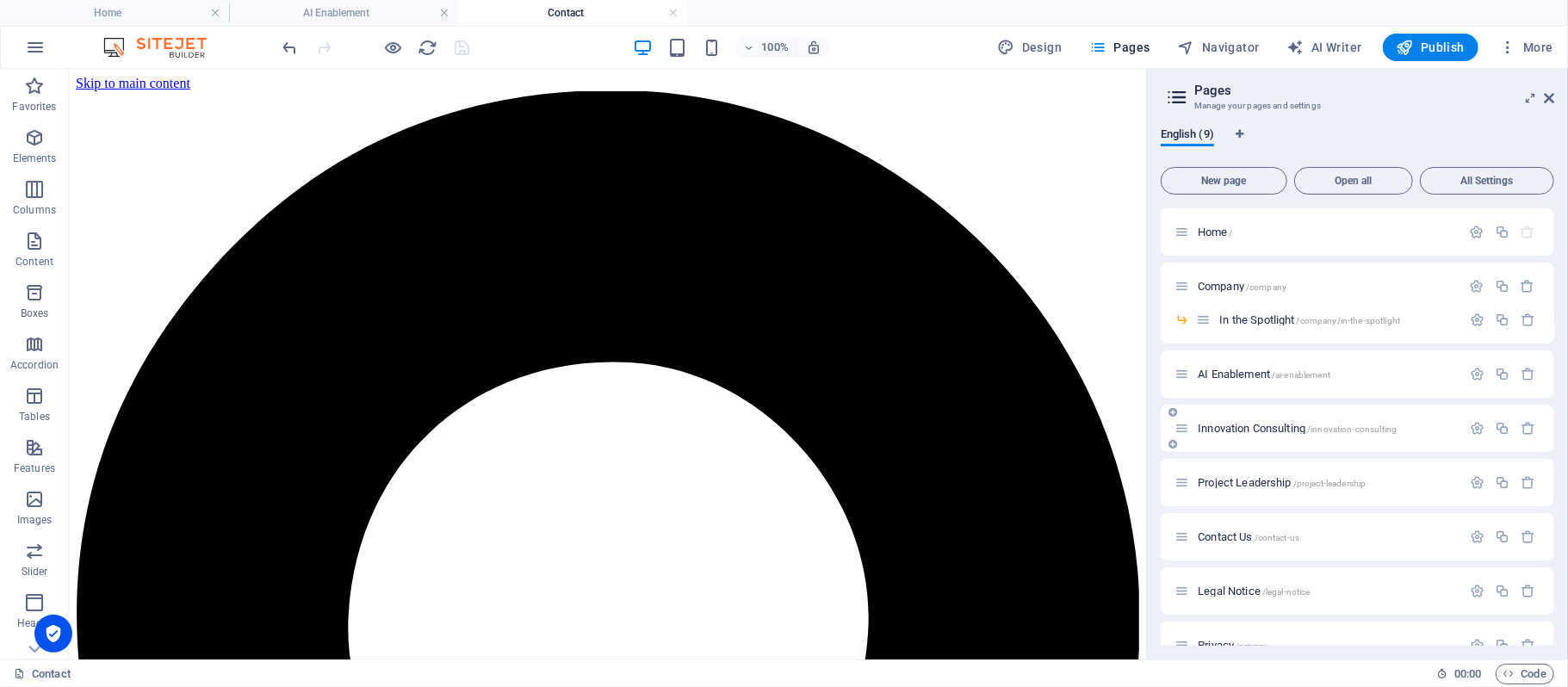 click on "Innovation Consulting /innovation-consulting" at bounding box center (1317, 428) 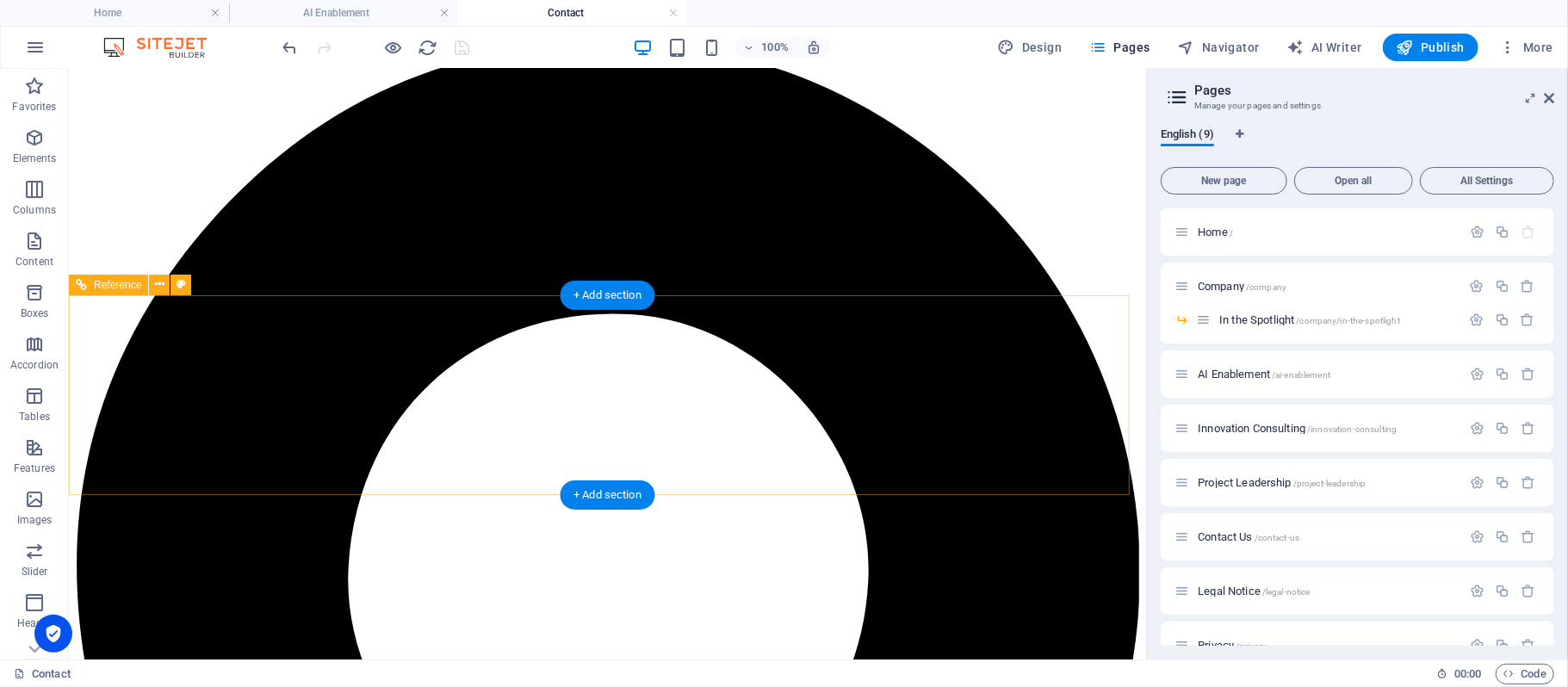 scroll, scrollTop: 0, scrollLeft: 0, axis: both 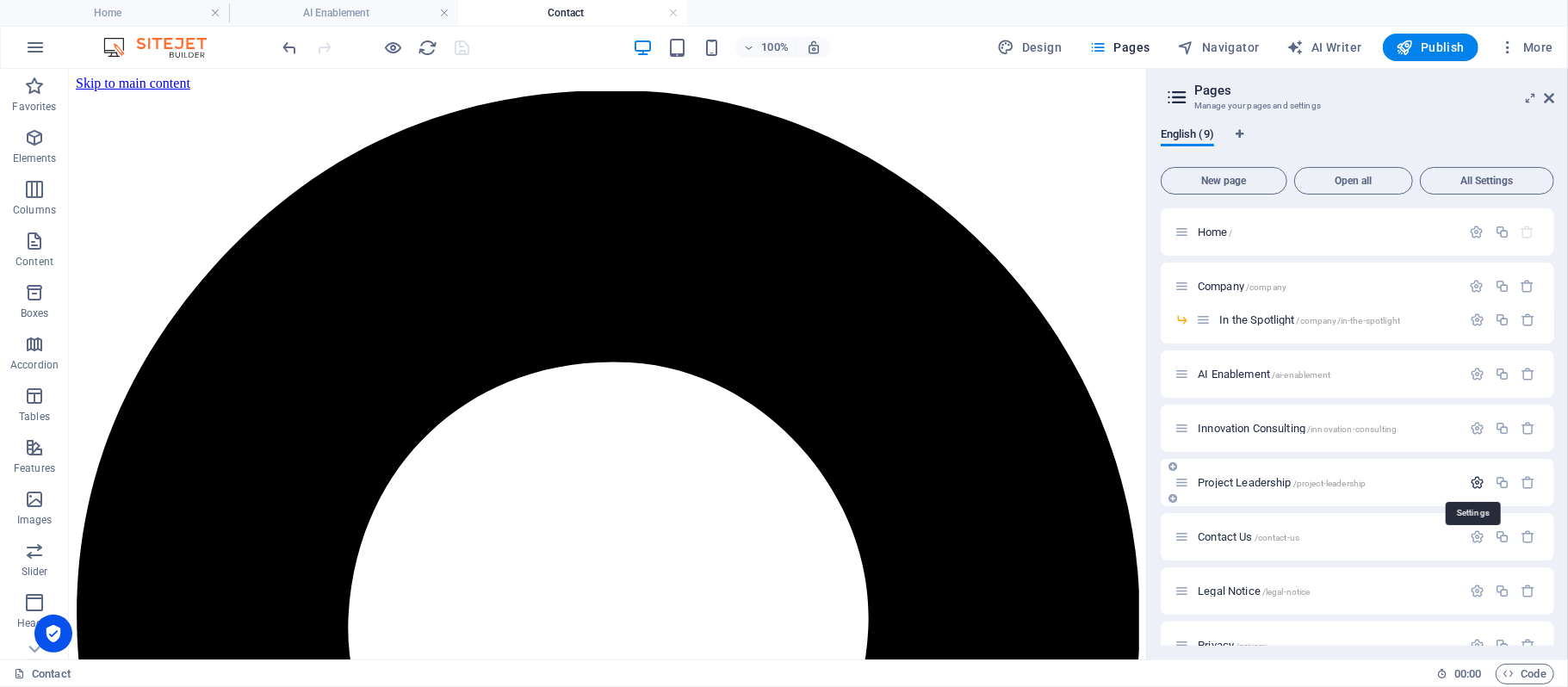 click at bounding box center (1477, 482) 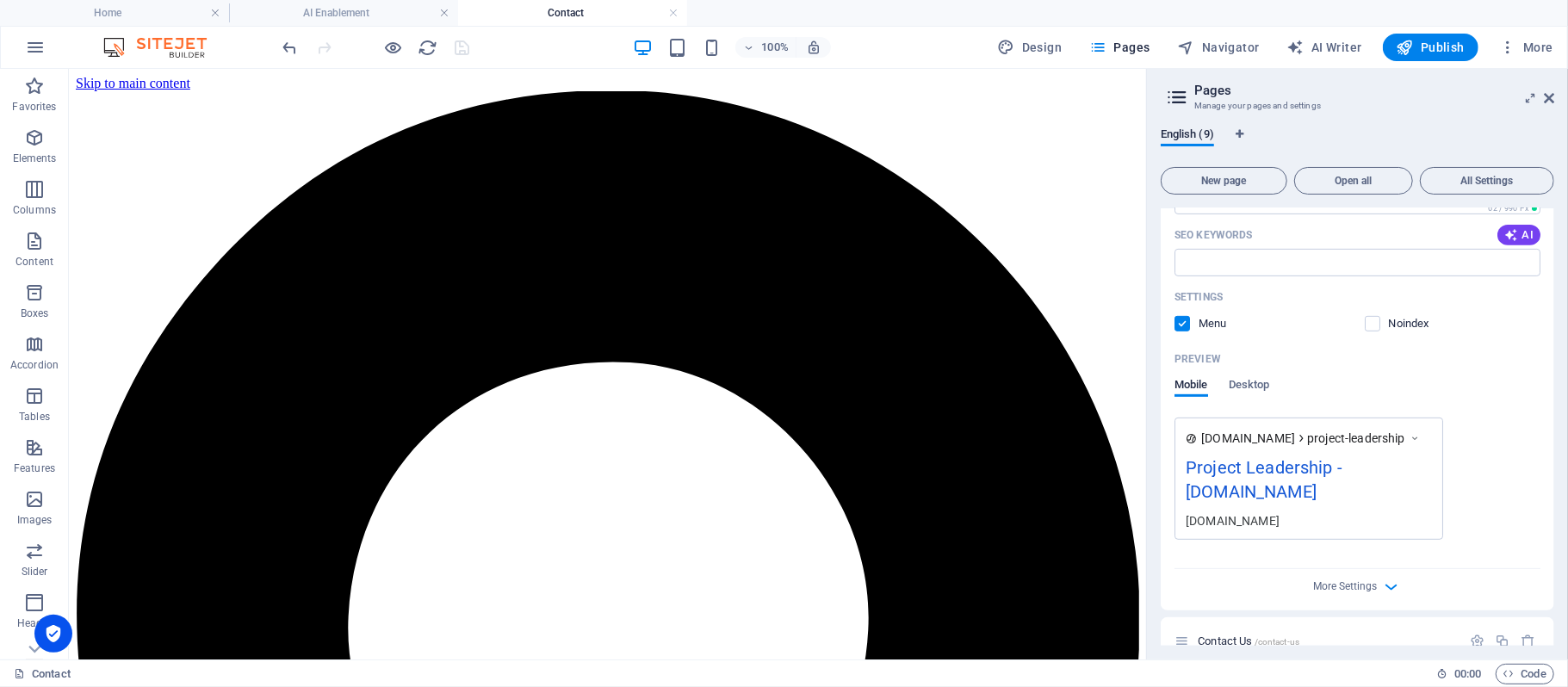 scroll, scrollTop: 672, scrollLeft: 0, axis: vertical 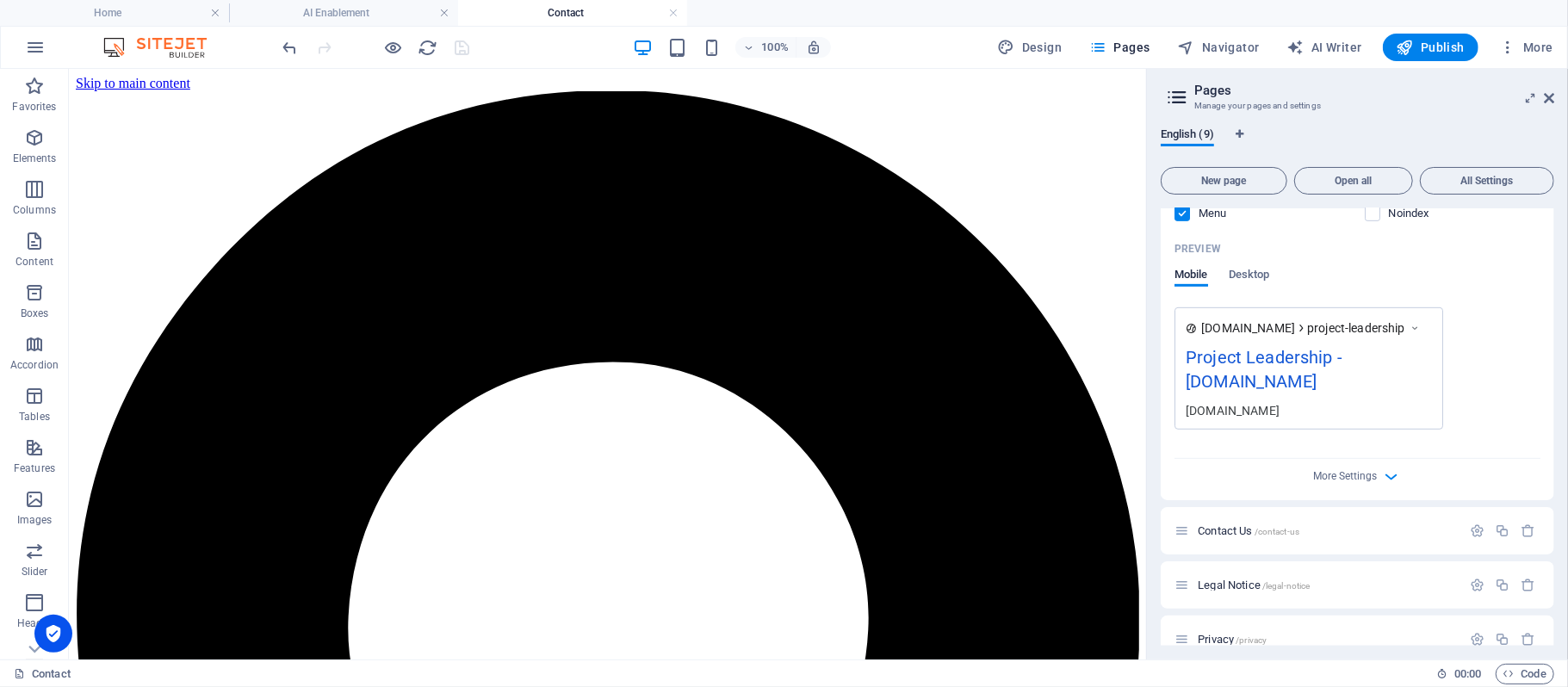 click on "100% Design Pages Navigator AI Writer Publish More" at bounding box center (920, 47) 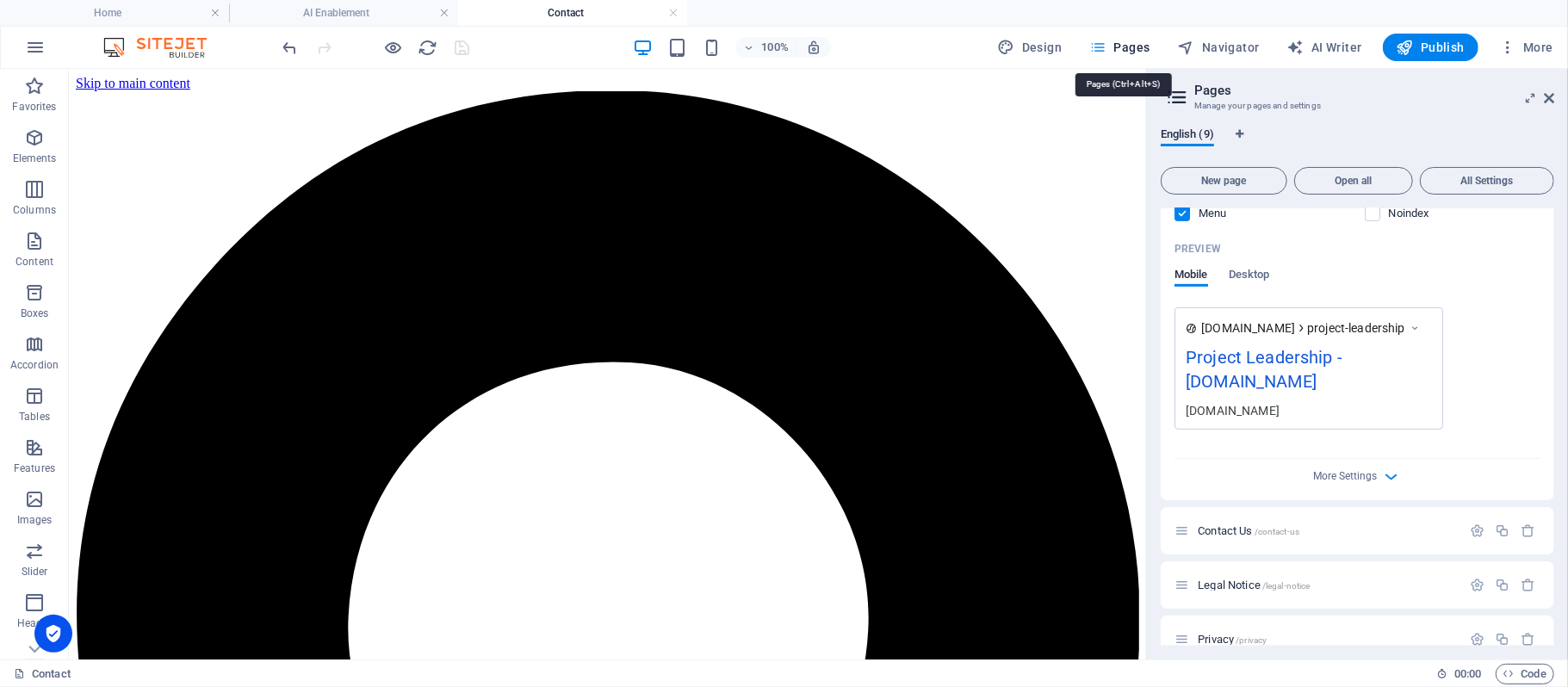 click on "Pages" at bounding box center [1119, 47] 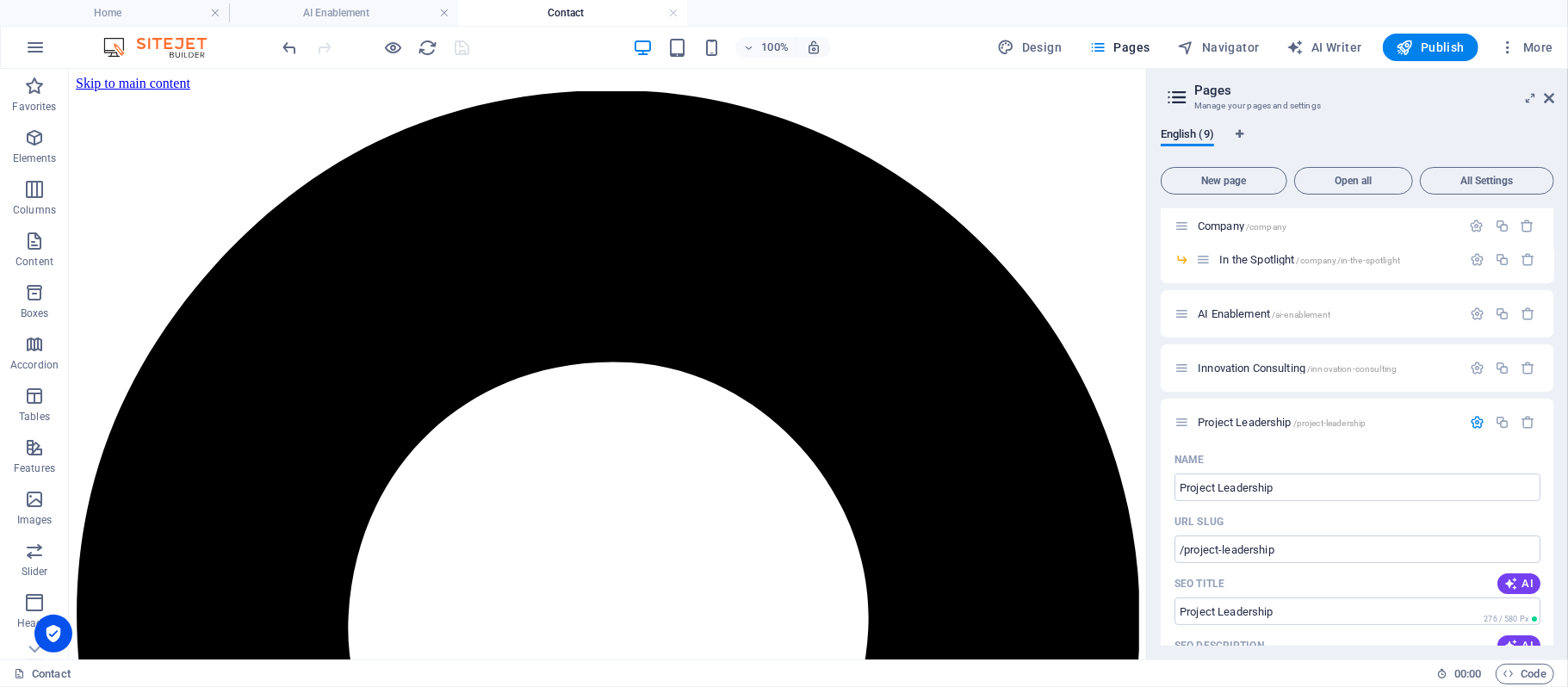 scroll, scrollTop: 0, scrollLeft: 0, axis: both 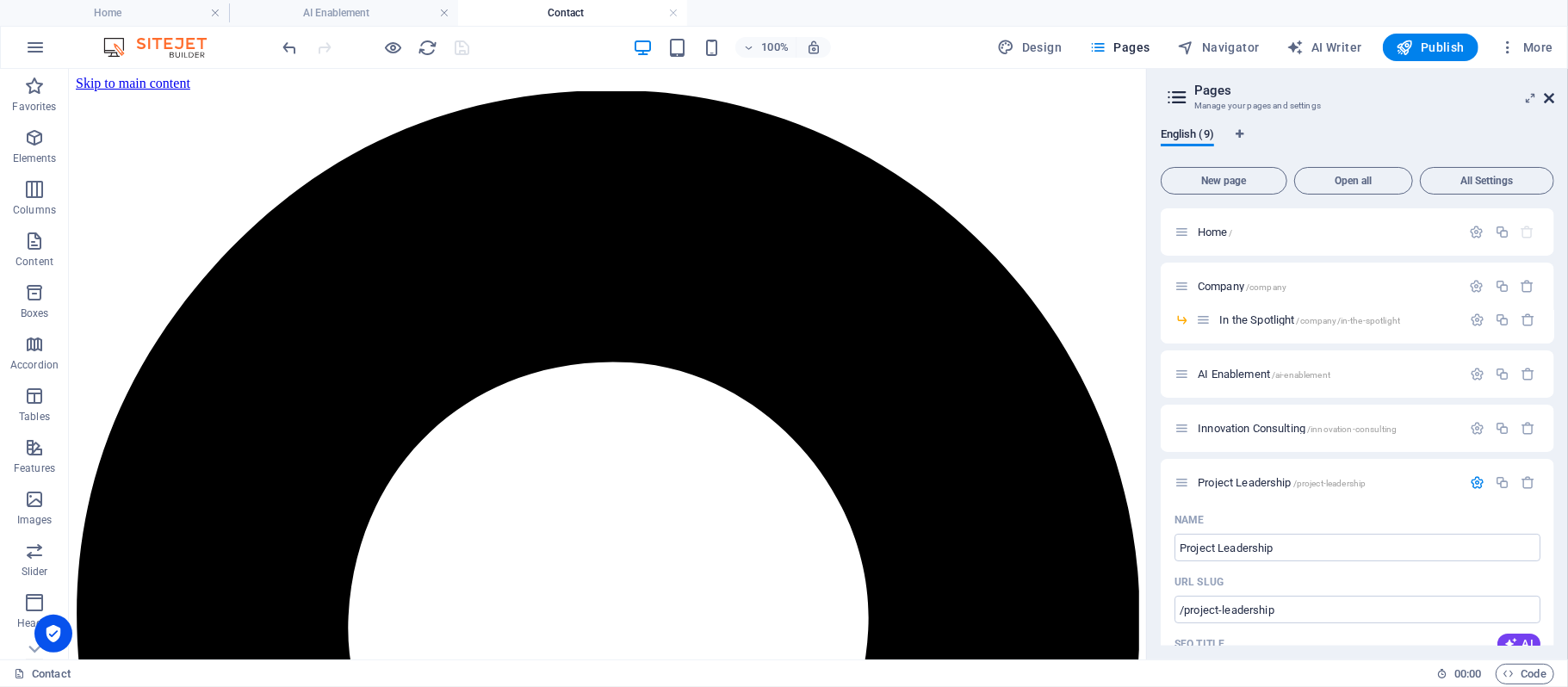 click at bounding box center (1549, 98) 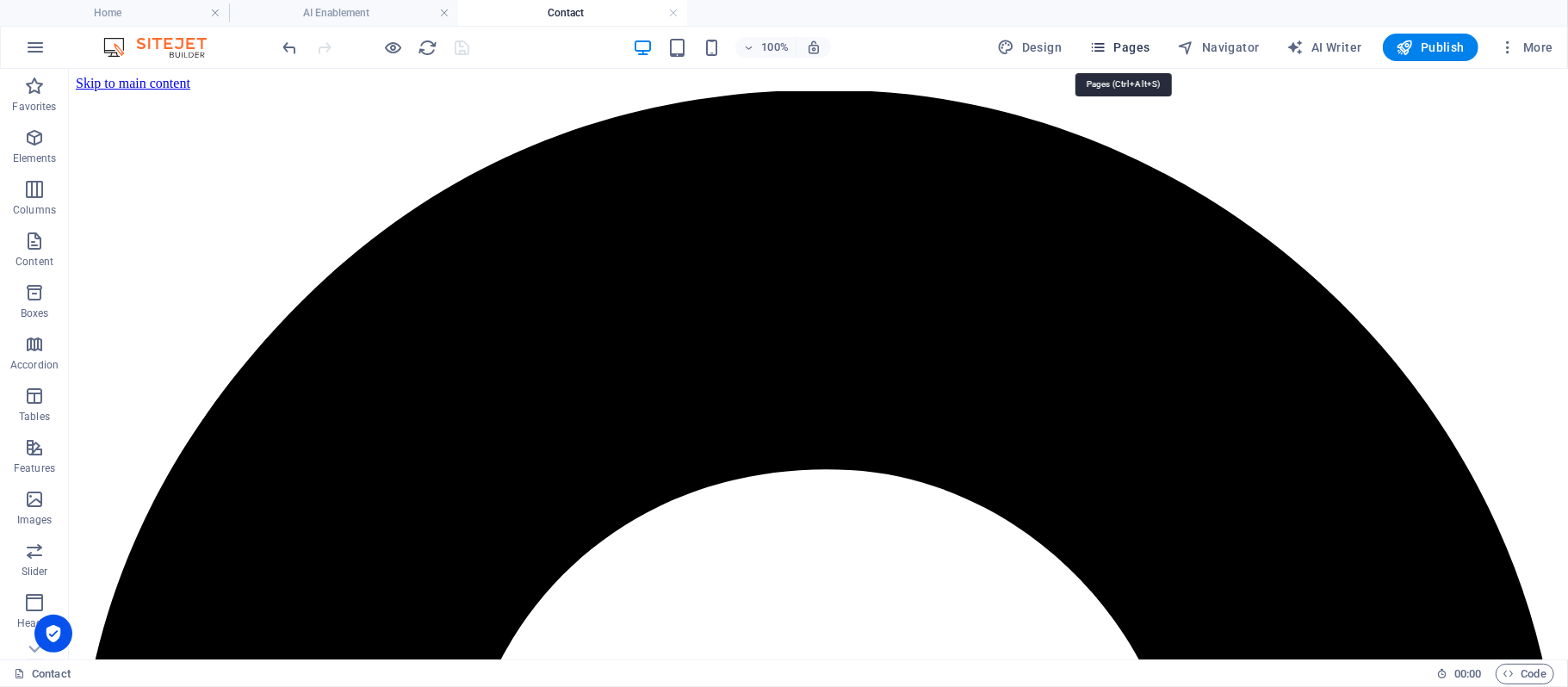 click on "Pages" at bounding box center (1119, 47) 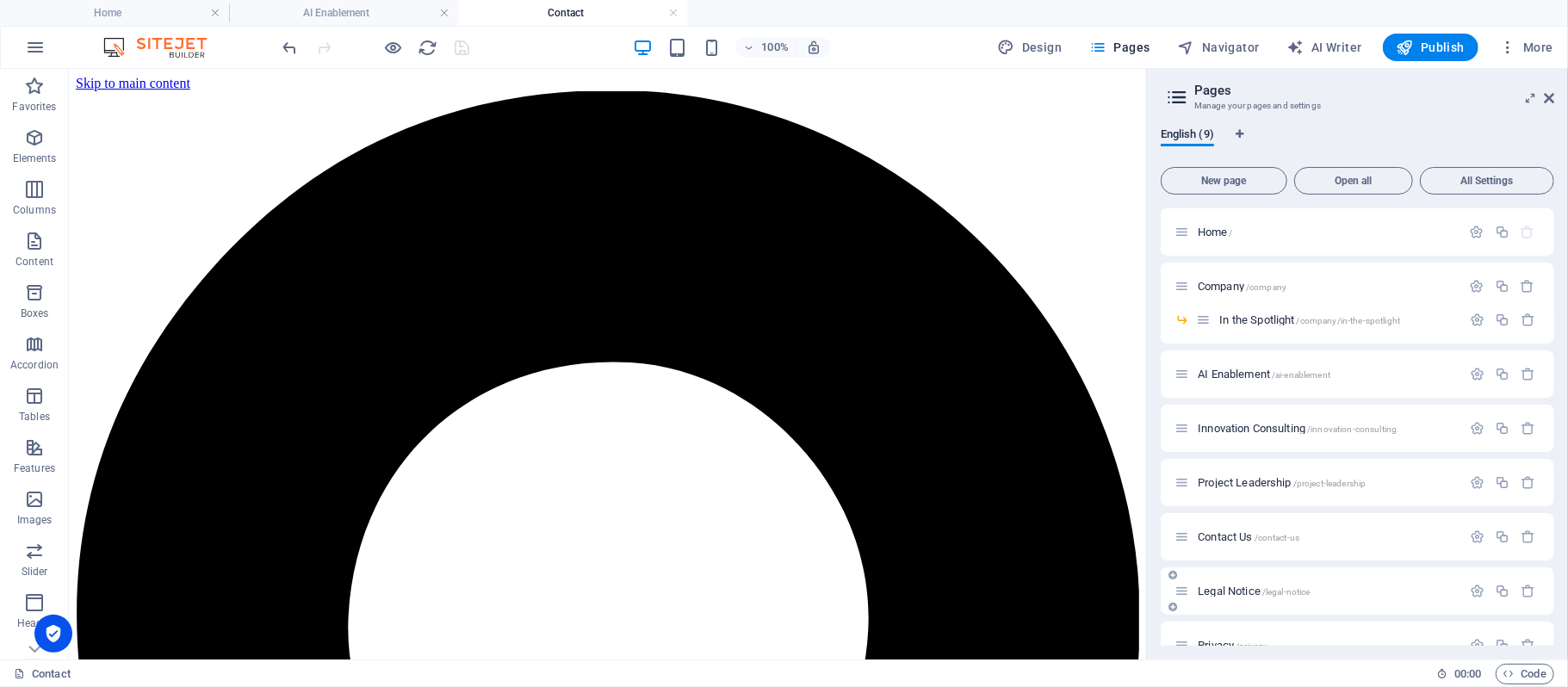 scroll, scrollTop: 28, scrollLeft: 0, axis: vertical 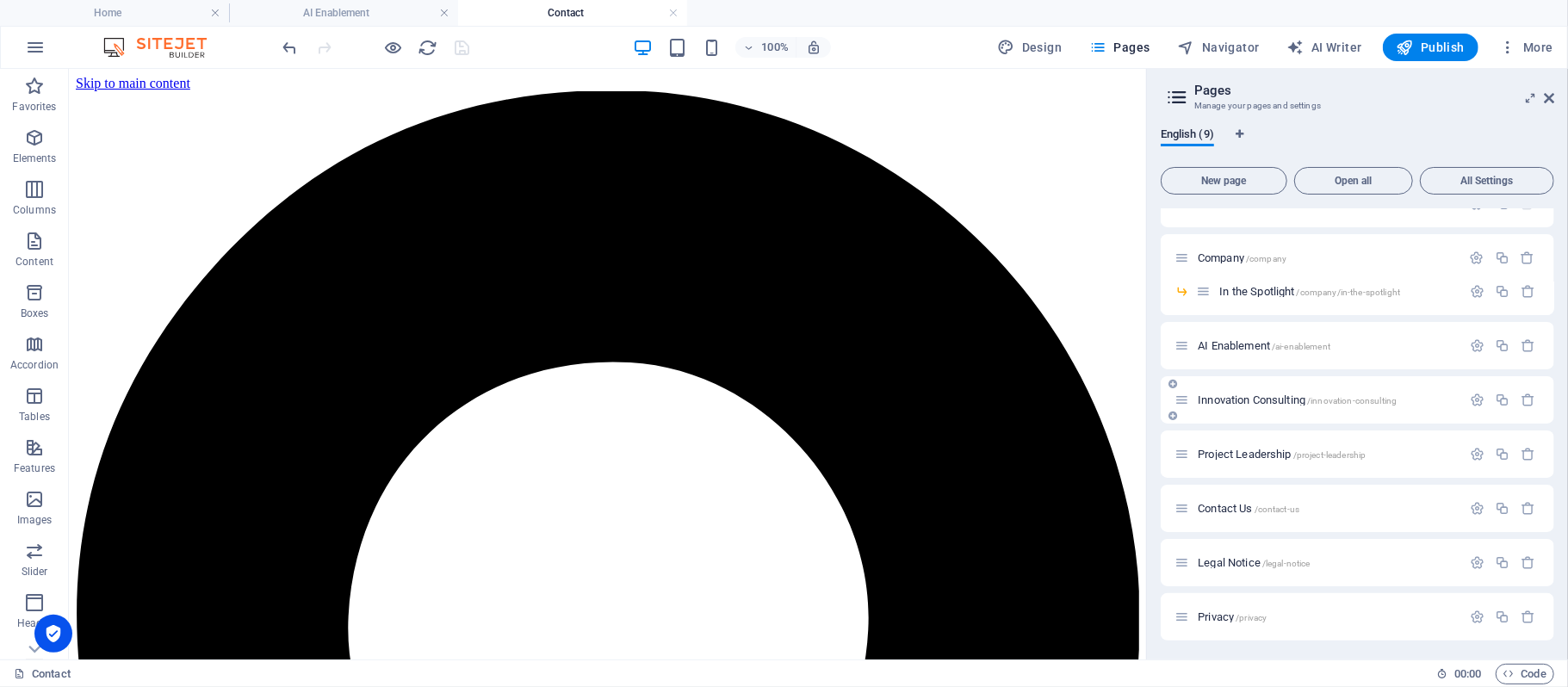 click on "Innovation Consulting /innovation-consulting" at bounding box center (1327, 399) 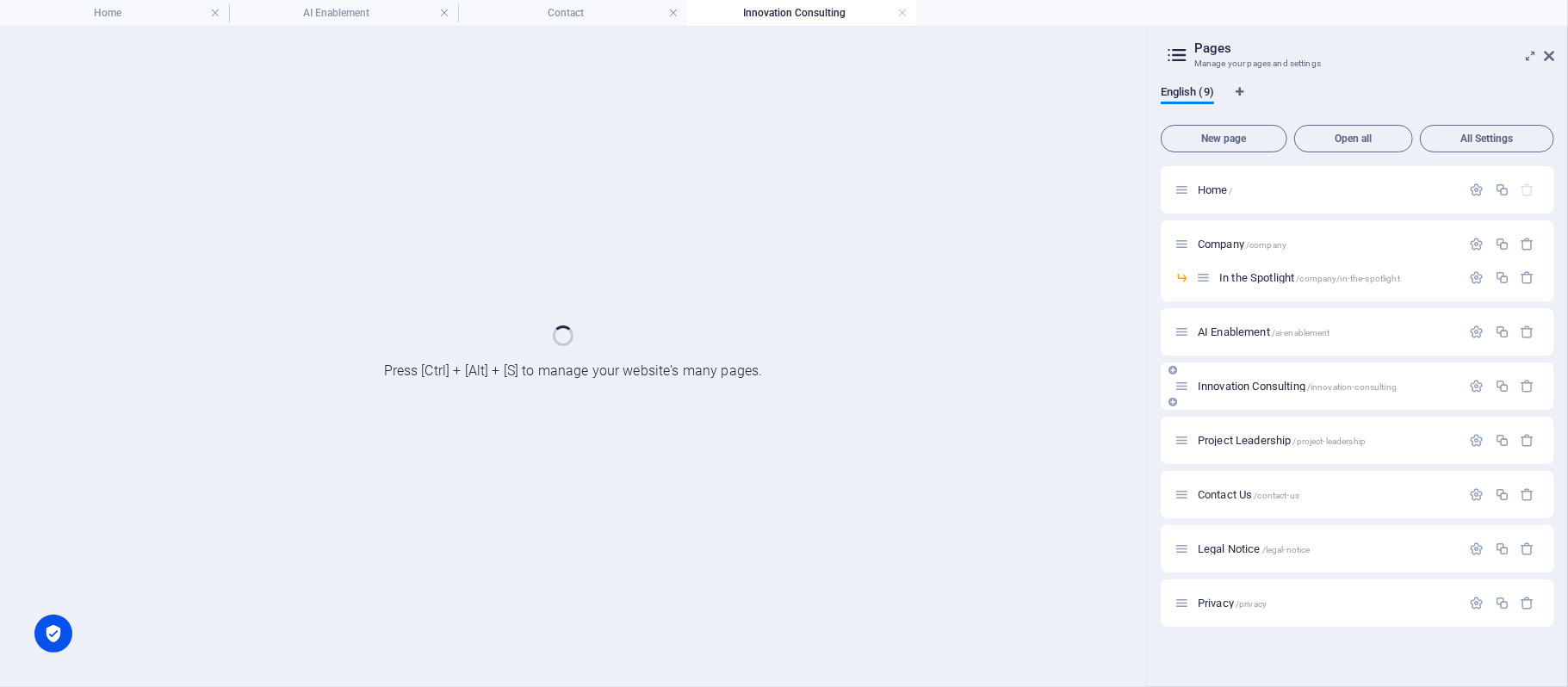 scroll, scrollTop: 0, scrollLeft: 0, axis: both 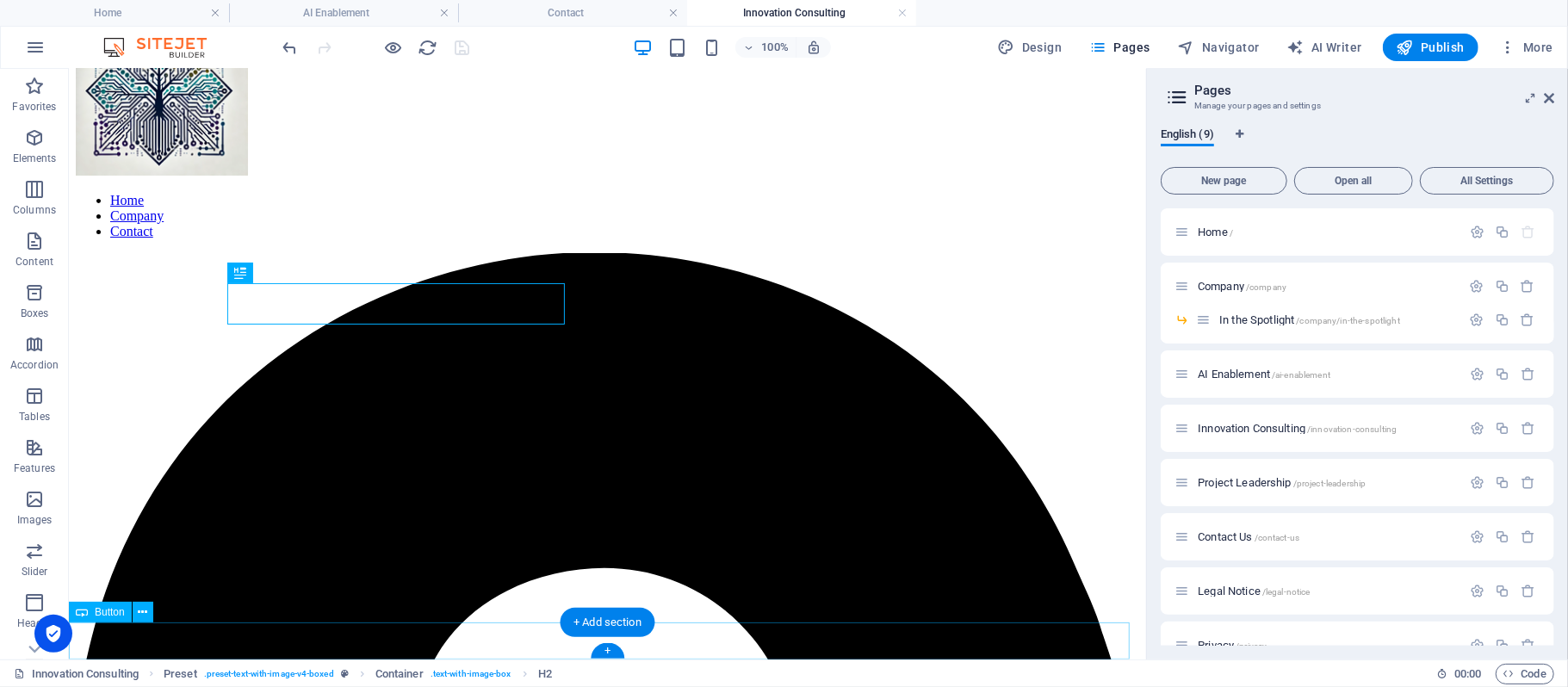 click on "Launch Your Idea" at bounding box center [606, 4297] 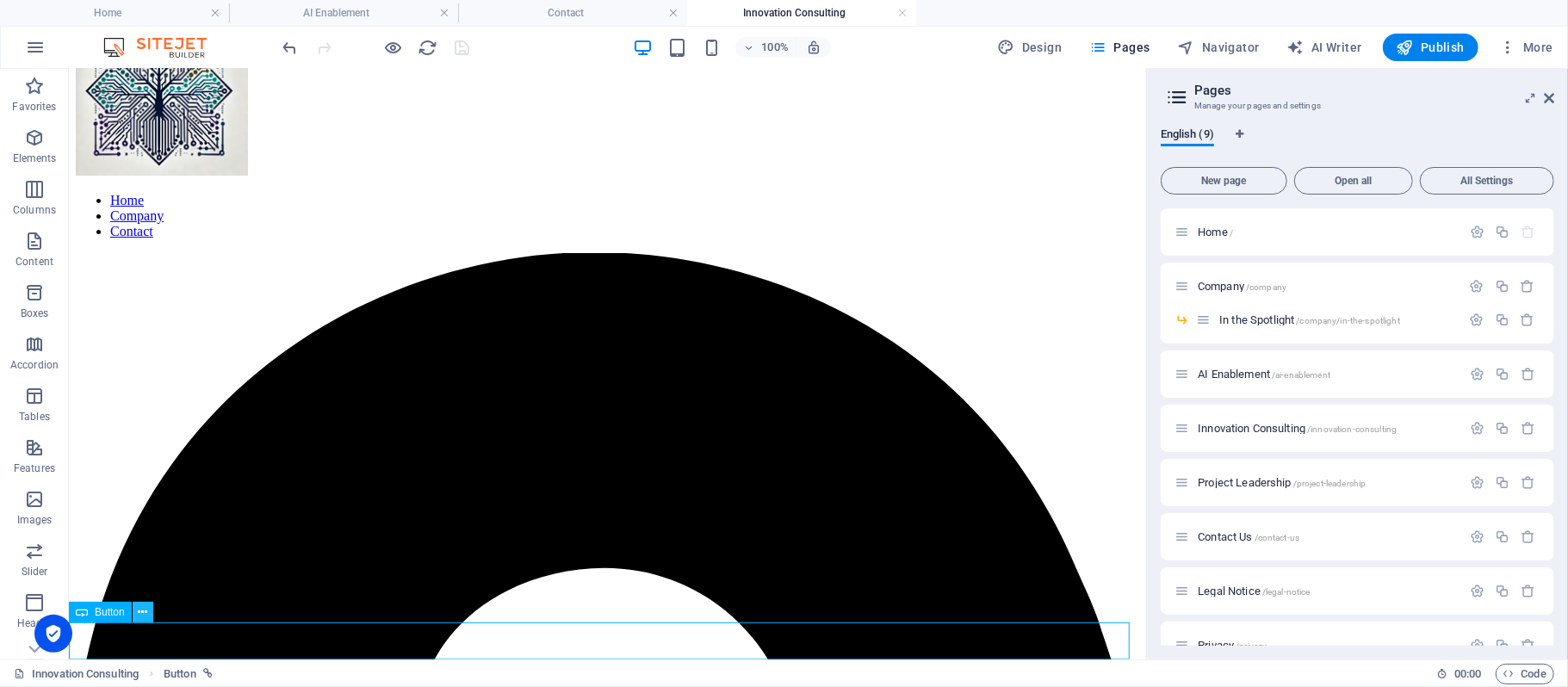 click at bounding box center [143, 612] 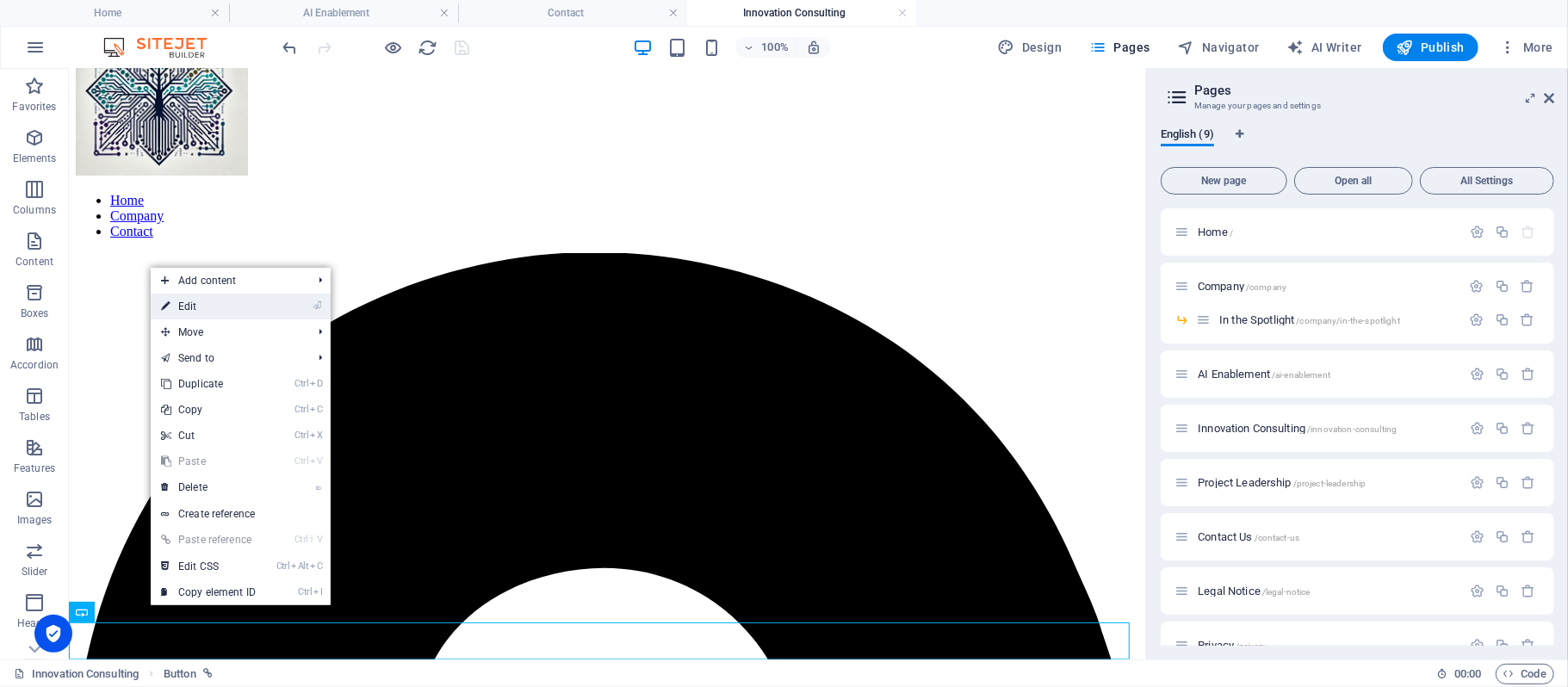 click on "⏎  Edit" at bounding box center (208, 306) 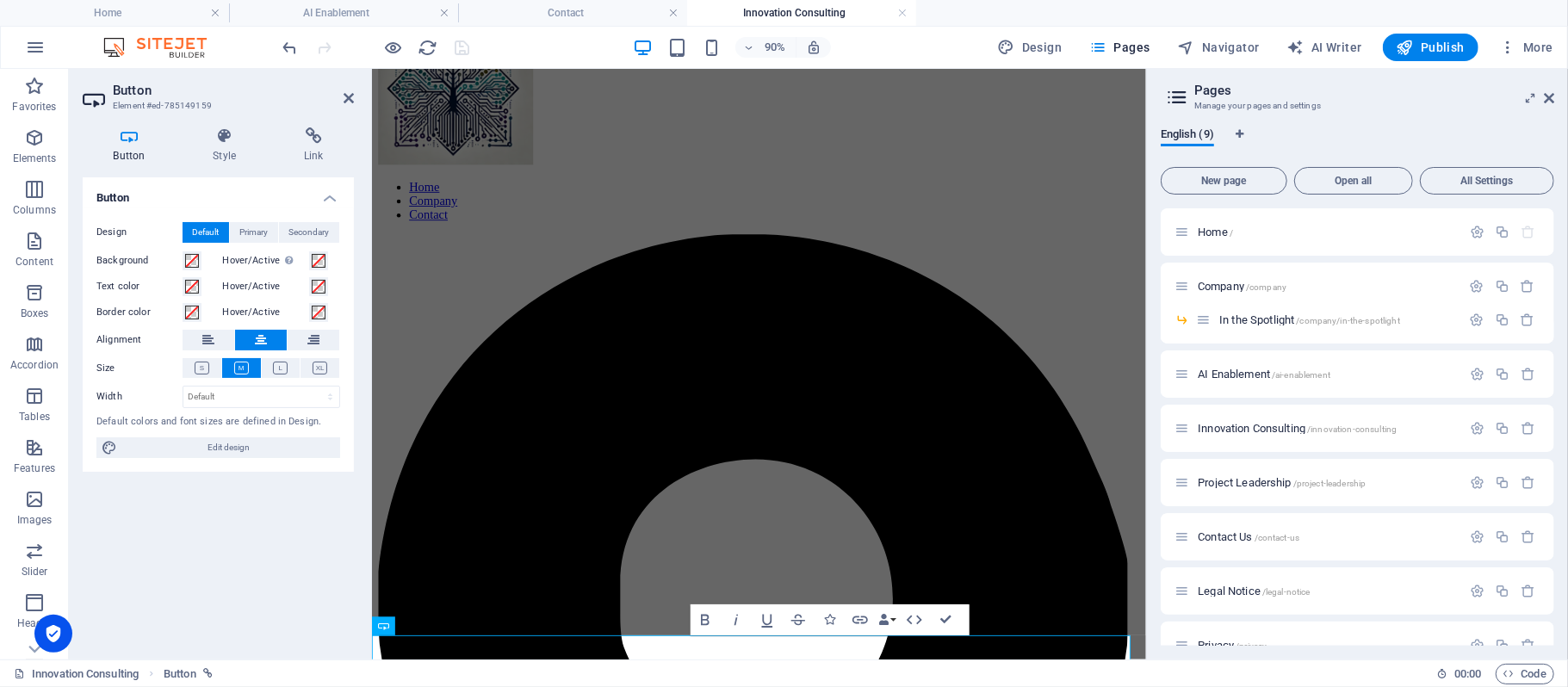 scroll, scrollTop: 12, scrollLeft: 0, axis: vertical 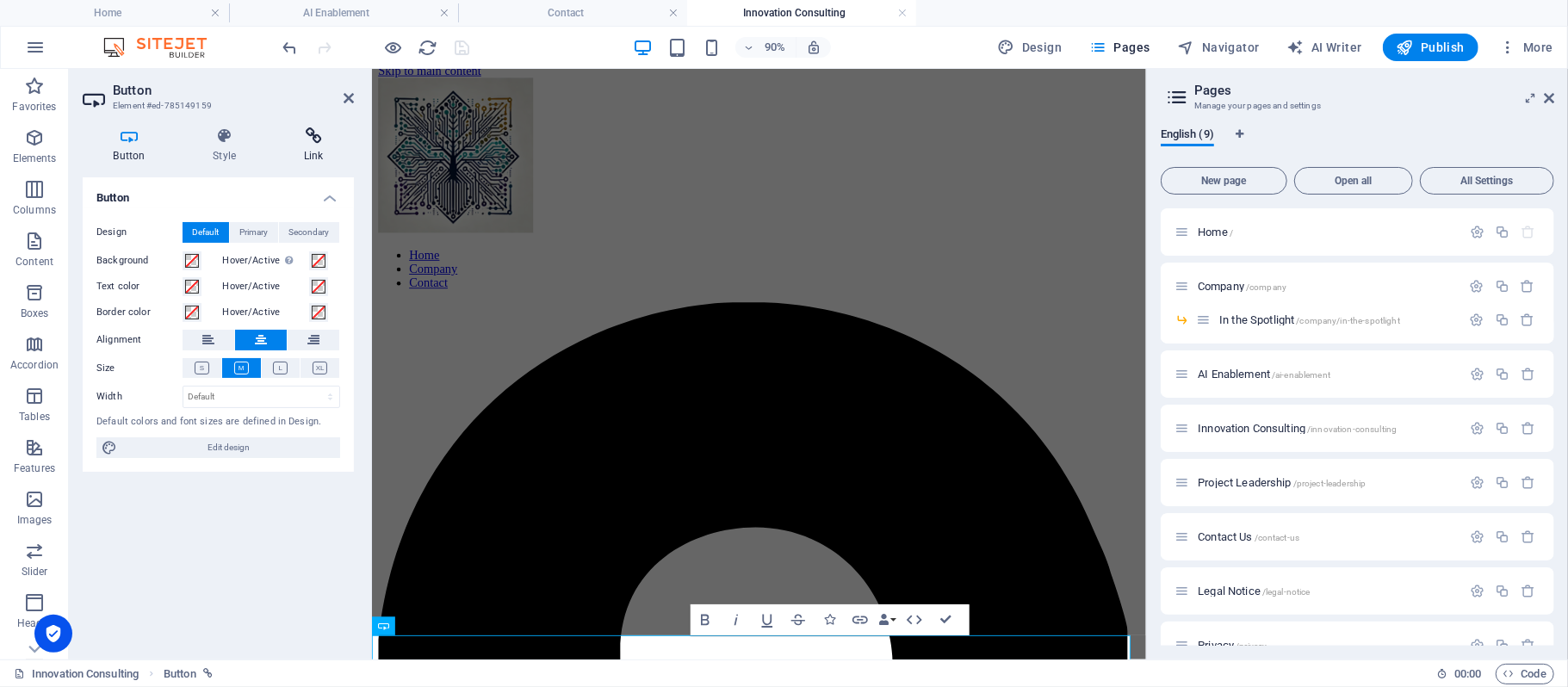 click on "Link" at bounding box center [313, 145] 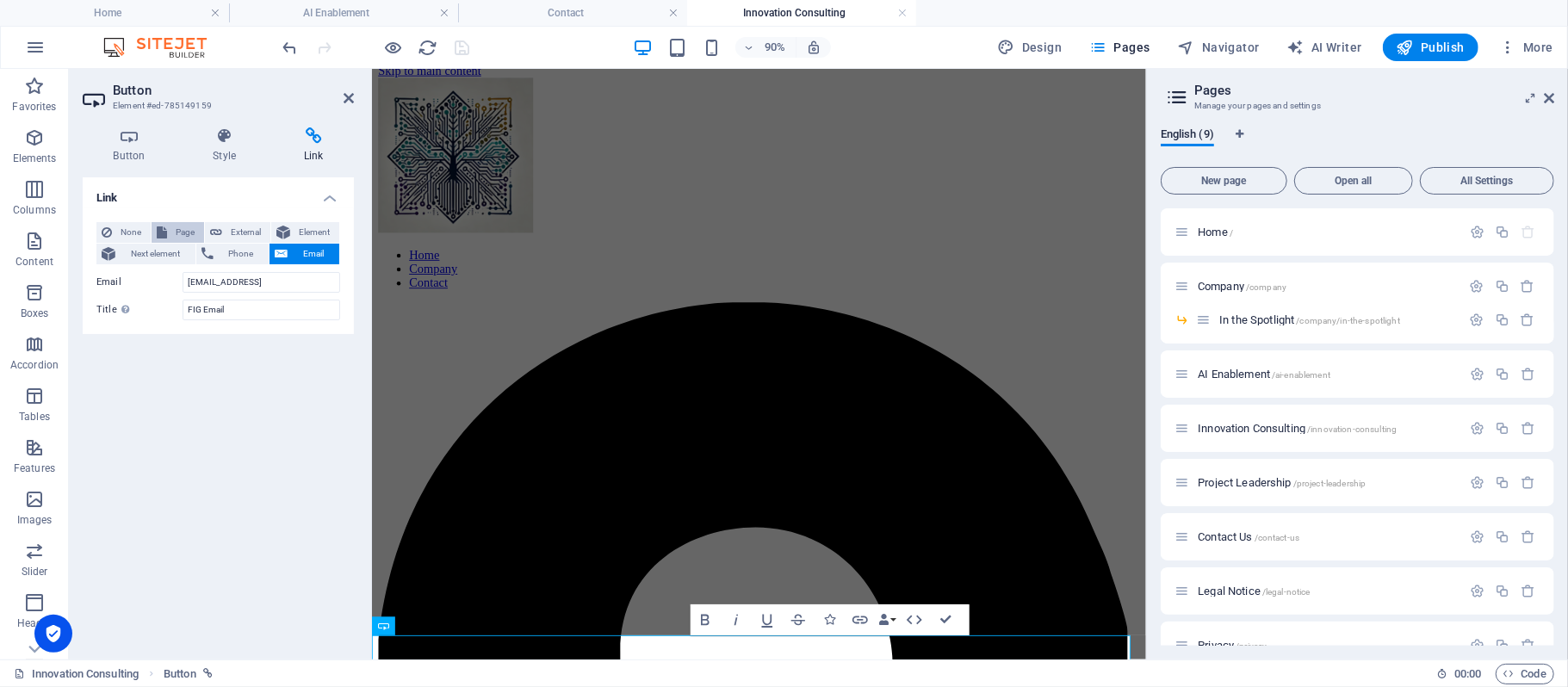 click on "Page" at bounding box center (185, 232) 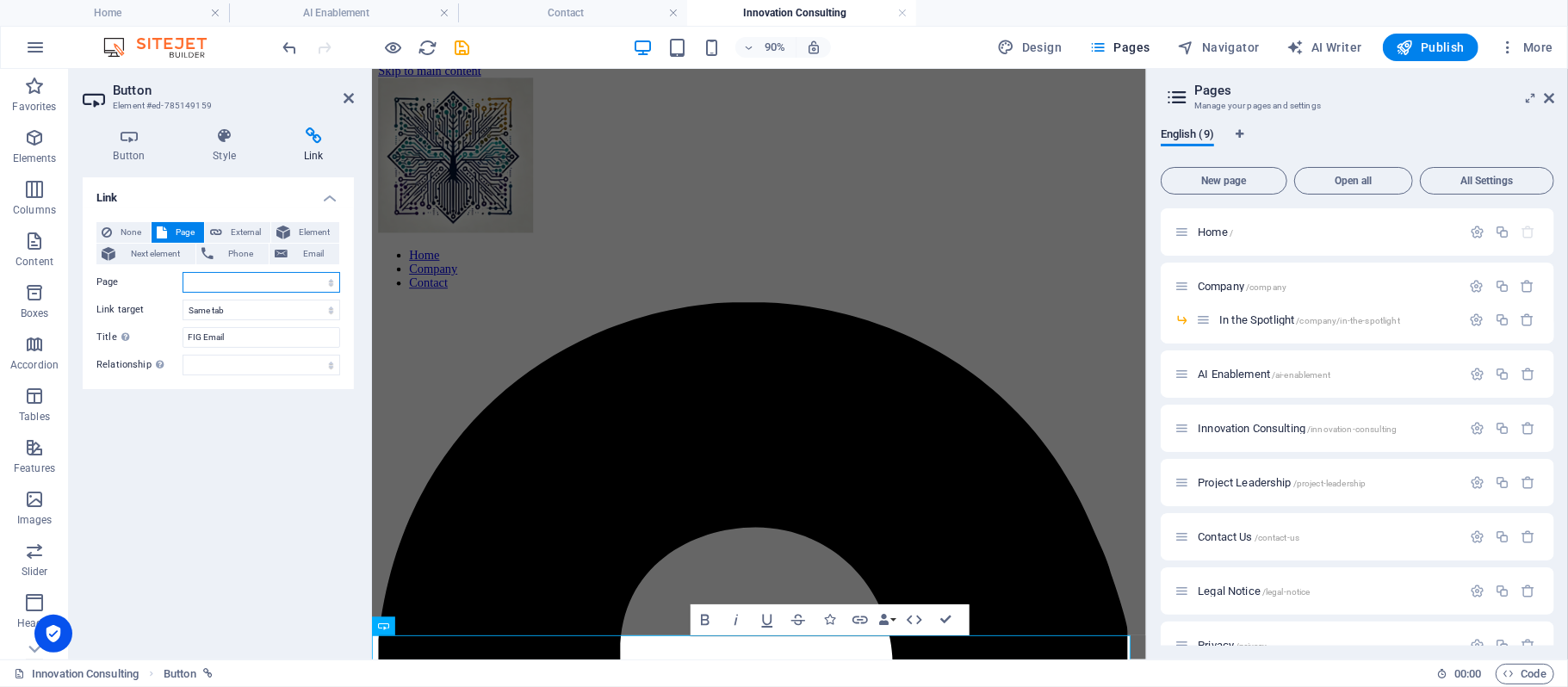 click on "Home Company -- In the Spotlight AI Enablement Innovation Consulting Project Leadership Contact Us Legal Notice Privacy" at bounding box center [261, 282] 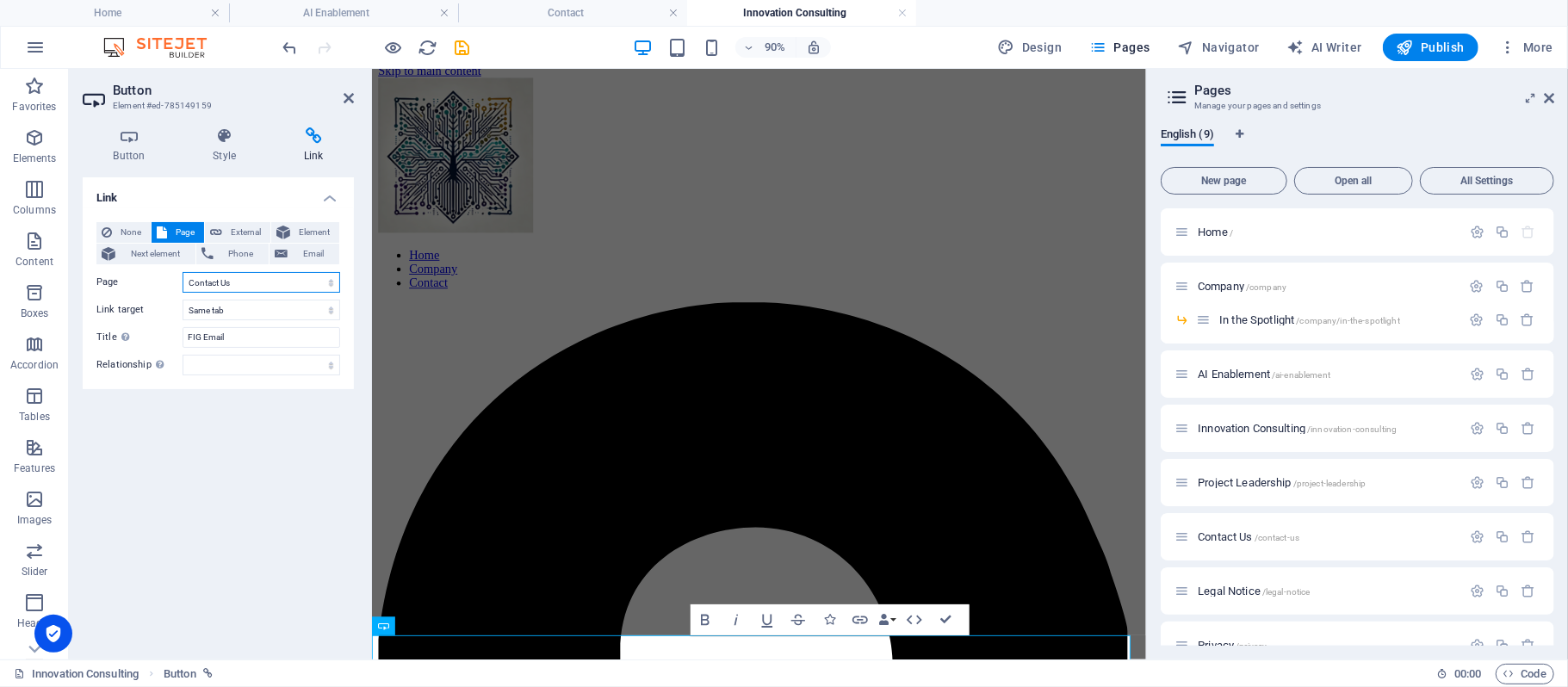 click on "Home Company -- In the Spotlight AI Enablement Innovation Consulting Project Leadership Contact Us Legal Notice Privacy" at bounding box center (261, 282) 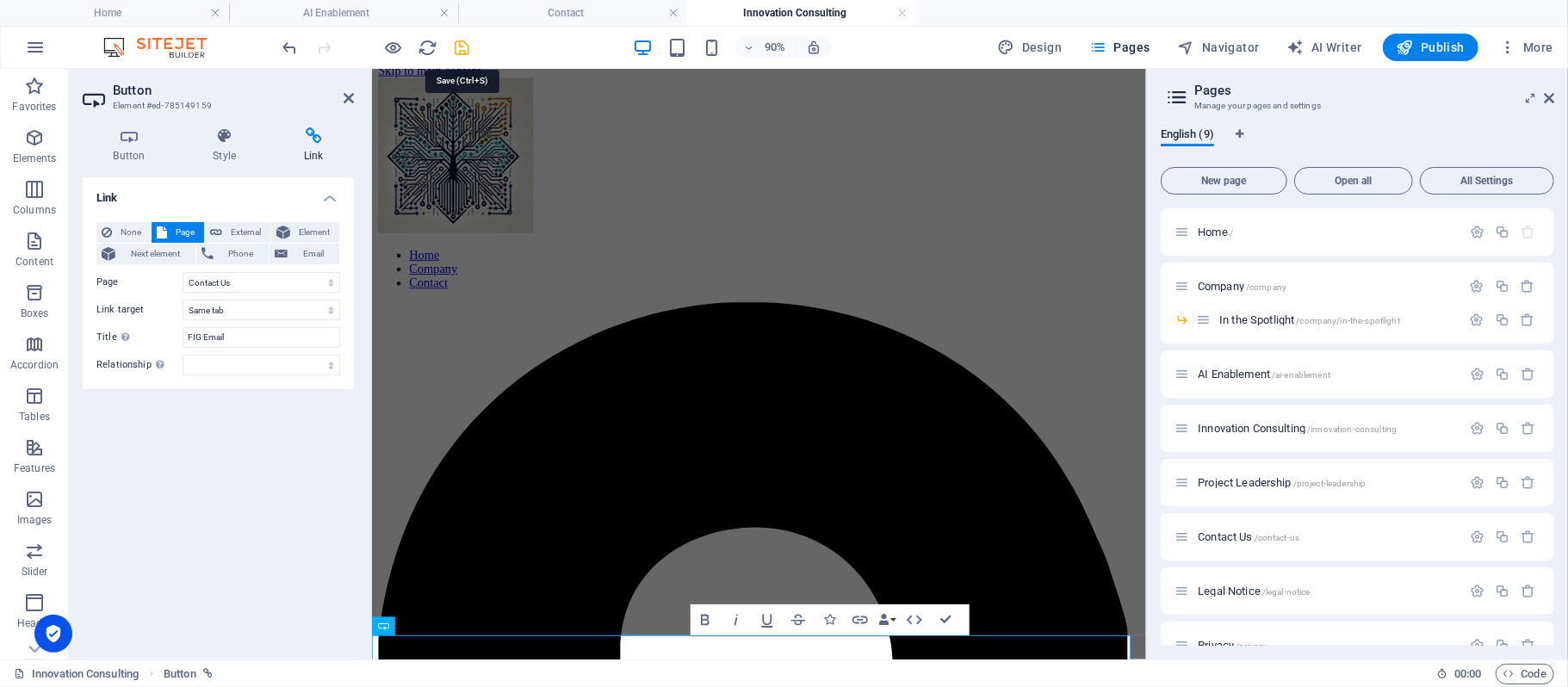 click at bounding box center (462, 47) 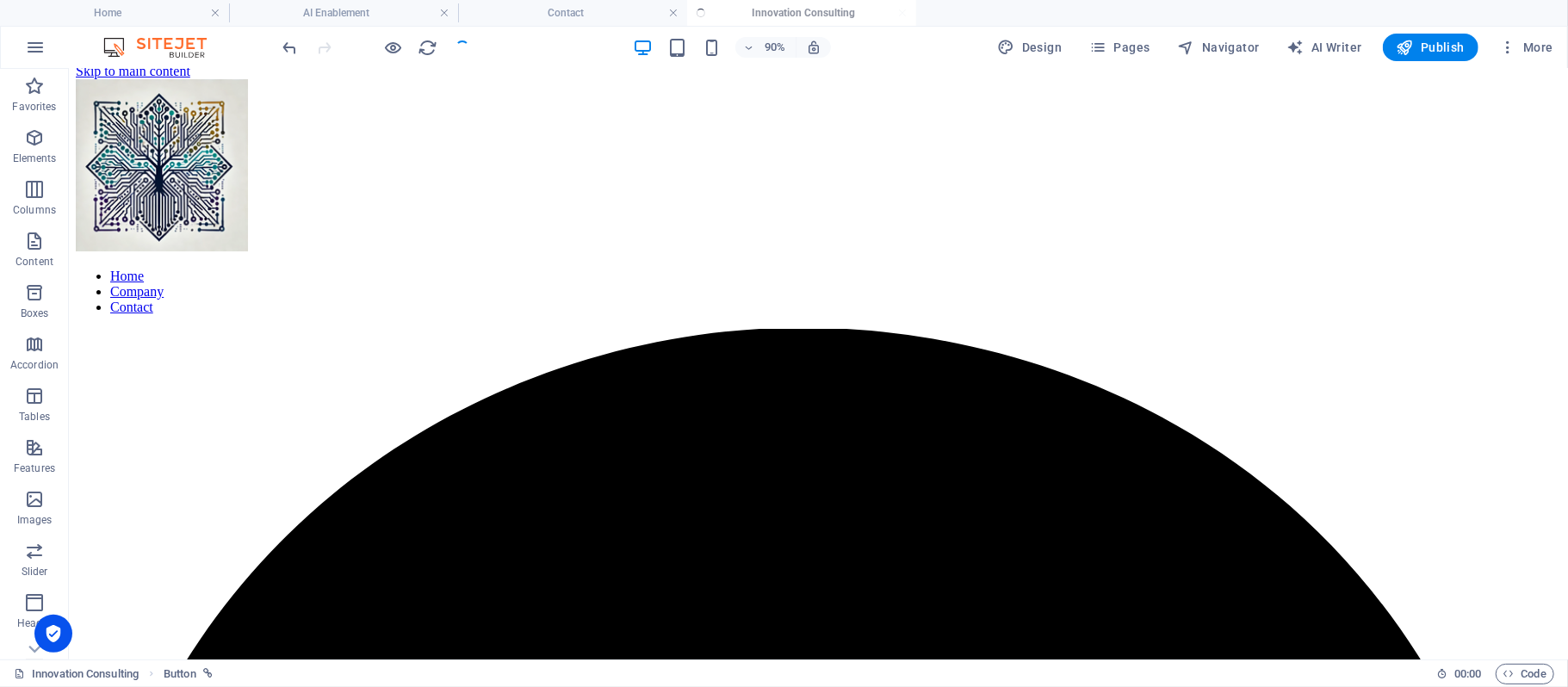 scroll, scrollTop: 88, scrollLeft: 0, axis: vertical 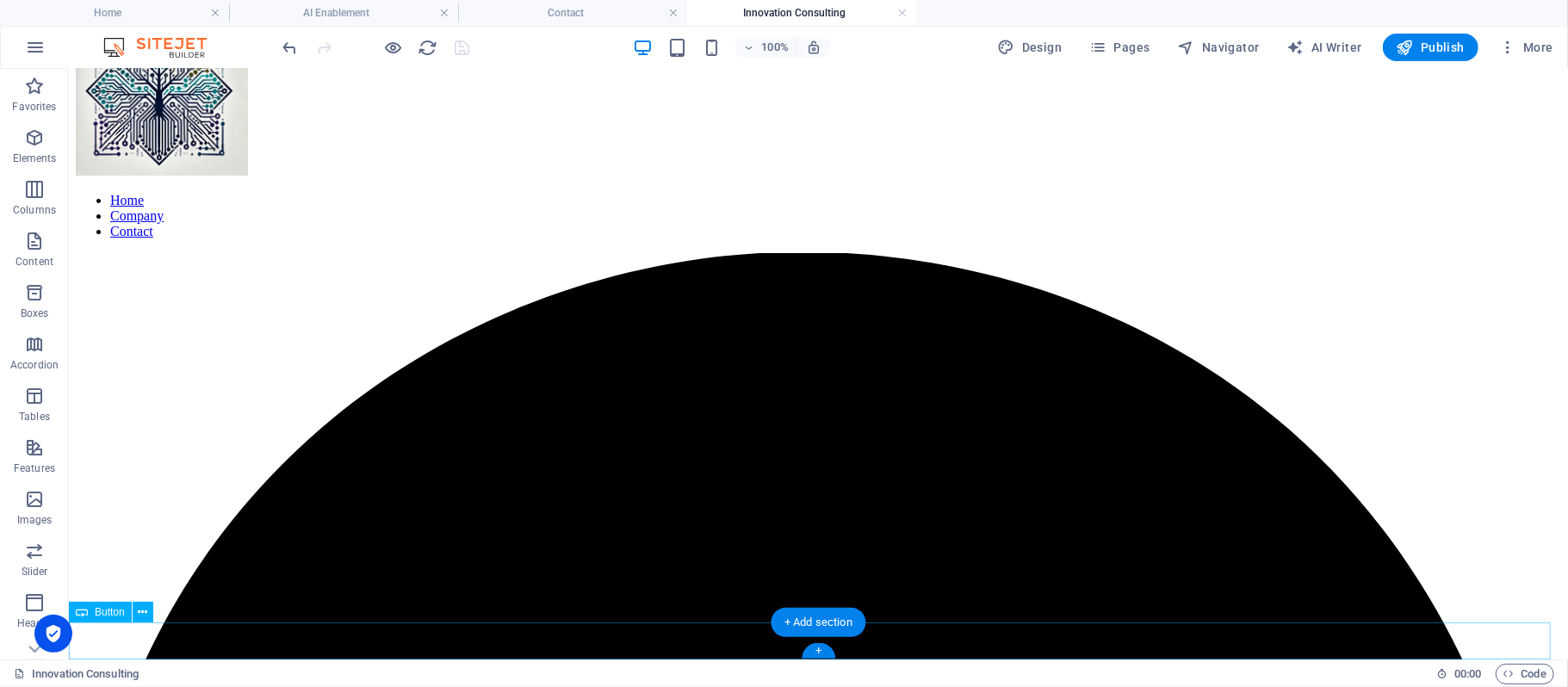 click on "Launch Your Idea" at bounding box center [817, 5468] 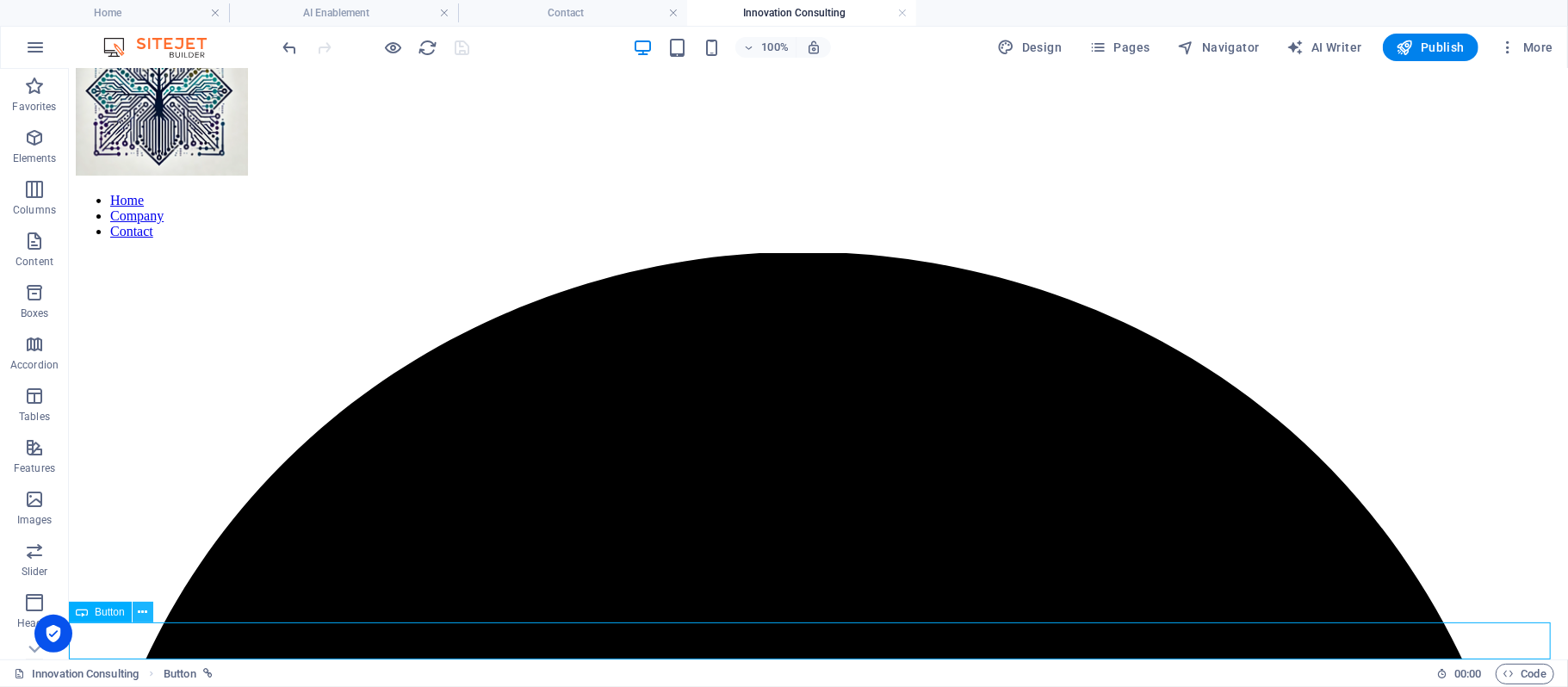 click at bounding box center [143, 612] 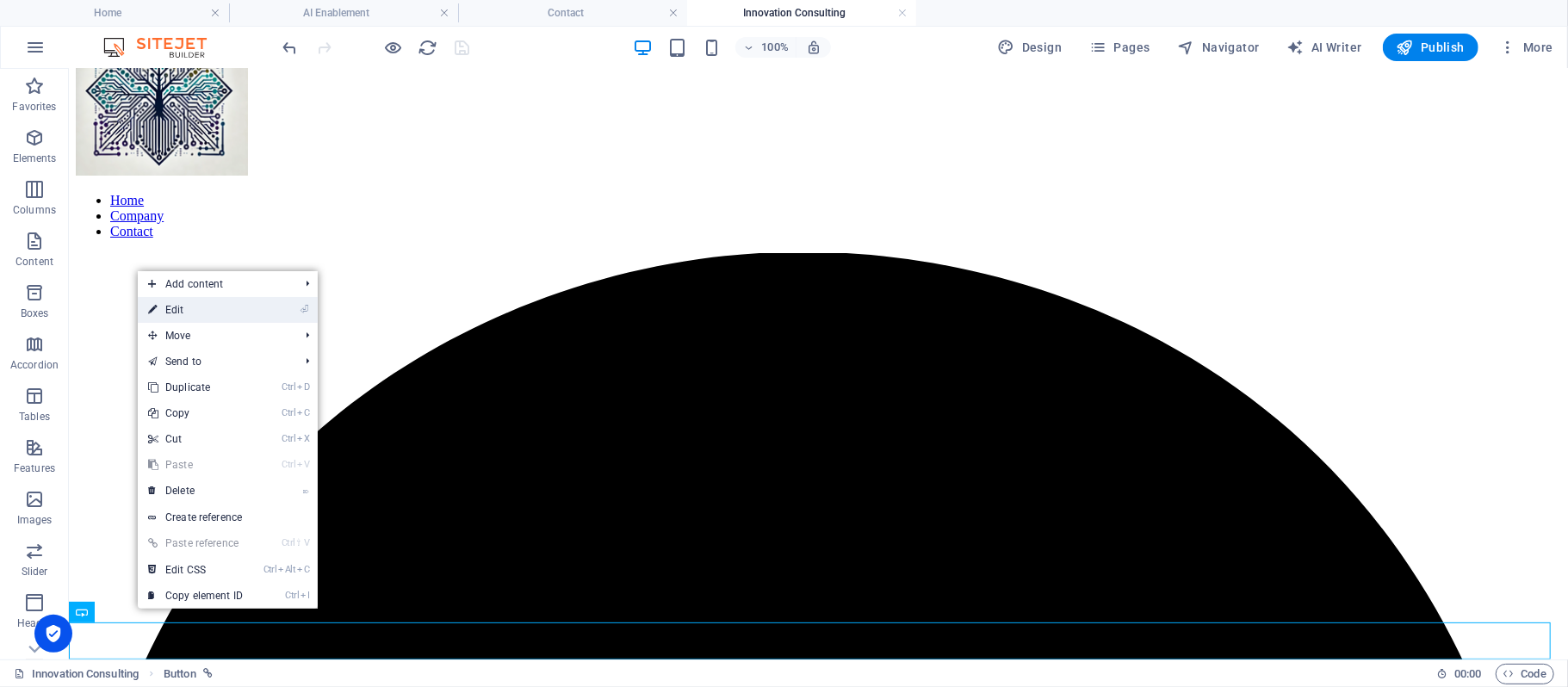 click on "⏎  Edit" at bounding box center (195, 310) 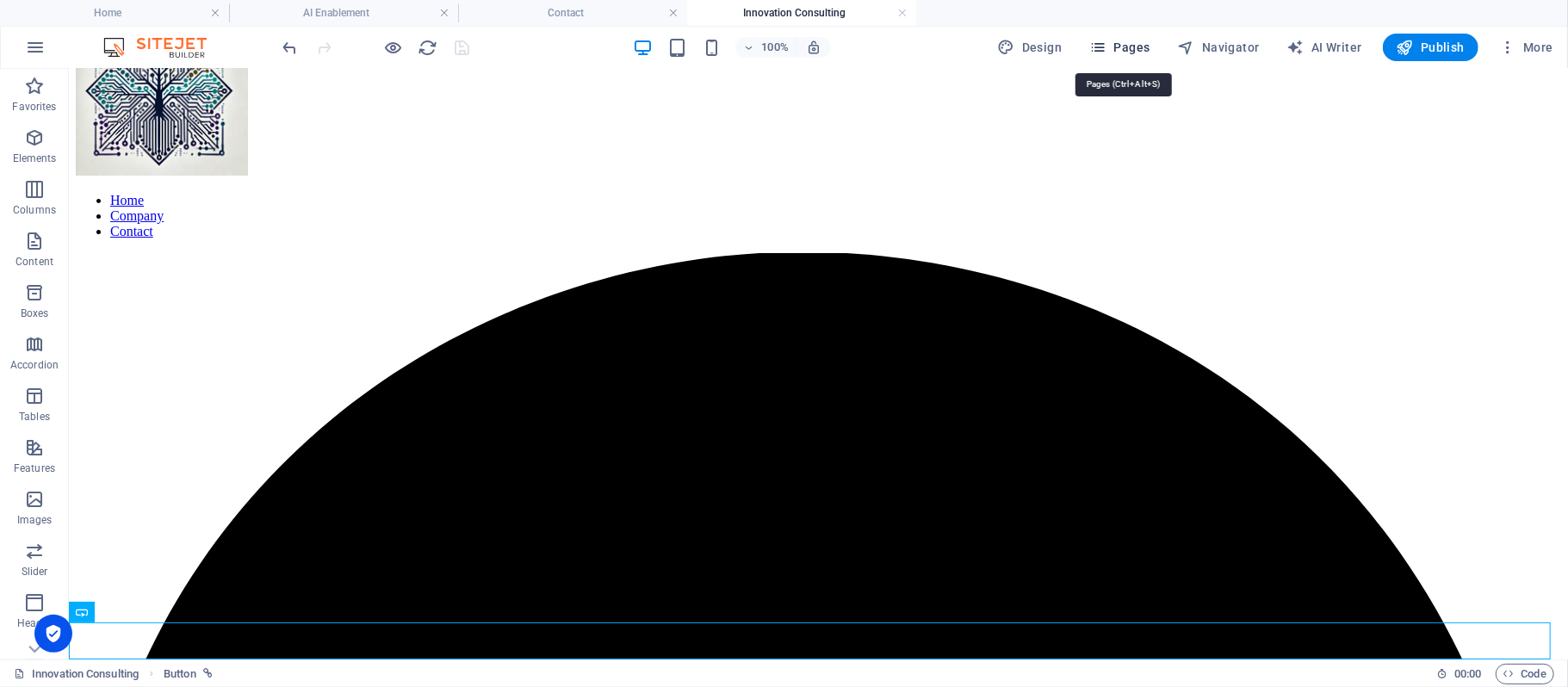 click on "Pages" at bounding box center [1119, 47] 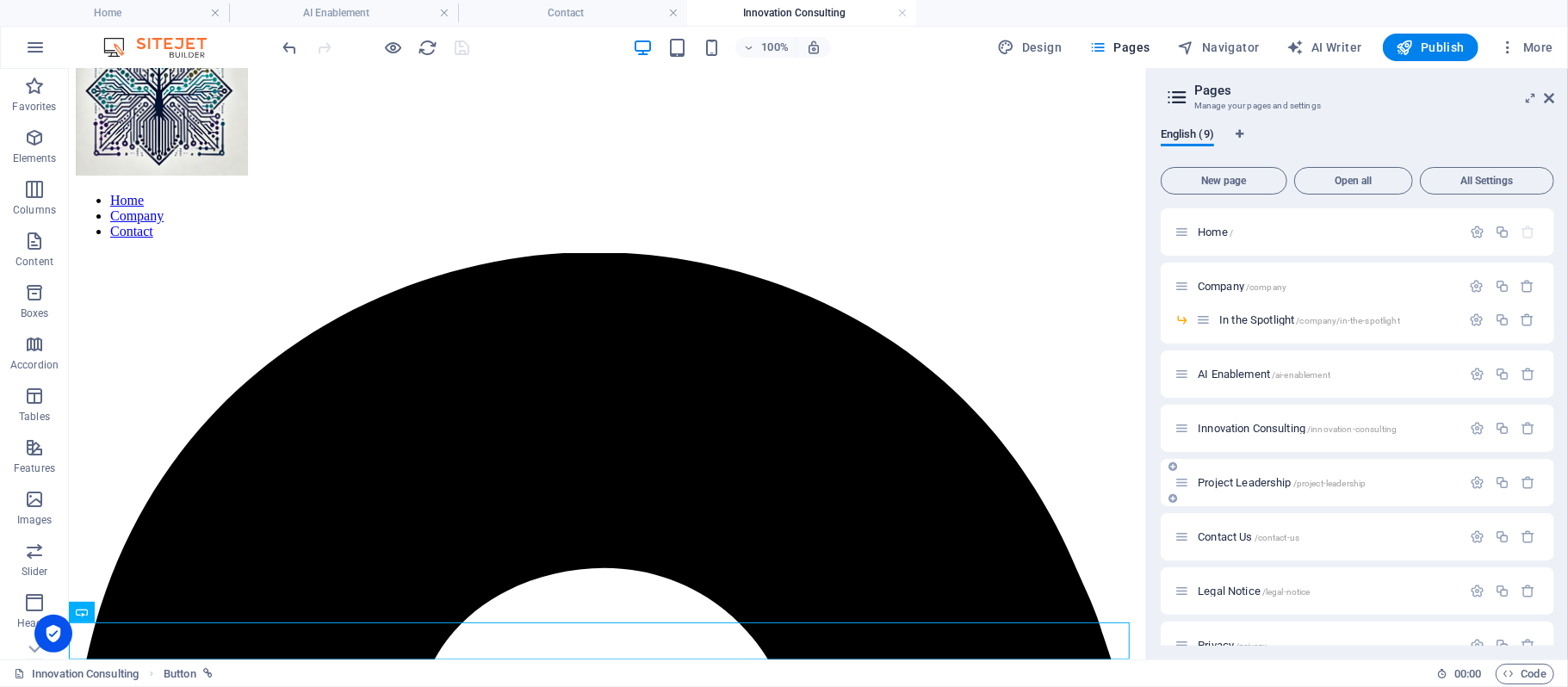 click on "Project Leadership /project-leadership" at bounding box center [1317, 482] 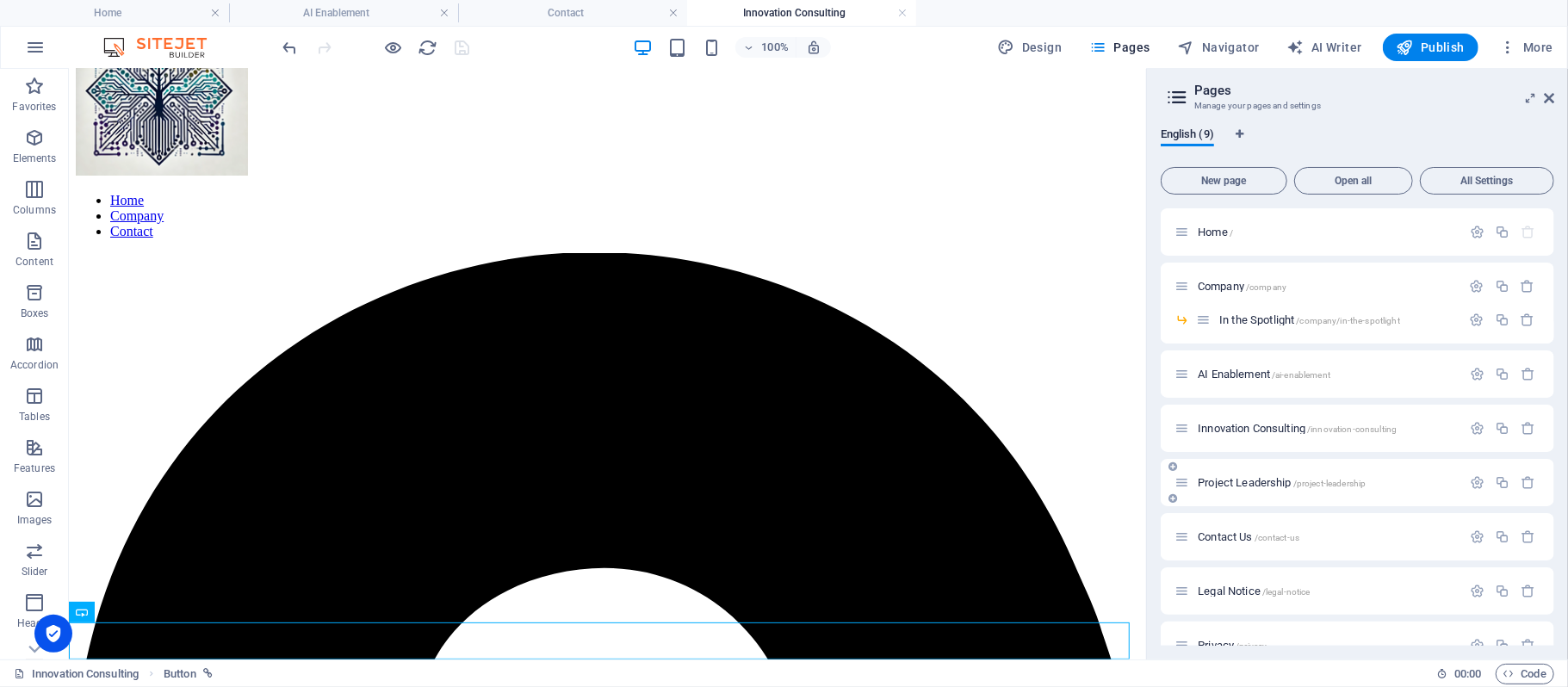 click on "Project Leadership /project-leadership" at bounding box center [1327, 482] 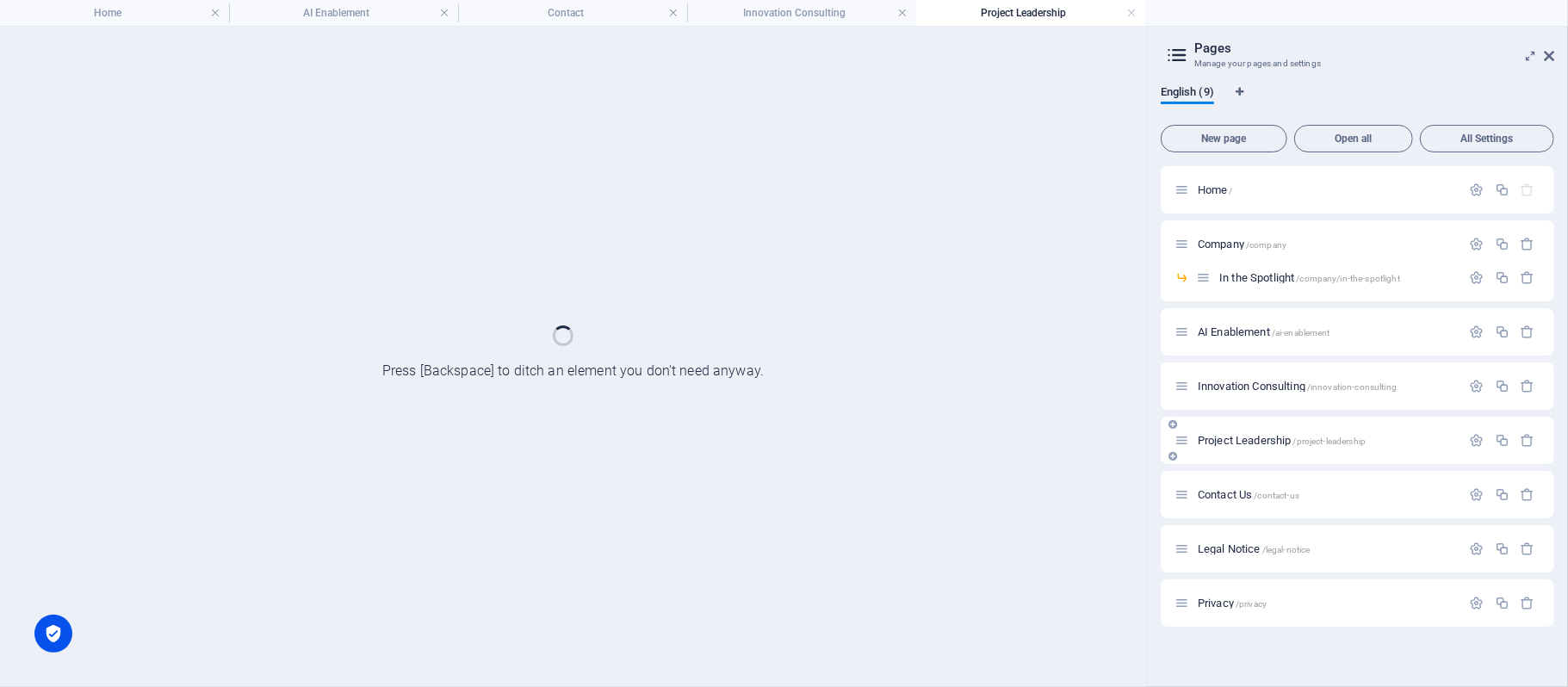 scroll, scrollTop: 0, scrollLeft: 0, axis: both 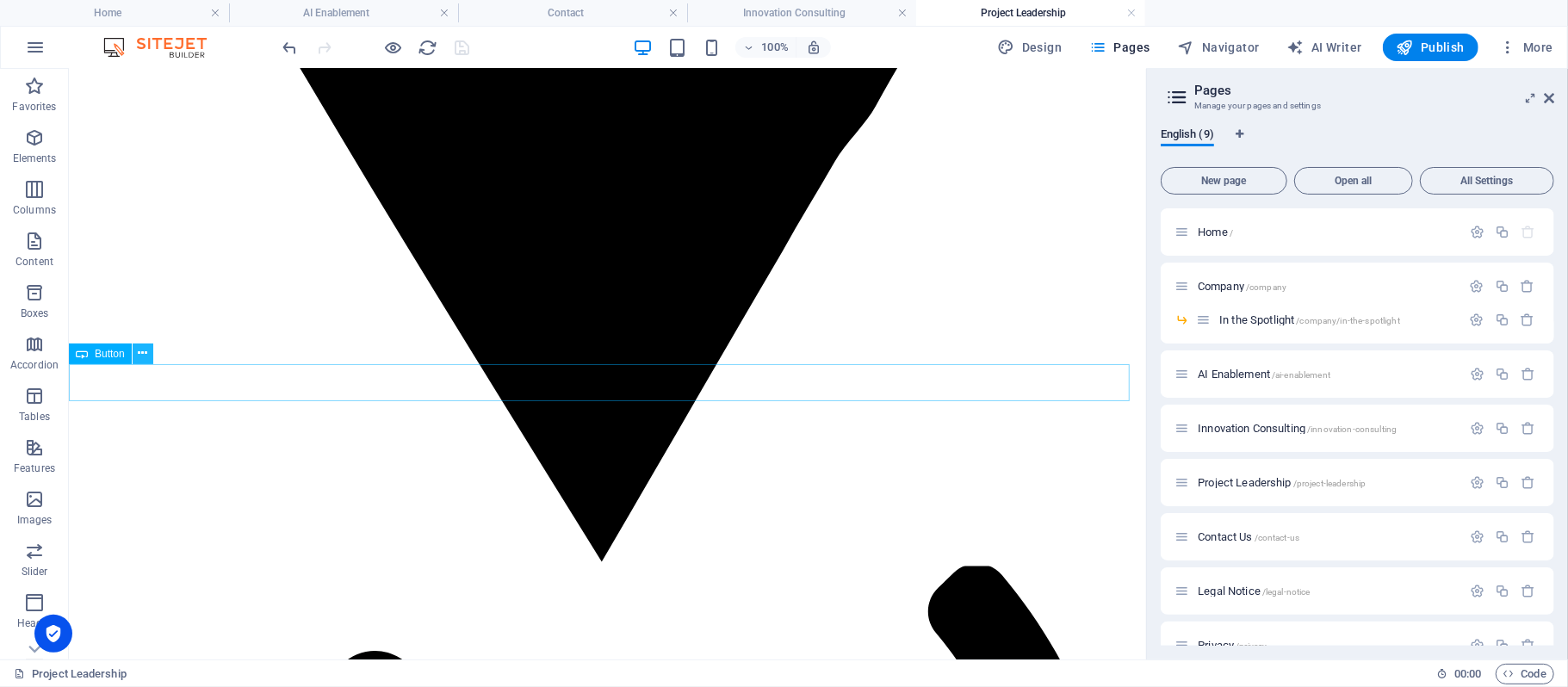 click at bounding box center (142, 353) 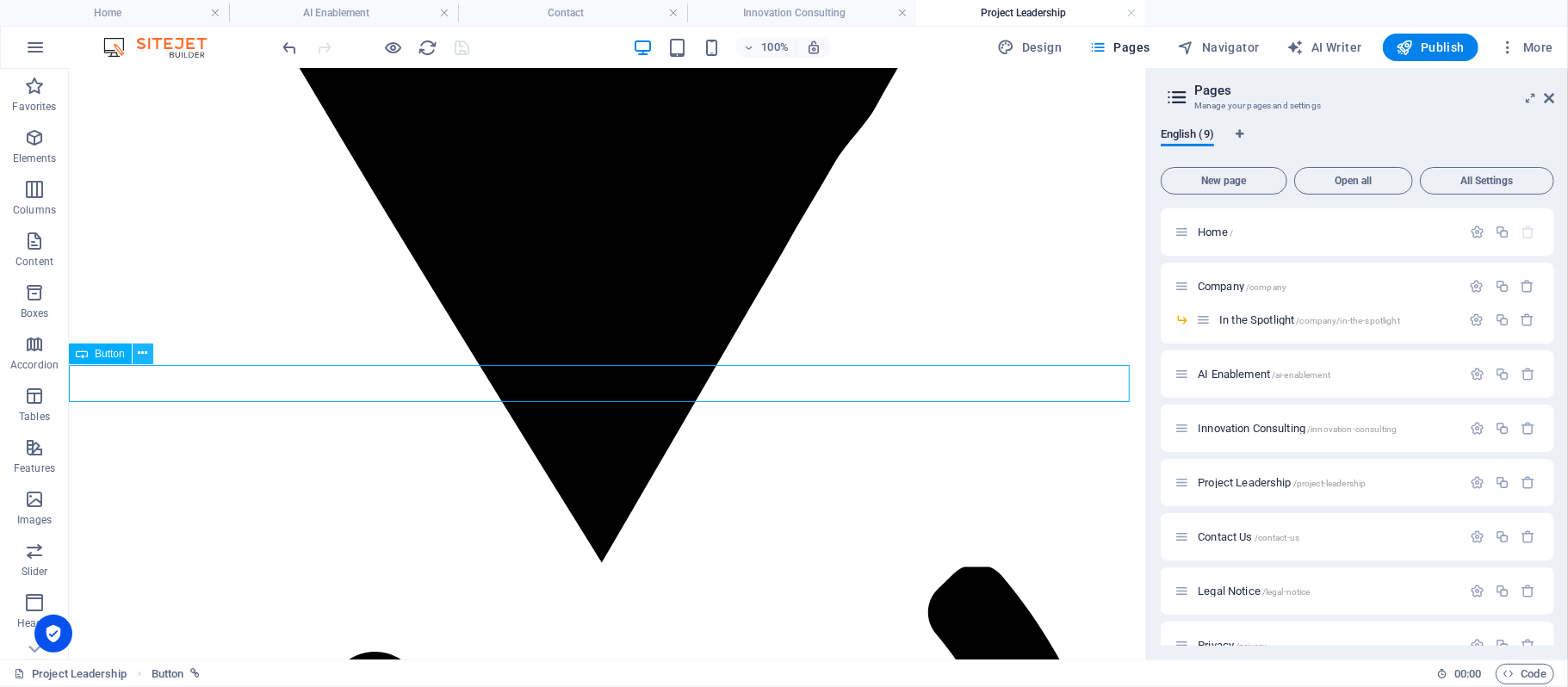 scroll, scrollTop: 1302, scrollLeft: 0, axis: vertical 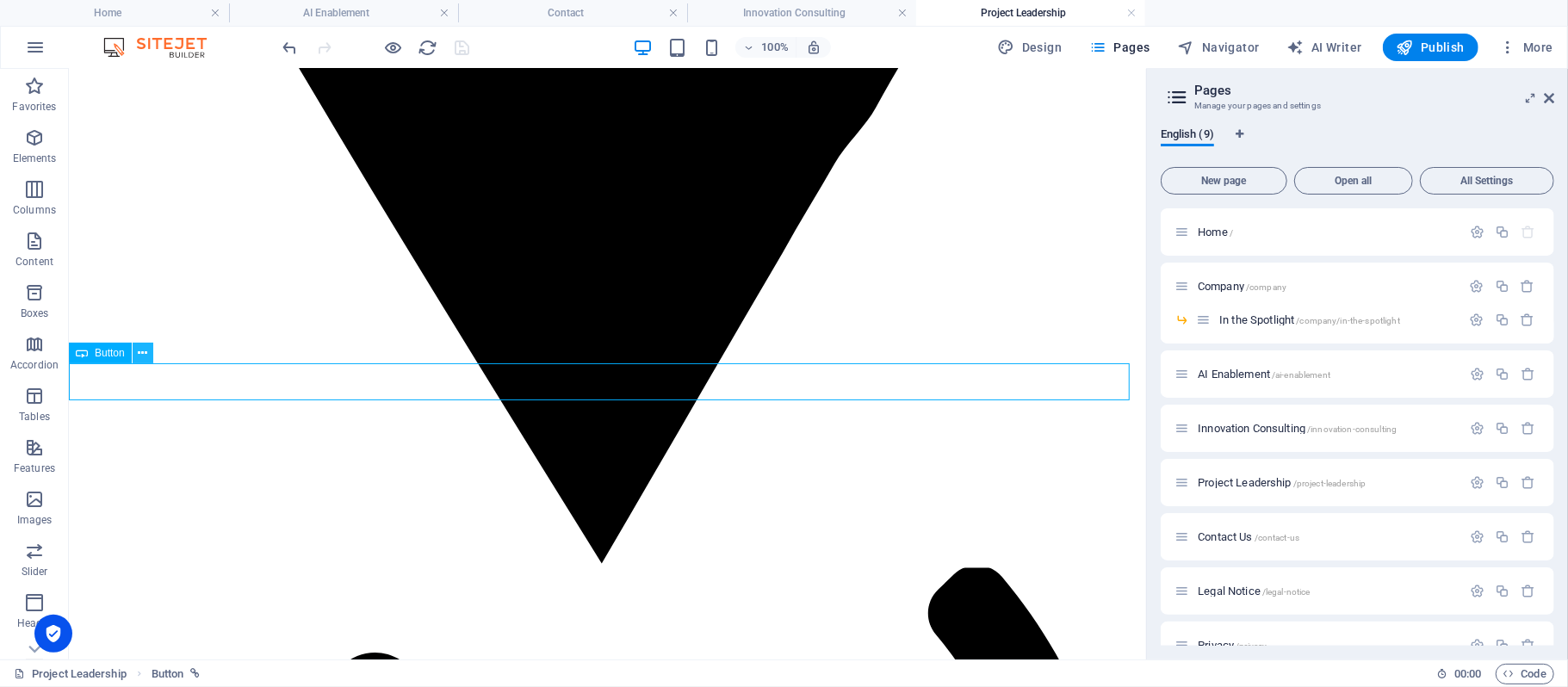 click at bounding box center [142, 353] 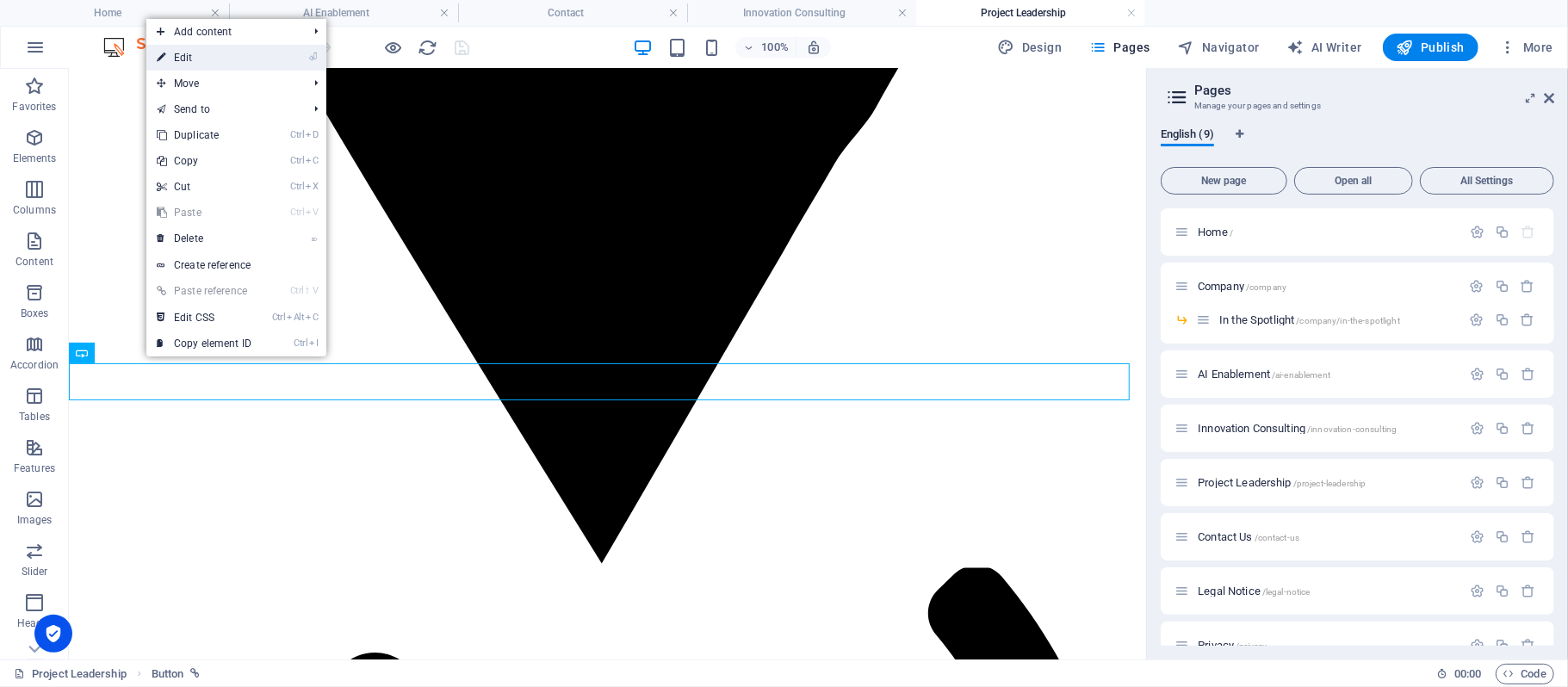 click on "⏎  Edit" at bounding box center [204, 58] 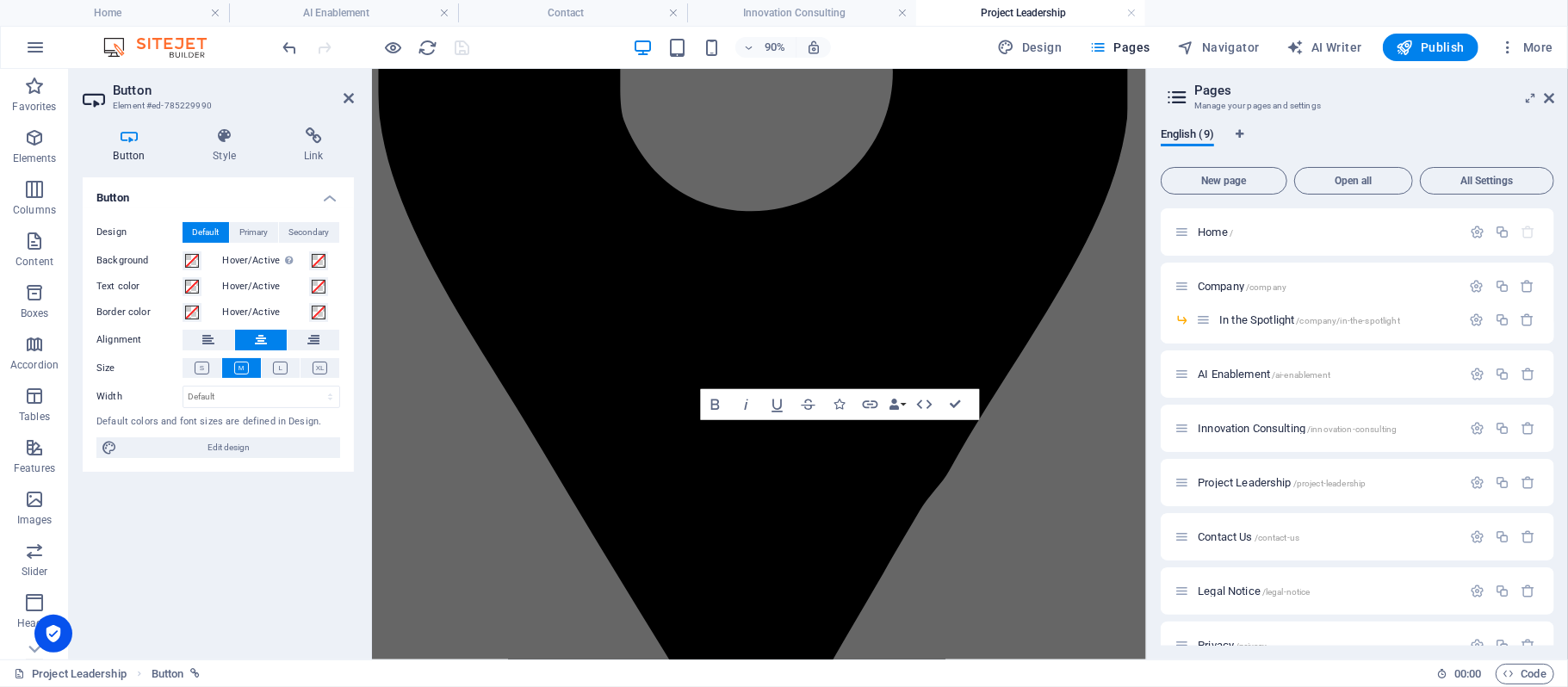 scroll, scrollTop: 658, scrollLeft: 0, axis: vertical 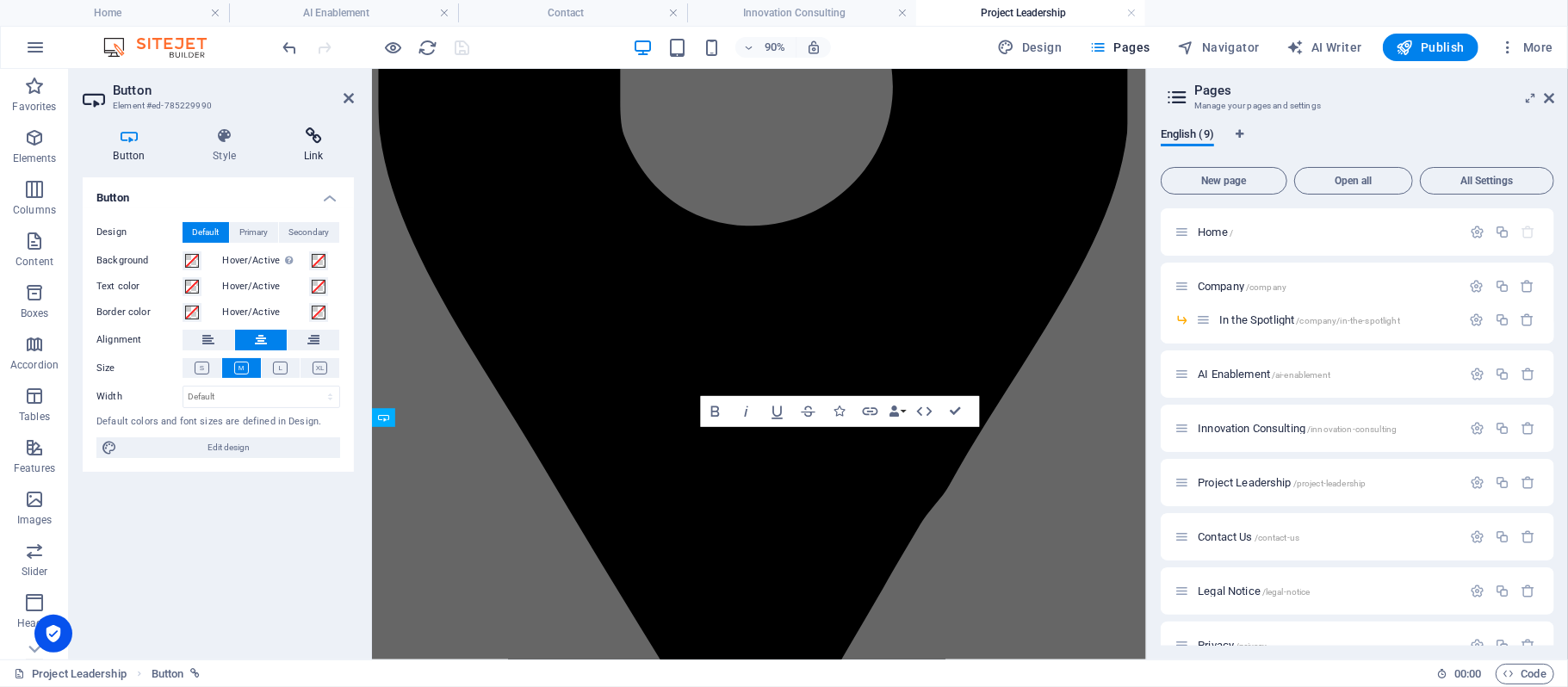 click at bounding box center (313, 136) 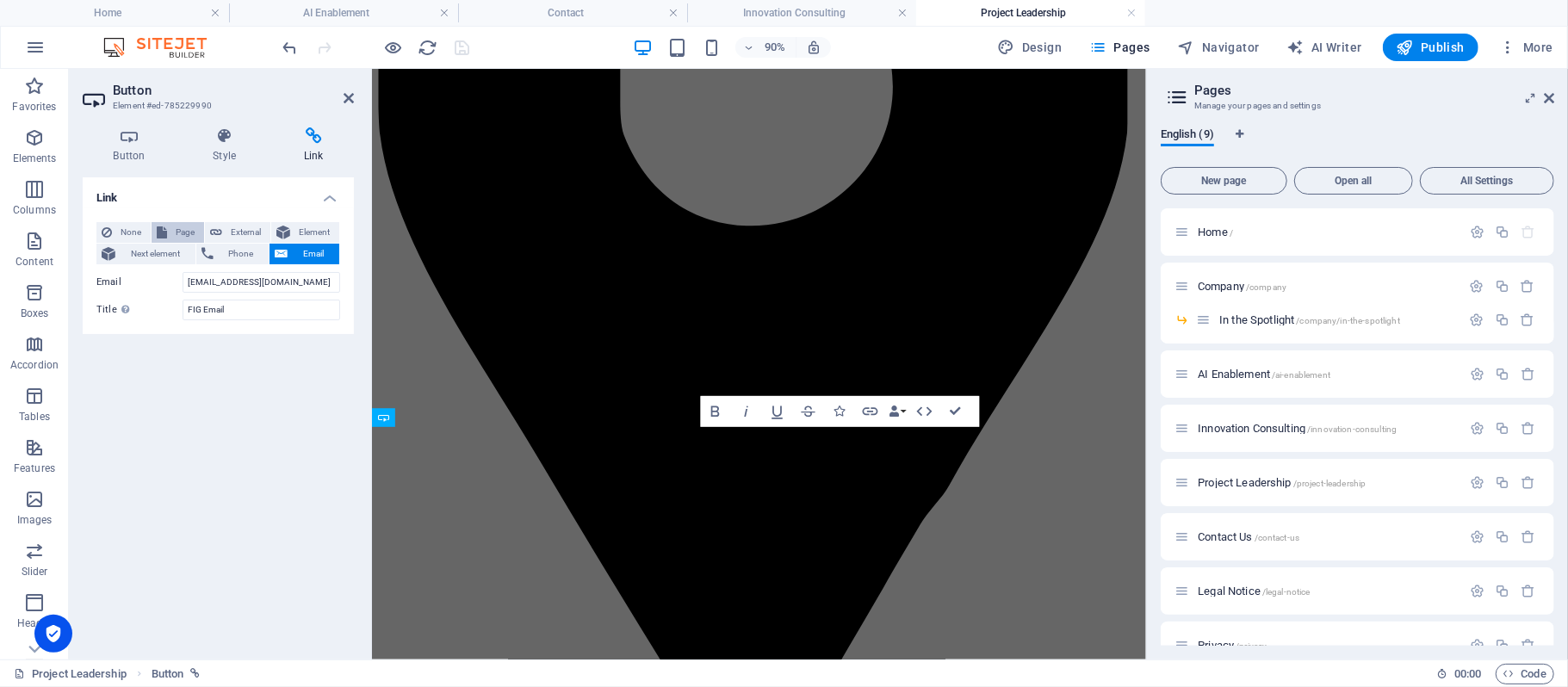 click on "Page" at bounding box center [185, 232] 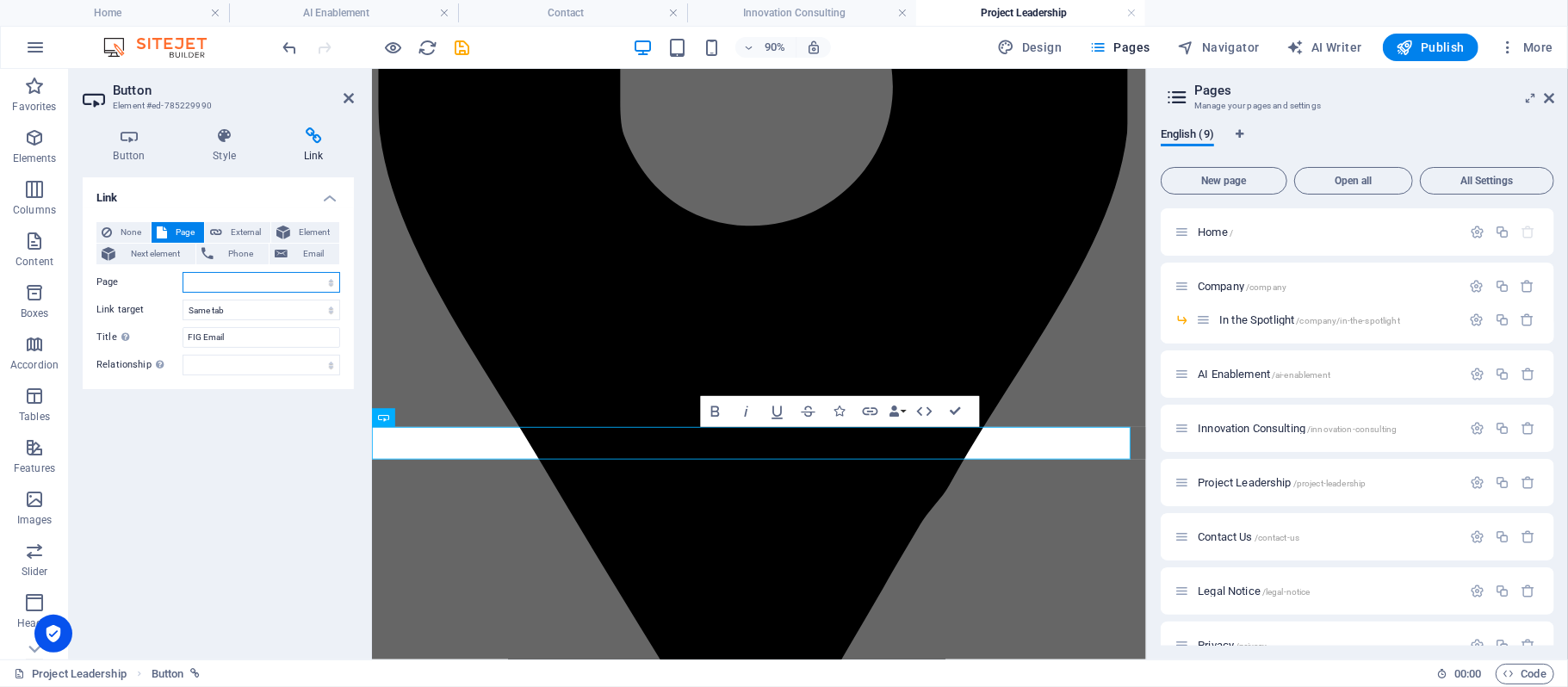 click on "Home Company -- In the Spotlight AI Enablement Innovation Consulting Project Leadership Contact Us Legal Notice Privacy" at bounding box center (261, 282) 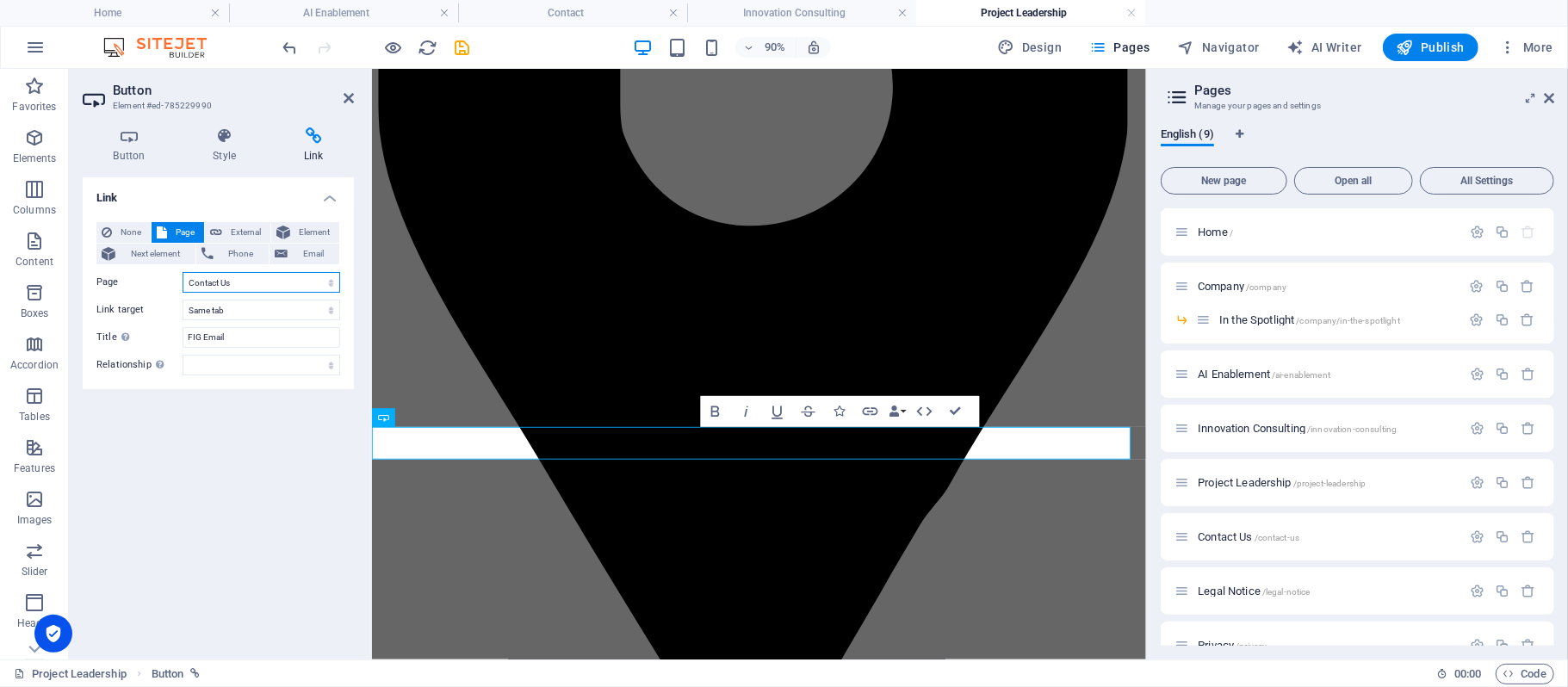 click on "Home Company -- In the Spotlight AI Enablement Innovation Consulting Project Leadership Contact Us Legal Notice Privacy" at bounding box center (261, 282) 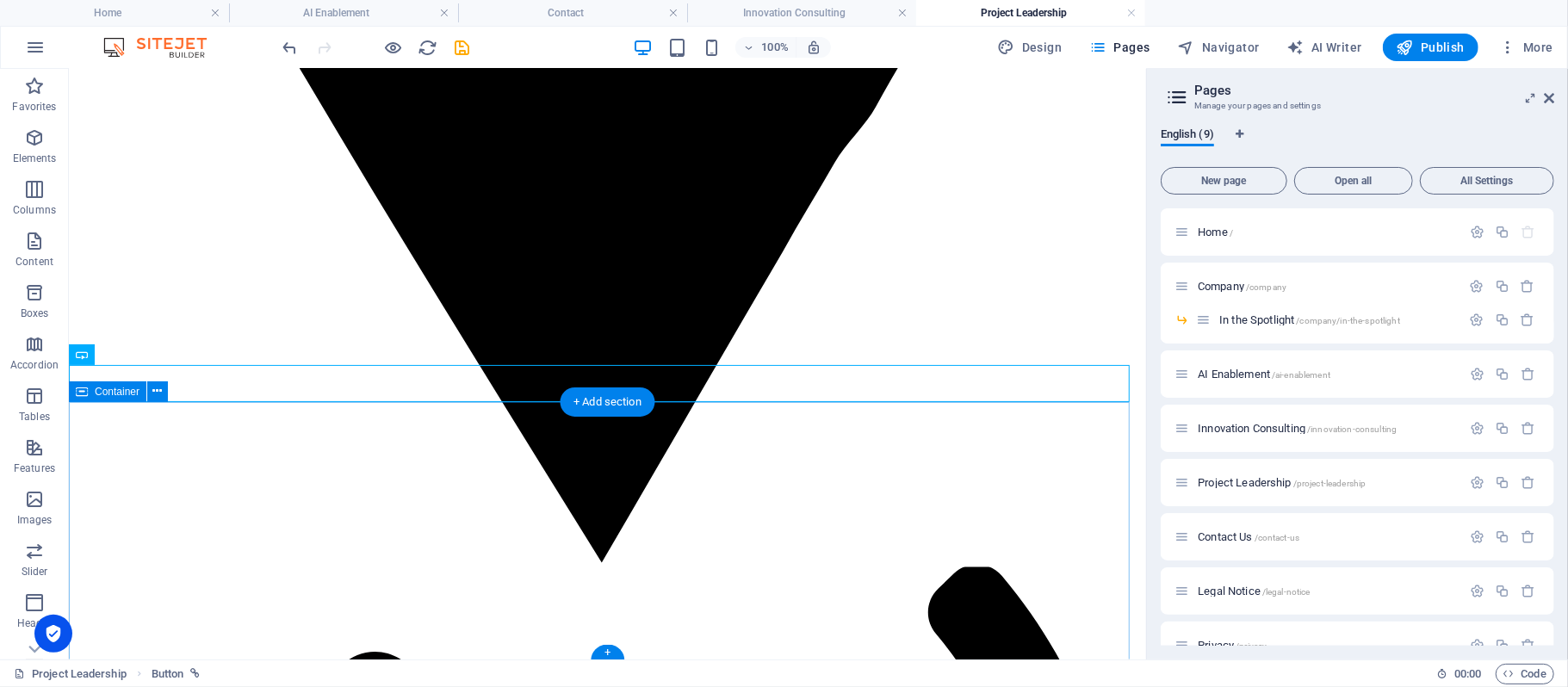 scroll, scrollTop: 1302, scrollLeft: 0, axis: vertical 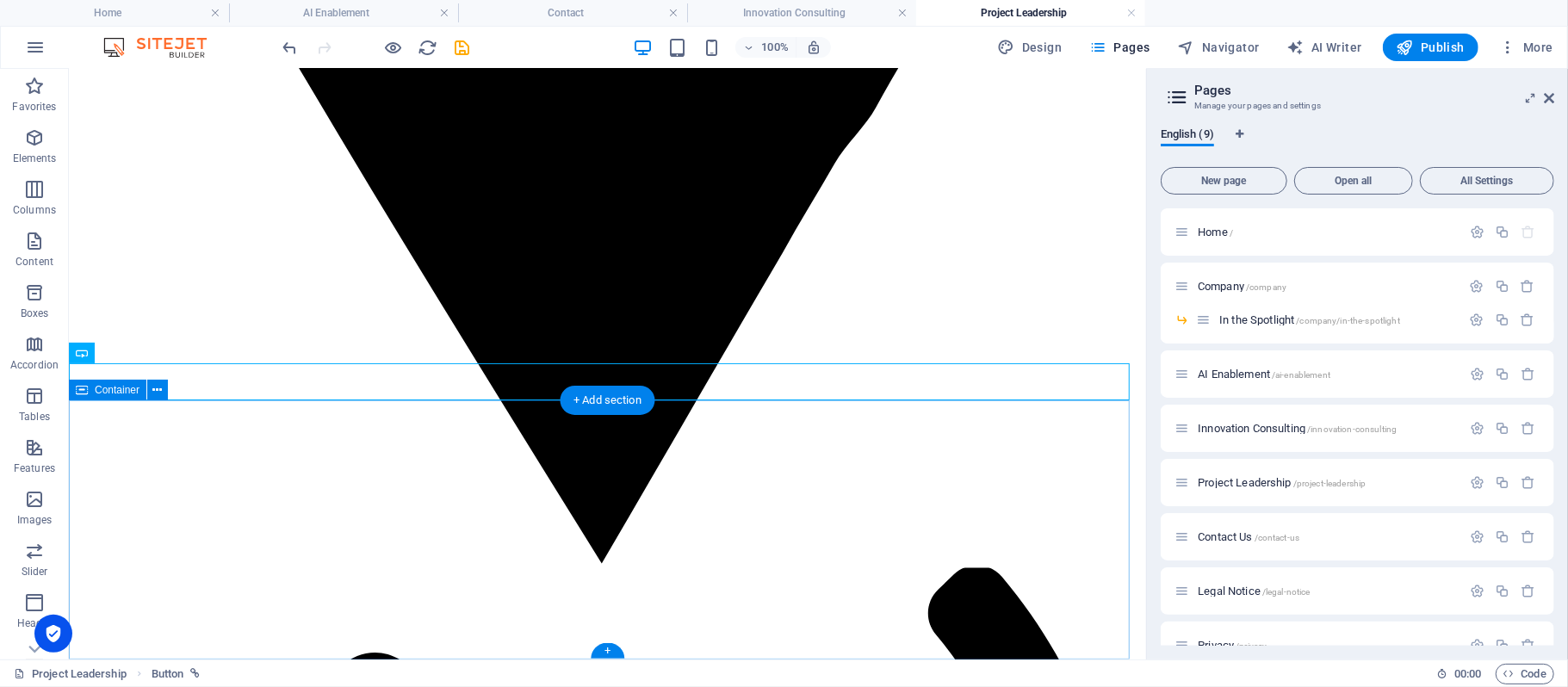 click on "Drop content here or  Add elements  Paste clipboard" at bounding box center (606, 4362) 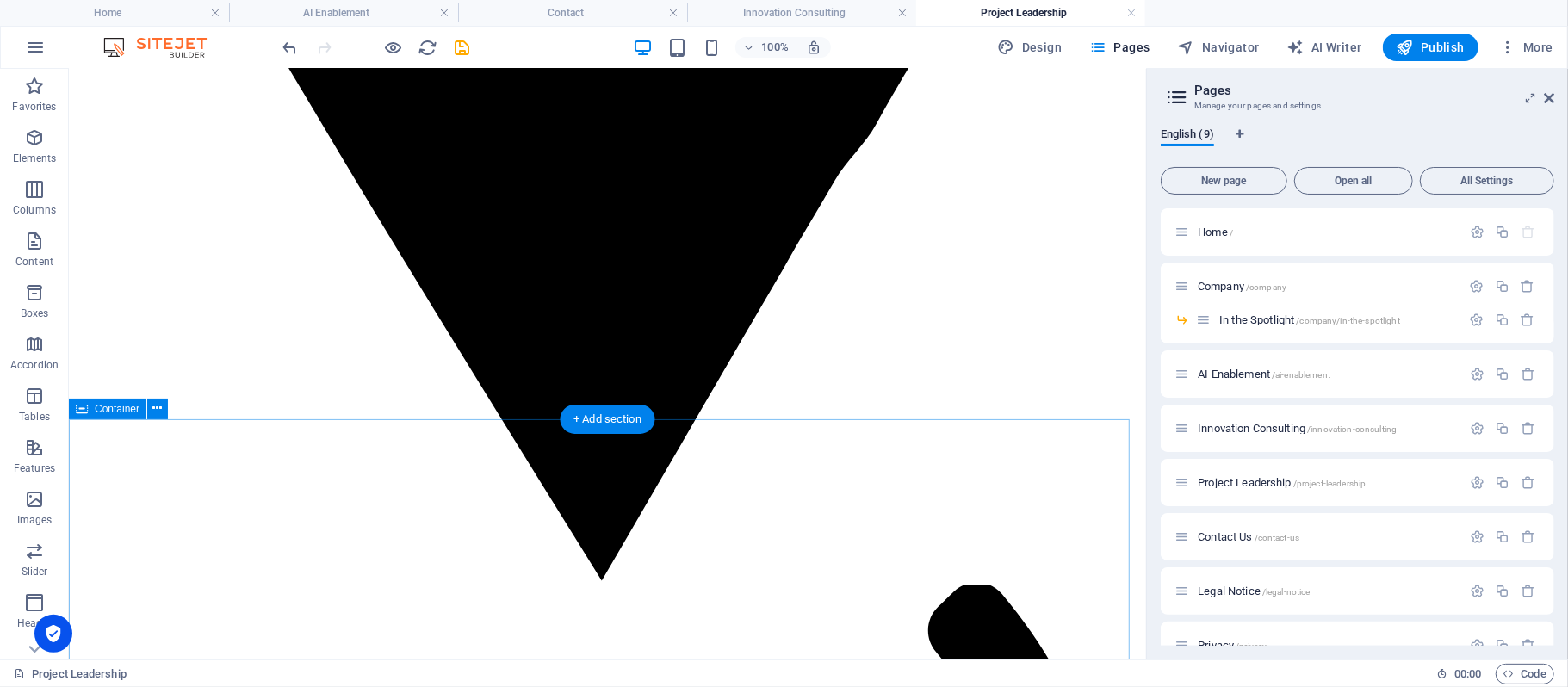 scroll, scrollTop: 1289, scrollLeft: 0, axis: vertical 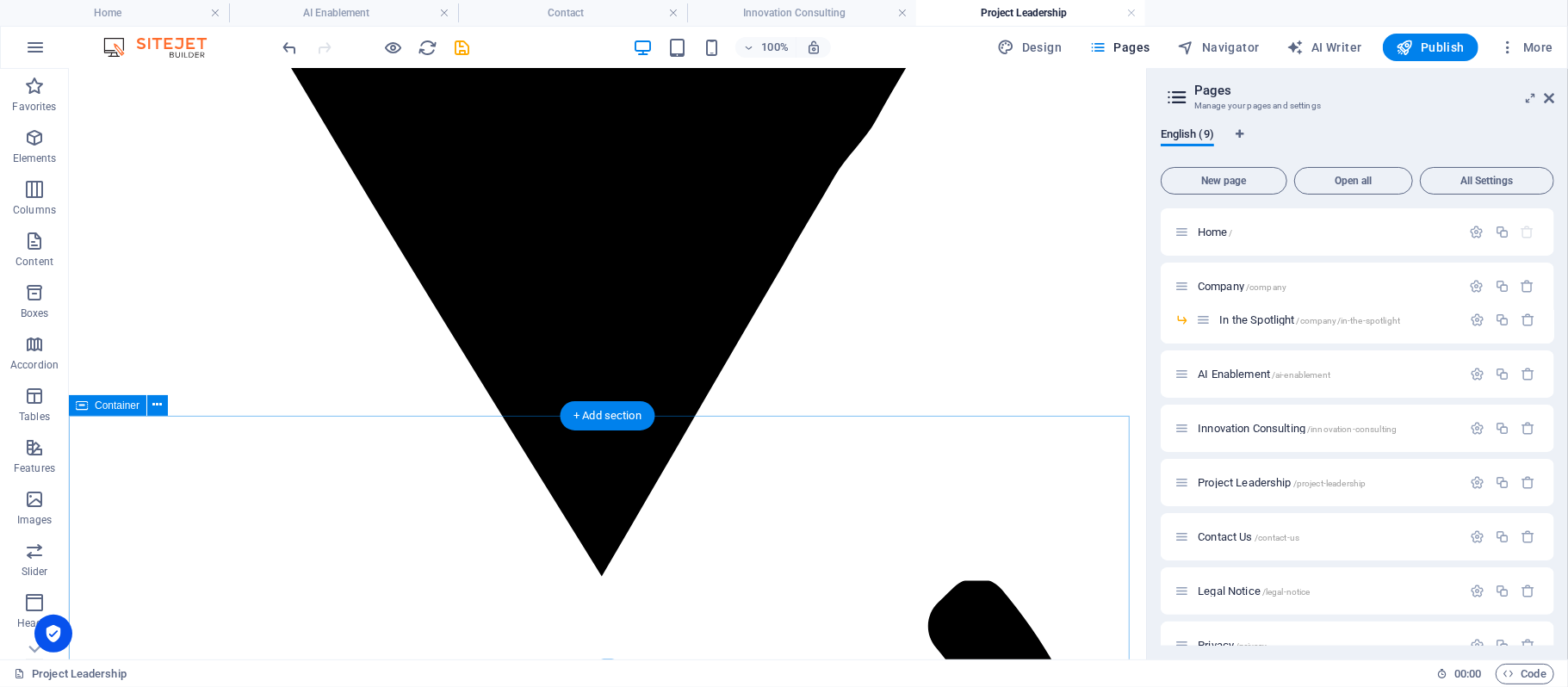 click on "Drop content here or  Add elements  Paste clipboard" at bounding box center (606, 4379) 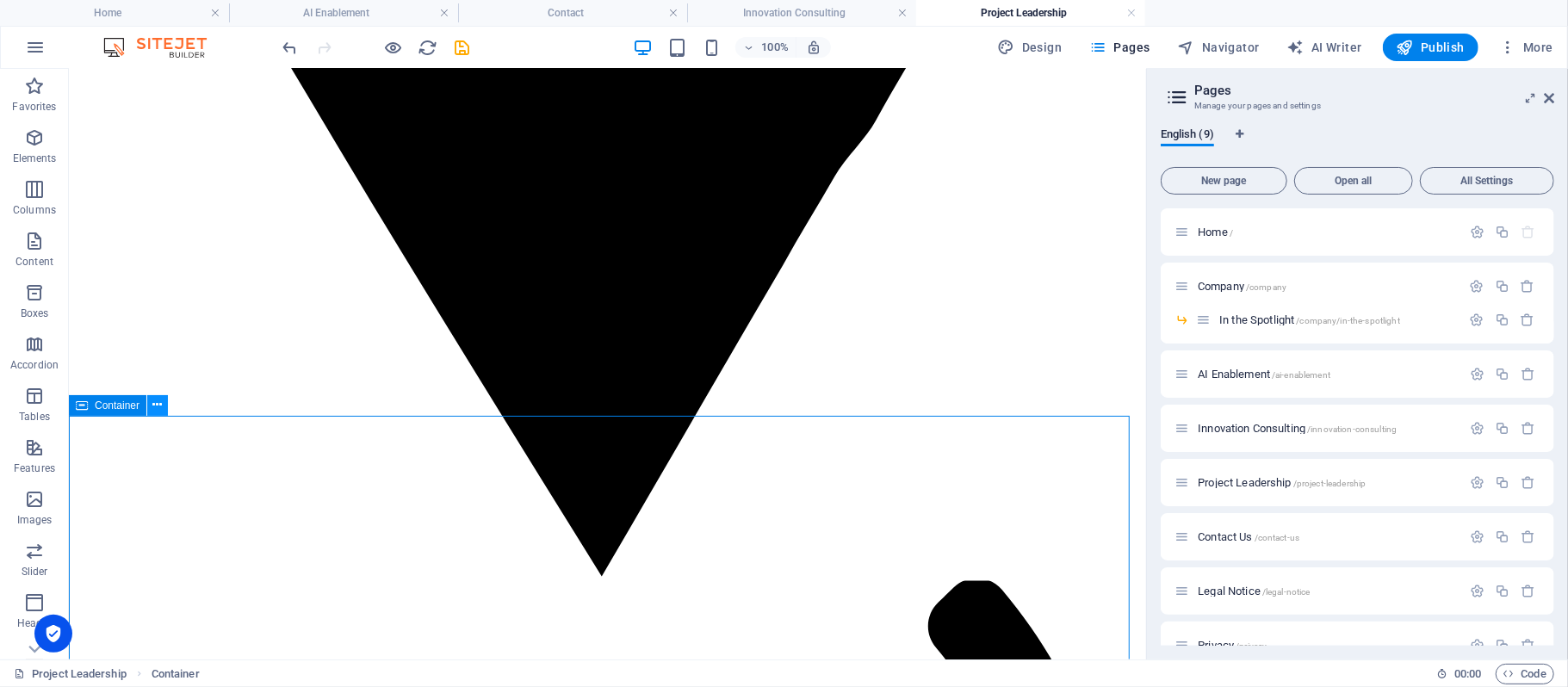 click at bounding box center (158, 405) 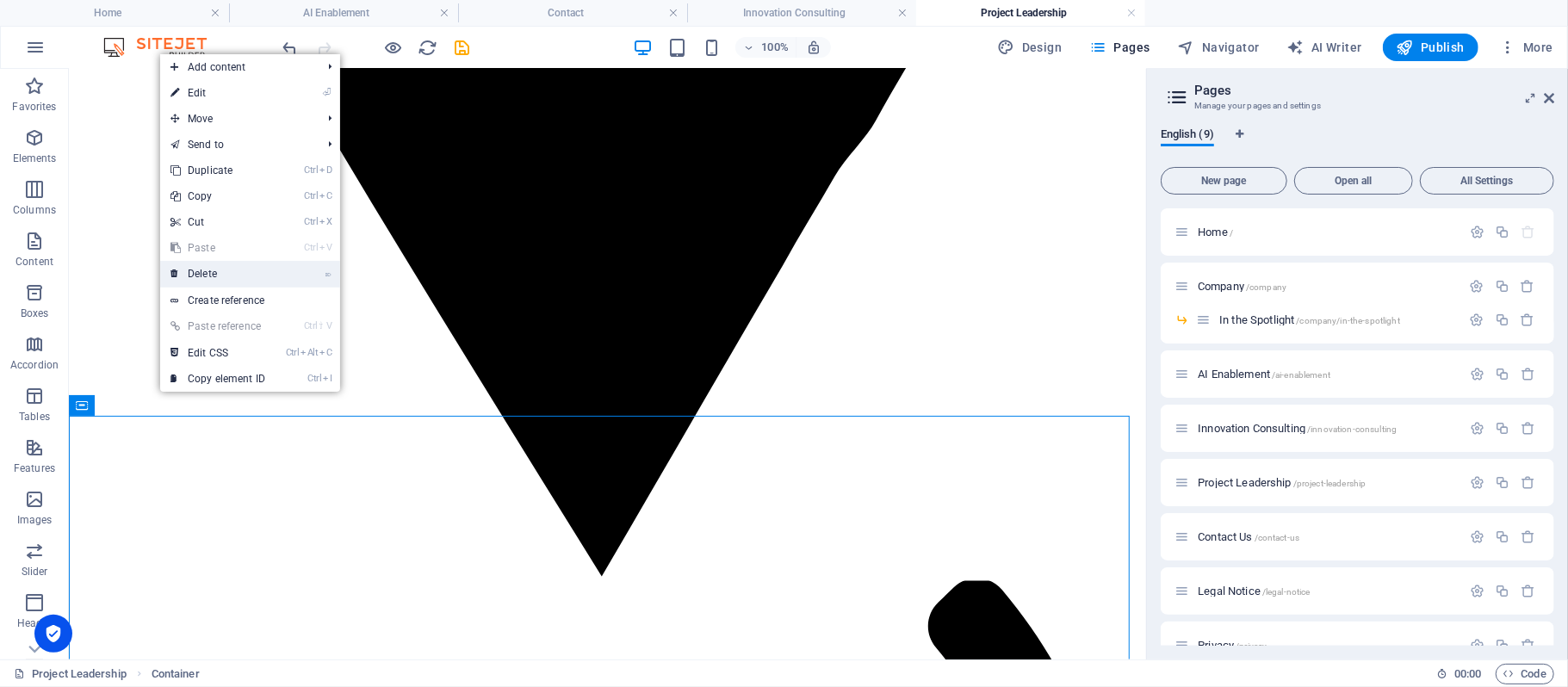 click on "⌦  Delete" at bounding box center (218, 274) 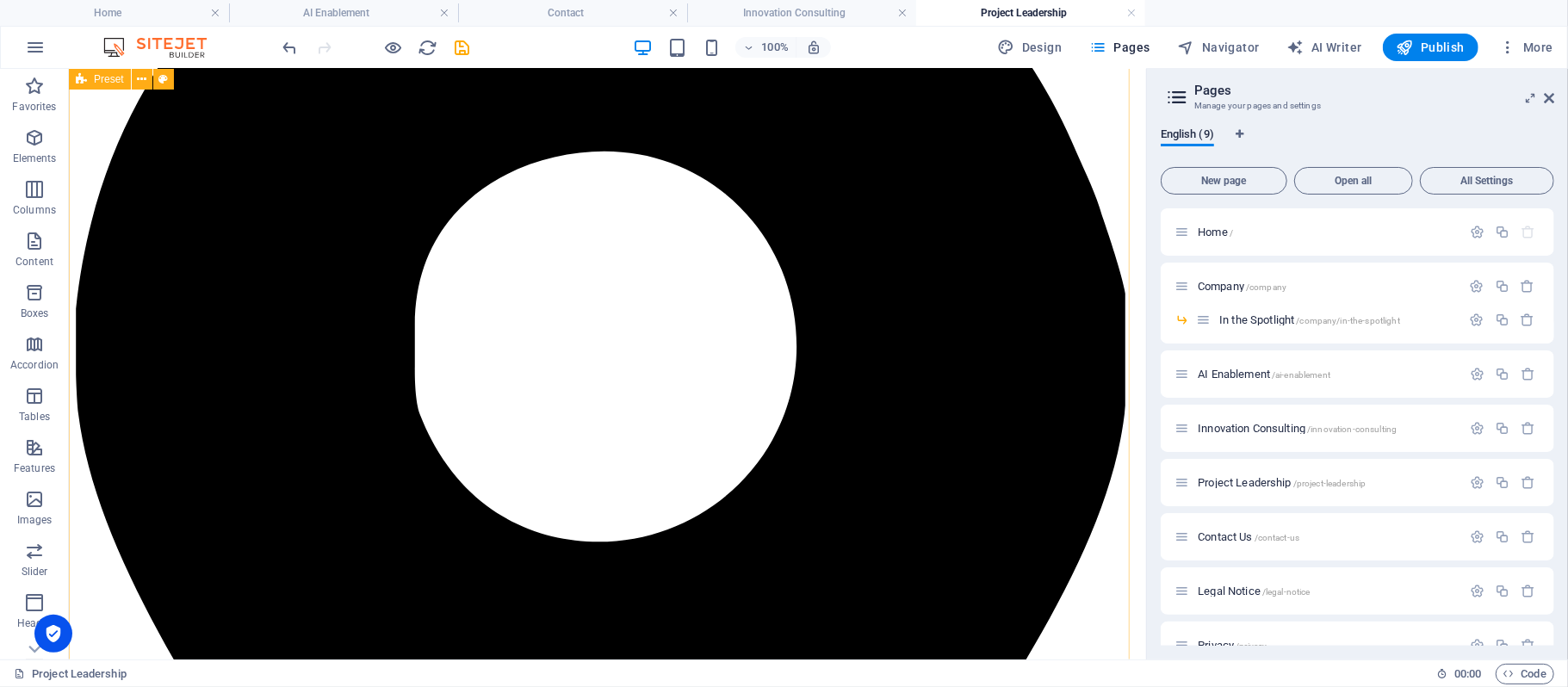 scroll, scrollTop: 500, scrollLeft: 0, axis: vertical 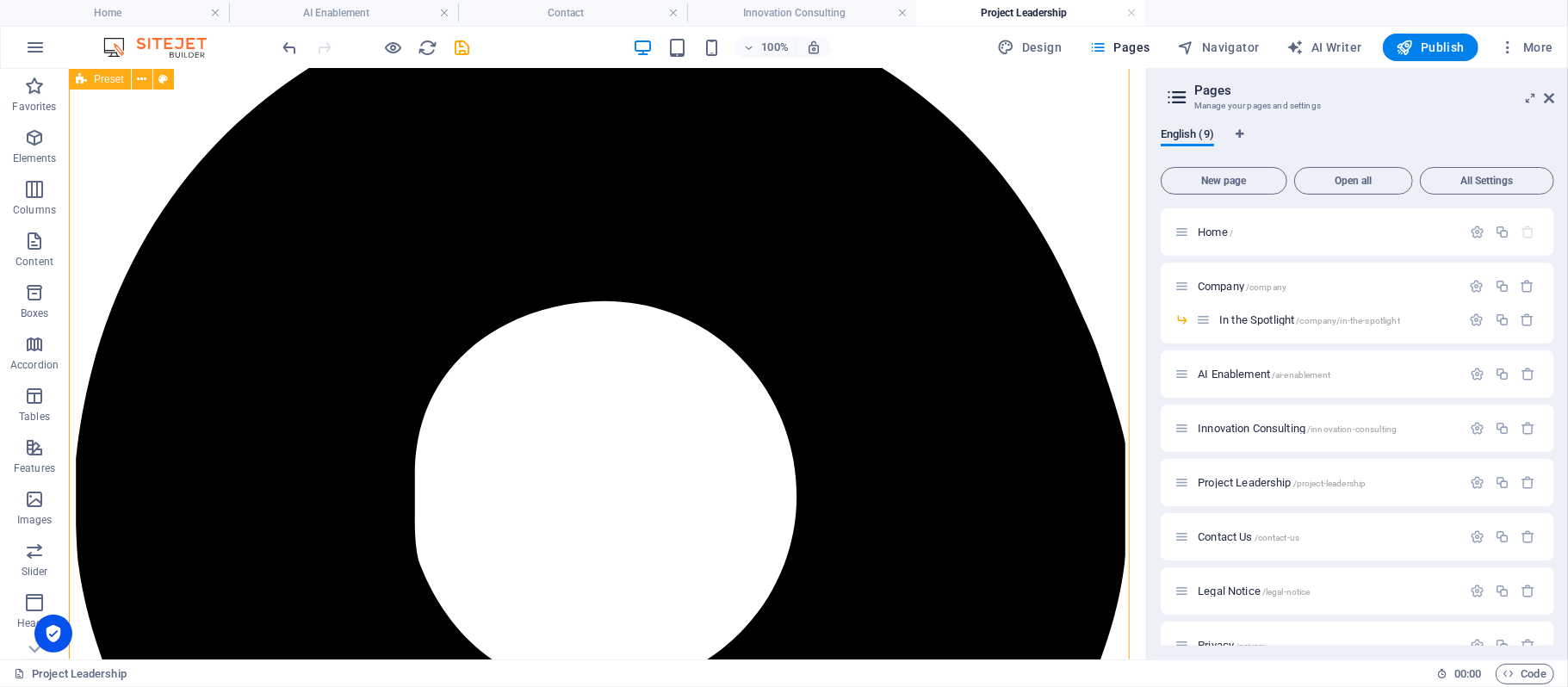 drag, startPoint x: 1122, startPoint y: 412, endPoint x: 1123, endPoint y: 426, distance: 14.03567 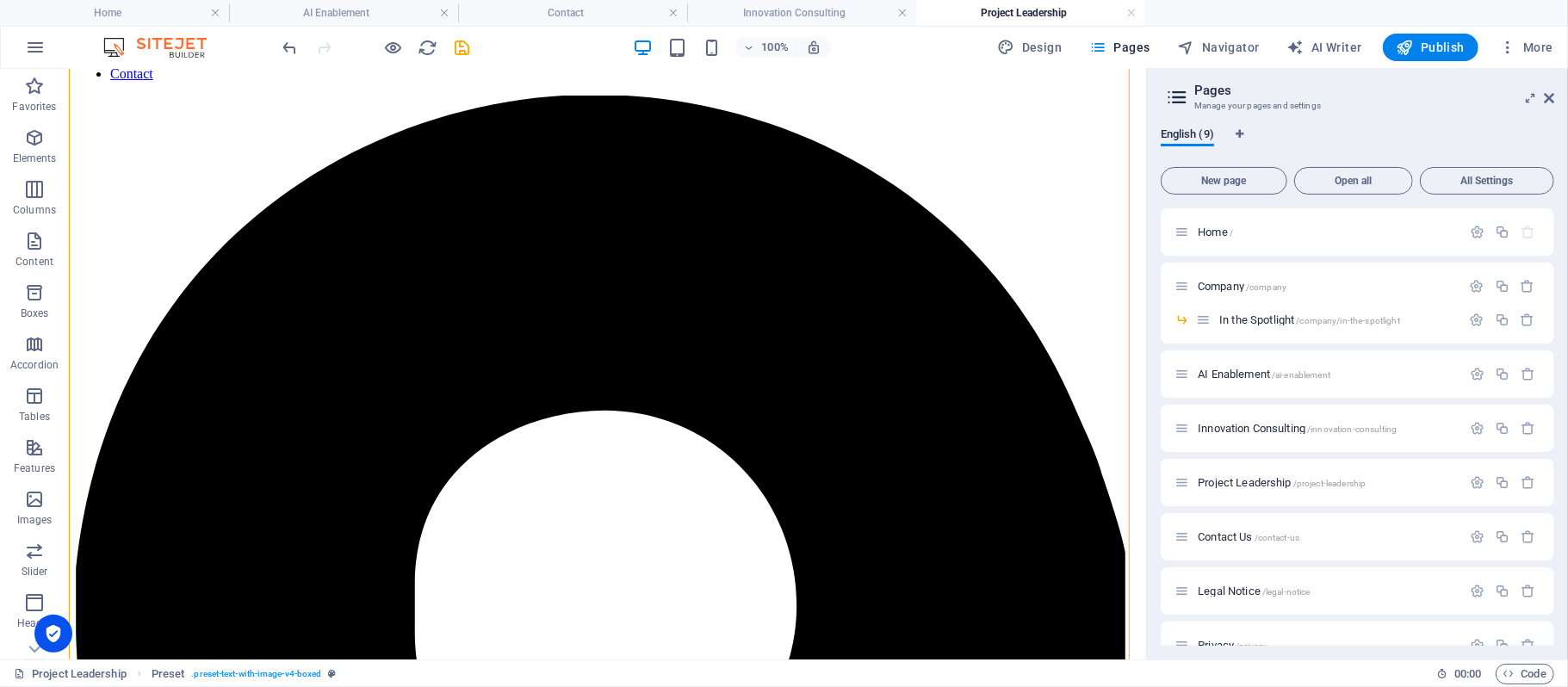 scroll, scrollTop: 256, scrollLeft: 0, axis: vertical 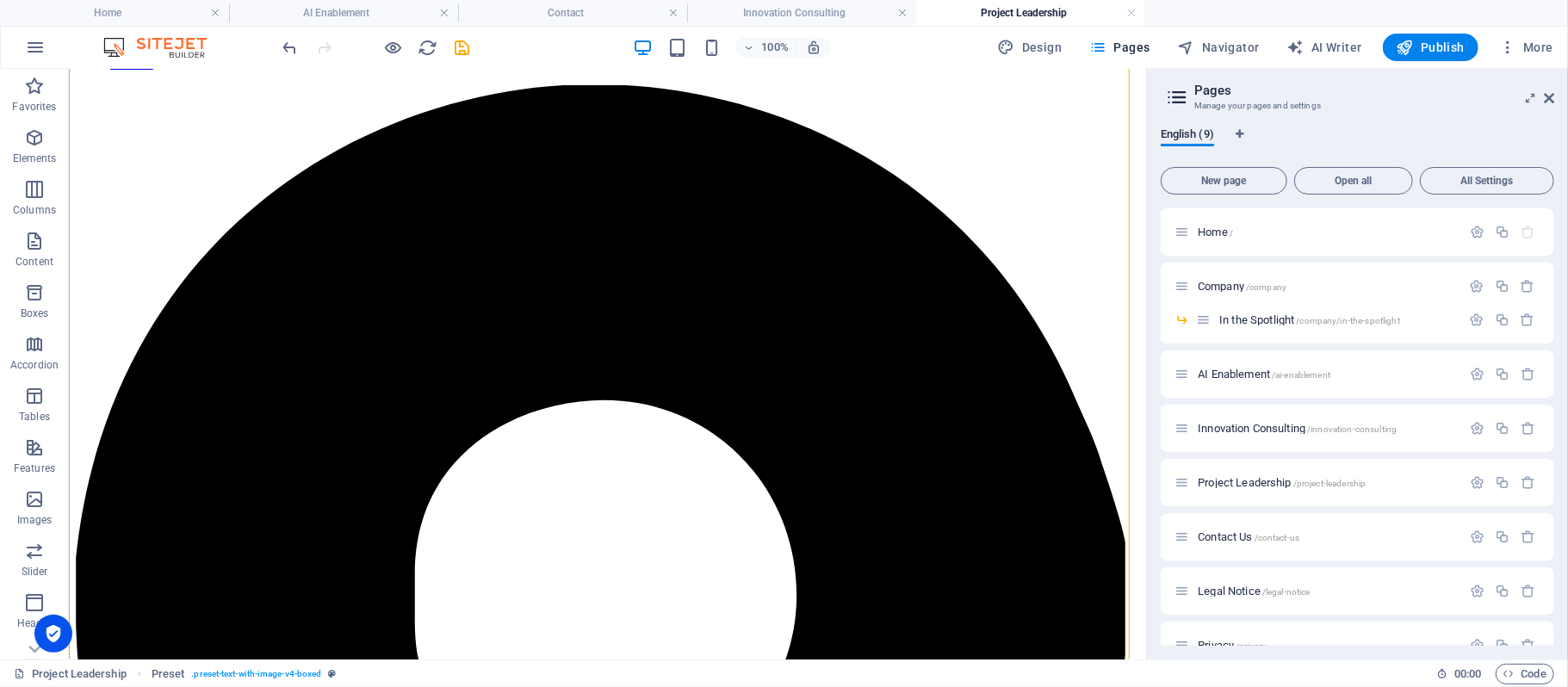 drag, startPoint x: 1133, startPoint y: 385, endPoint x: 1222, endPoint y: 420, distance: 95.634722 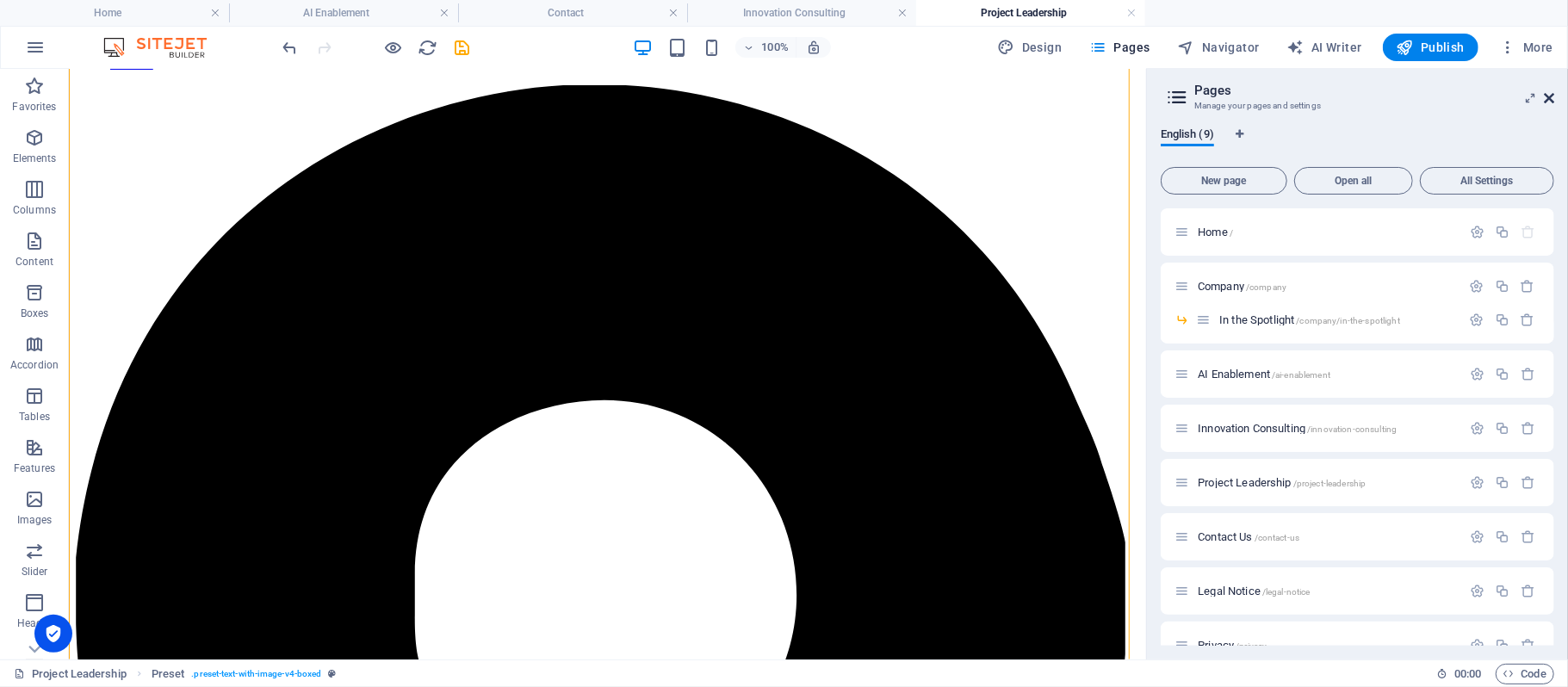 click at bounding box center (1549, 98) 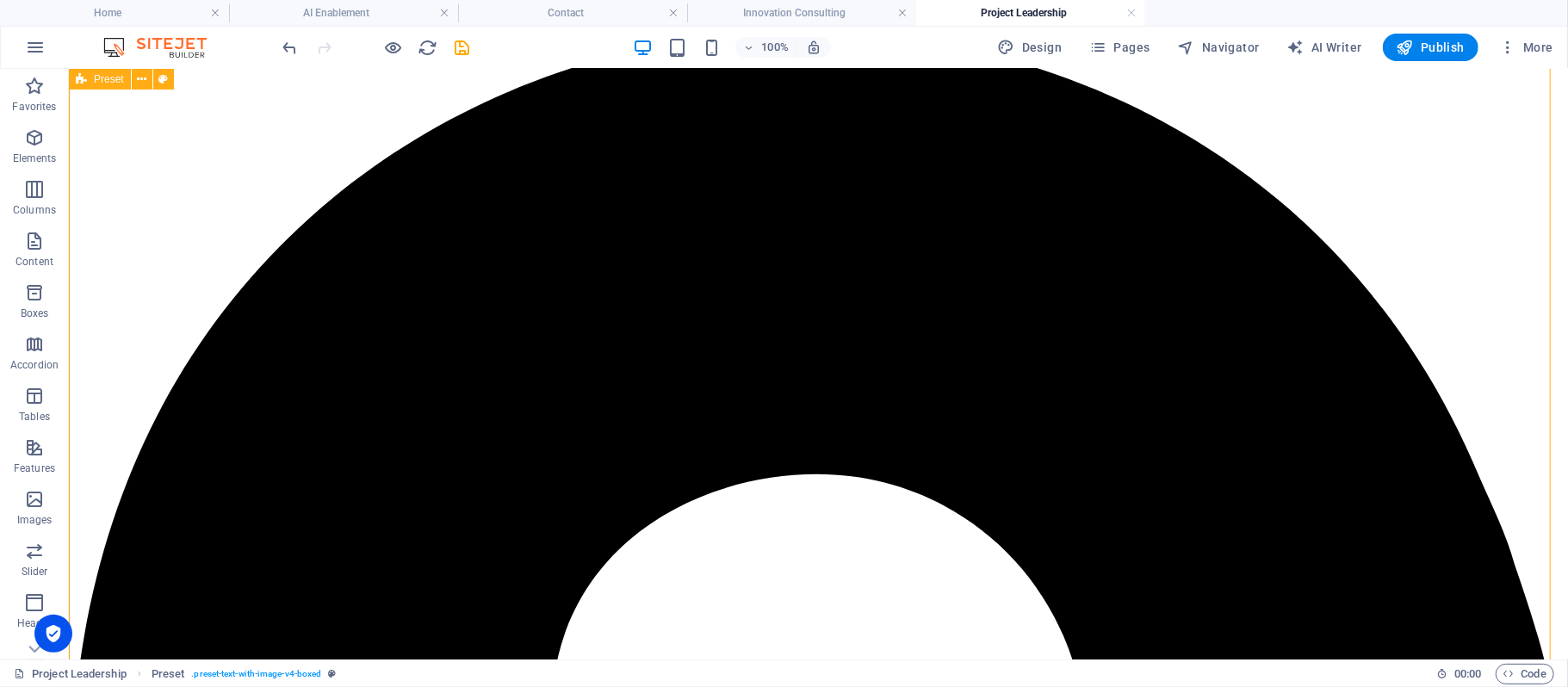 scroll, scrollTop: 307, scrollLeft: 0, axis: vertical 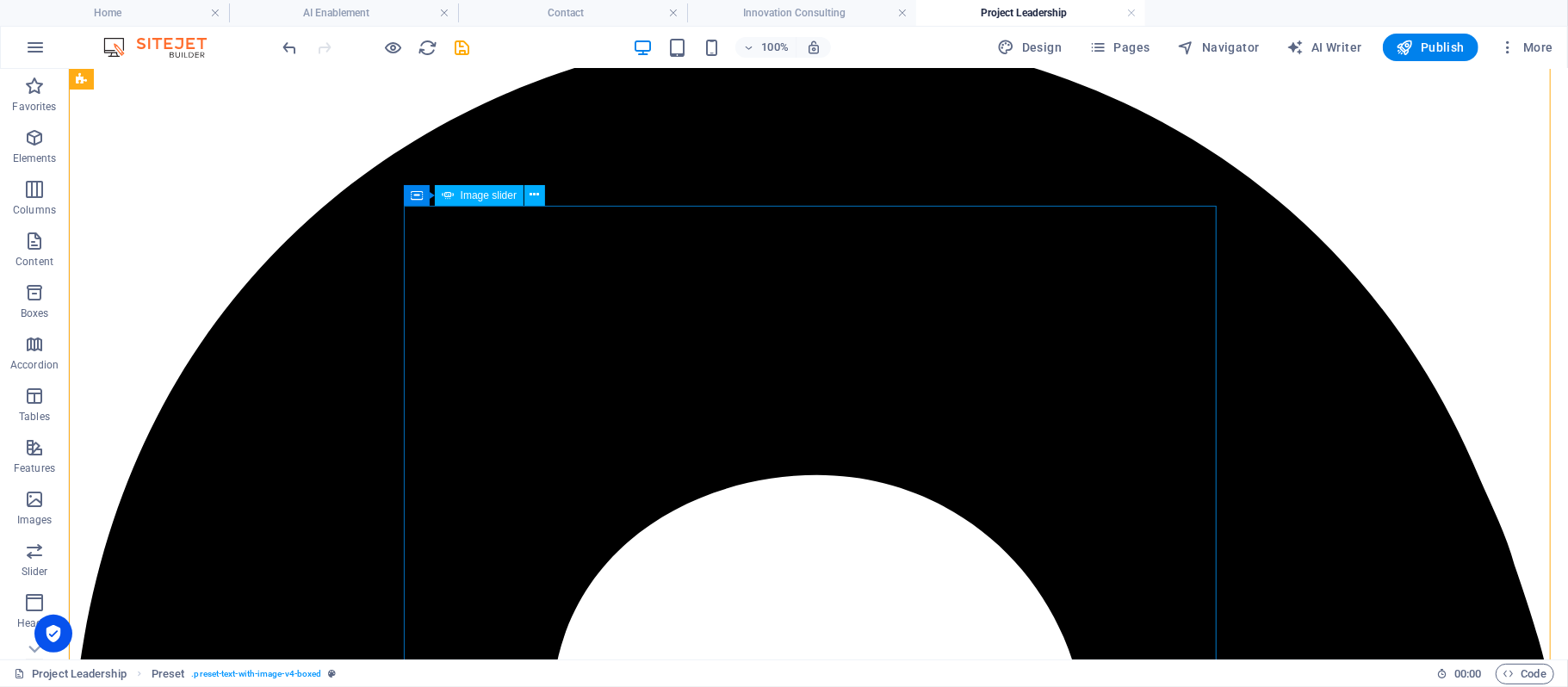 click at bounding box center (-3548, 8809) 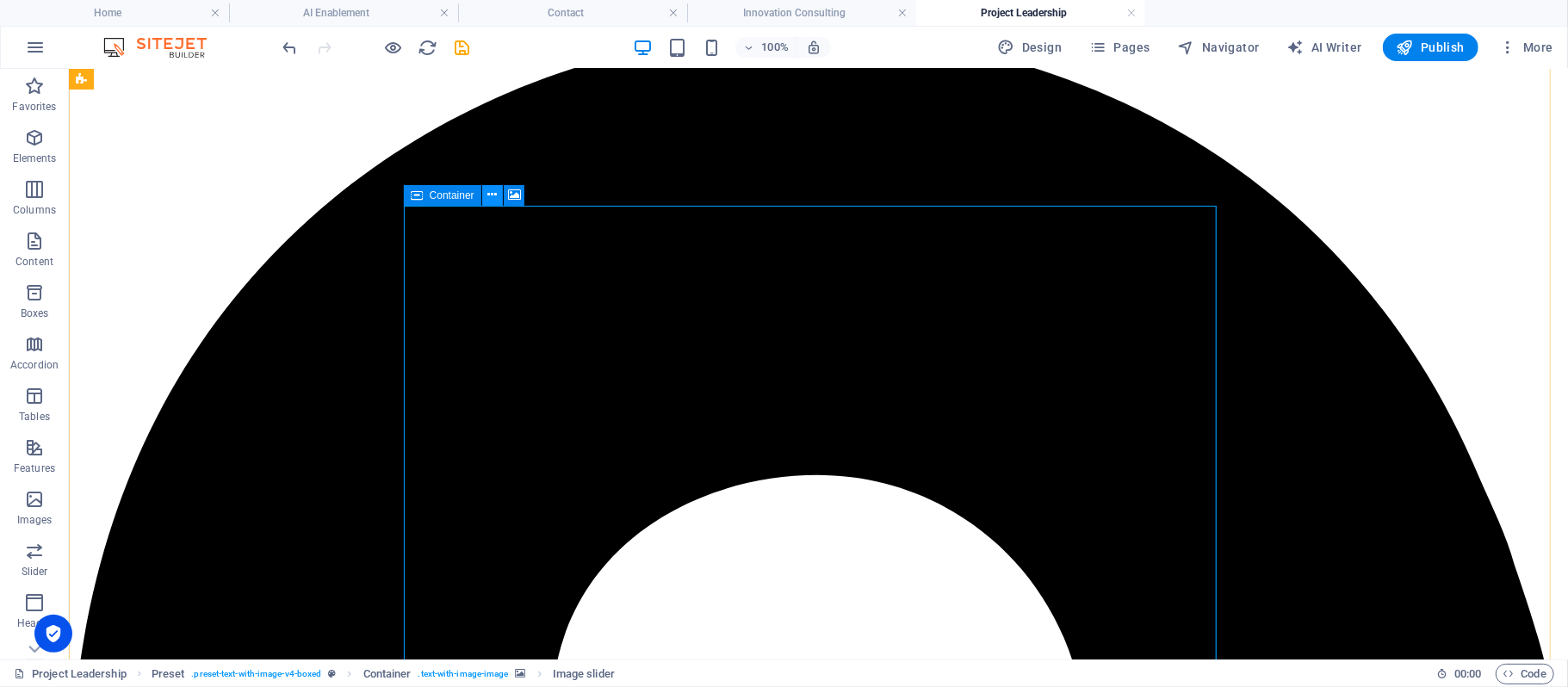 click at bounding box center [492, 195] 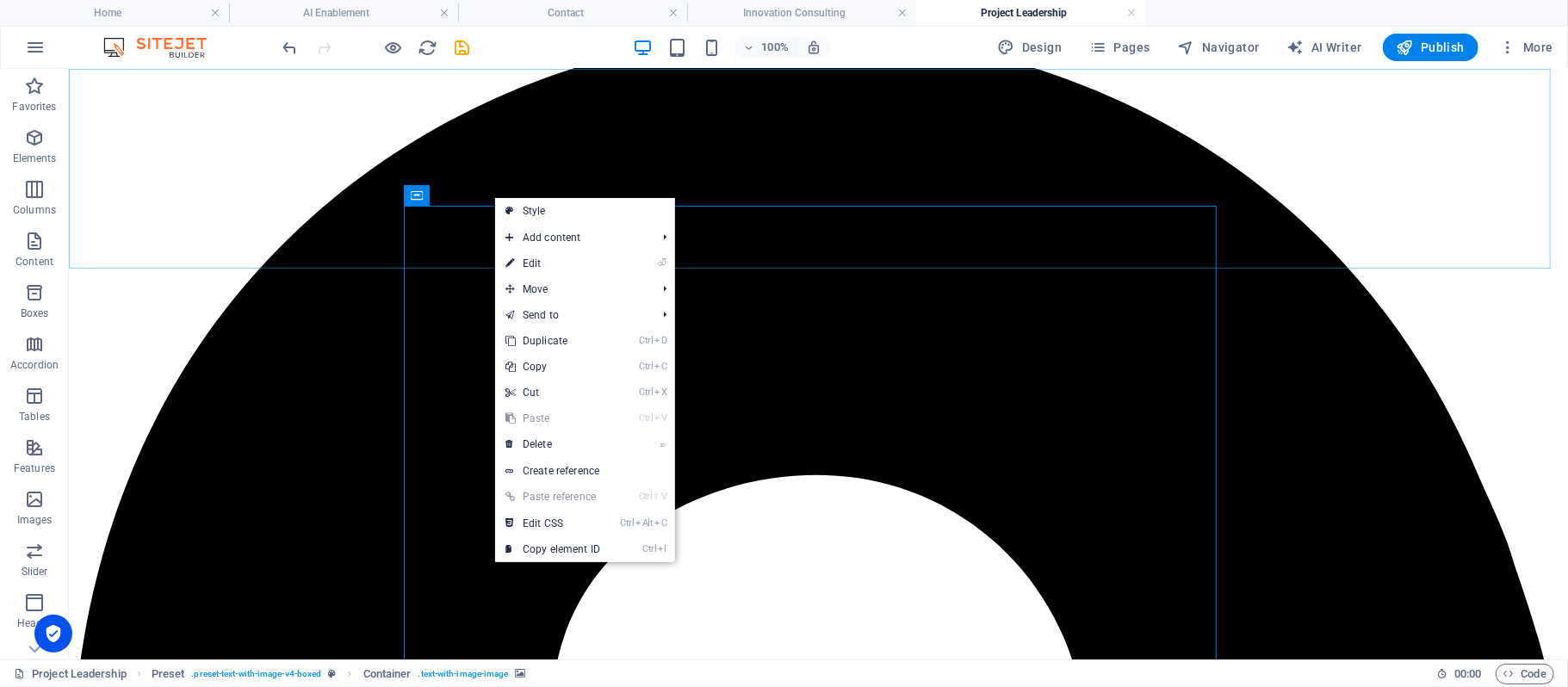 click on "Home Company Contact" at bounding box center (817, 1963) 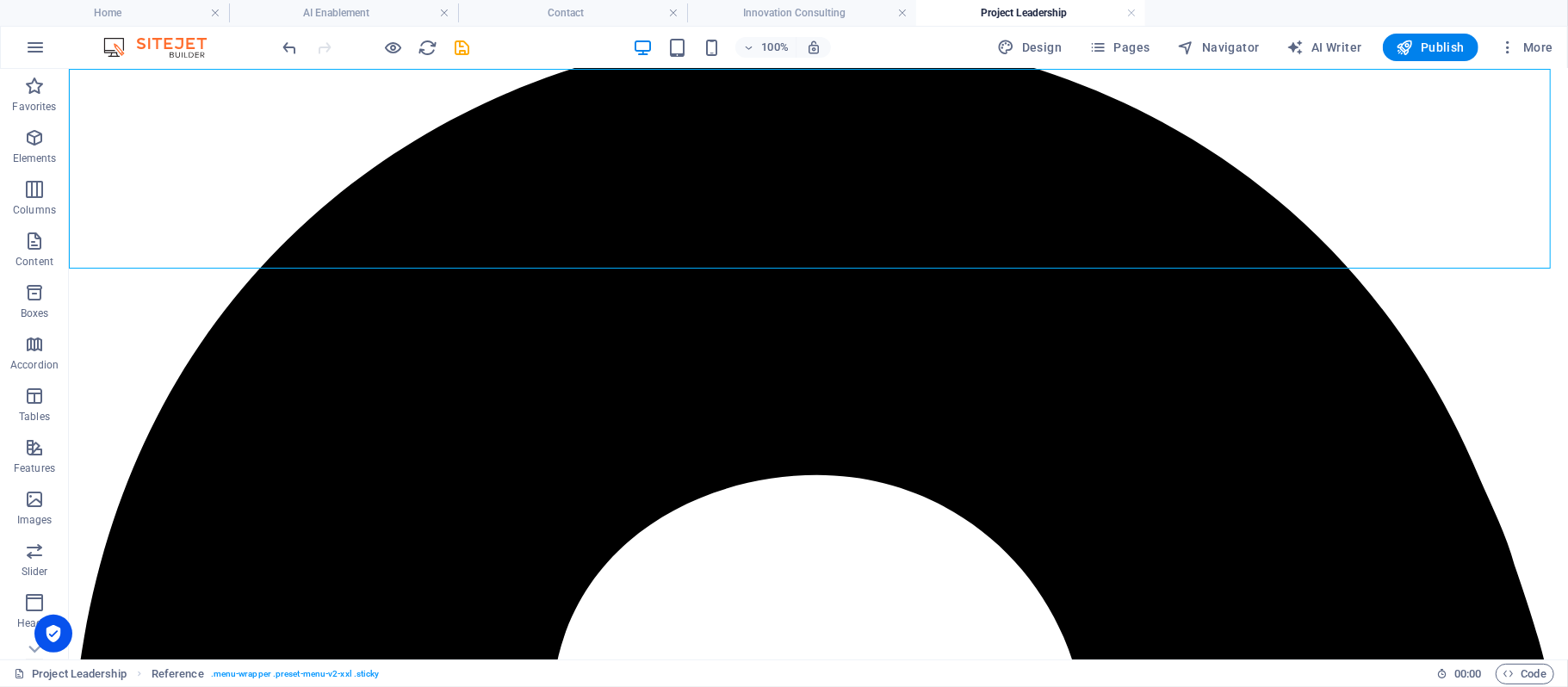 click on "Home Company Contact" at bounding box center (817, 1963) 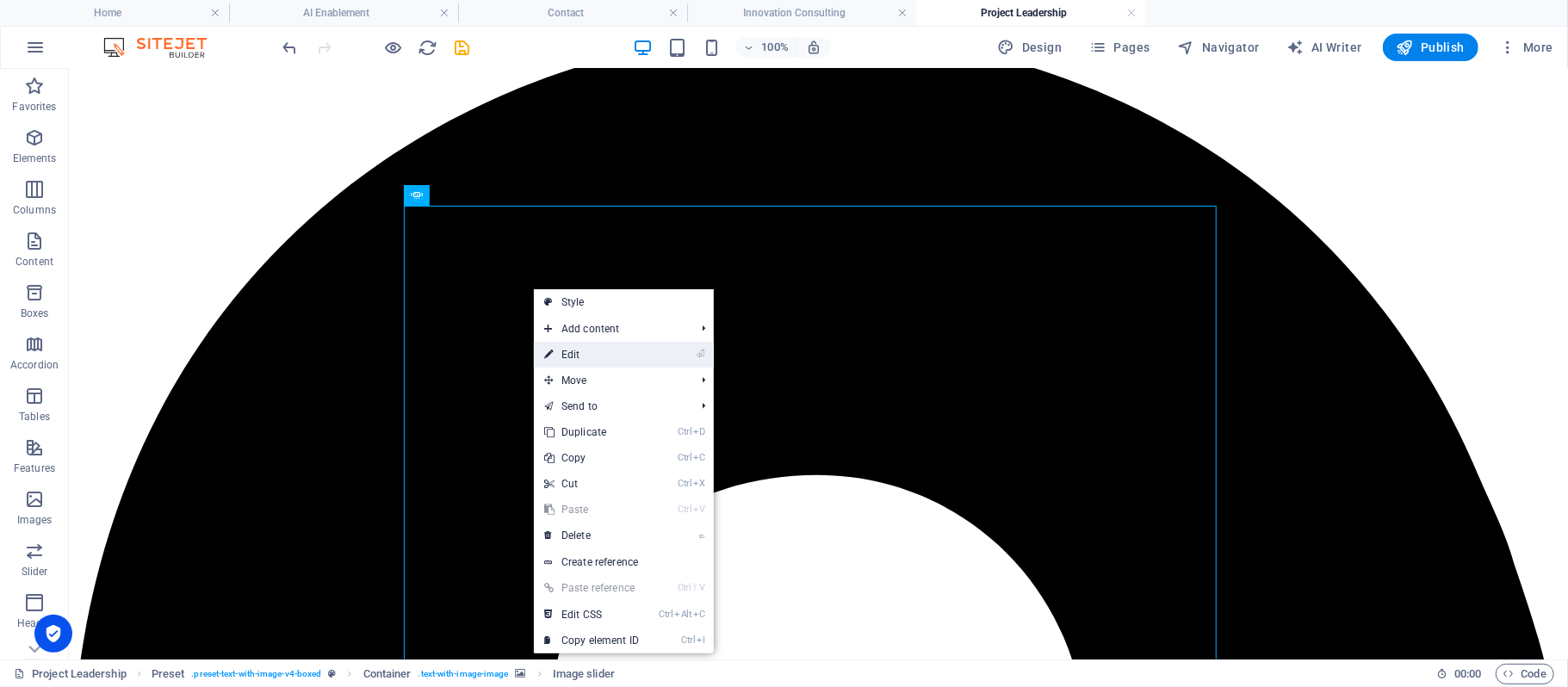 click on "⏎  Edit" at bounding box center [592, 355] 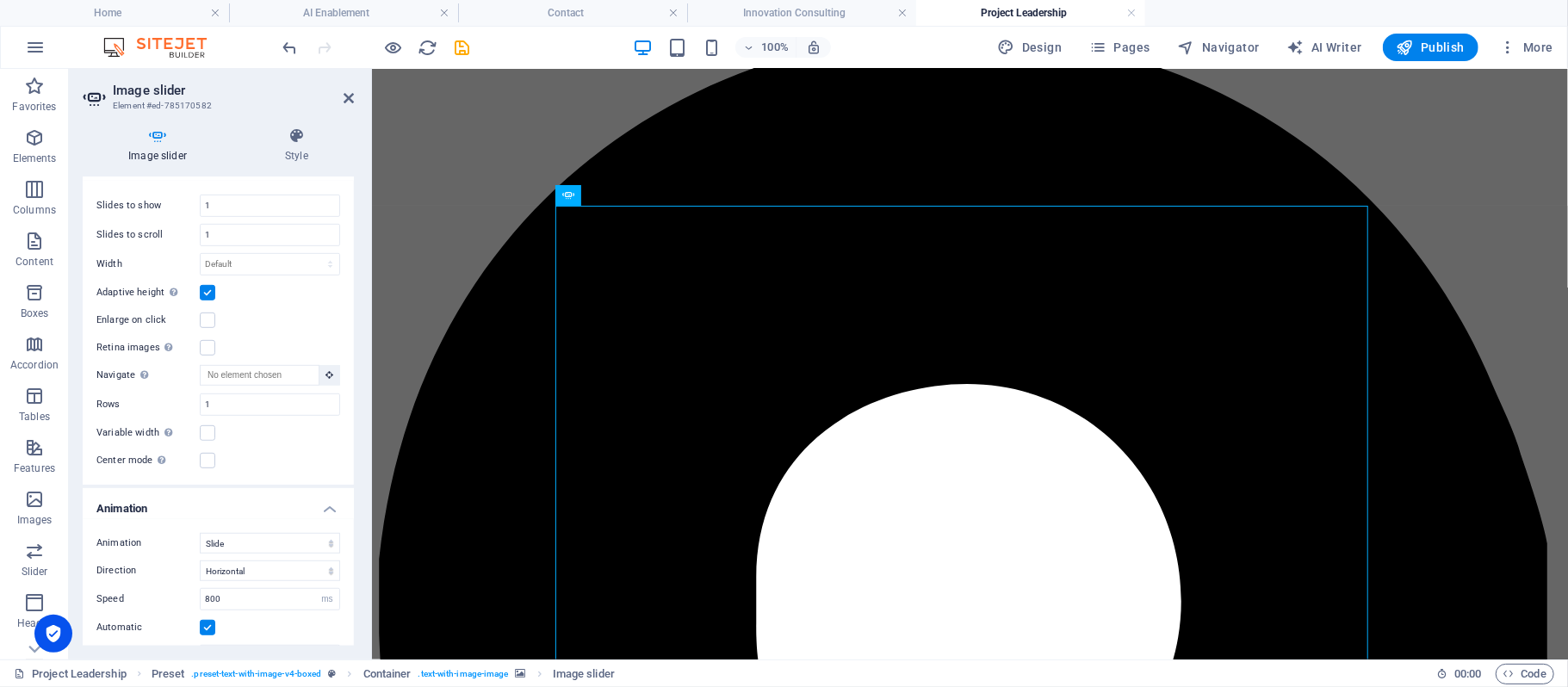scroll, scrollTop: 663, scrollLeft: 0, axis: vertical 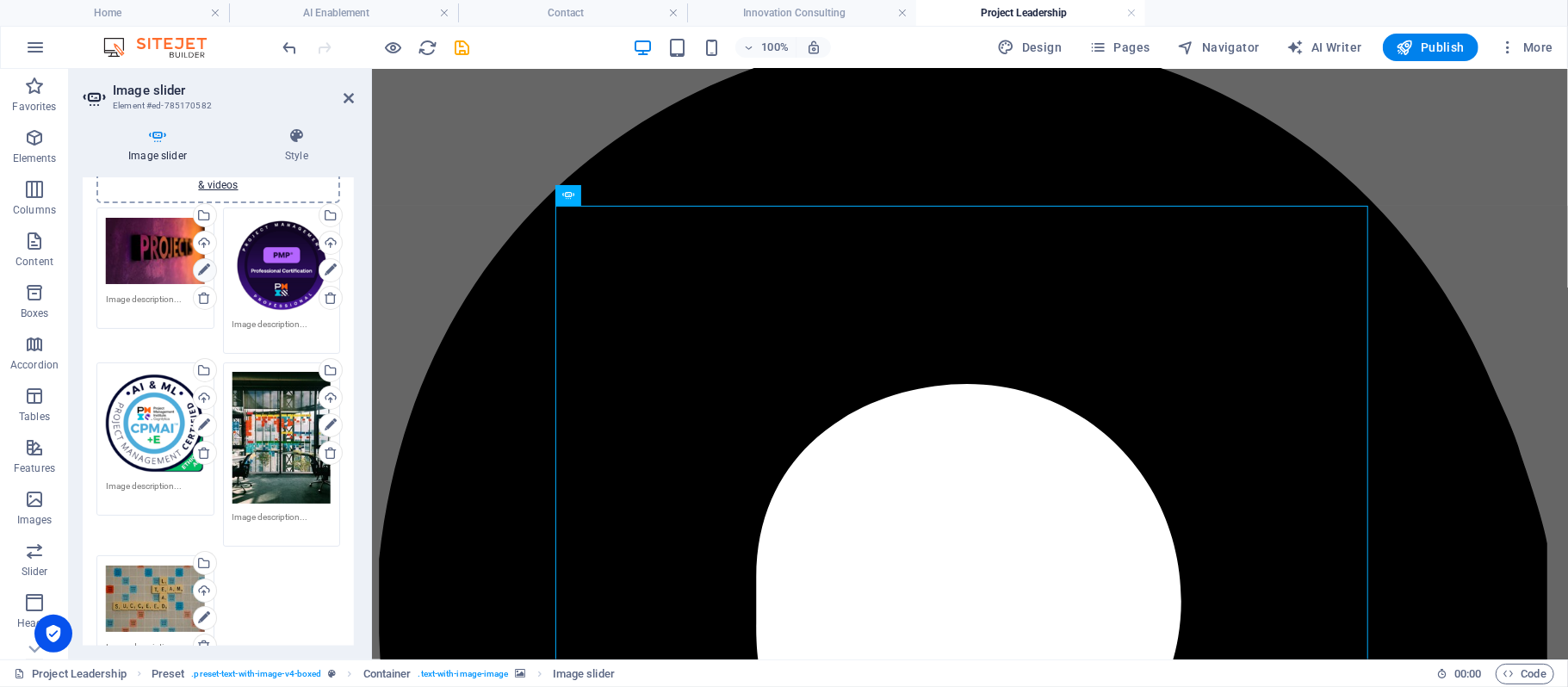 click at bounding box center (204, 270) 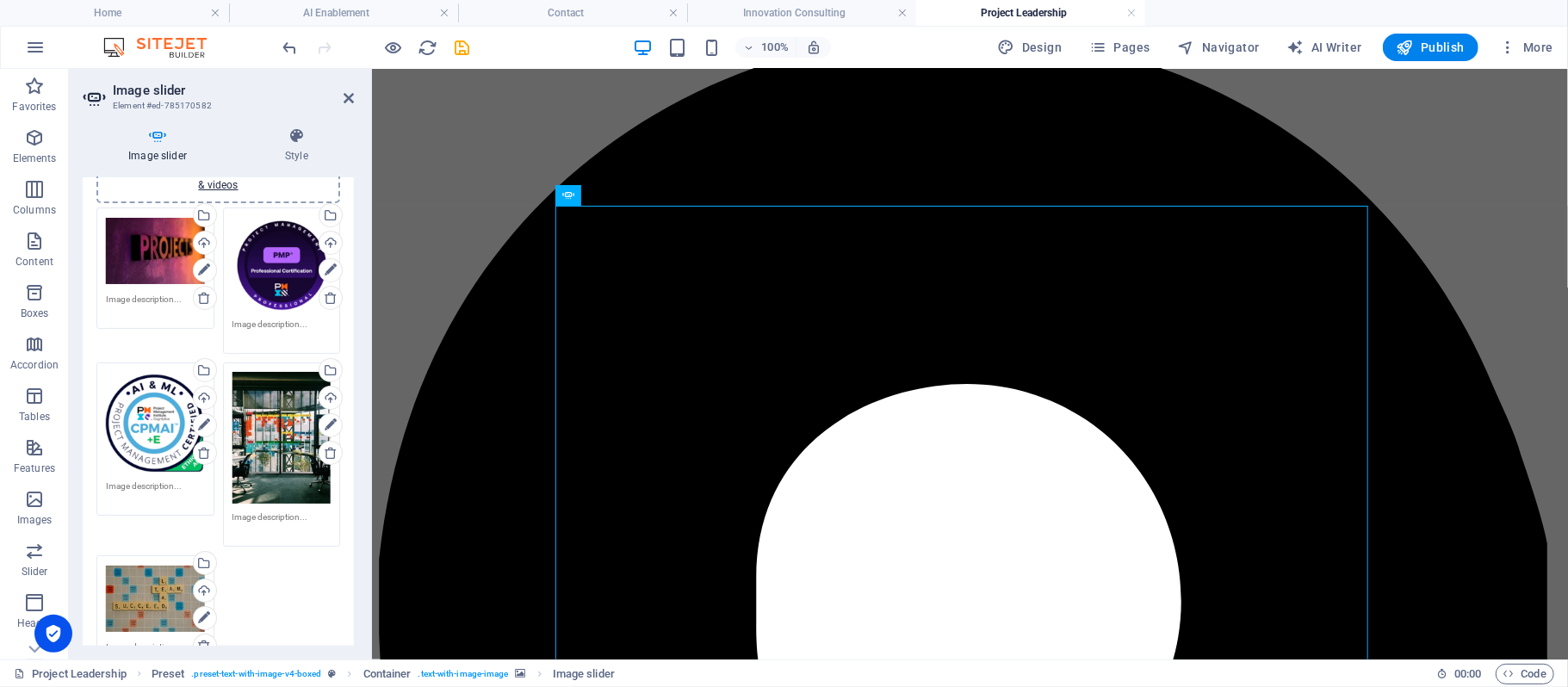 scroll, scrollTop: 0, scrollLeft: 0, axis: both 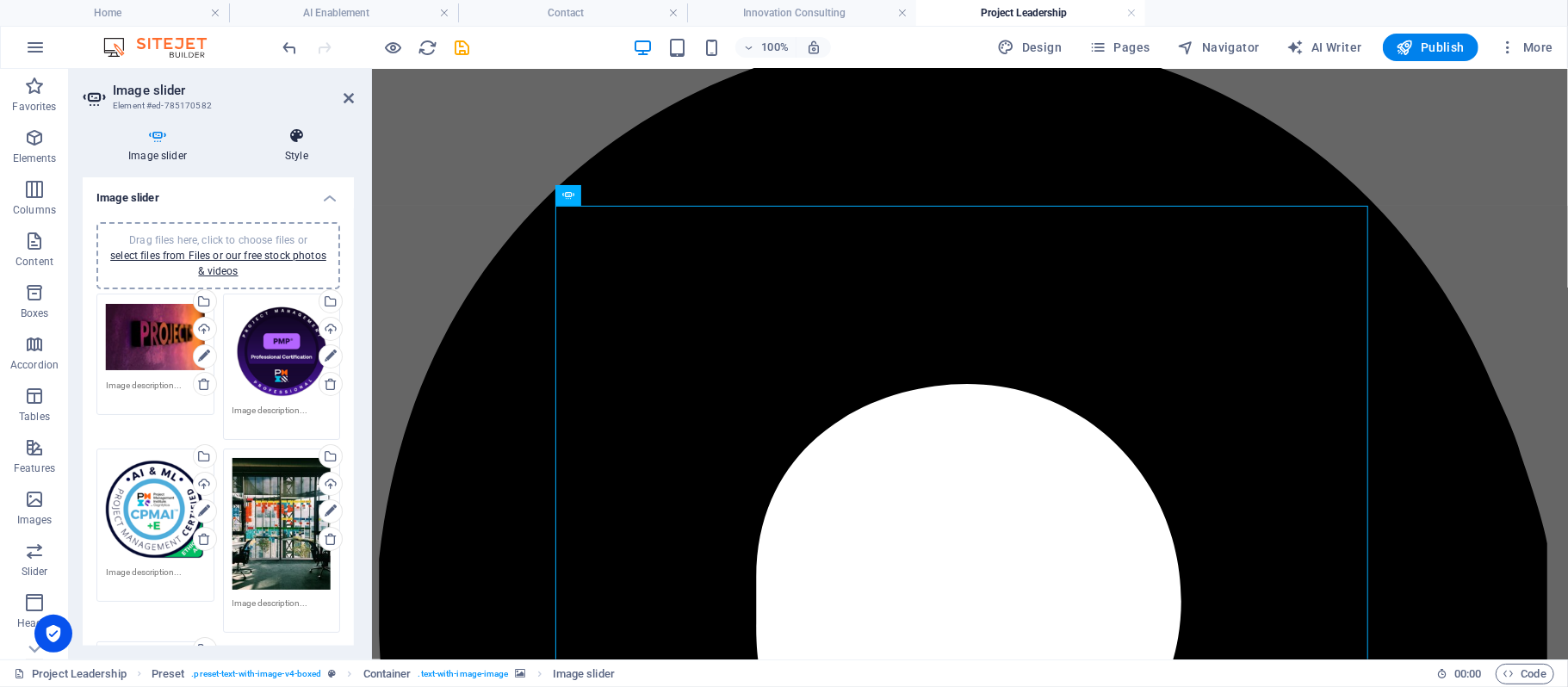 click on "Style" at bounding box center (296, 145) 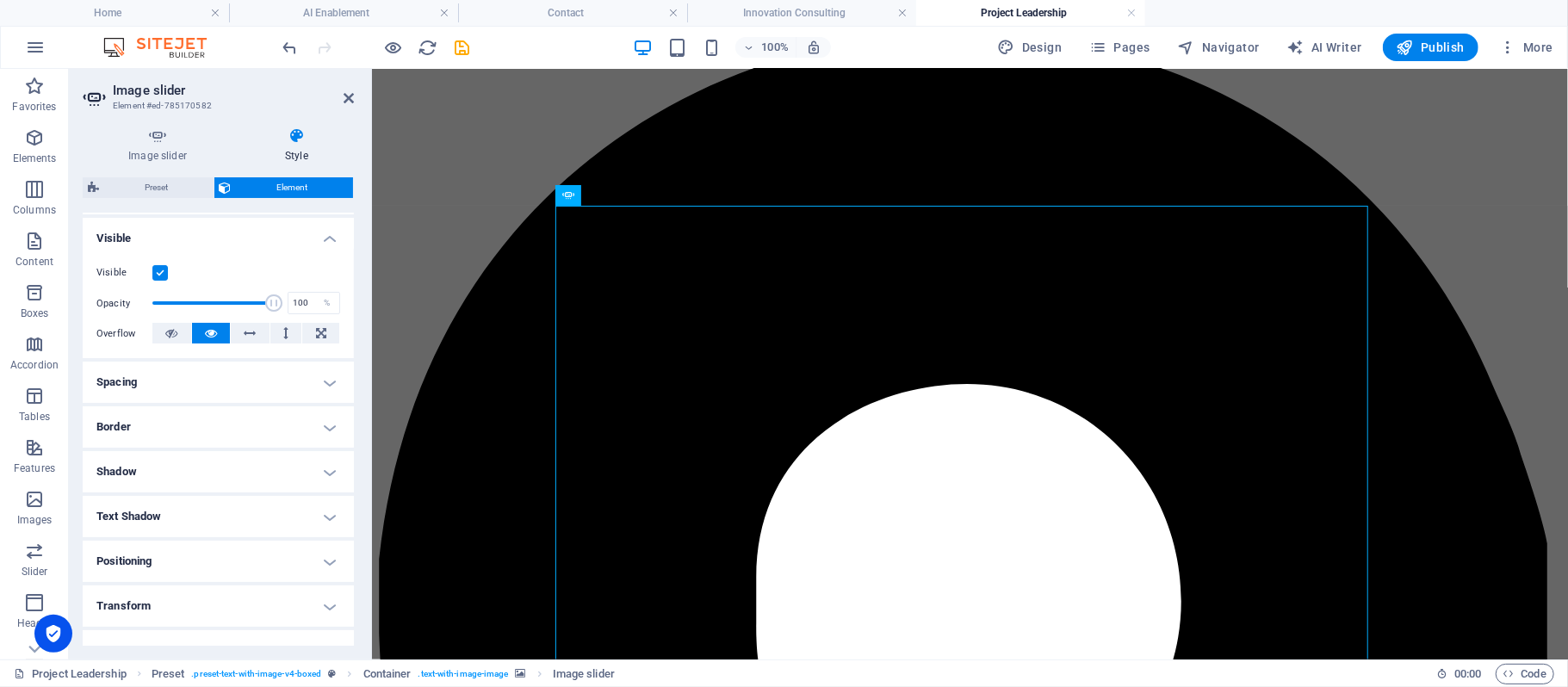 scroll, scrollTop: 180, scrollLeft: 0, axis: vertical 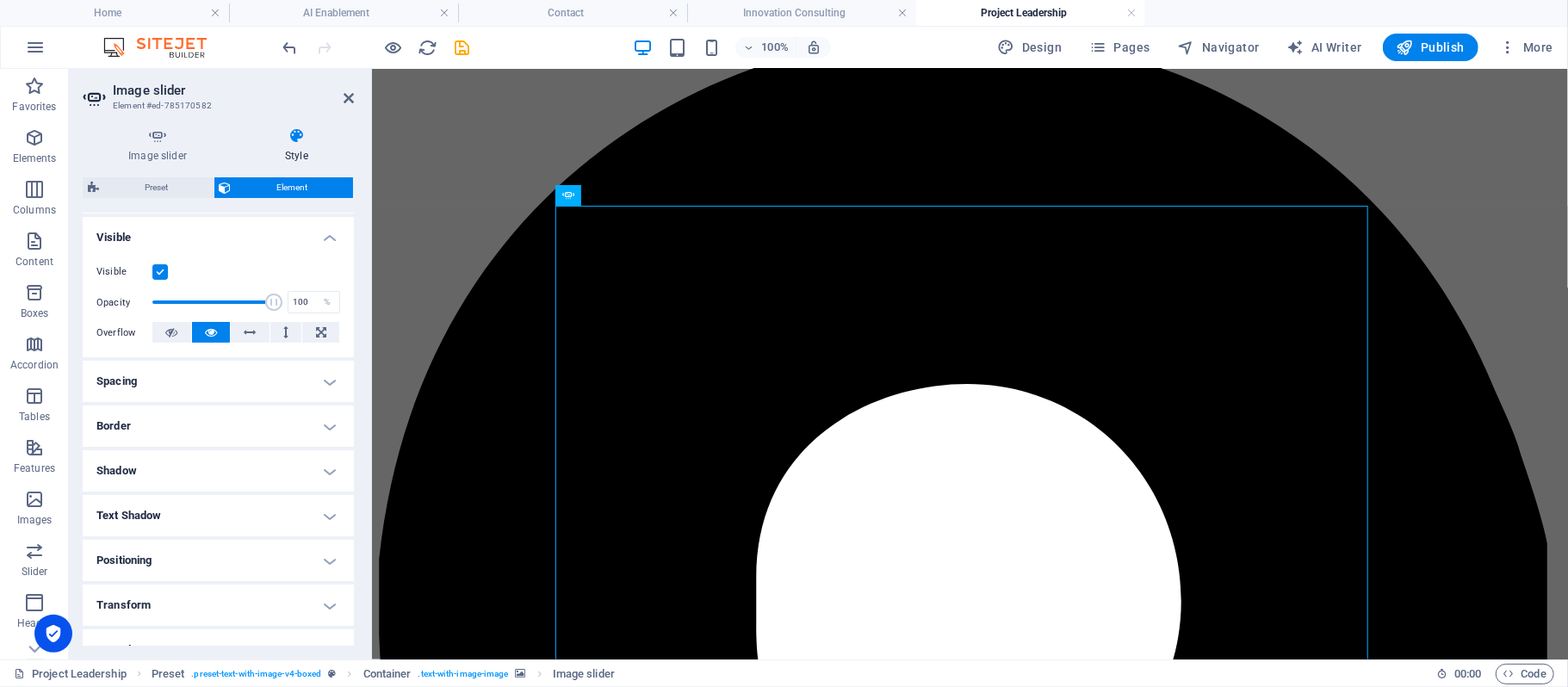 drag, startPoint x: 331, startPoint y: 387, endPoint x: 307, endPoint y: 377, distance: 26 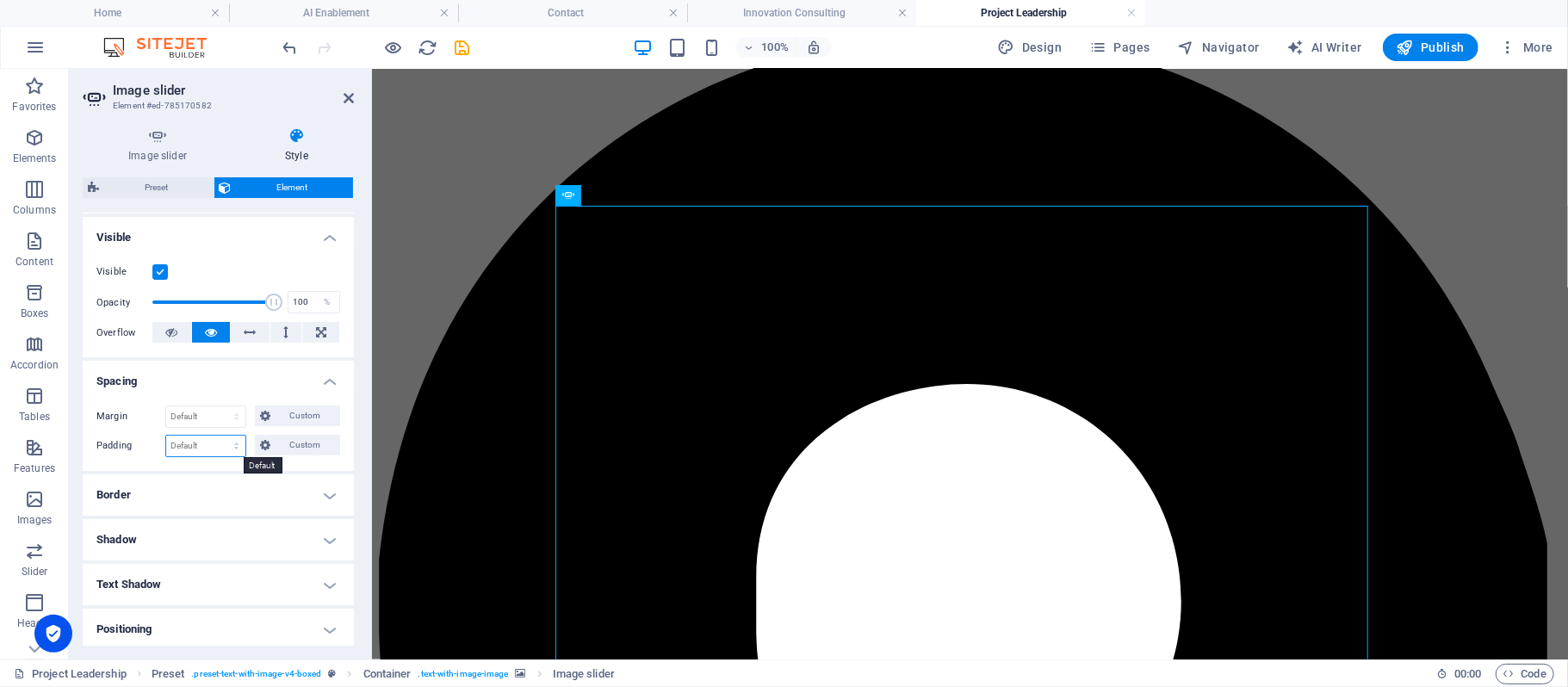 click on "Default px rem % vh vw Custom" at bounding box center (206, 446) 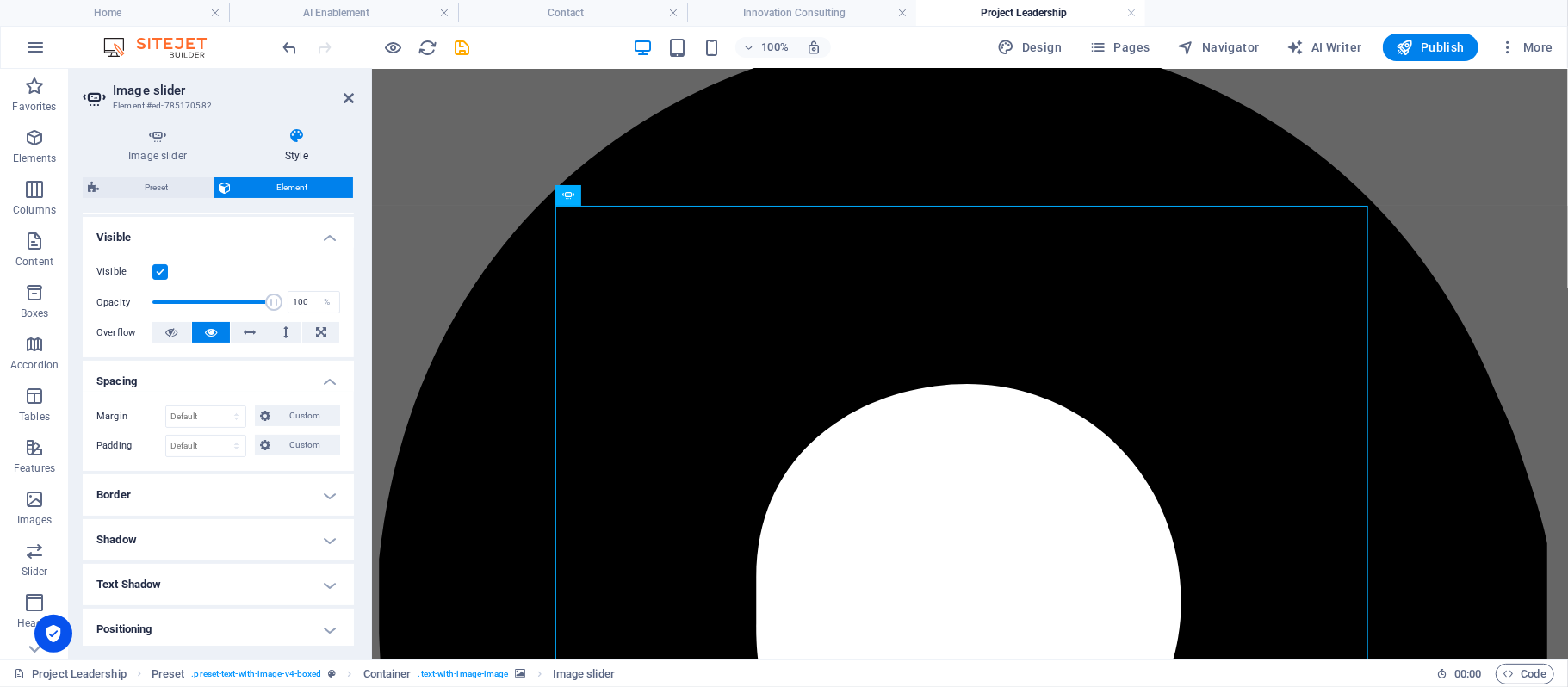 click on "Spacing" at bounding box center (218, 376) 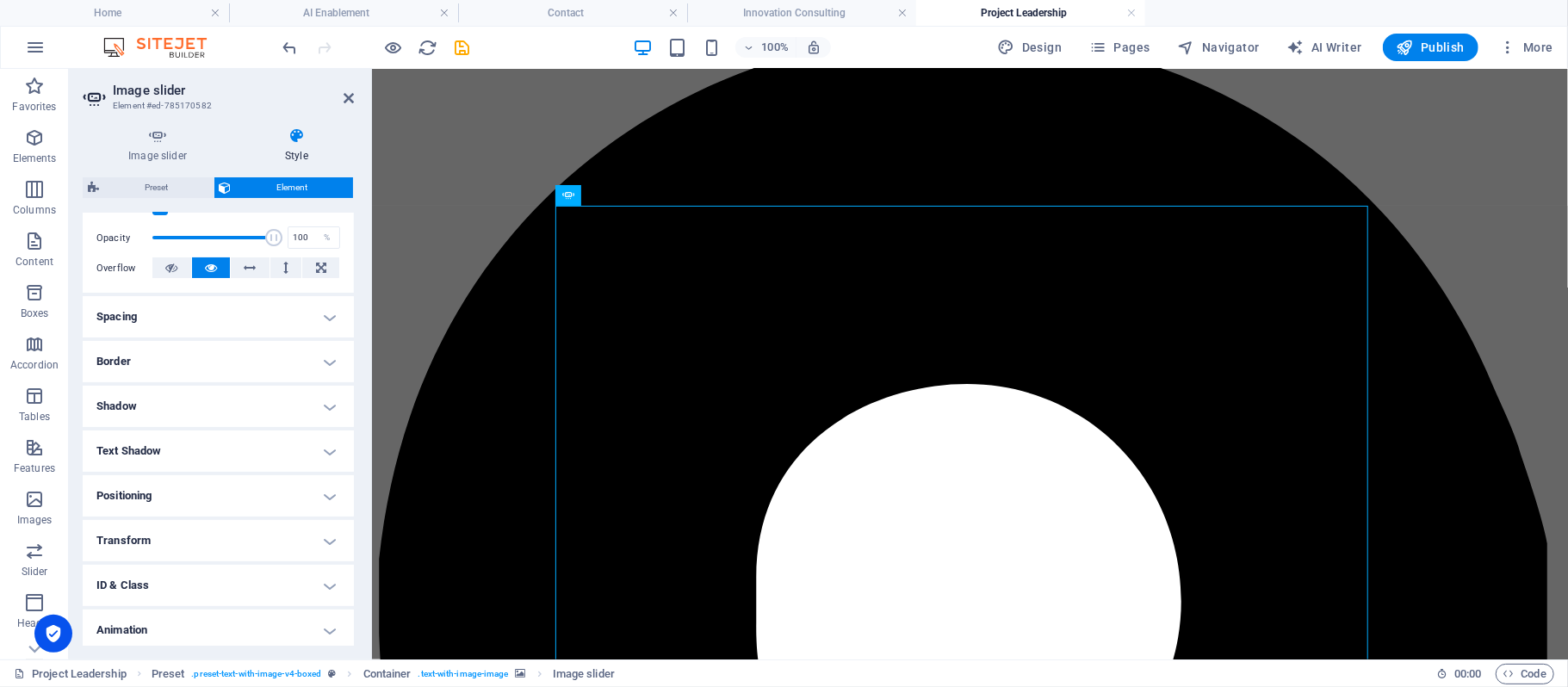 scroll, scrollTop: 294, scrollLeft: 0, axis: vertical 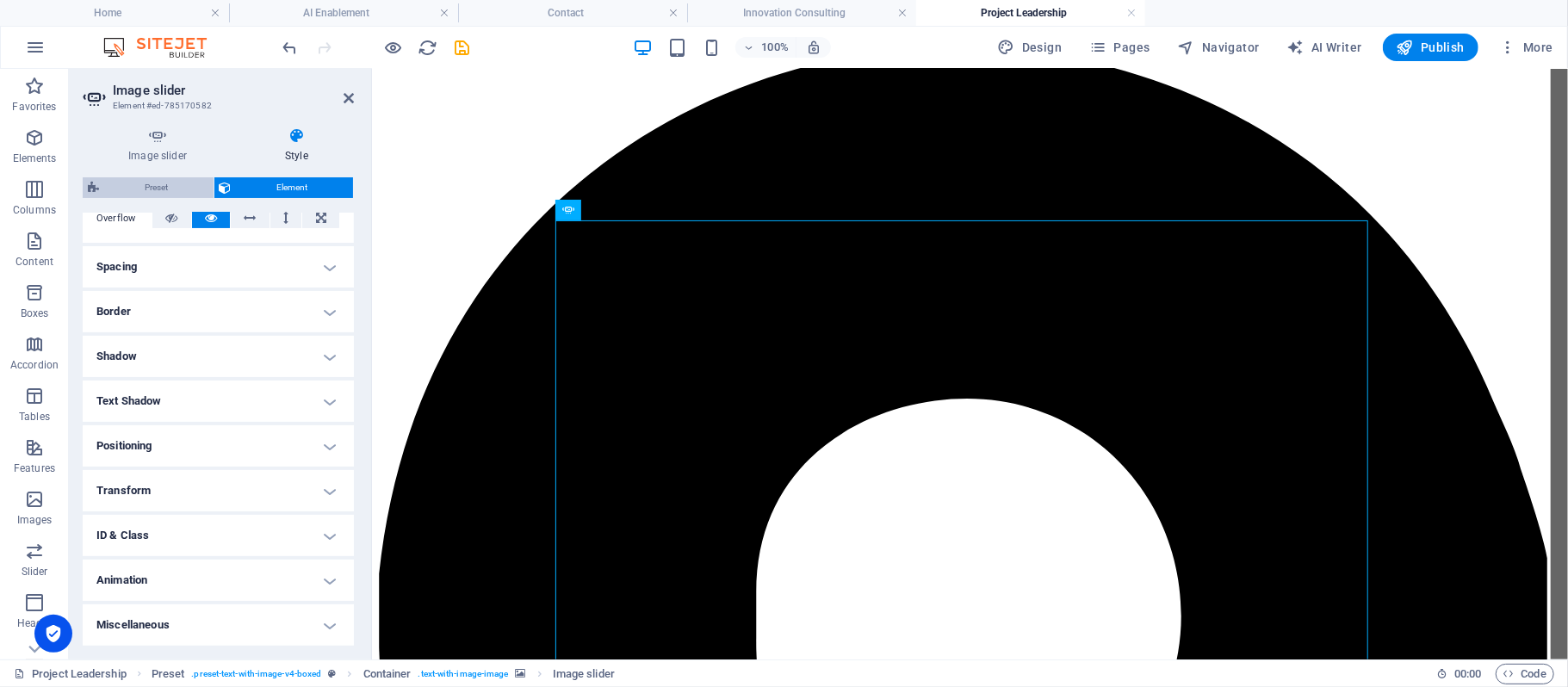 click on "Preset" at bounding box center (156, 188) 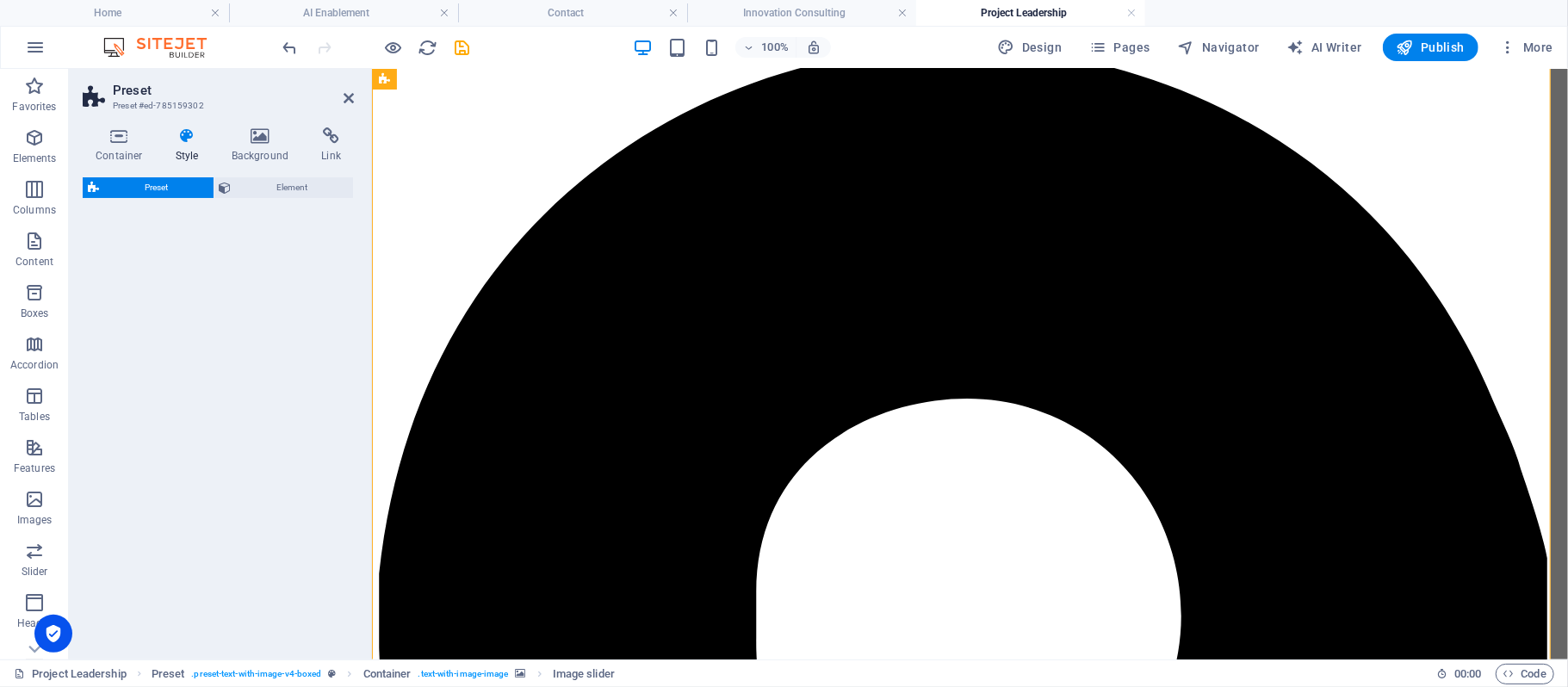 select on "rem" 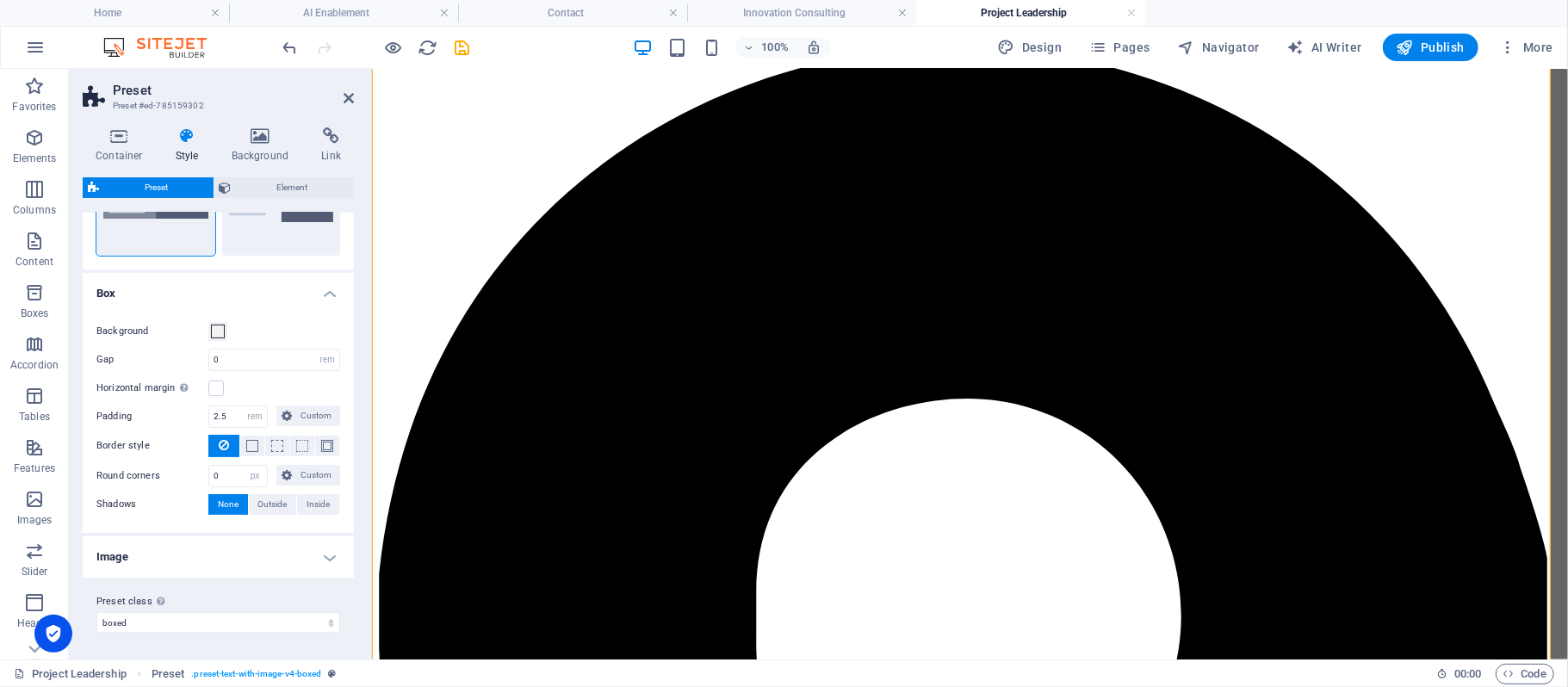 scroll, scrollTop: 0, scrollLeft: 0, axis: both 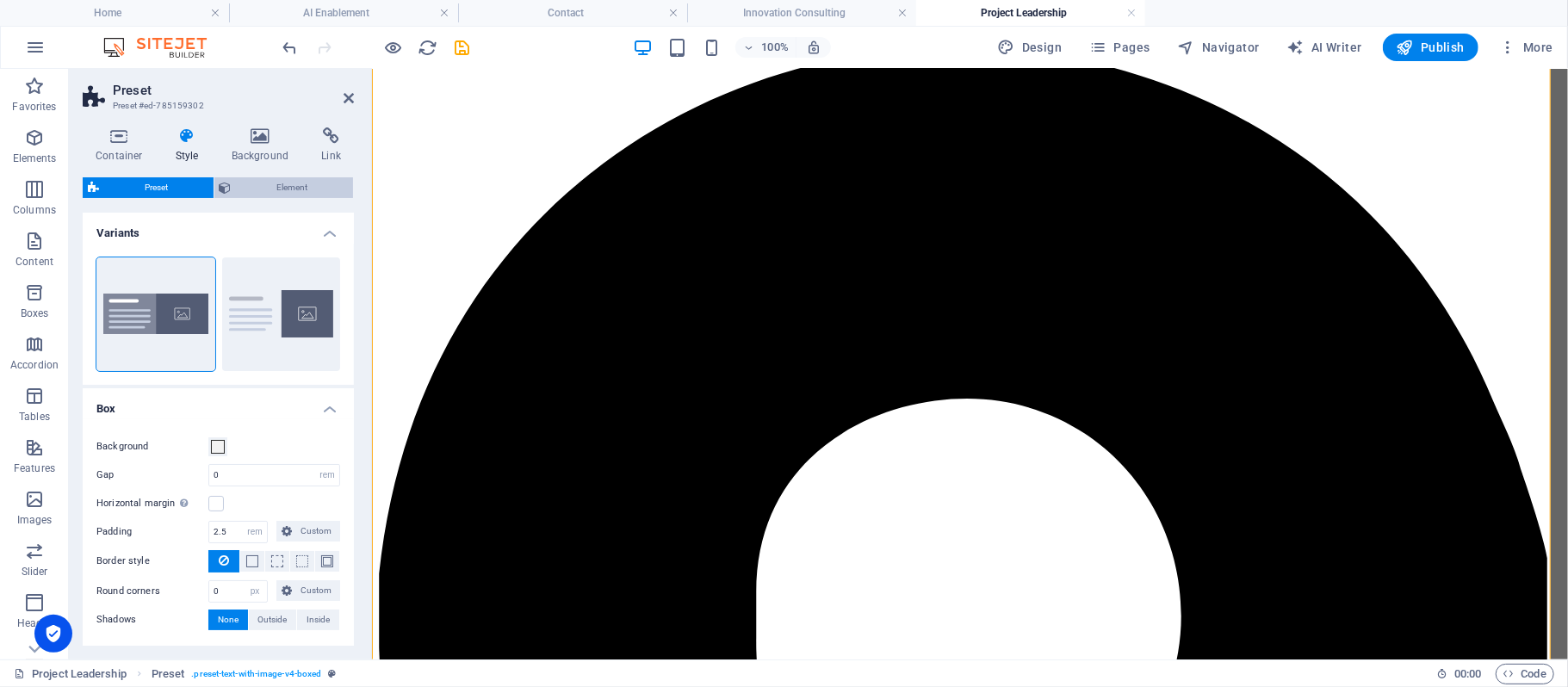 click on "Element" at bounding box center [293, 188] 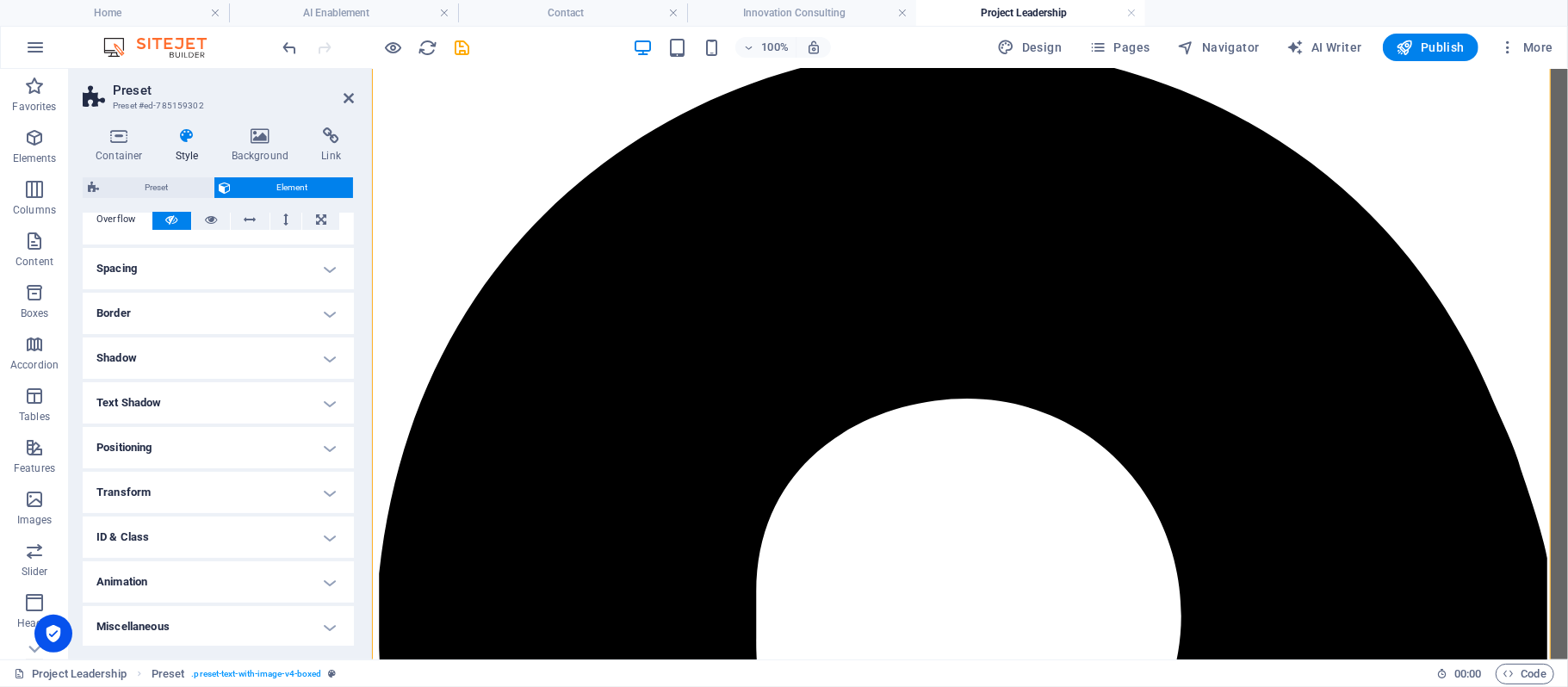 scroll, scrollTop: 112, scrollLeft: 0, axis: vertical 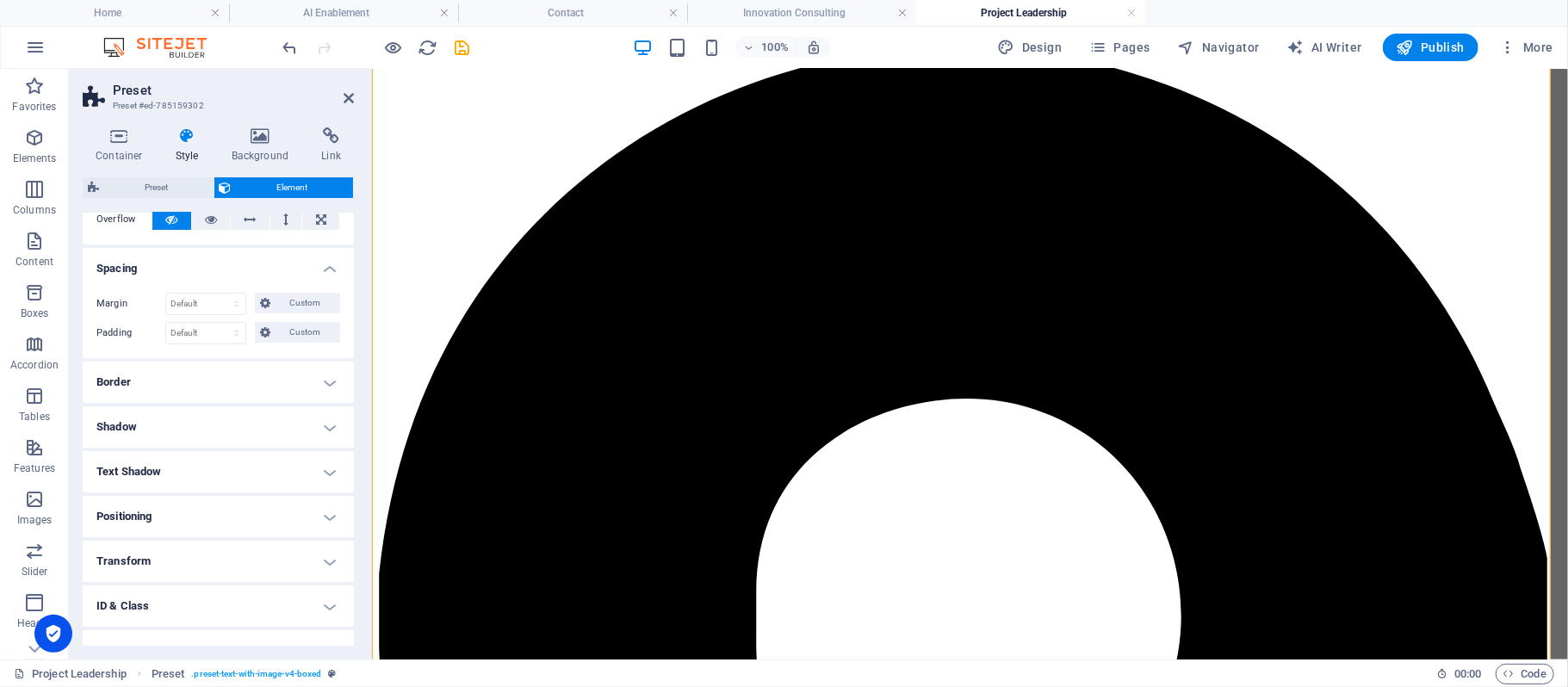 click on "Transform" at bounding box center [218, 561] 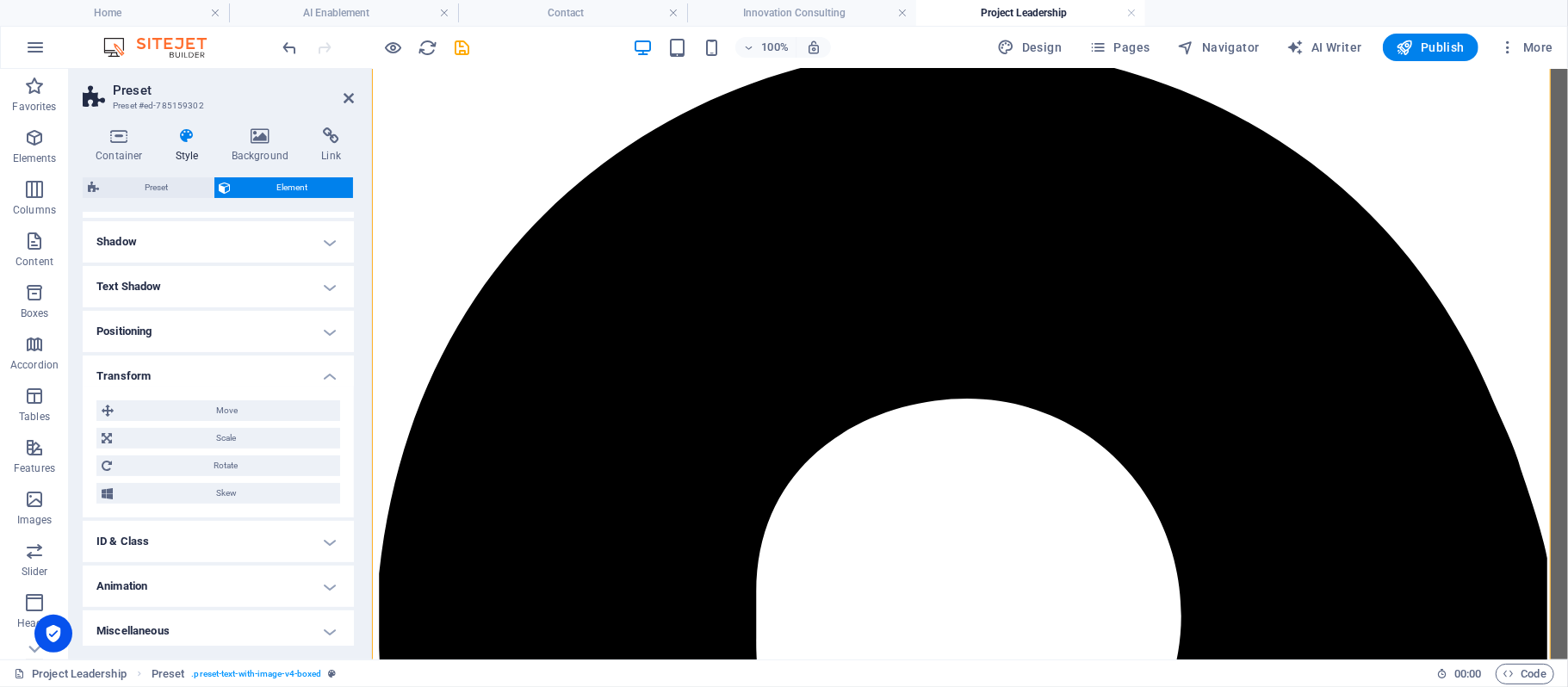 scroll, scrollTop: 300, scrollLeft: 0, axis: vertical 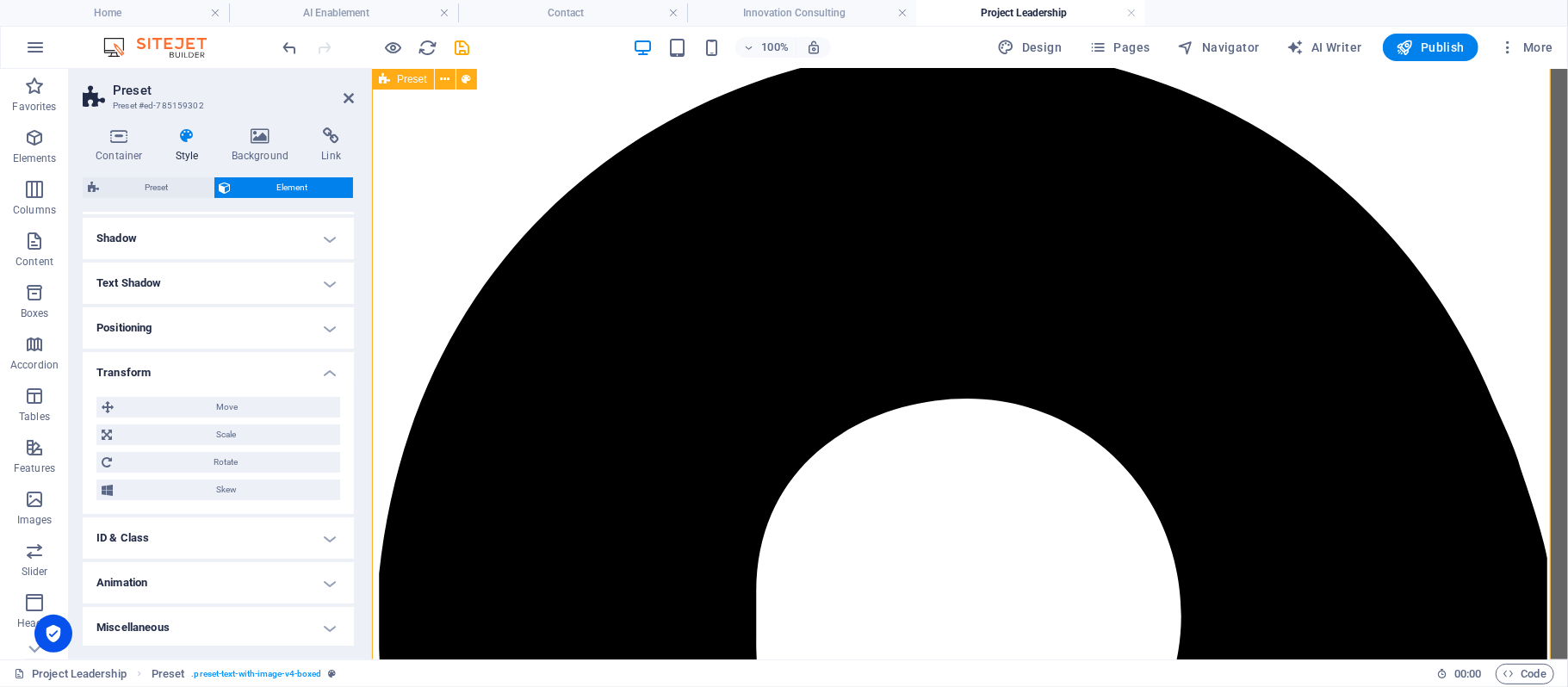 click on "Project Leadership Deliver complex AI and IT projects on time and within scope with expert project management services. We specialize in agile, hybrid, and traditional frameworks to drive results for startups, government contractors, and mission-driven teams." at bounding box center (969, 3937) 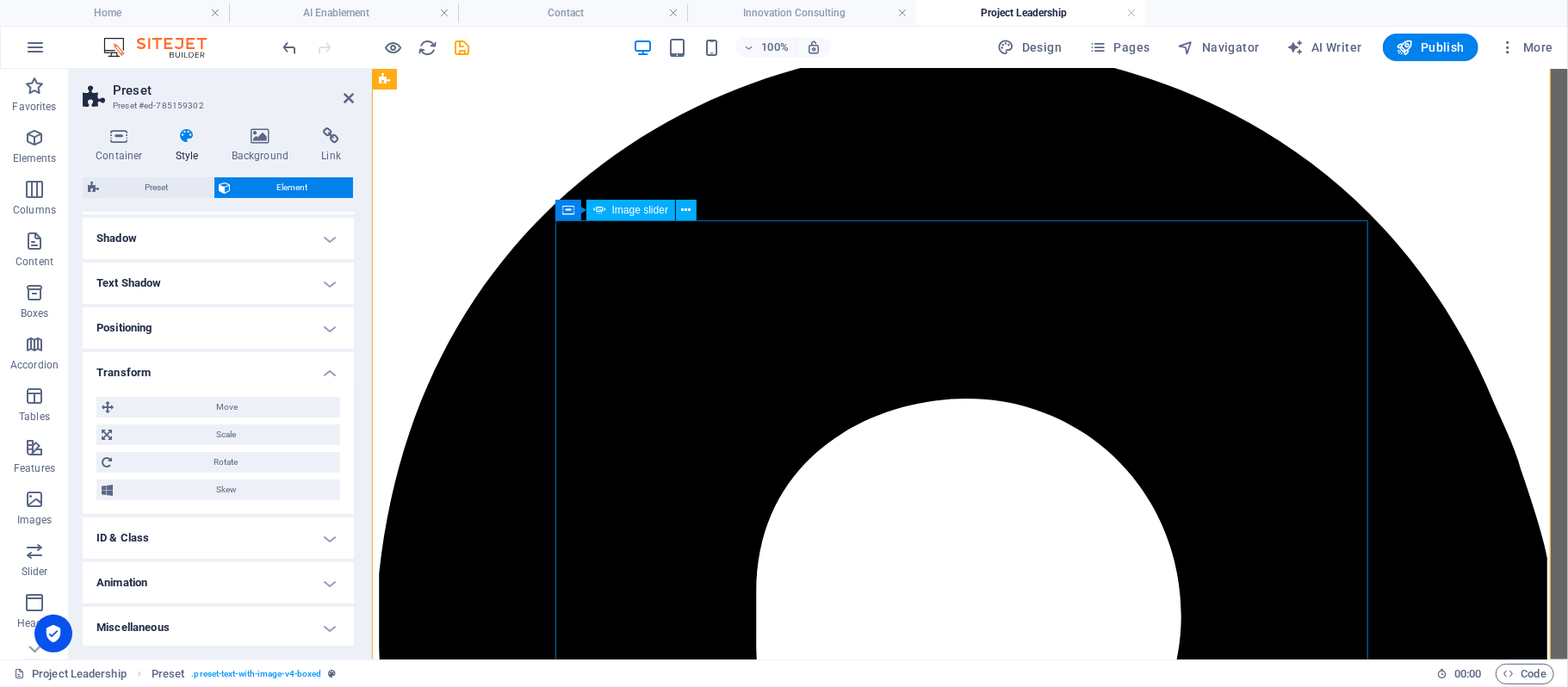 click at bounding box center [-3245, 7460] 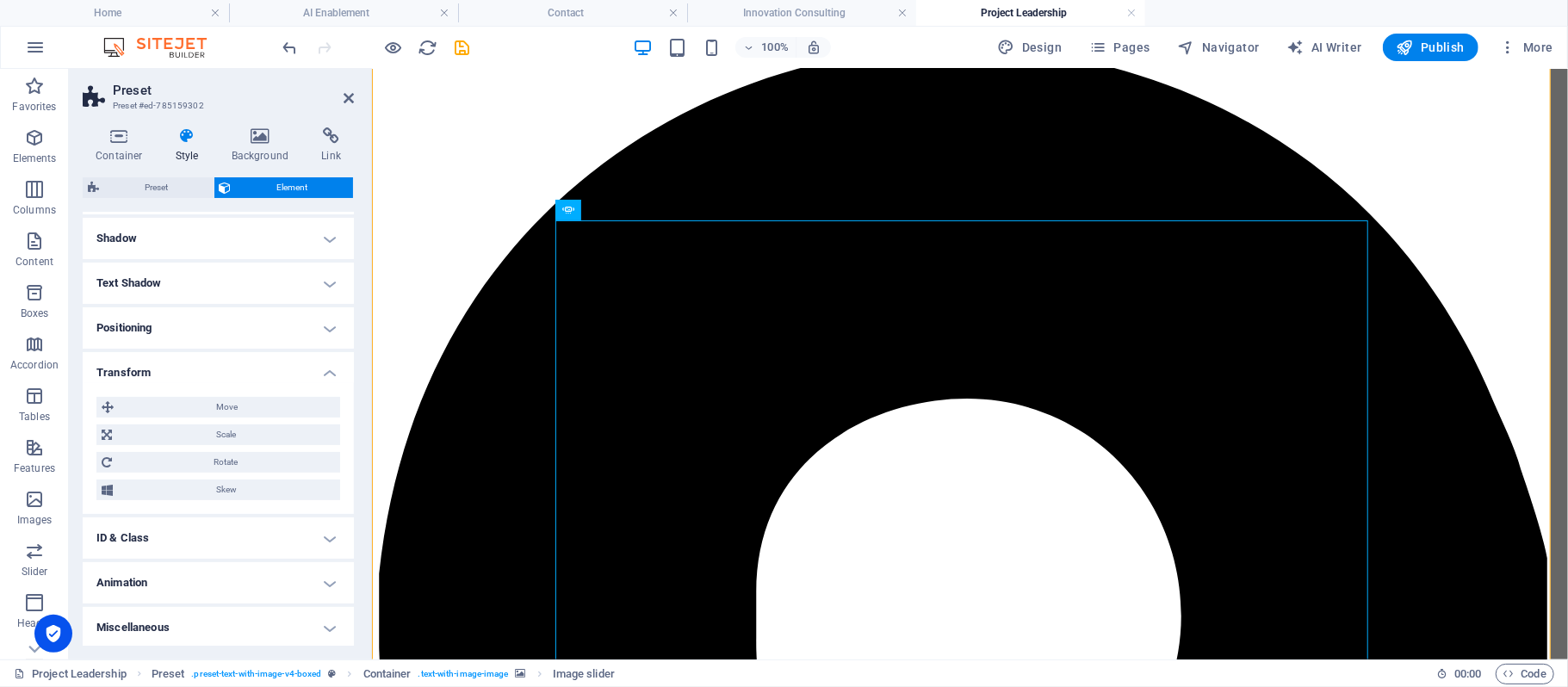 click on "Transform" at bounding box center (218, 368) 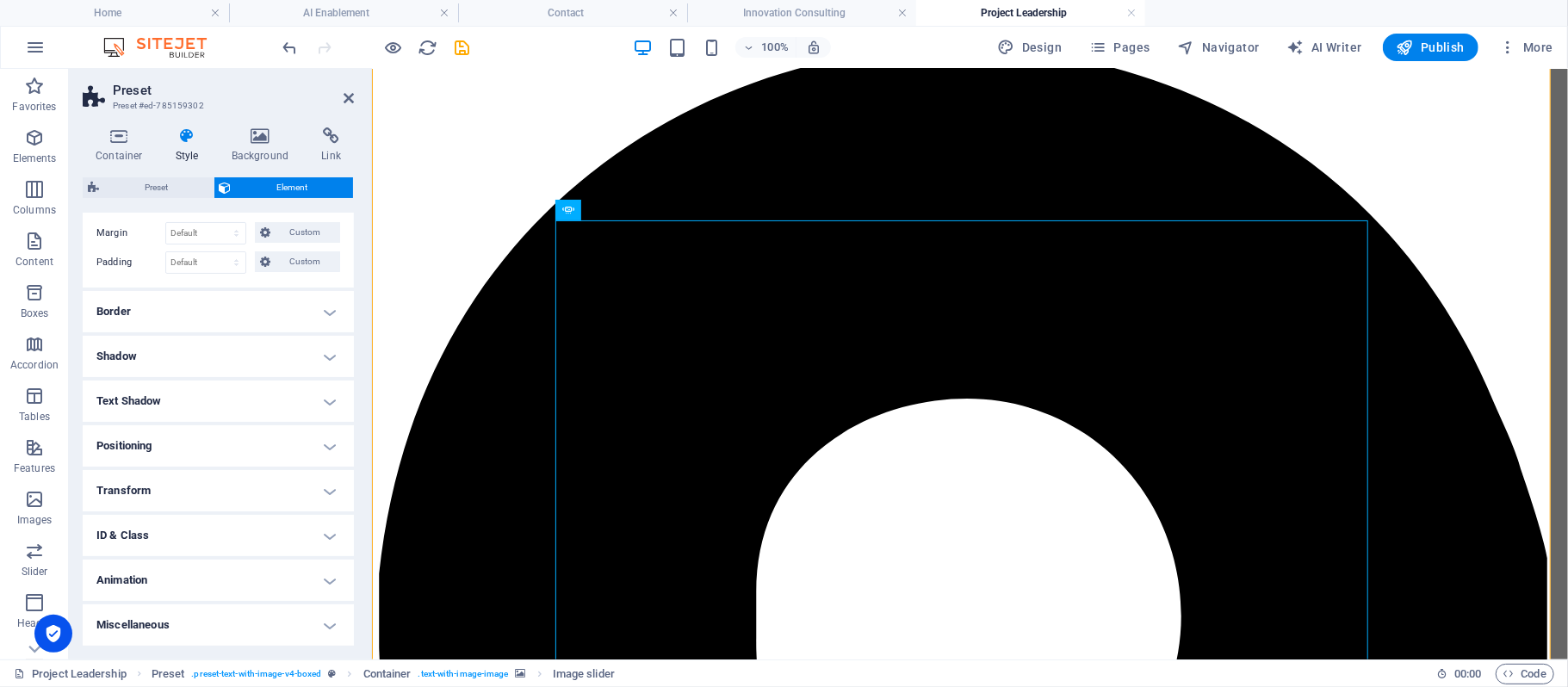 click on "Miscellaneous" at bounding box center [218, 625] 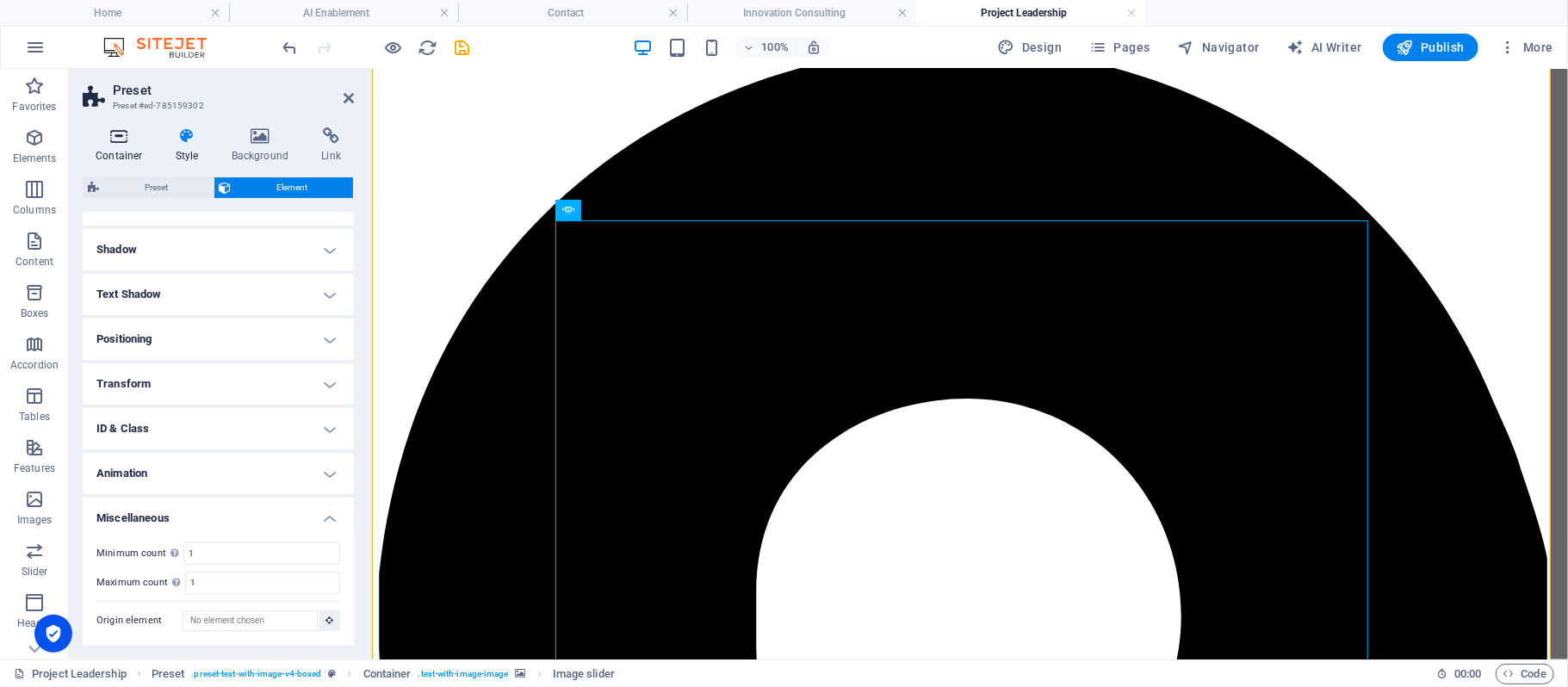 click at bounding box center (119, 136) 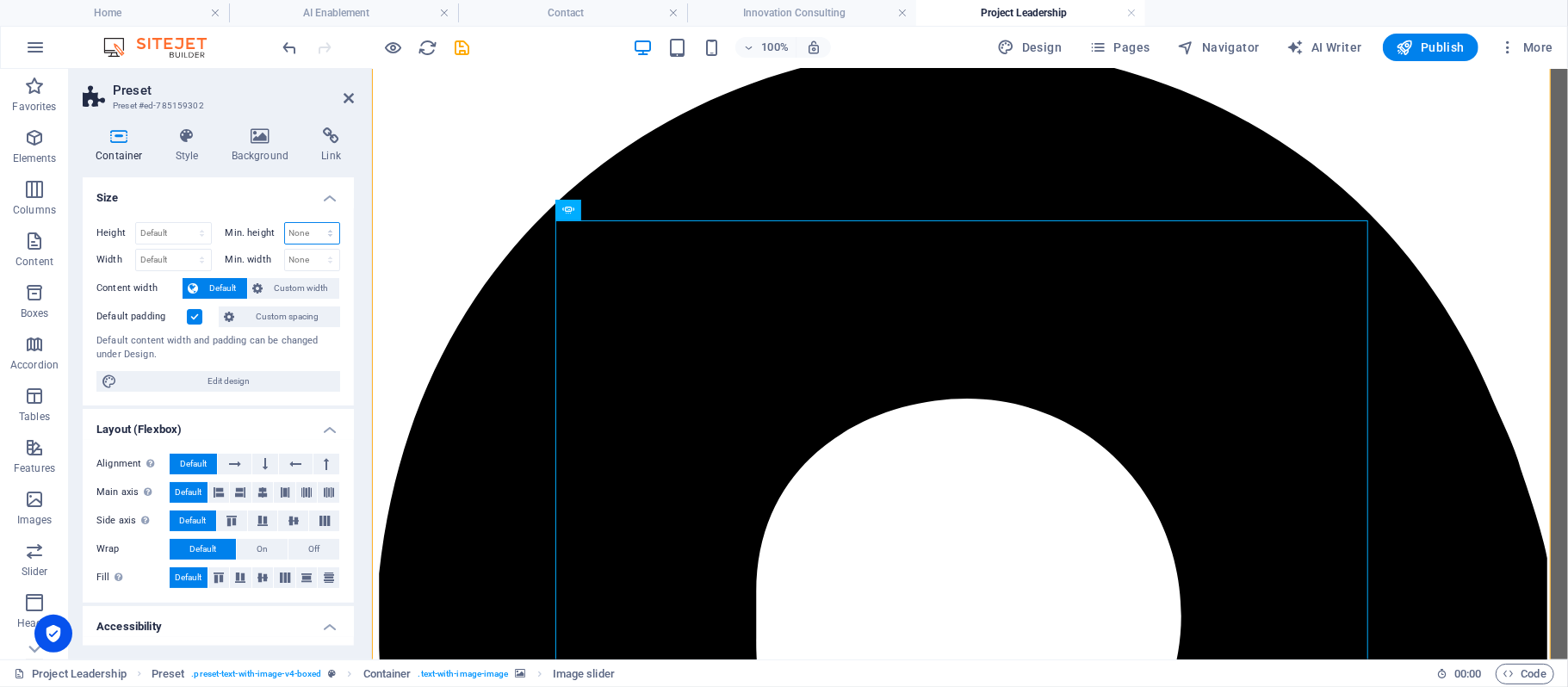 click on "None px rem % vh vw" at bounding box center (313, 233) 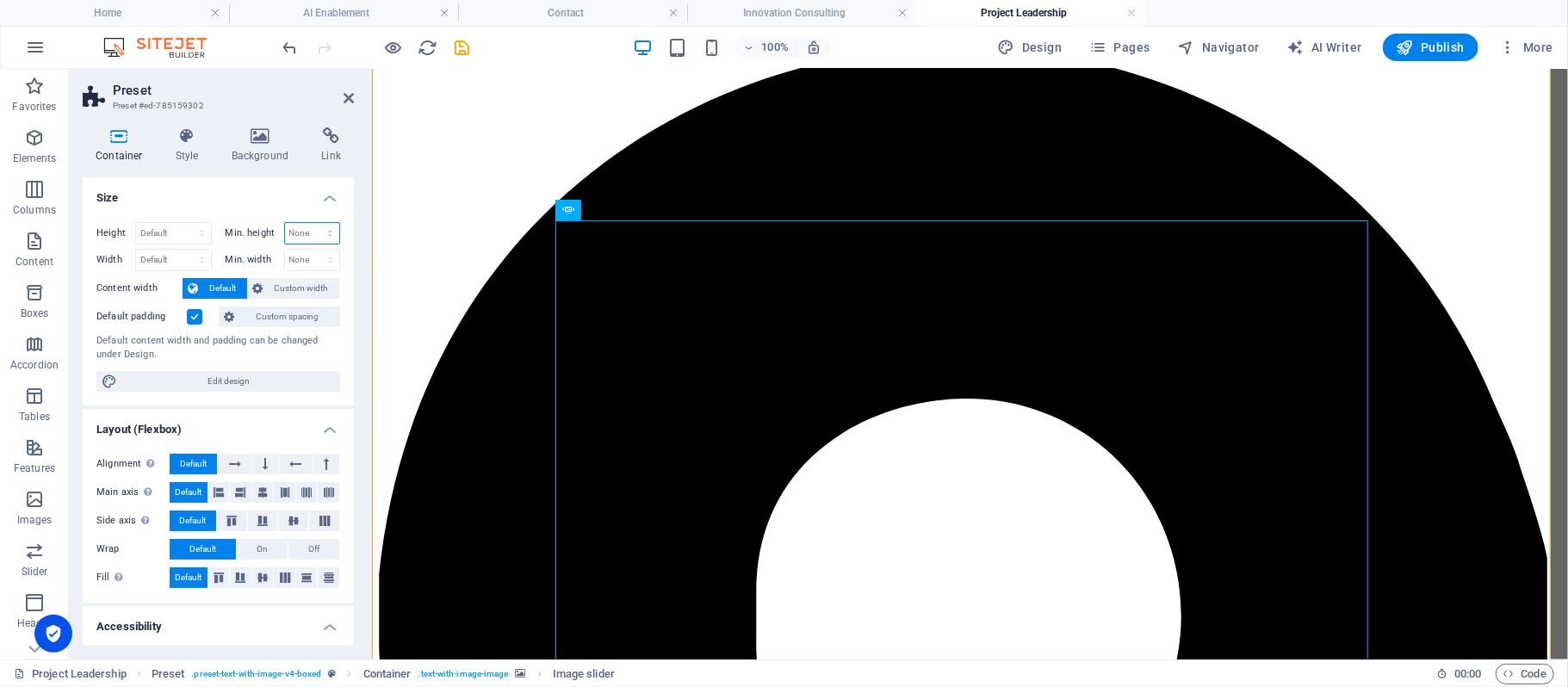 select on "%" 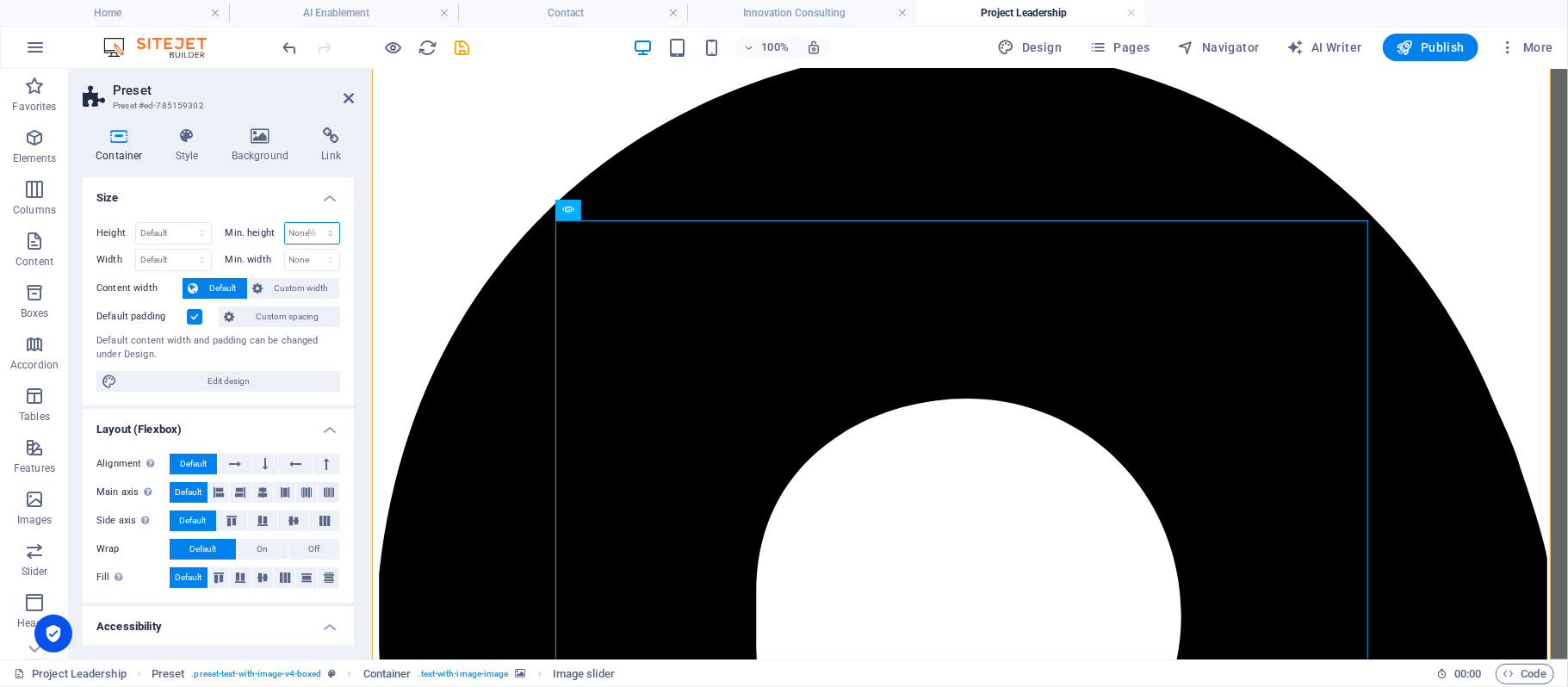 click on "None px rem % vh vw" at bounding box center [313, 233] 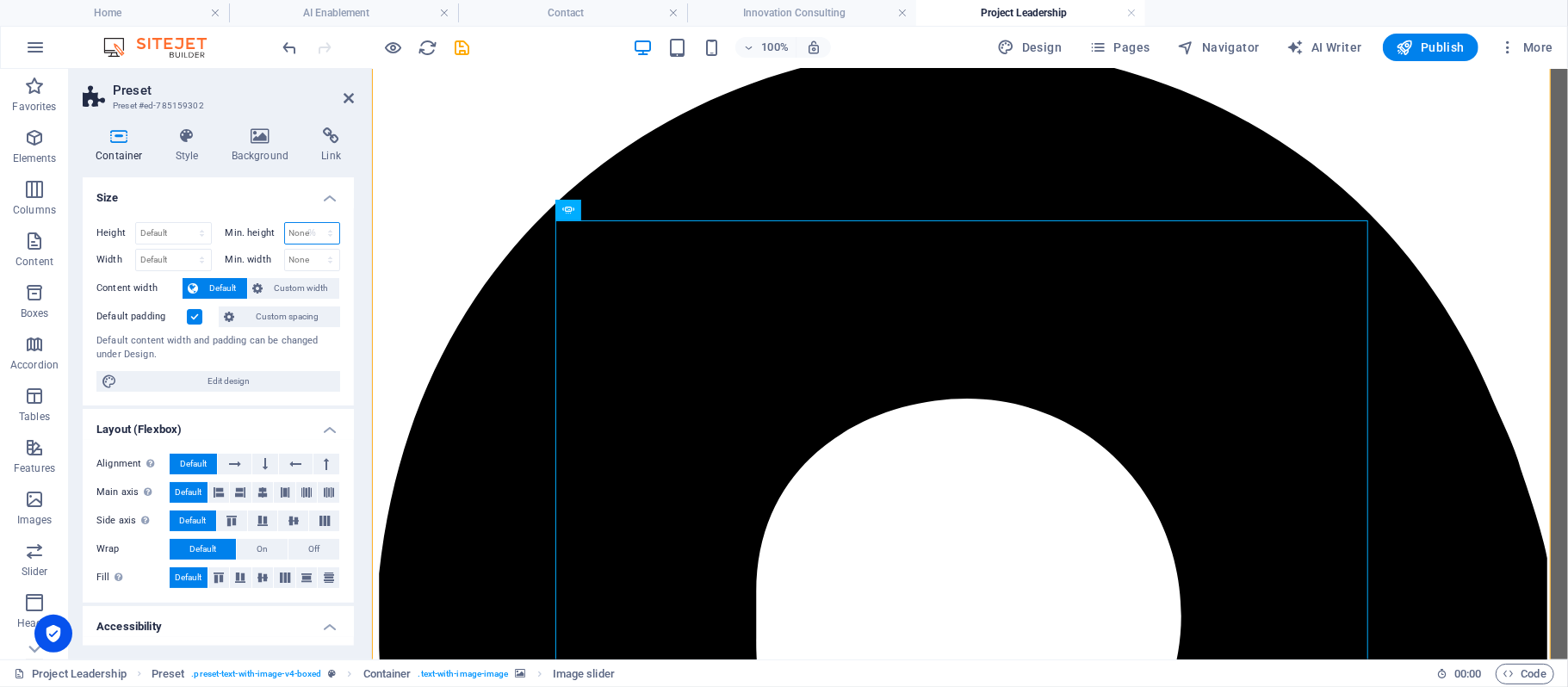type on "100" 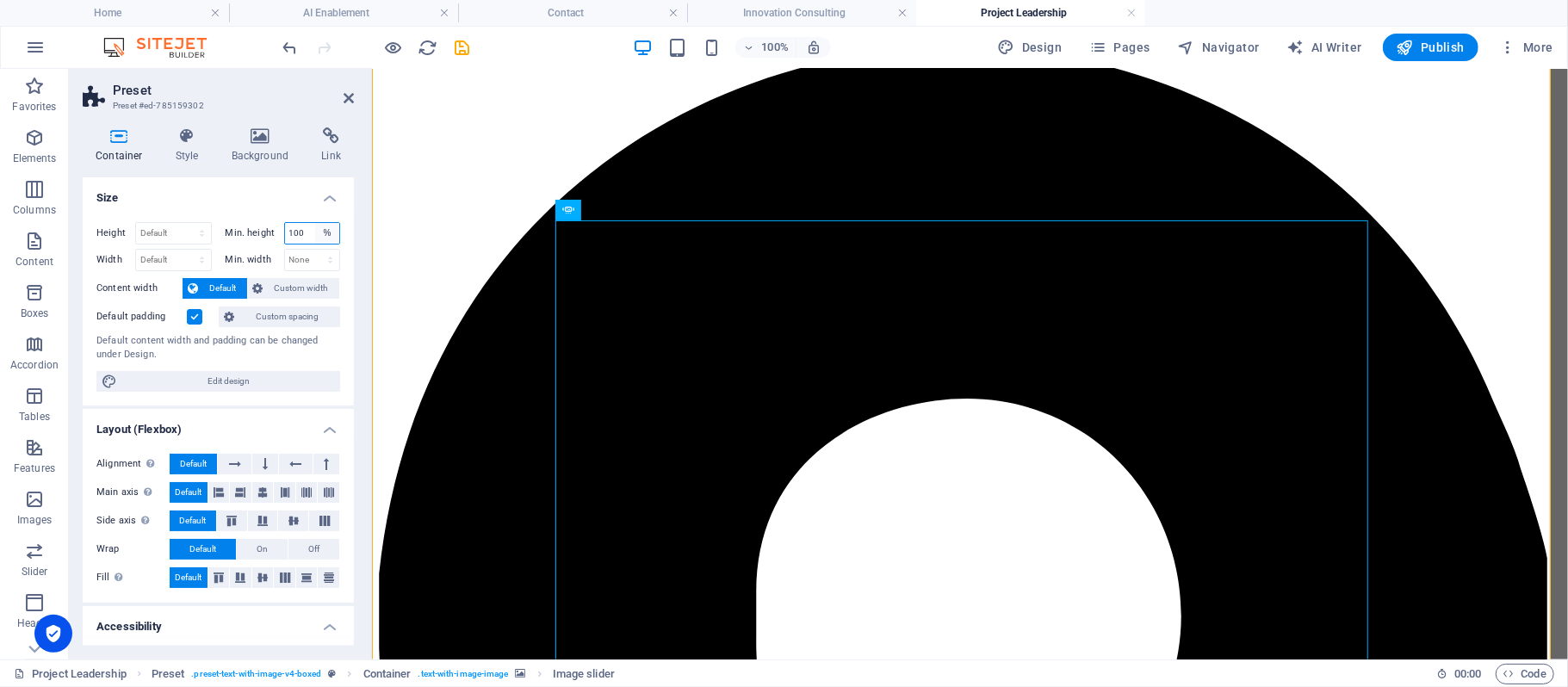 click on "None px rem % vh vw" at bounding box center (327, 233) 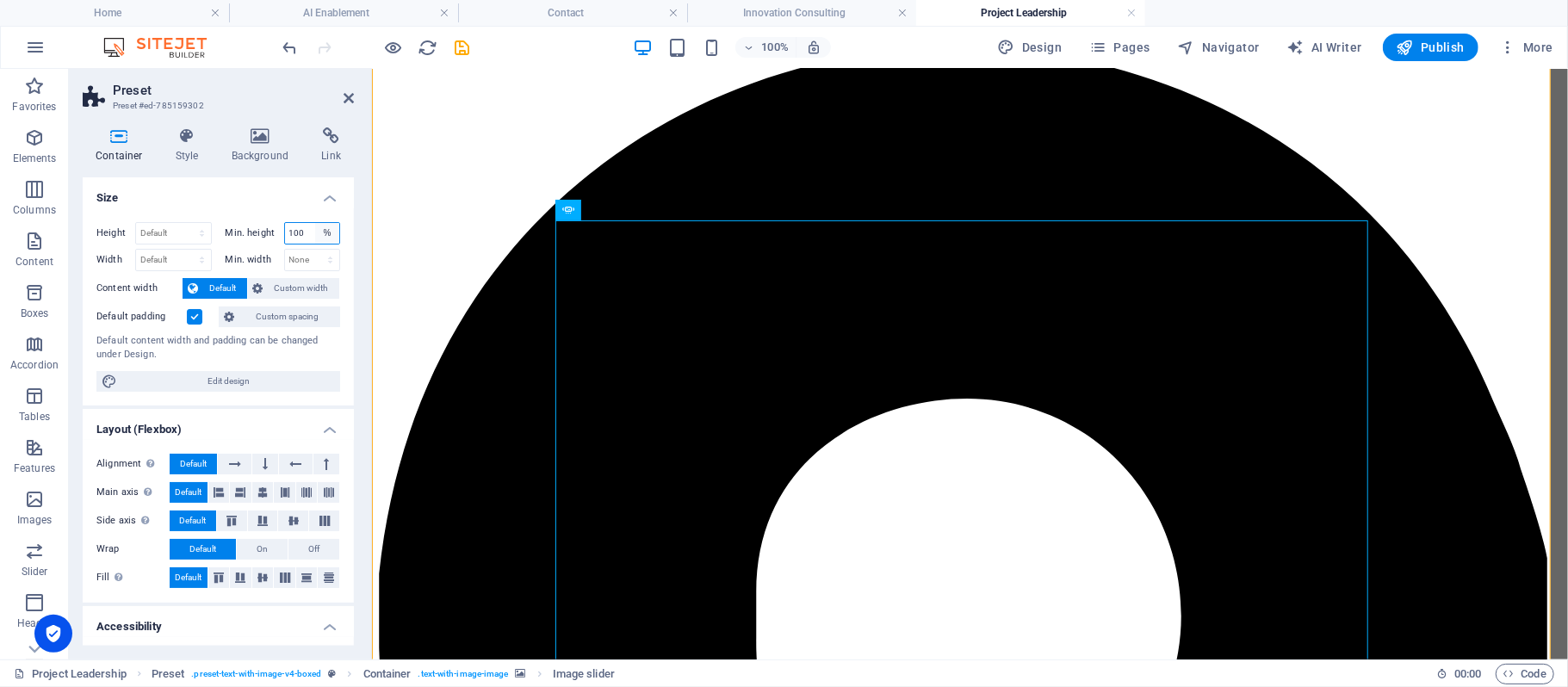 select on "px" 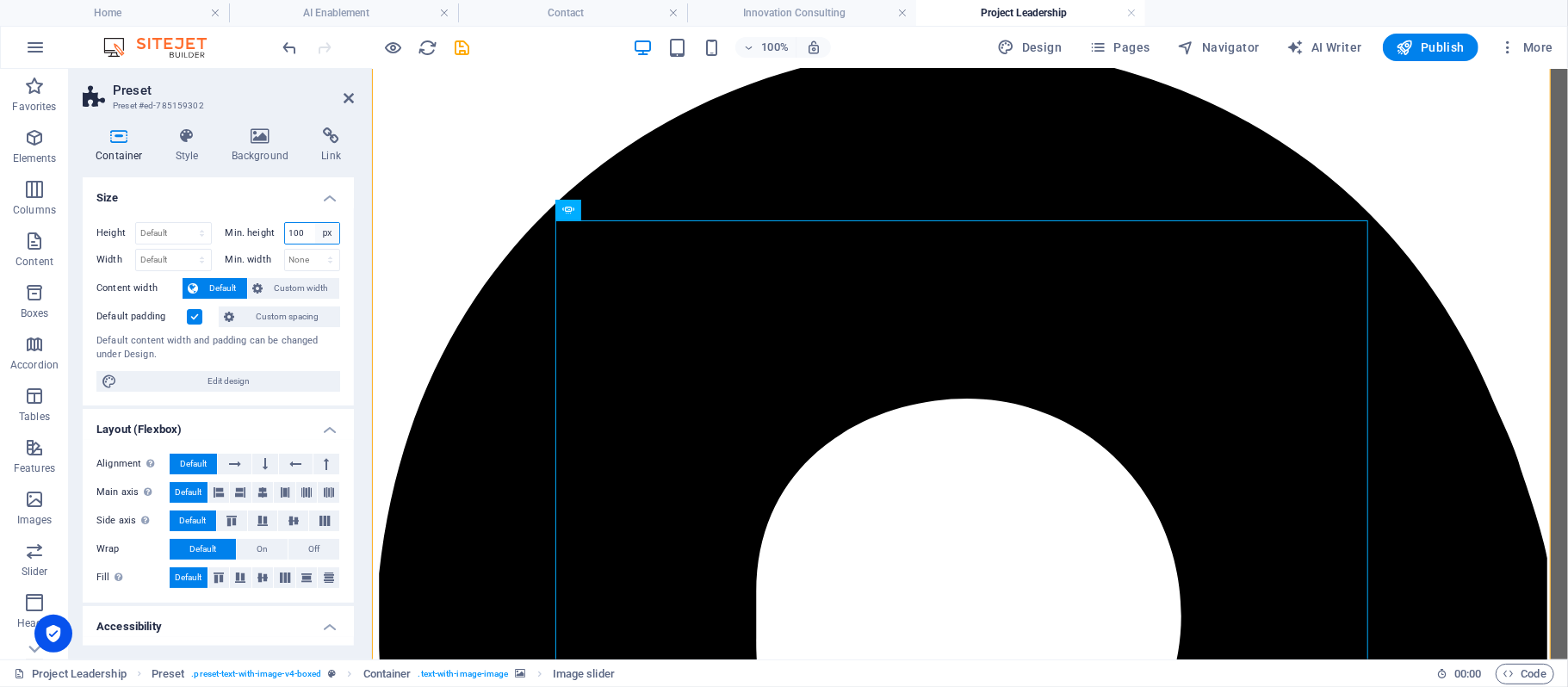 click on "None px rem % vh vw" at bounding box center [327, 233] 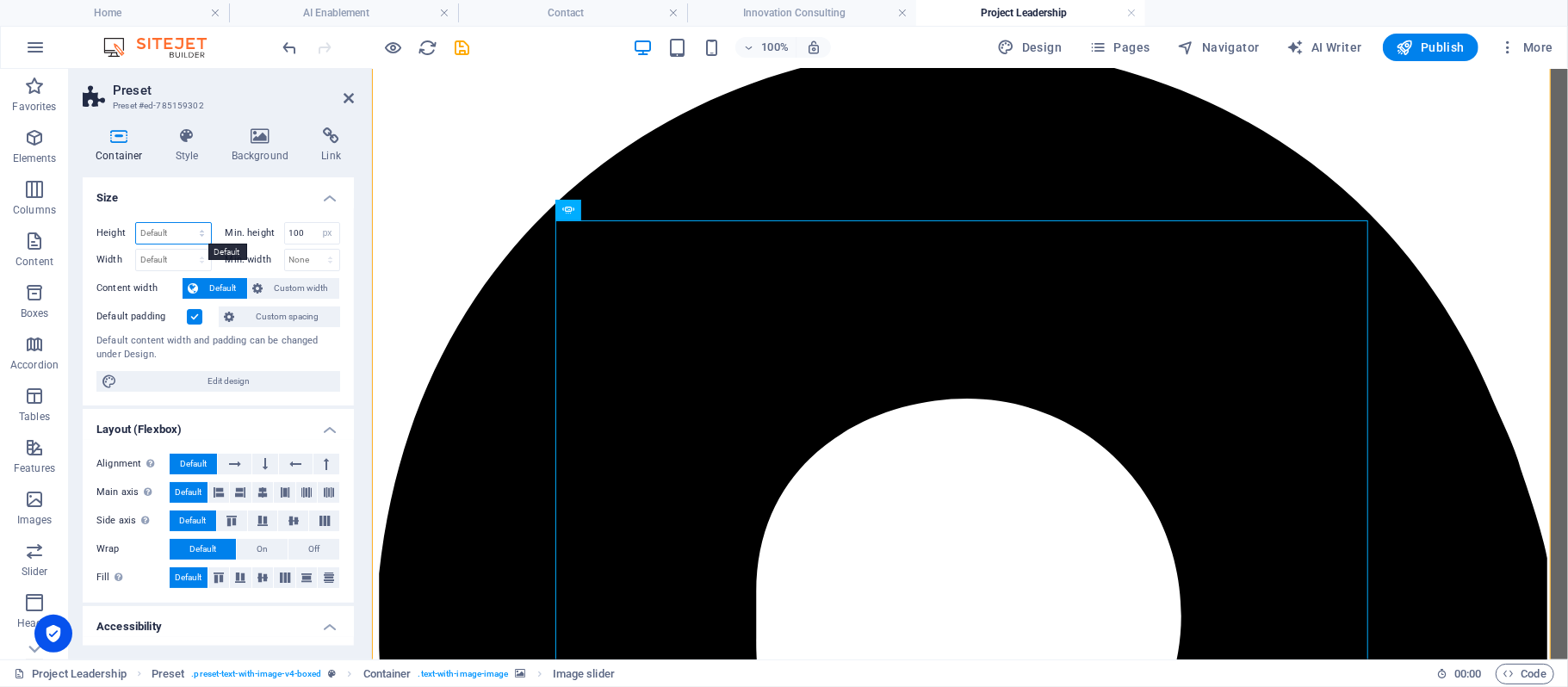 click on "Default px rem % vh vw" at bounding box center [173, 233] 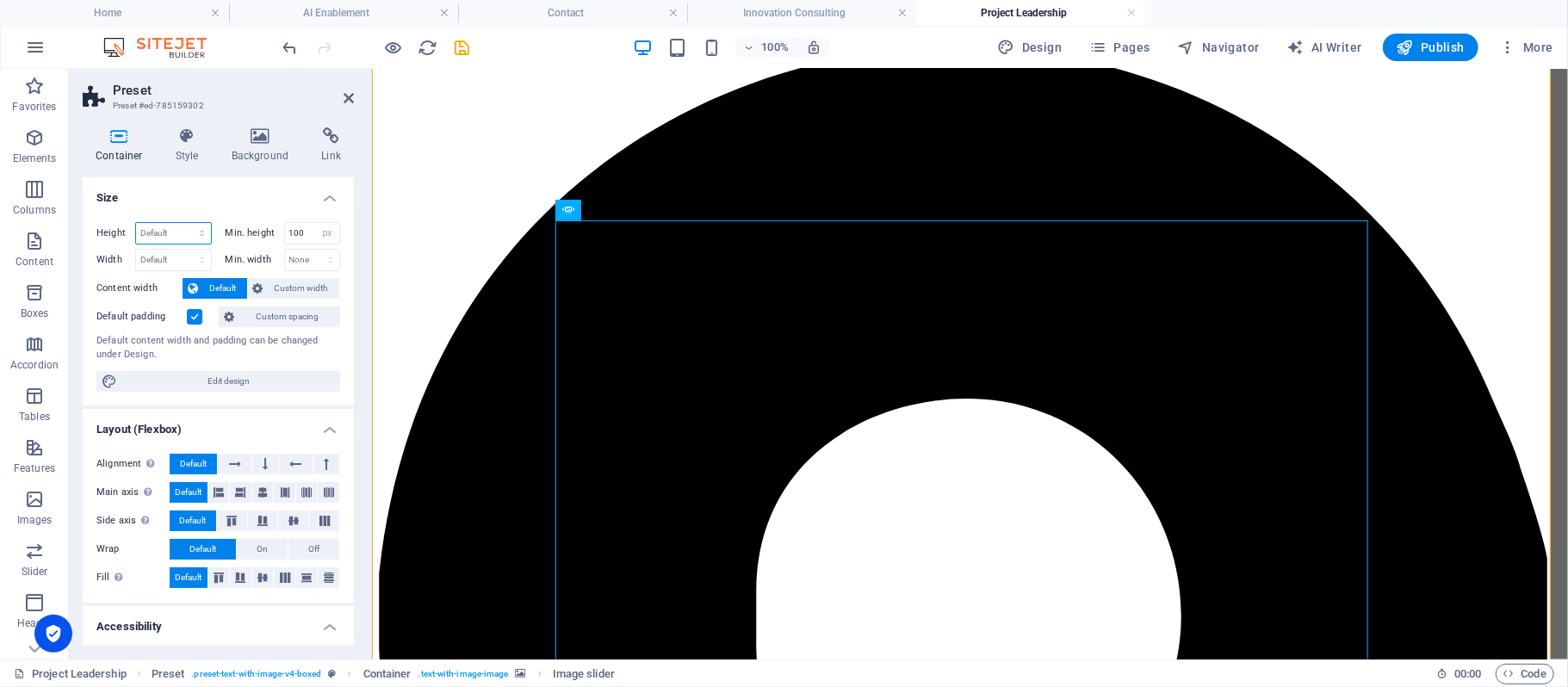 select on "px" 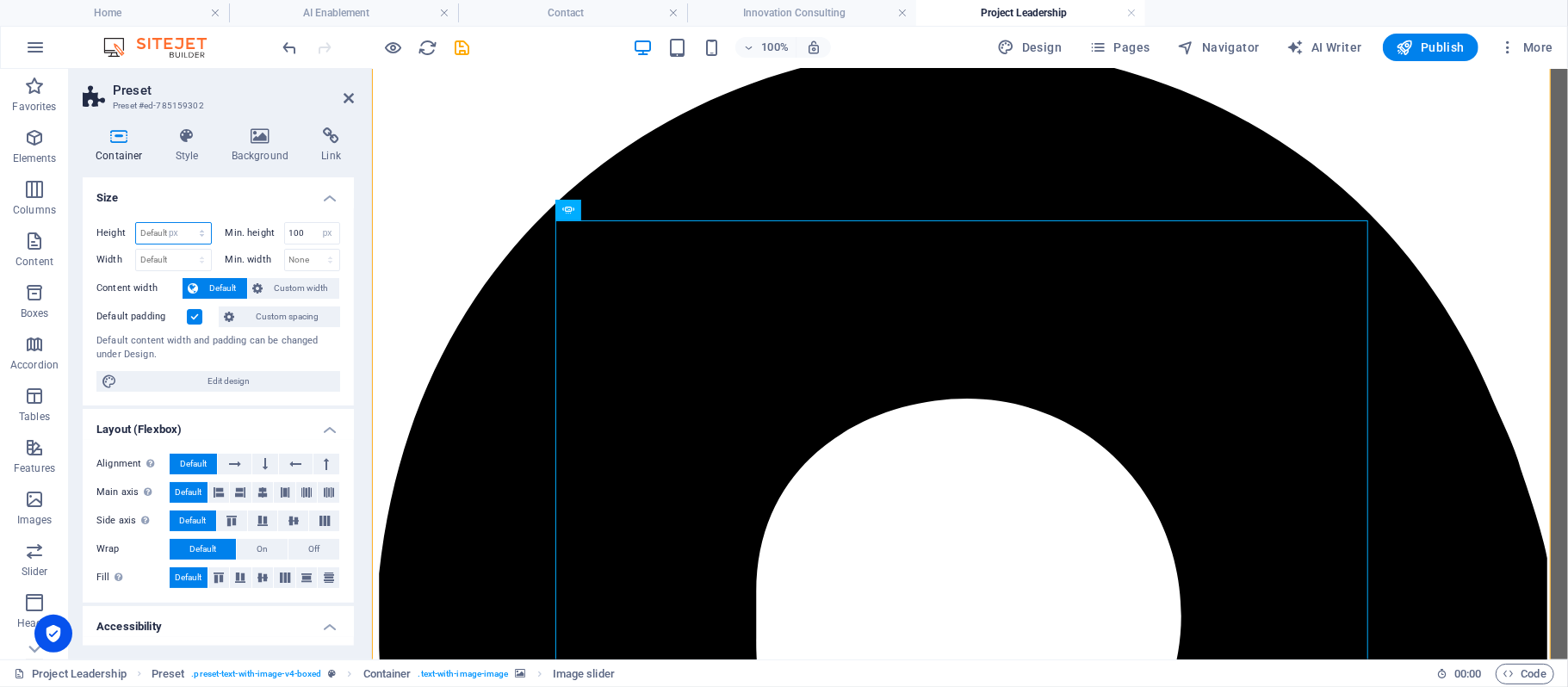 click on "Default px rem % vh vw" at bounding box center [173, 233] 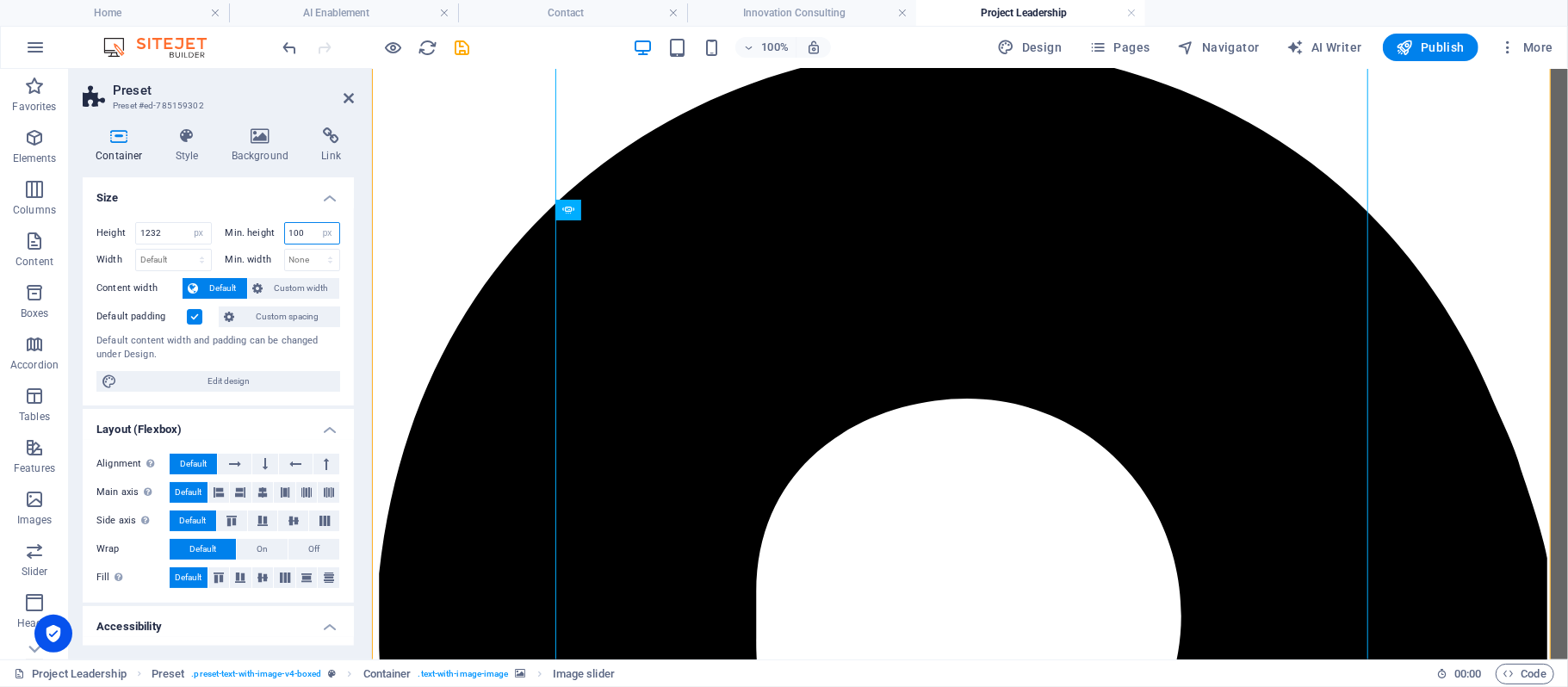 click on "100" at bounding box center [313, 233] 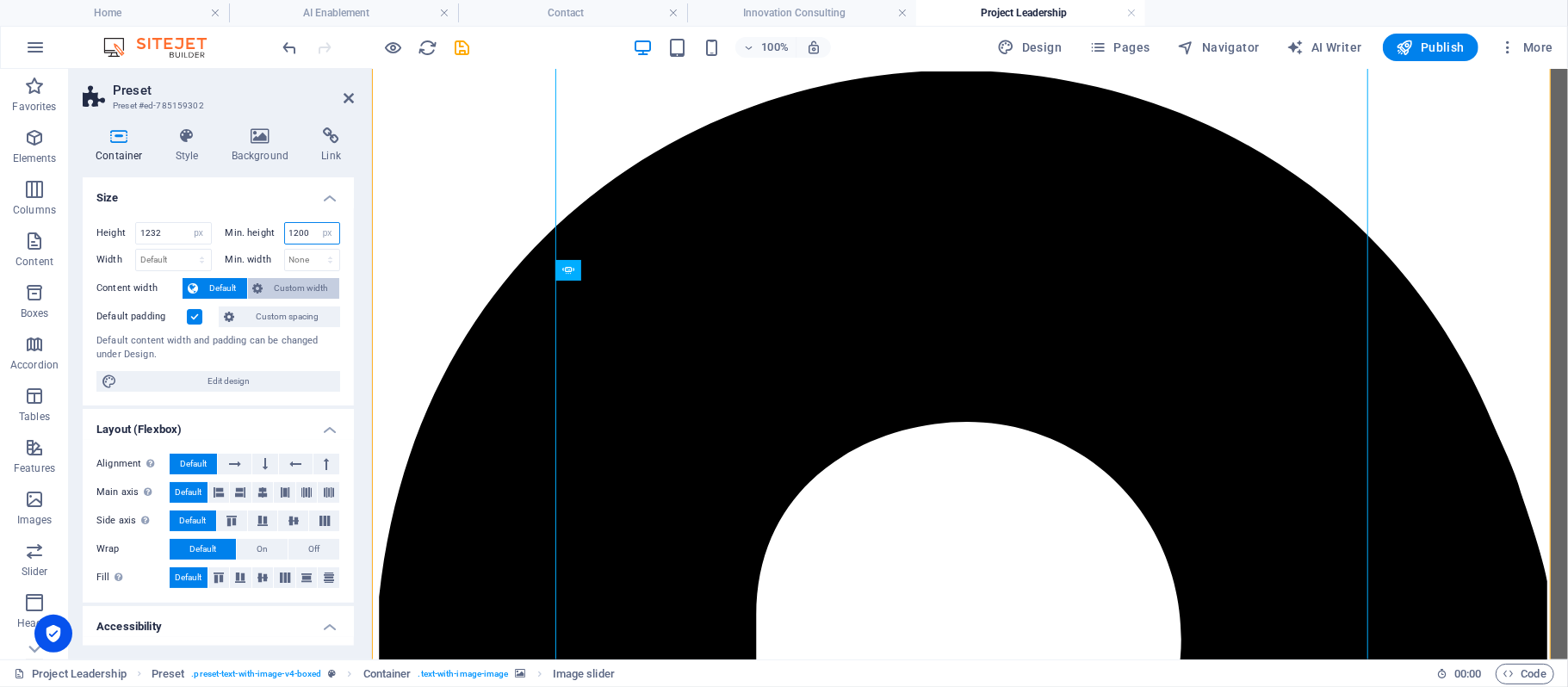 scroll, scrollTop: 191, scrollLeft: 0, axis: vertical 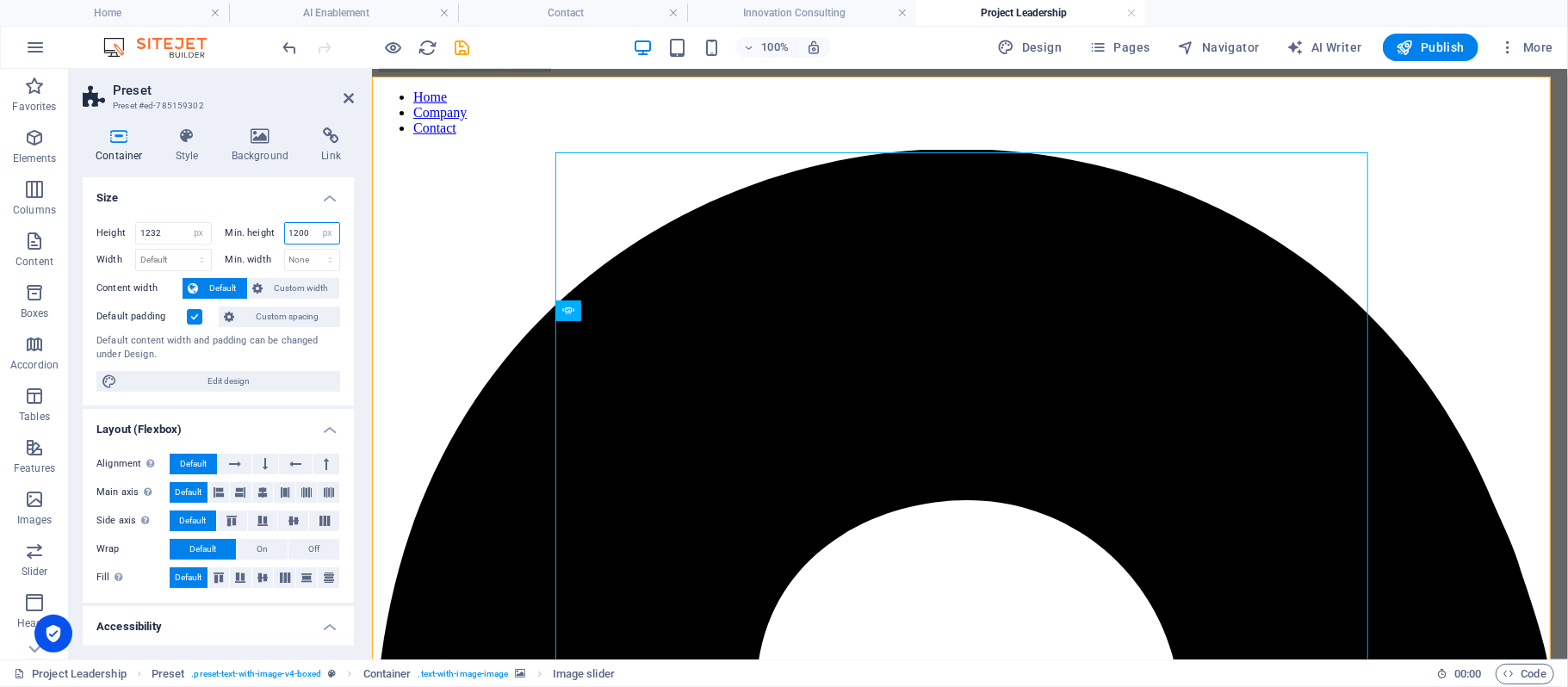 type on "1200" 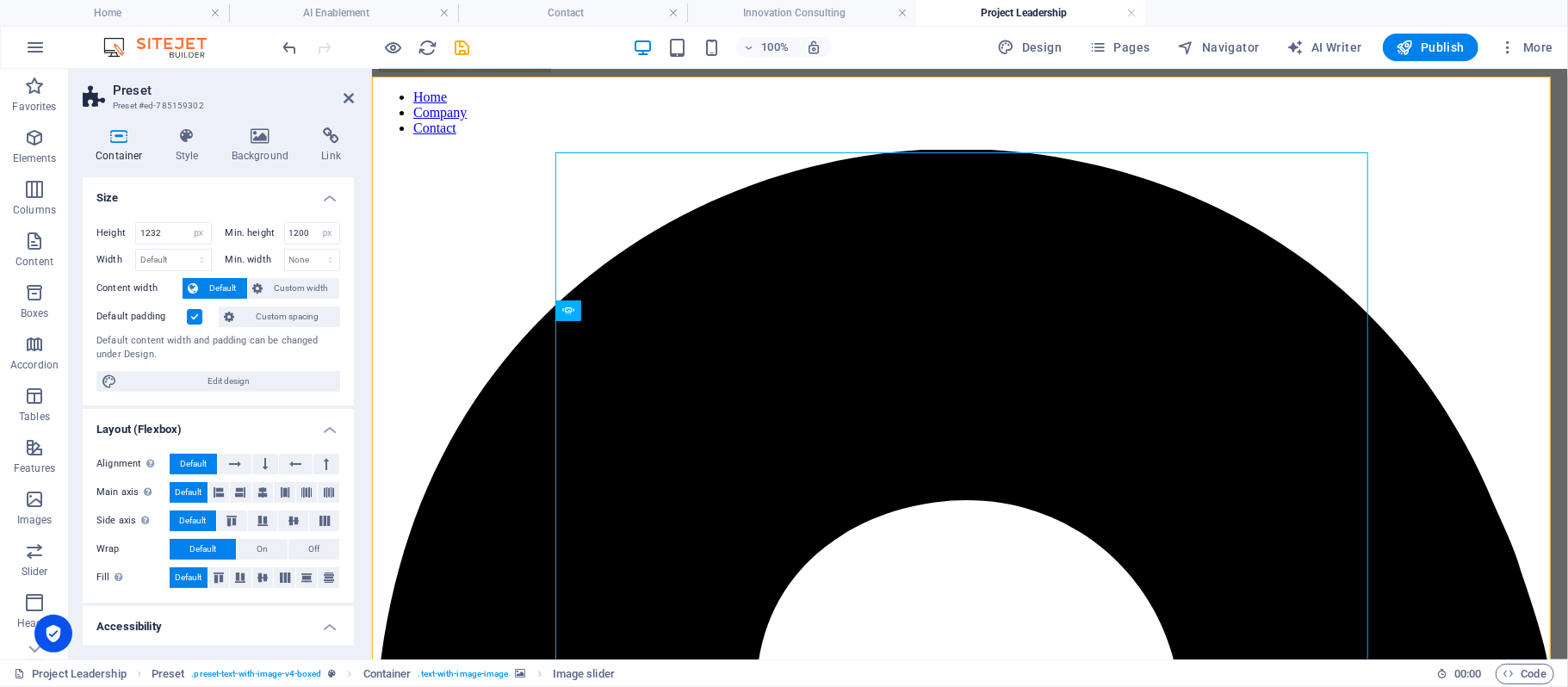 click on "Preset" at bounding box center [233, 90] 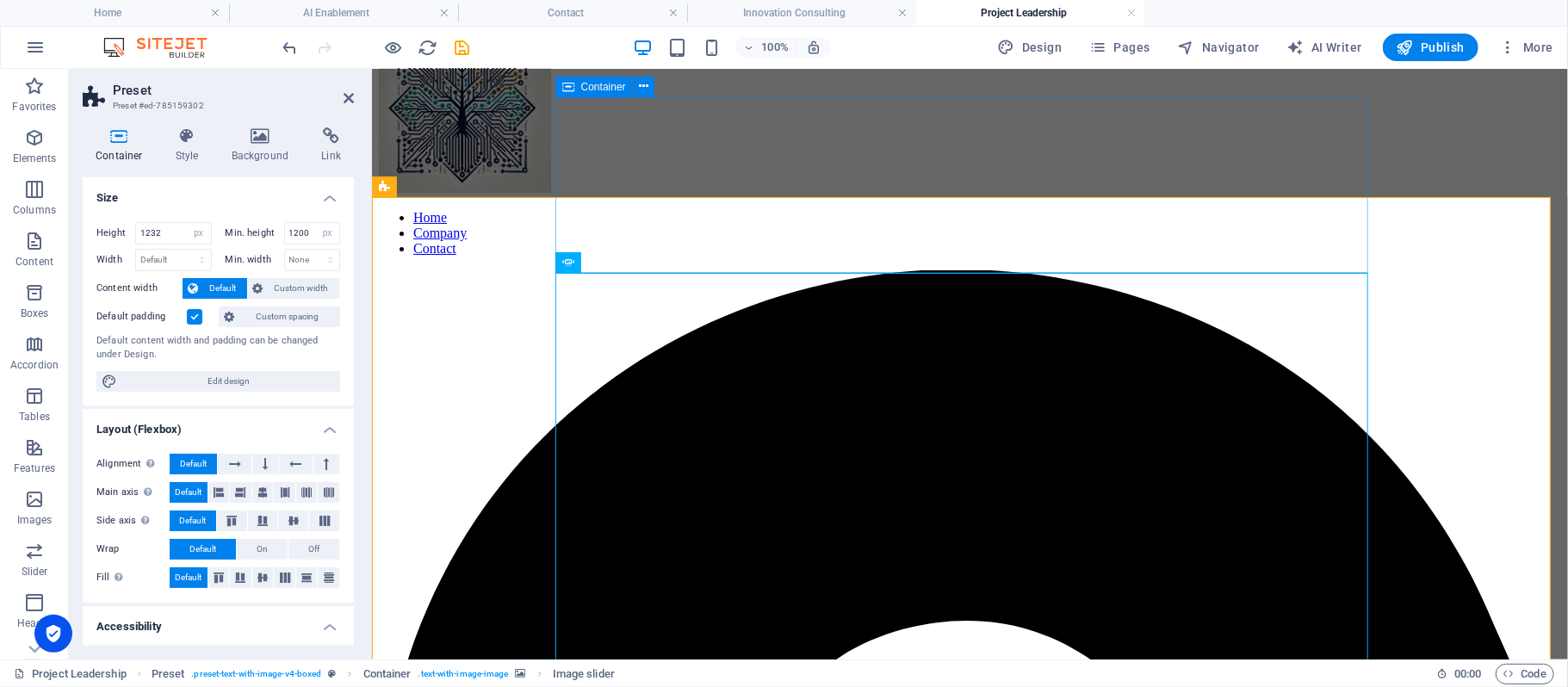 scroll, scrollTop: 0, scrollLeft: 0, axis: both 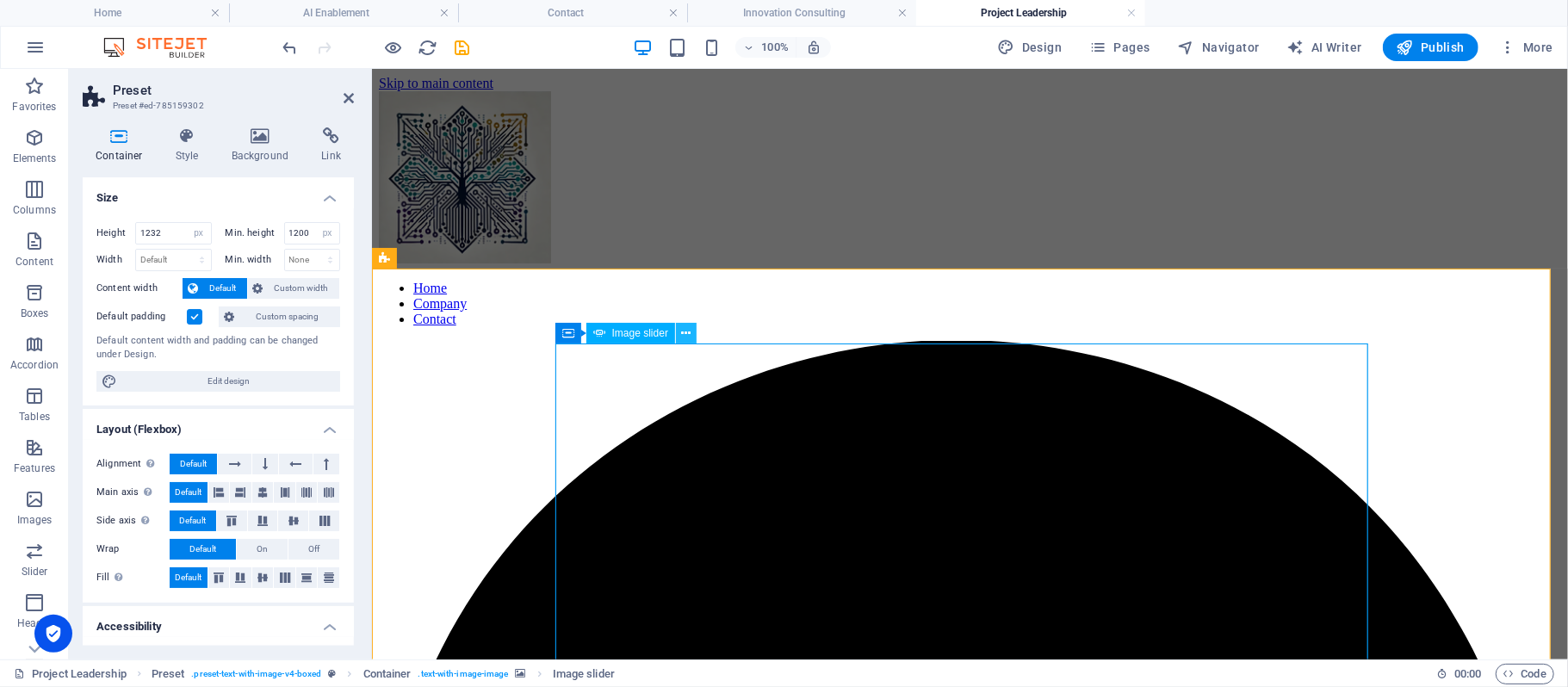 click at bounding box center (686, 333) 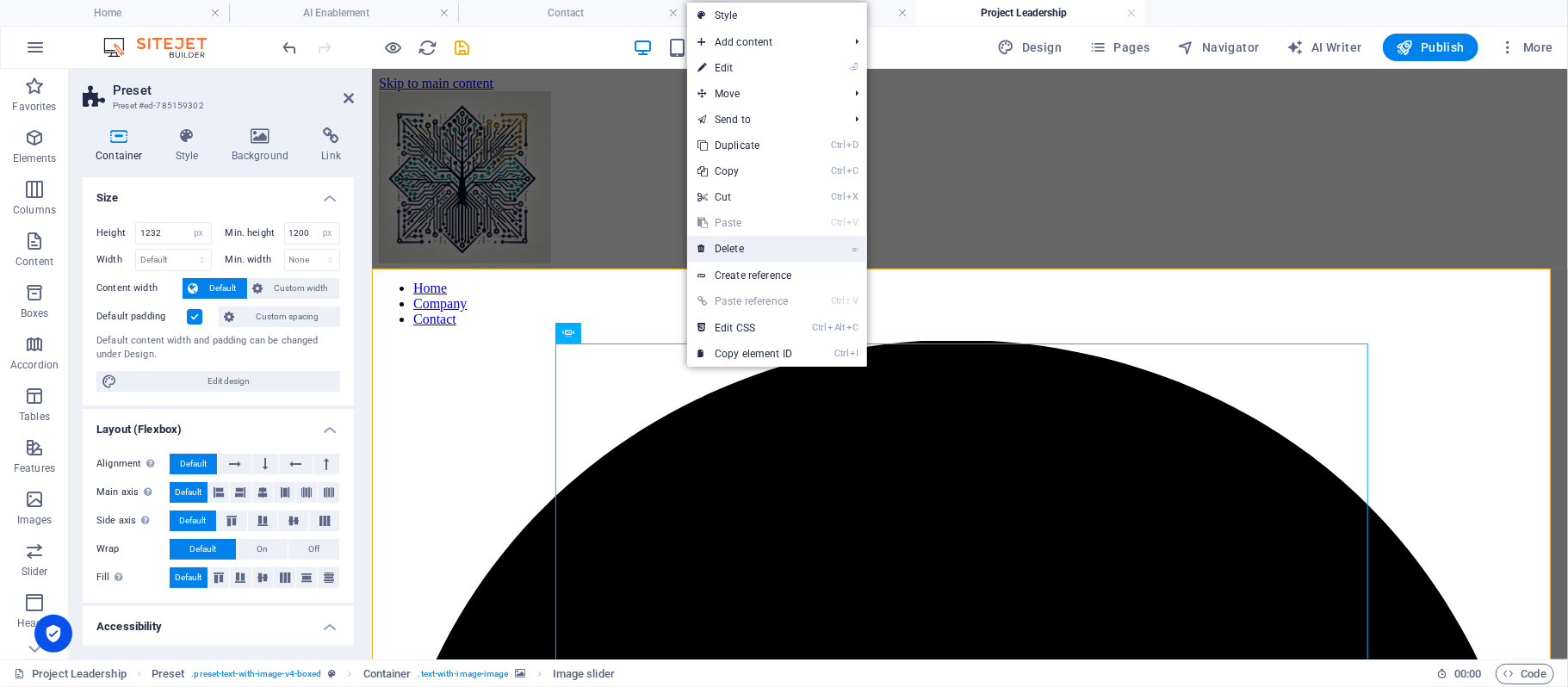 click on "⌦  Delete" at bounding box center [745, 249] 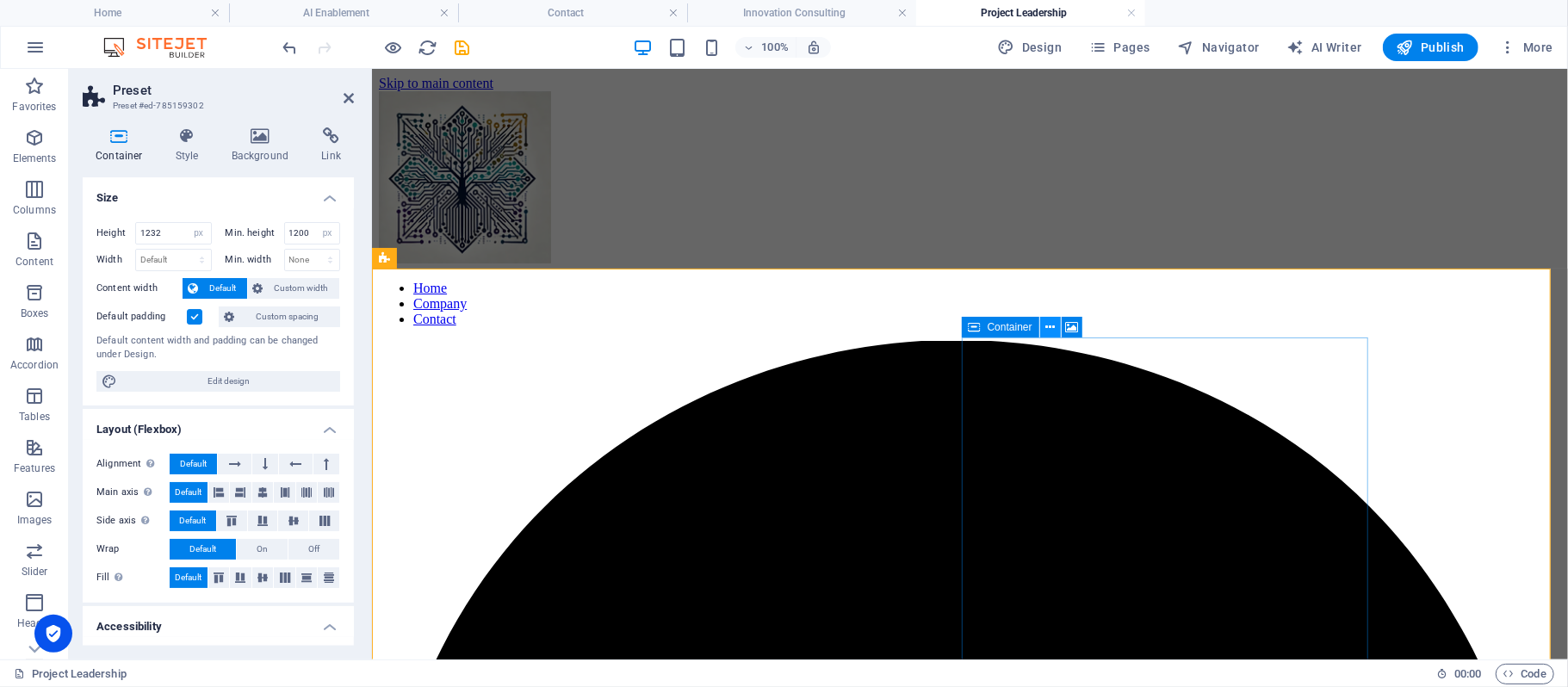 click at bounding box center (1050, 327) 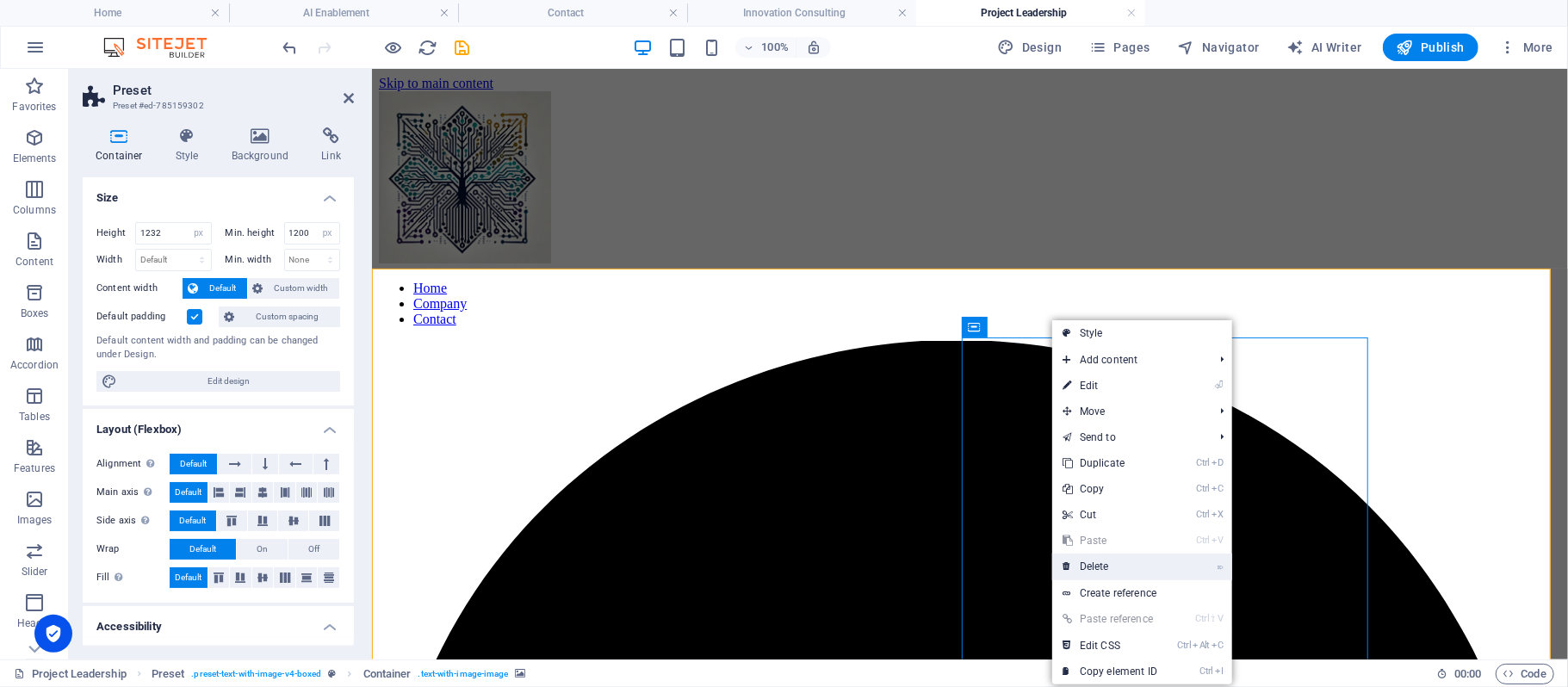 click on "⌦  Delete" at bounding box center (1110, 566) 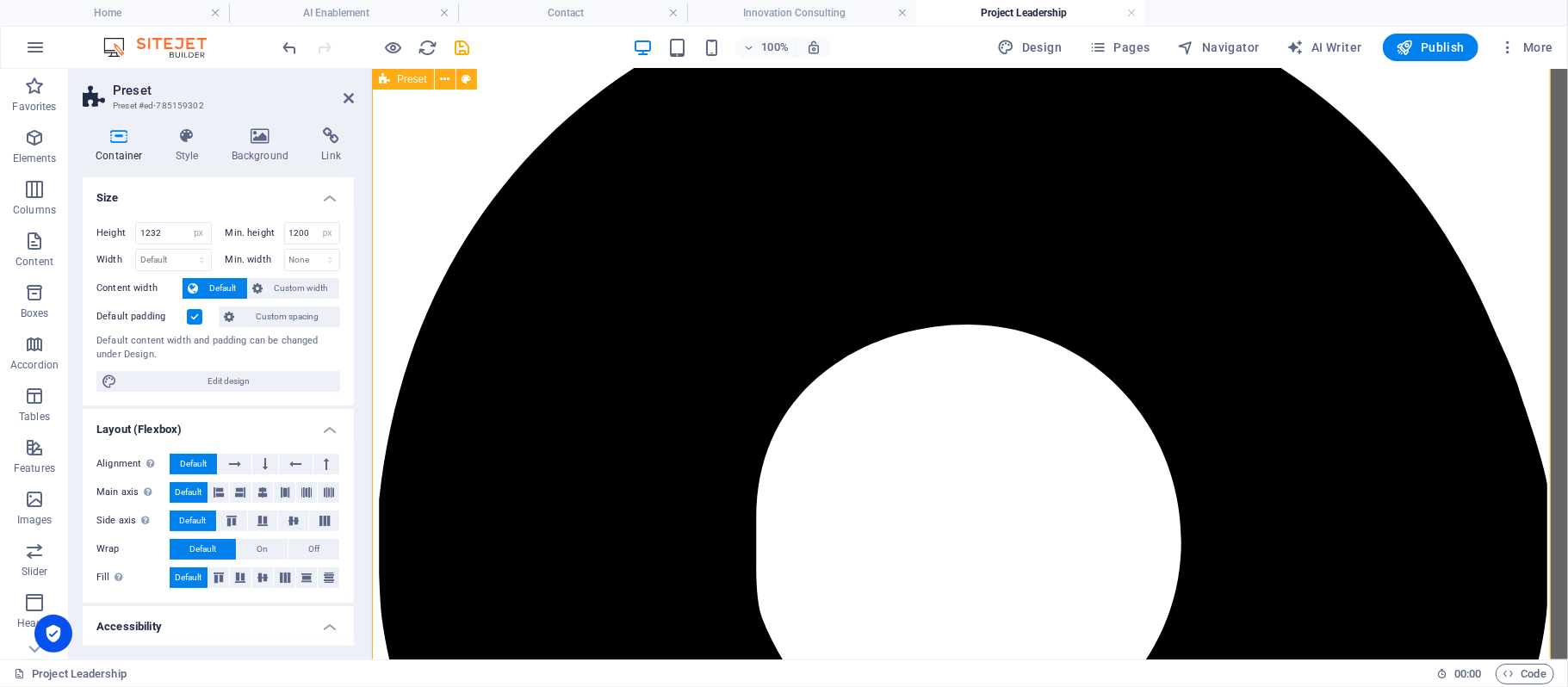 click on "Project Leadership Deliver complex AI and IT projects on time and within scope with expert project management services. We specialize in agile, hybrid, and traditional frameworks to drive results for startups, government contractors, and mission-driven teams." at bounding box center [969, 3790] 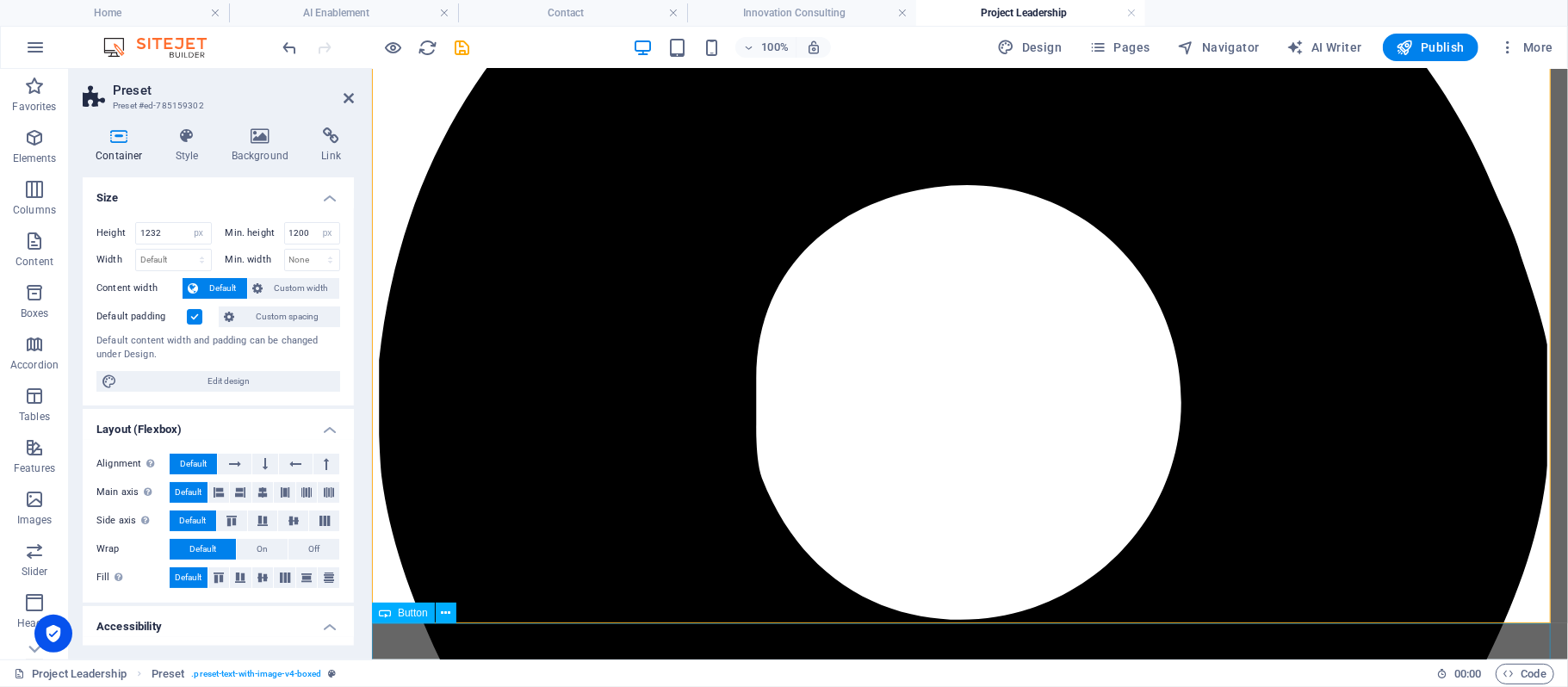click on "Lead Projects" at bounding box center [969, 4188] 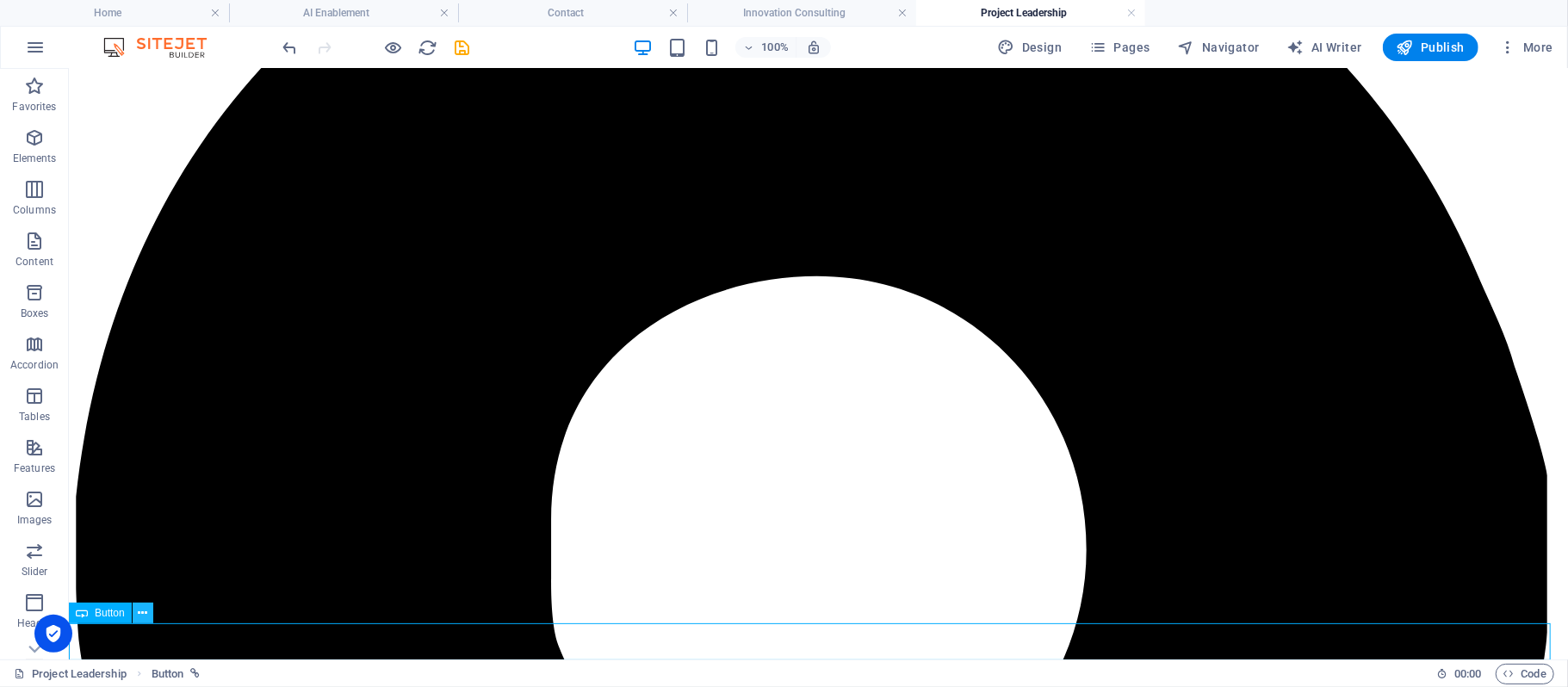 click at bounding box center (142, 613) 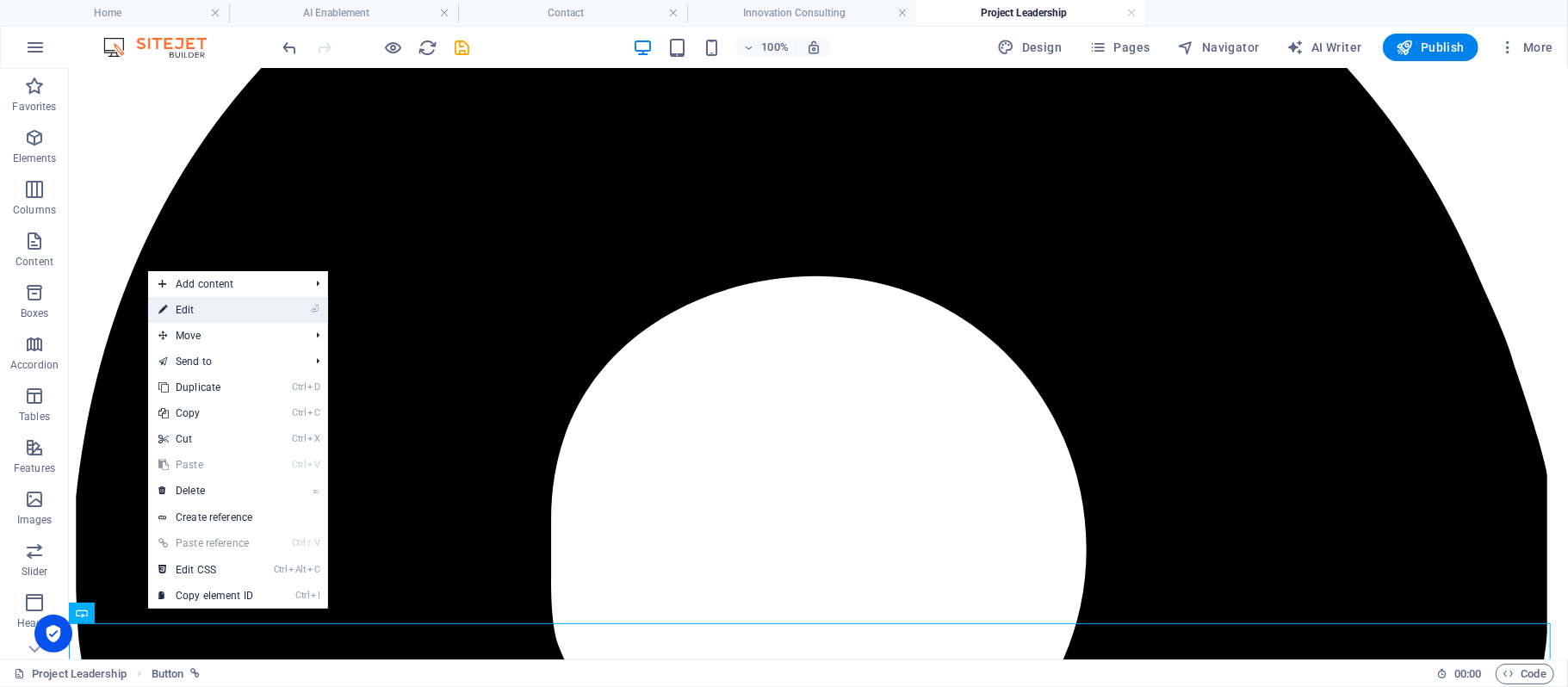 click on "⏎  Edit" at bounding box center (206, 310) 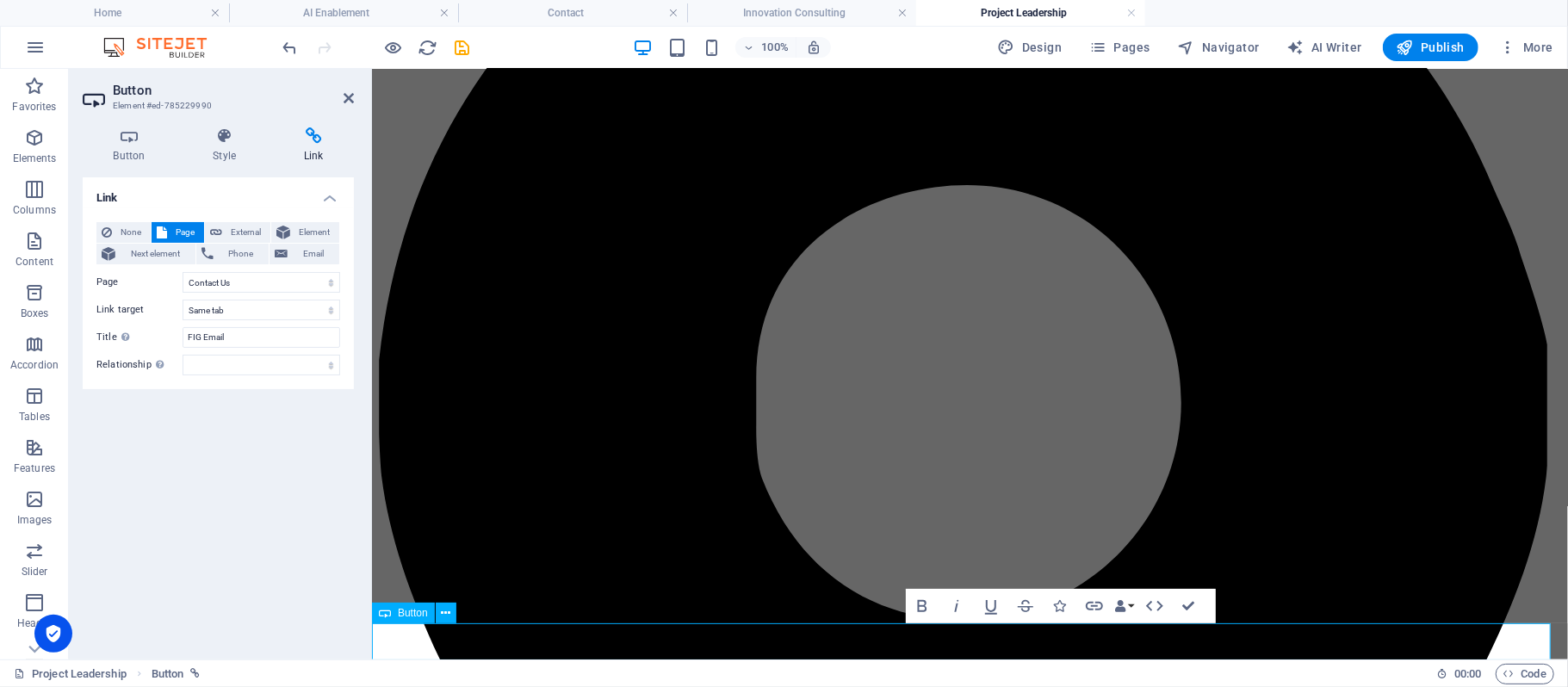 click on "Lead Projects" at bounding box center (970, 4187) 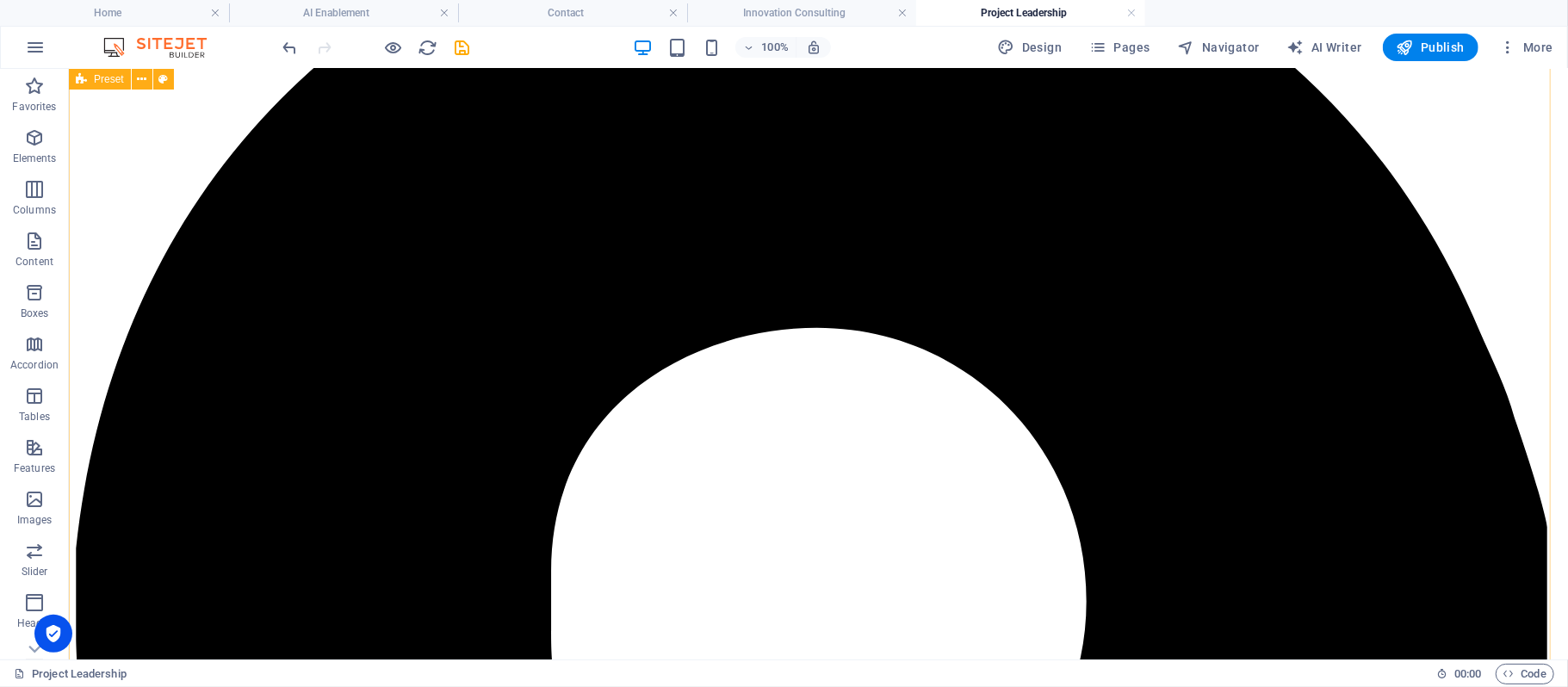 scroll, scrollTop: 506, scrollLeft: 0, axis: vertical 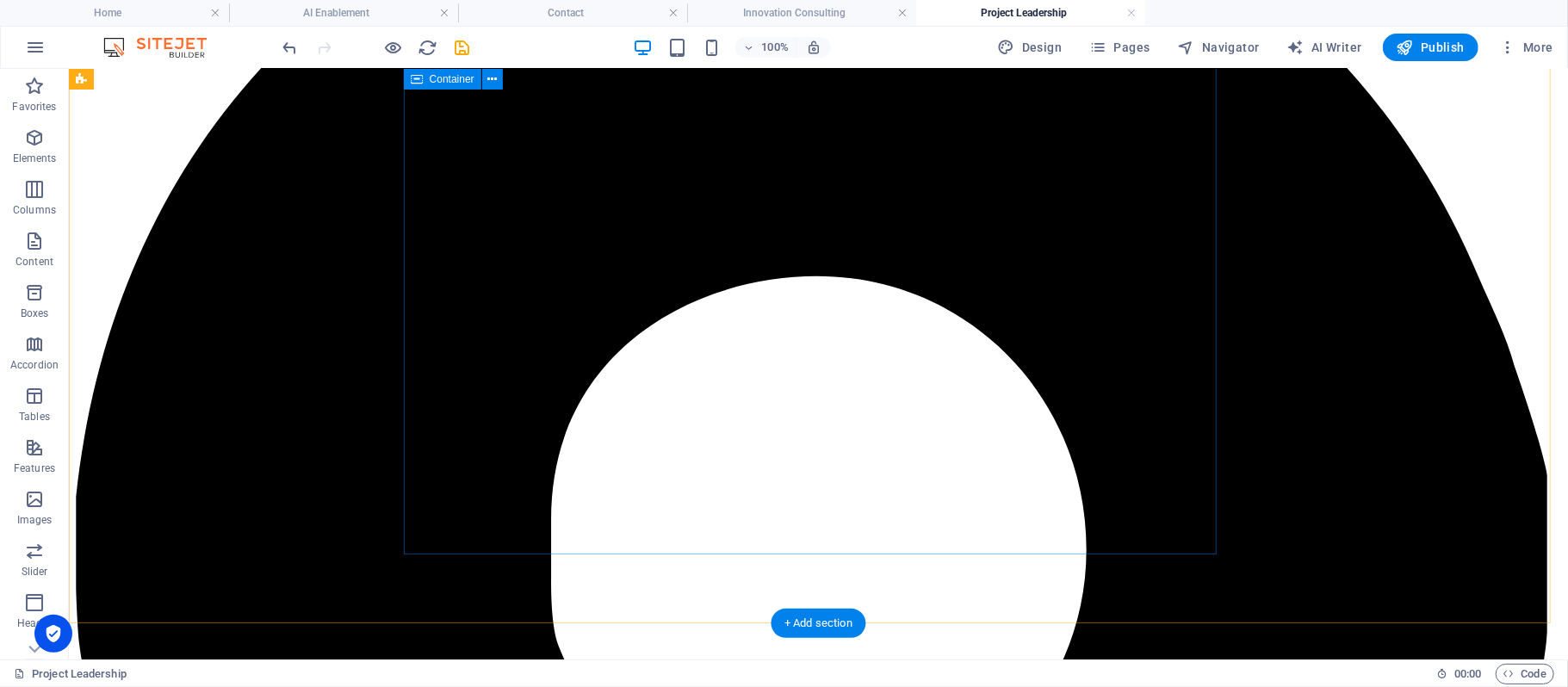 click on "Project Leadership Deliver complex AI and IT projects on time and within scope with expert project management services. We specialize in agile, hybrid, and traditional frameworks to drive results for startups, government contractors, and mission-driven teams." at bounding box center (817, 3991) 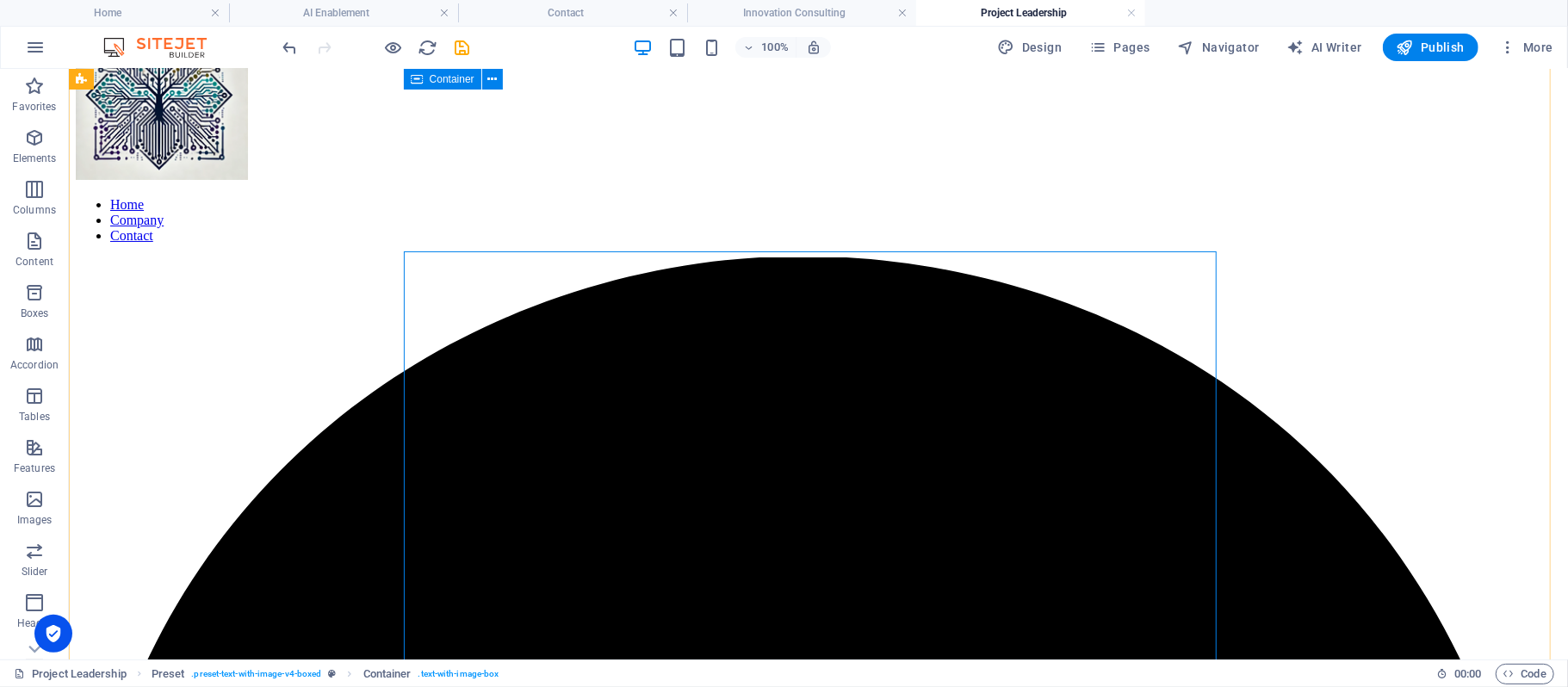 scroll, scrollTop: 83, scrollLeft: 0, axis: vertical 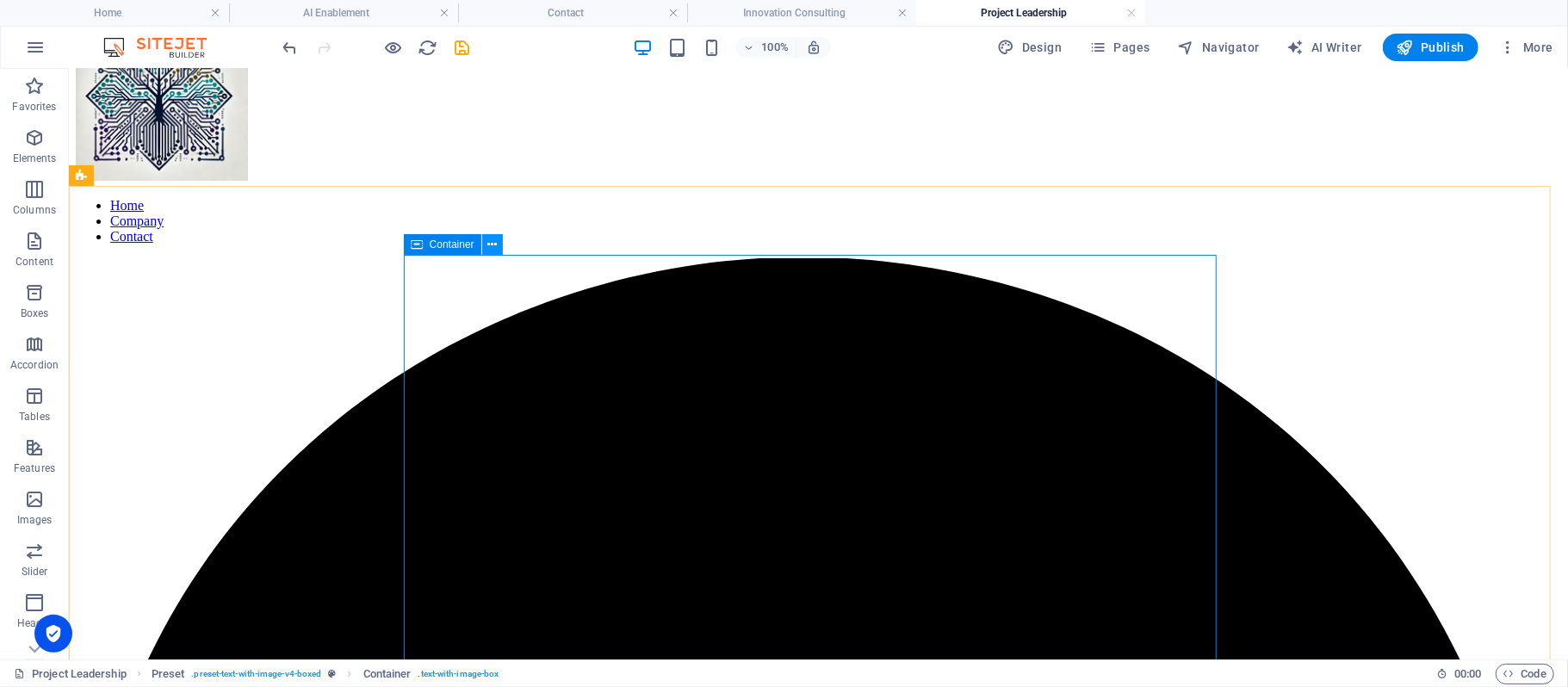 click at bounding box center [492, 244] 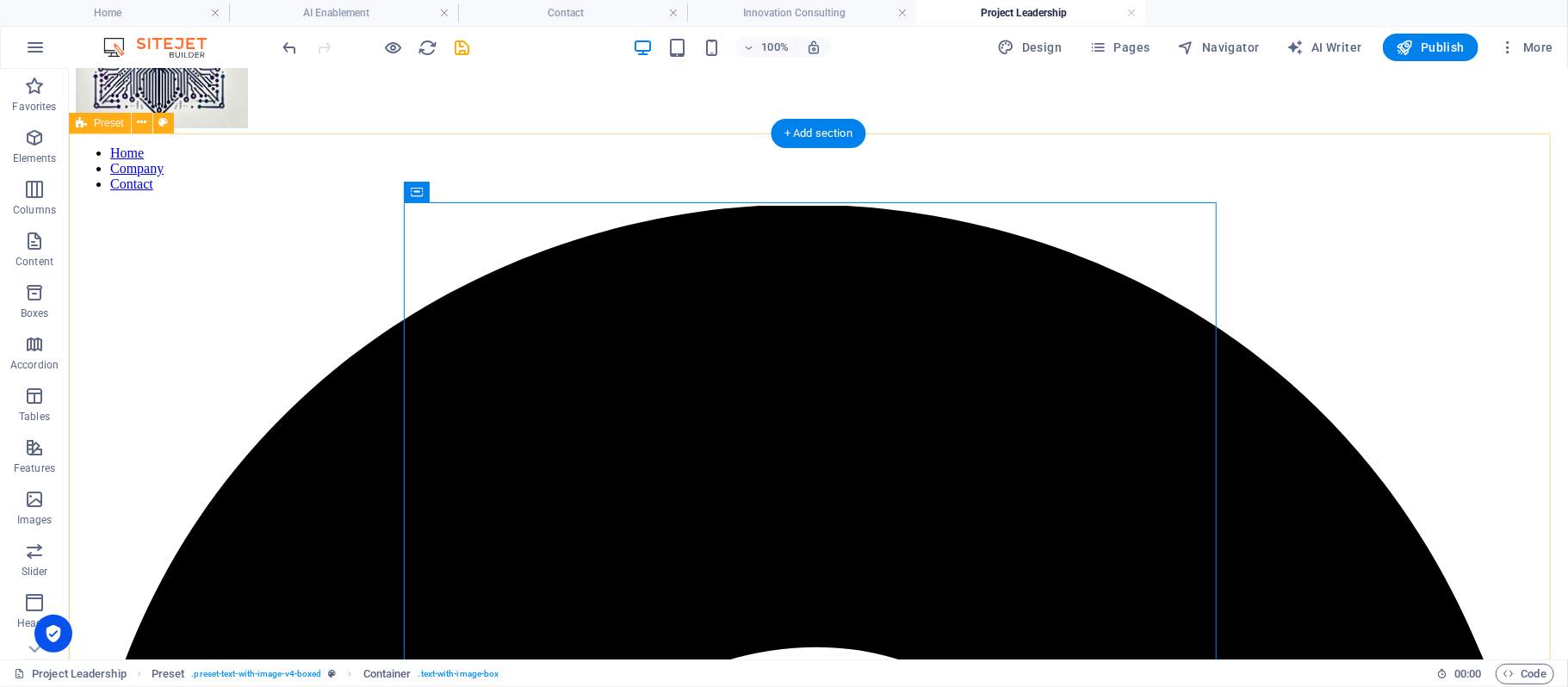 scroll, scrollTop: 134, scrollLeft: 0, axis: vertical 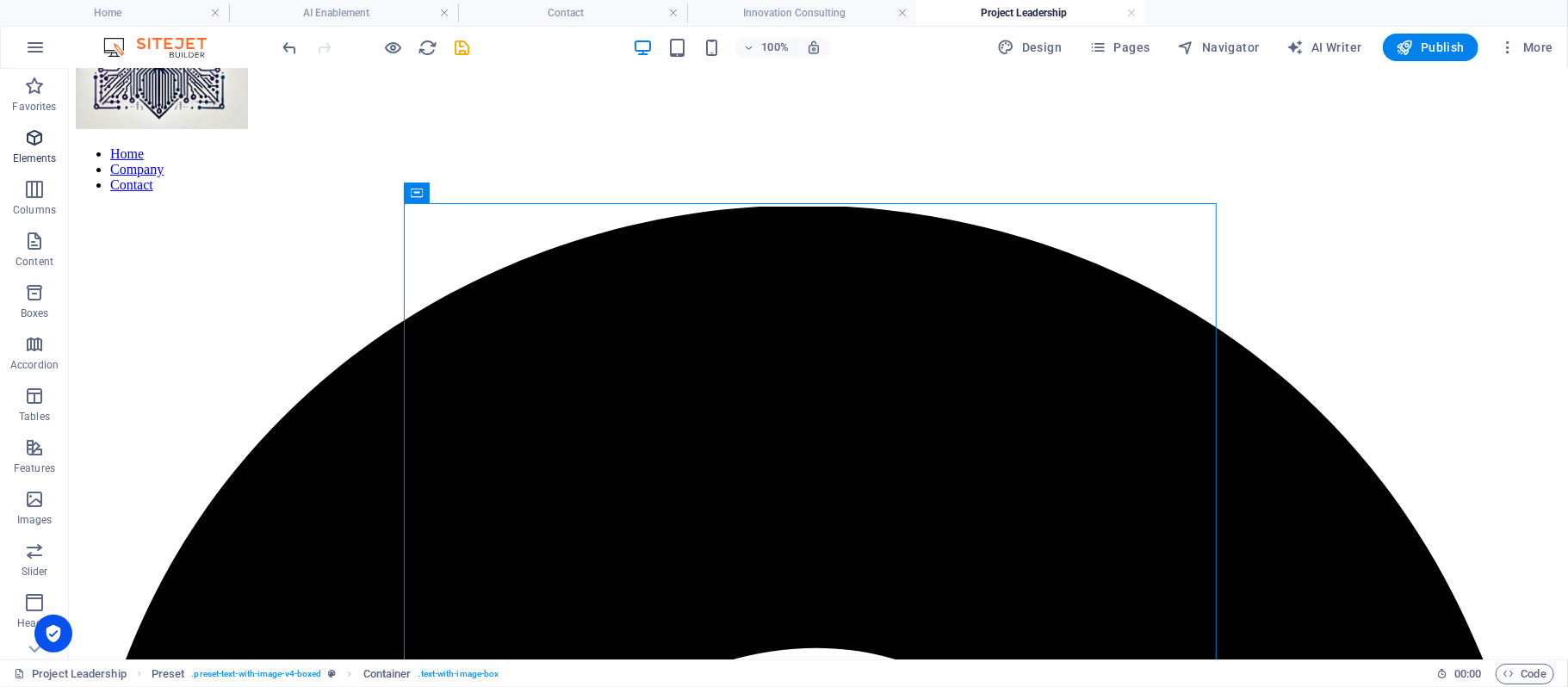 click at bounding box center [34, 138] 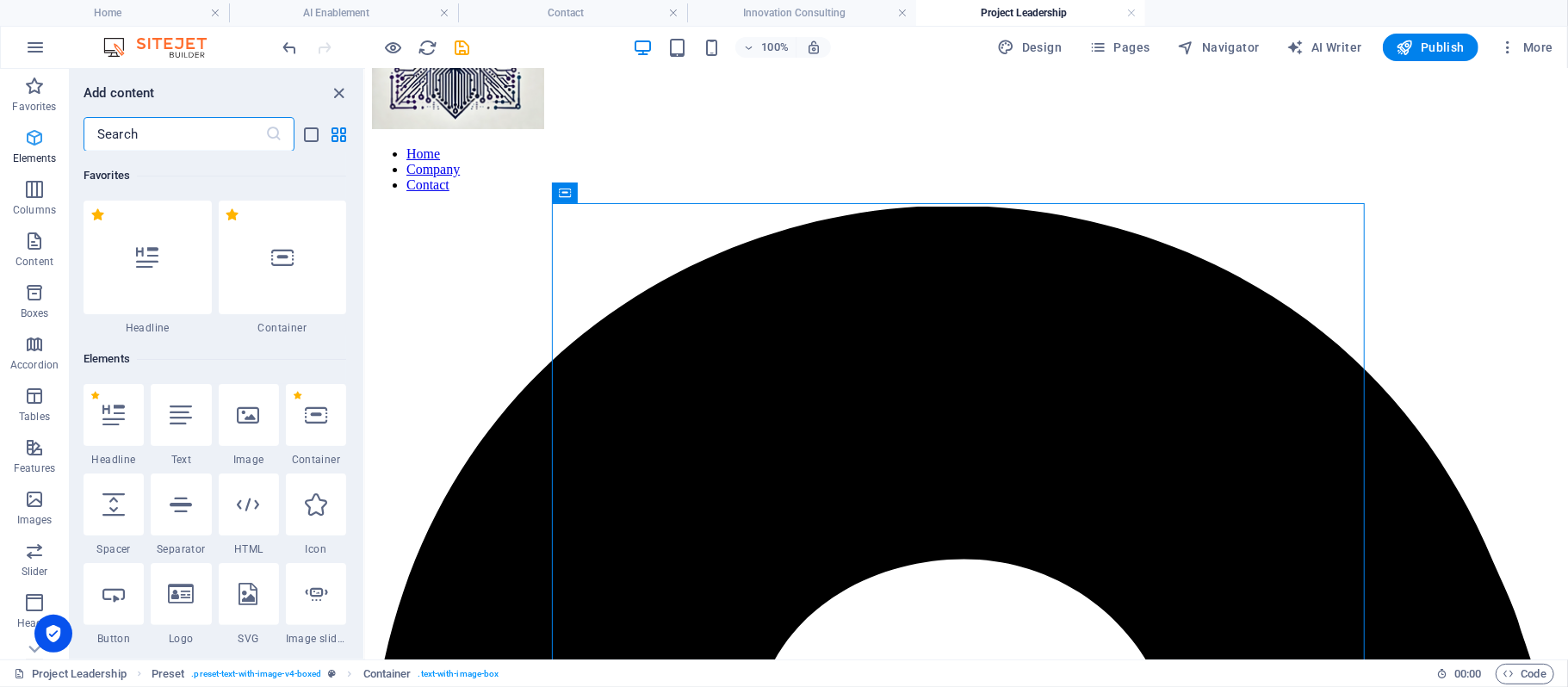 scroll, scrollTop: 183, scrollLeft: 0, axis: vertical 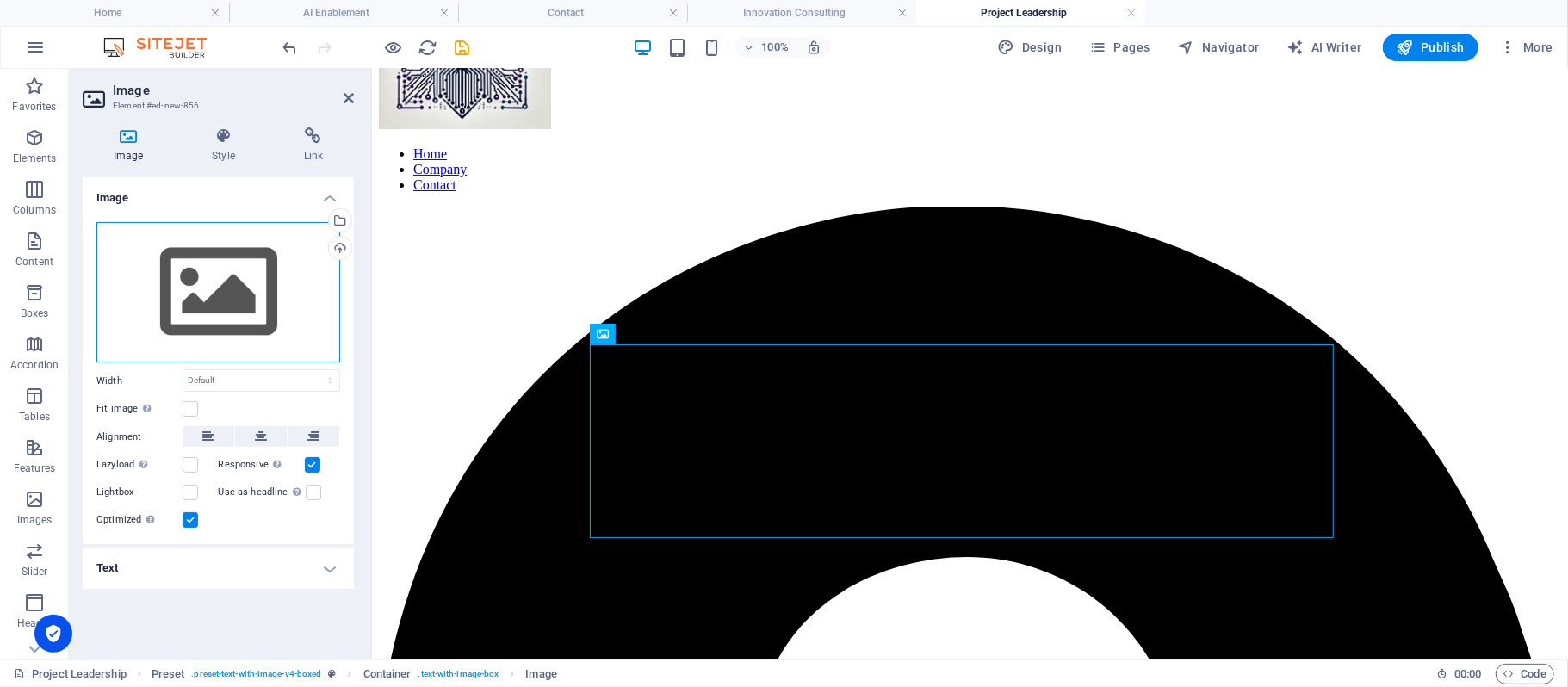 click on "Drag files here, click to choose files or select files from Files or our free stock photos & videos" at bounding box center (218, 293) 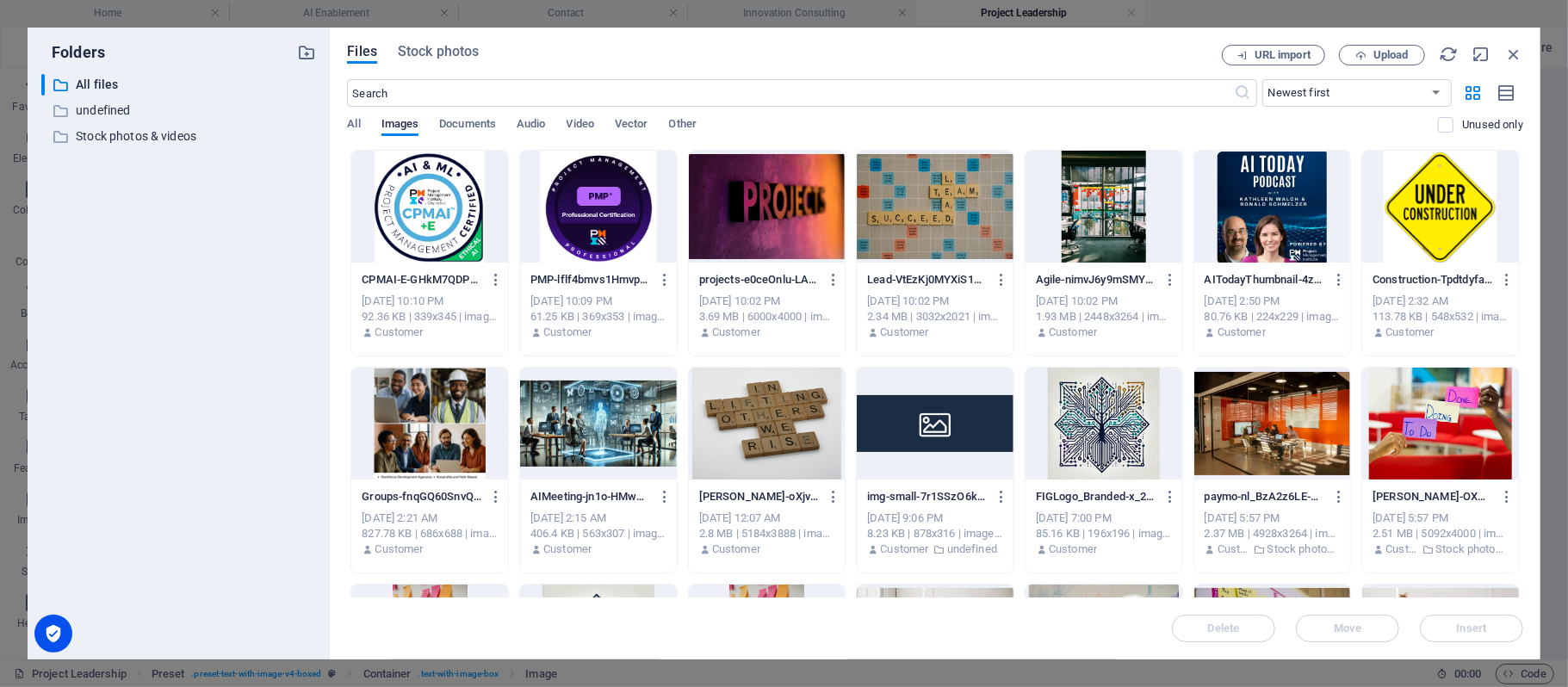 click at bounding box center (598, 207) 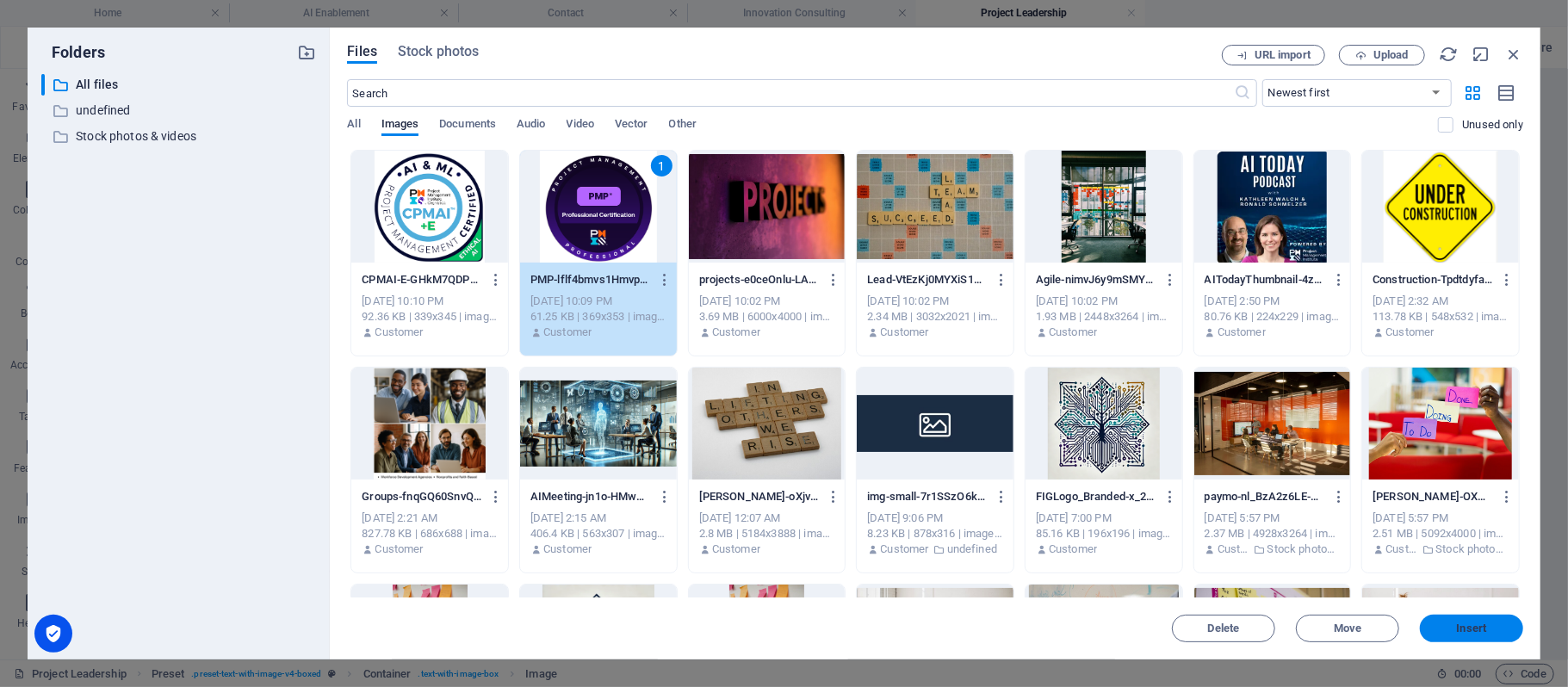 click on "Insert" at bounding box center [1472, 628] 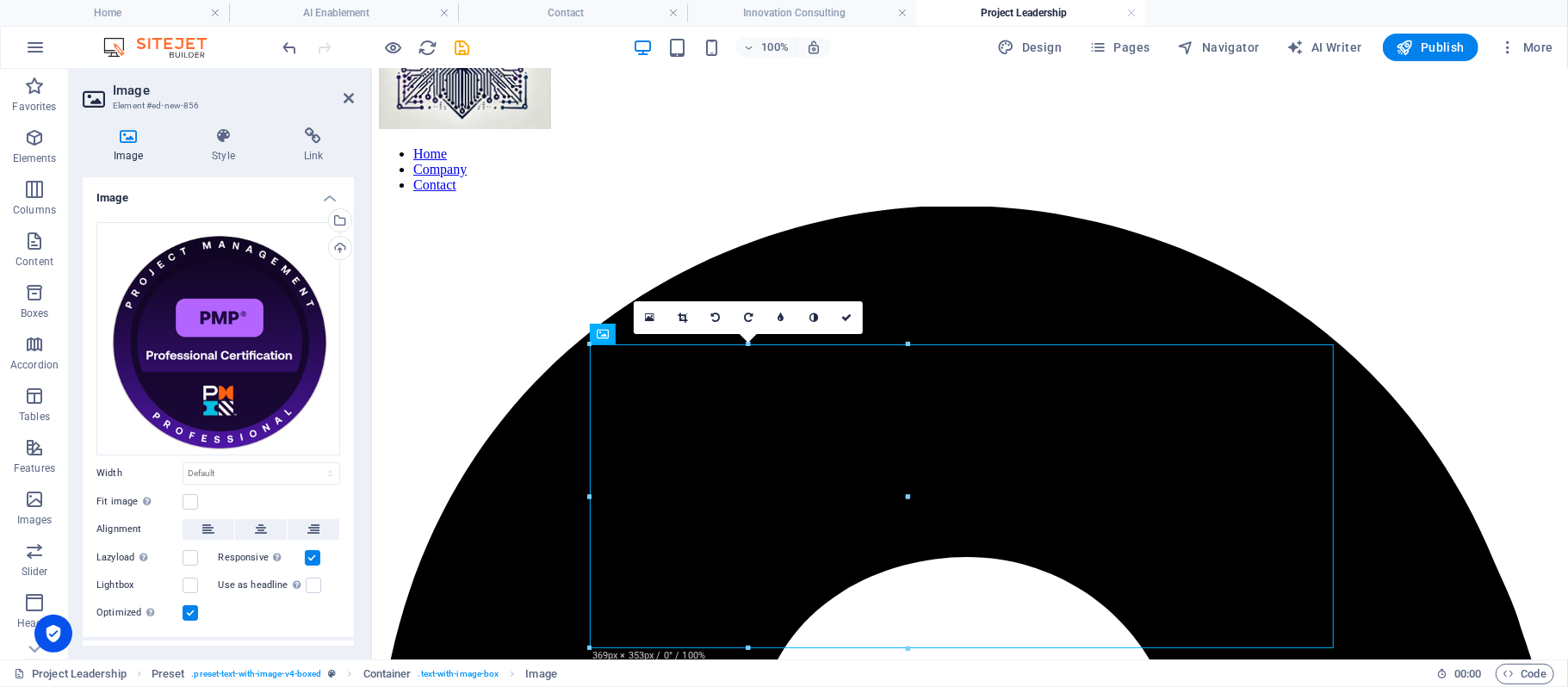 click on "Image" at bounding box center [233, 90] 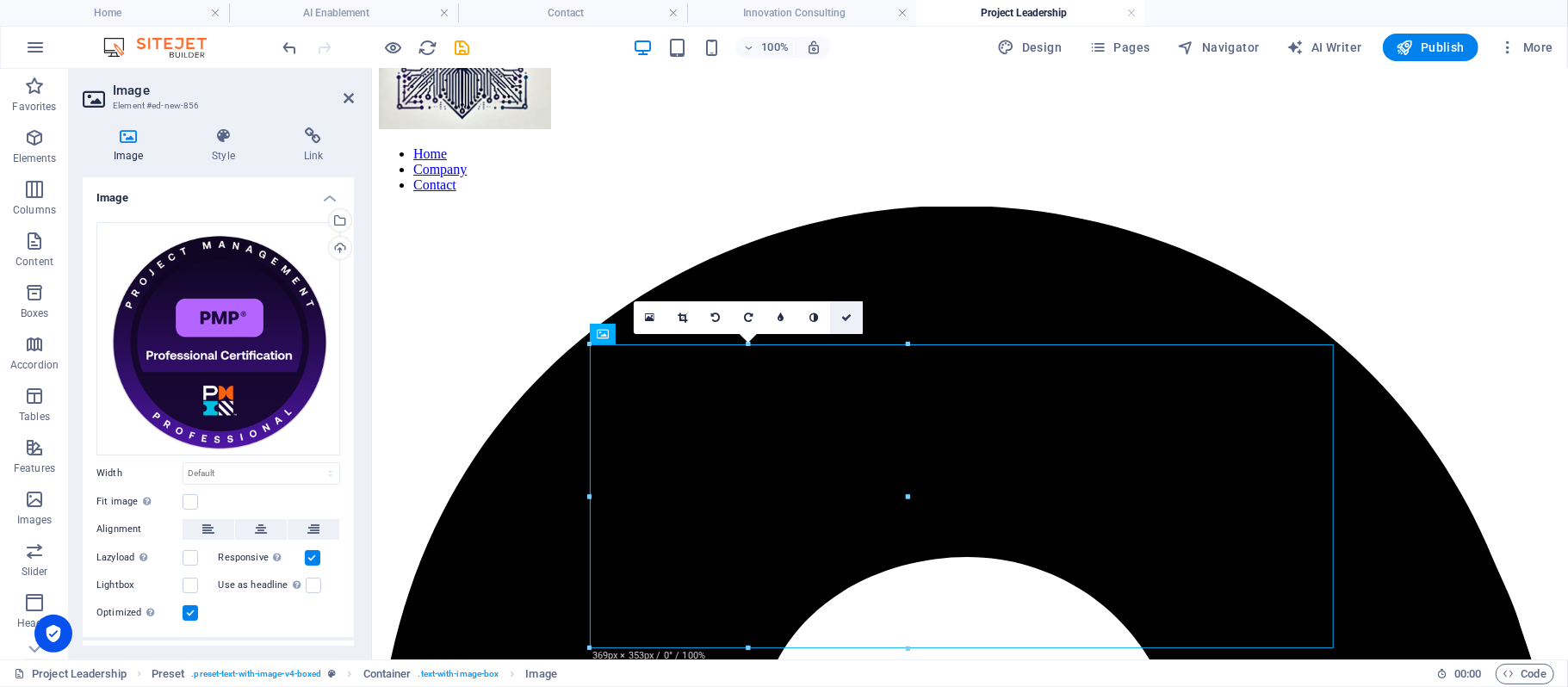 click at bounding box center (846, 318) 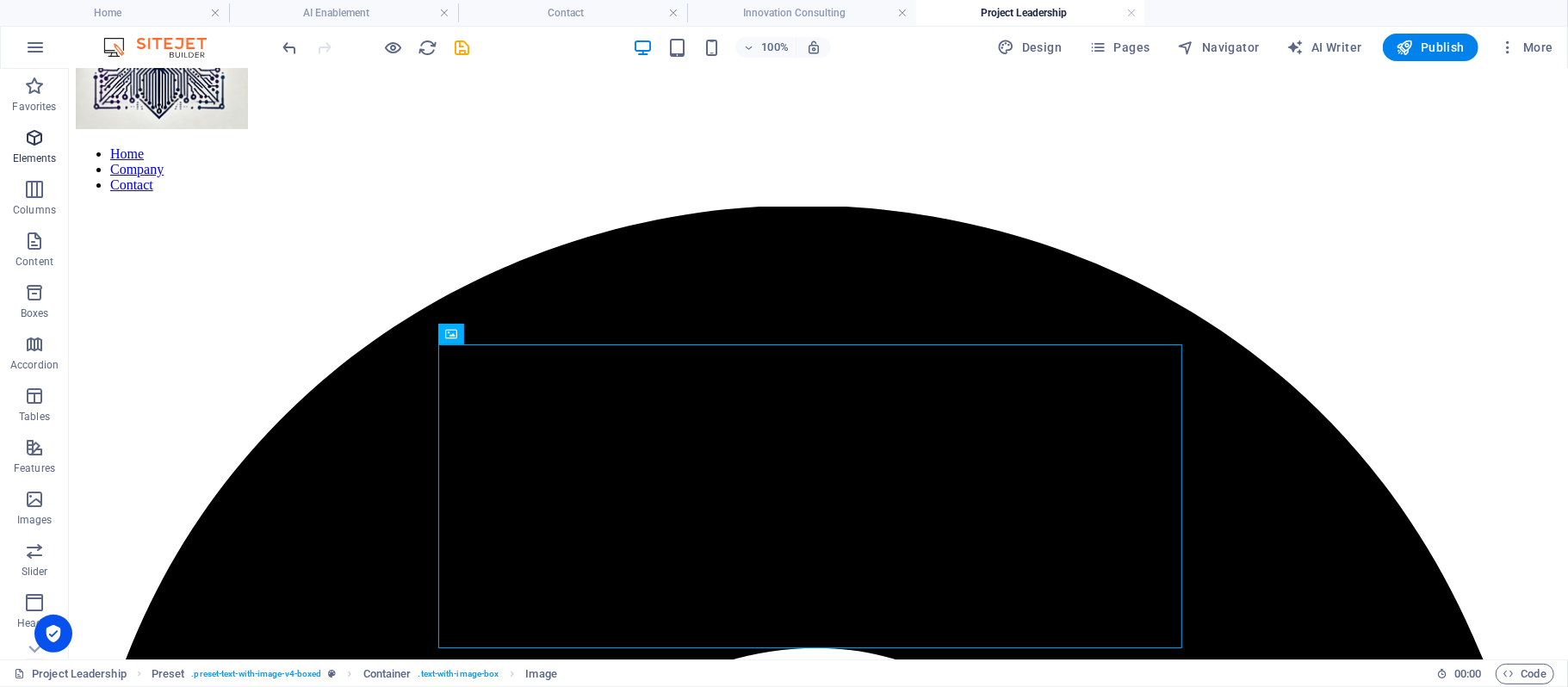 click at bounding box center [34, 138] 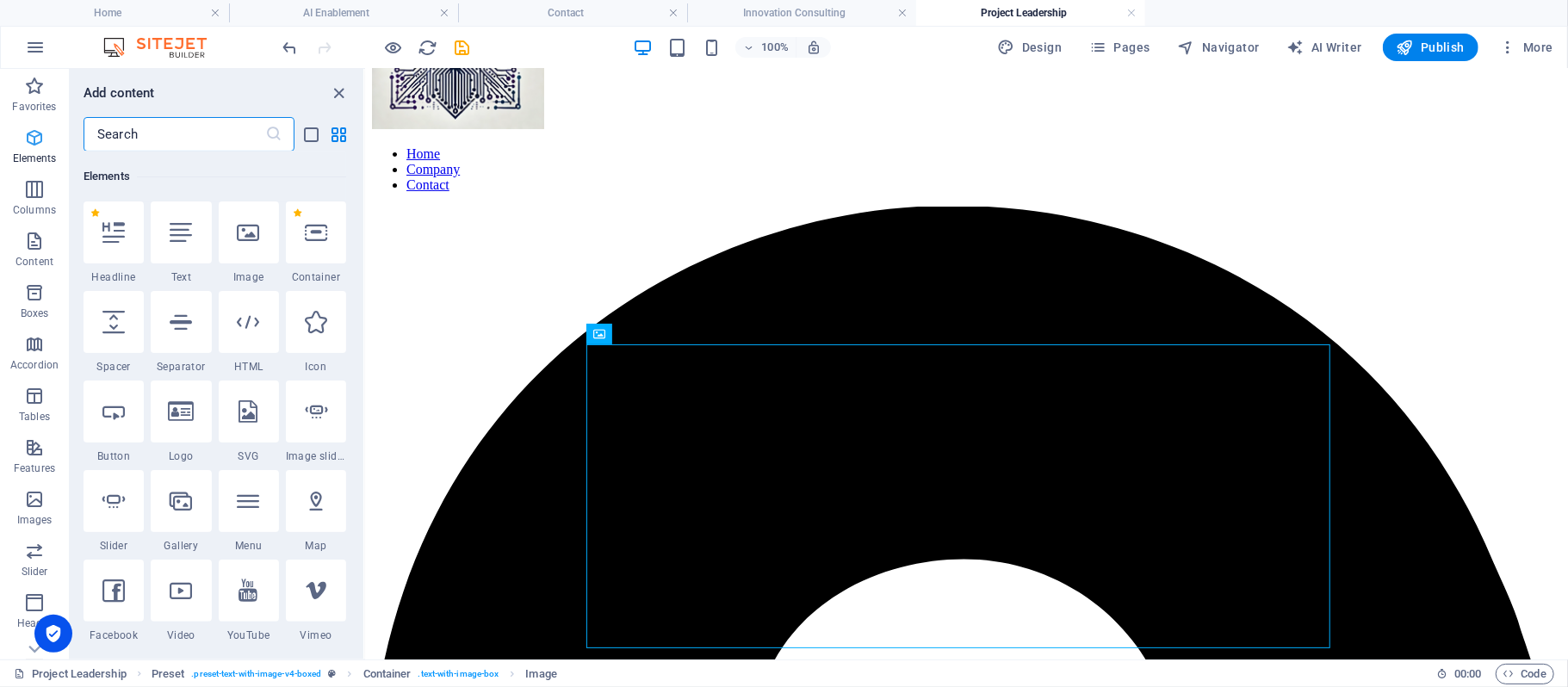 scroll, scrollTop: 183, scrollLeft: 0, axis: vertical 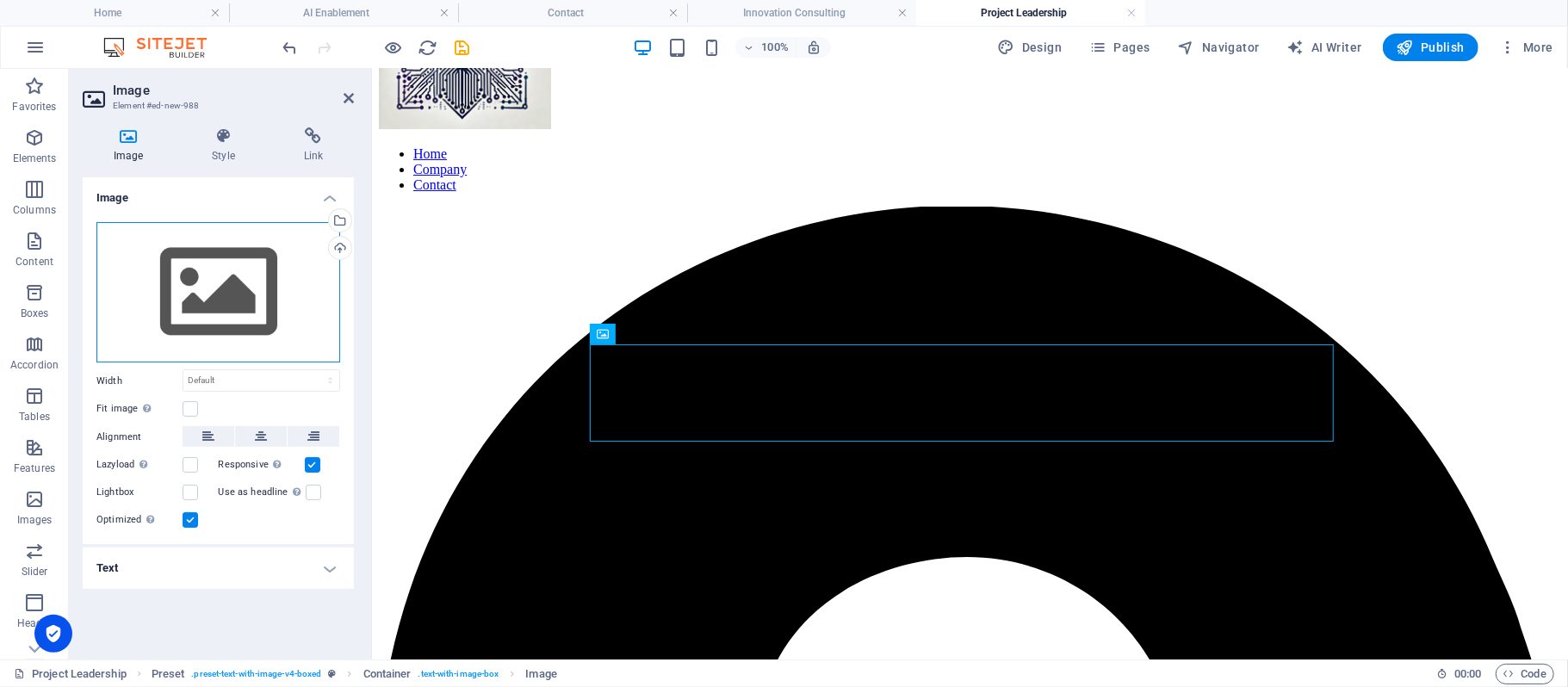 click on "Drag files here, click to choose files or select files from Files or our free stock photos & videos" at bounding box center (218, 293) 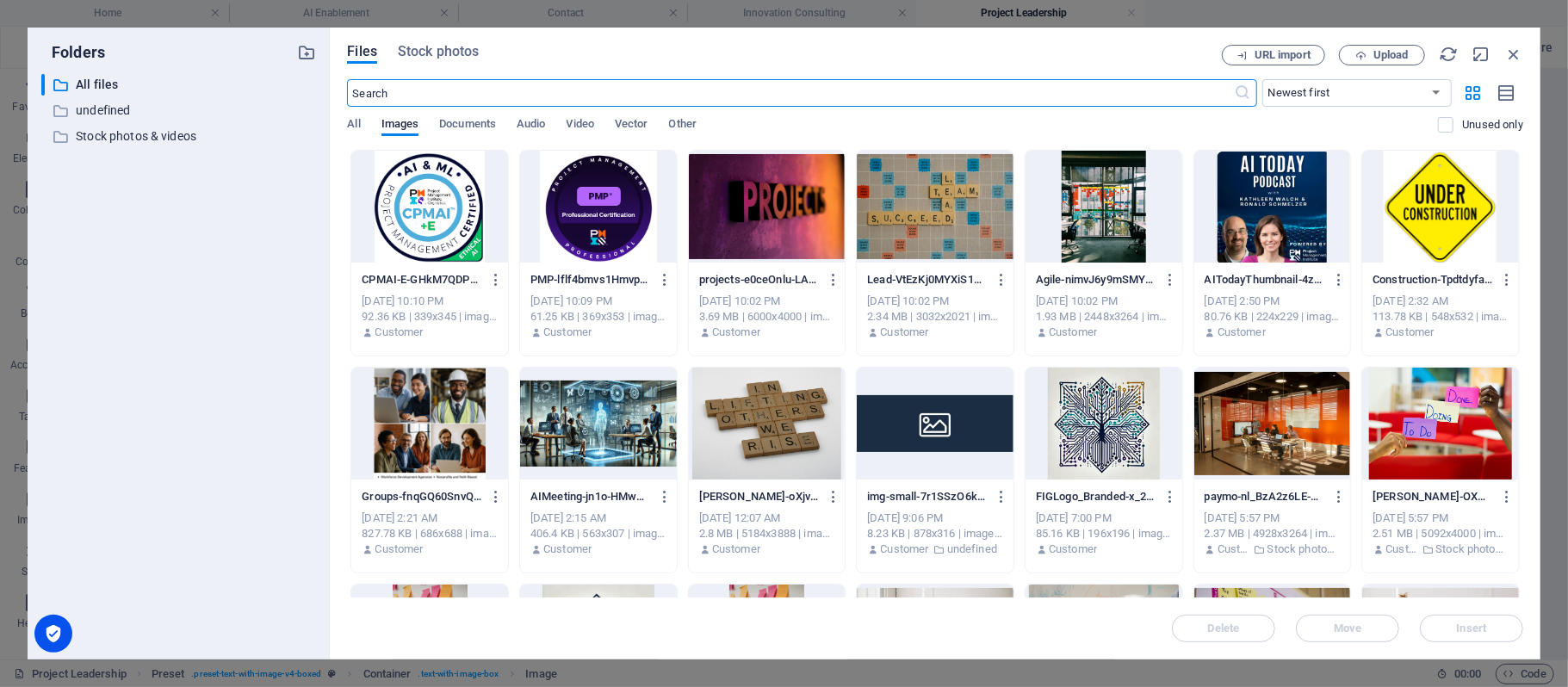 click at bounding box center (430, 207) 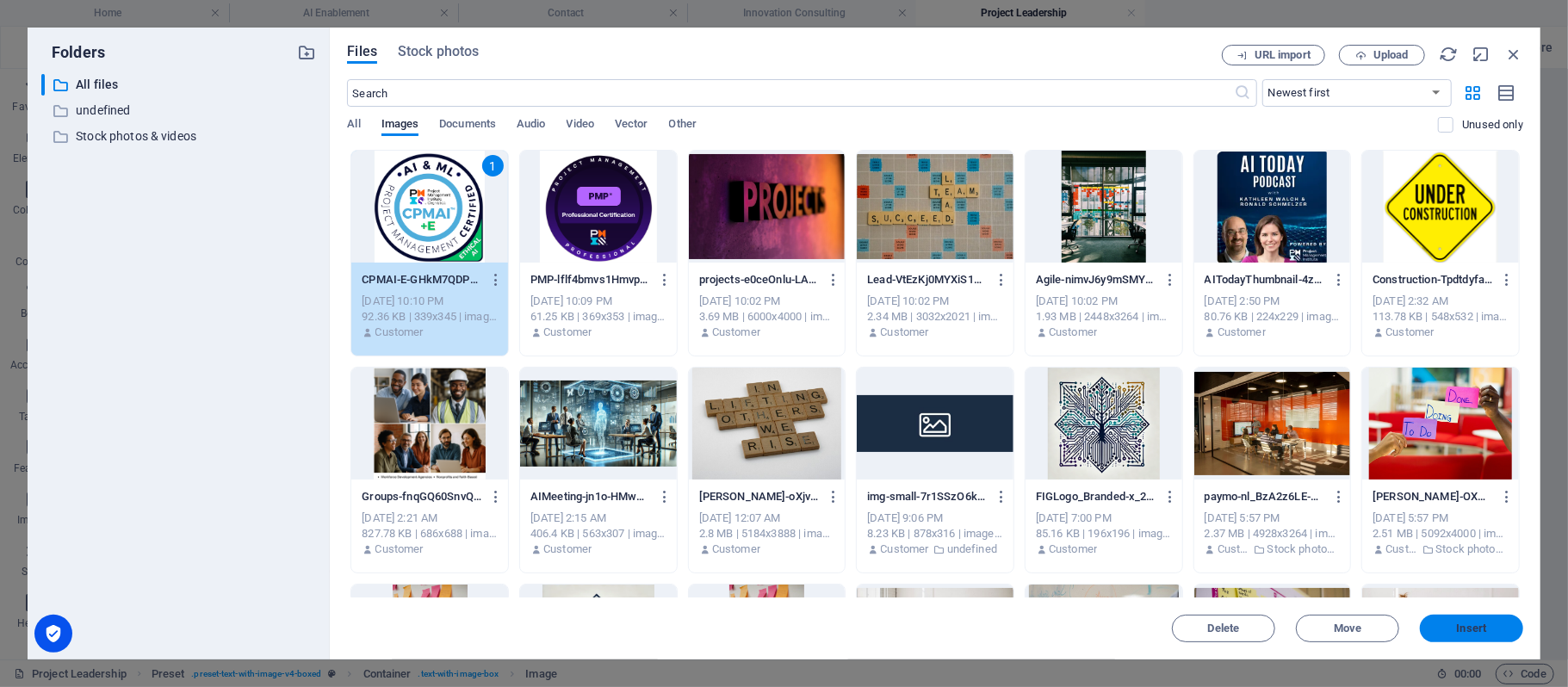 click on "Insert" at bounding box center [1472, 628] 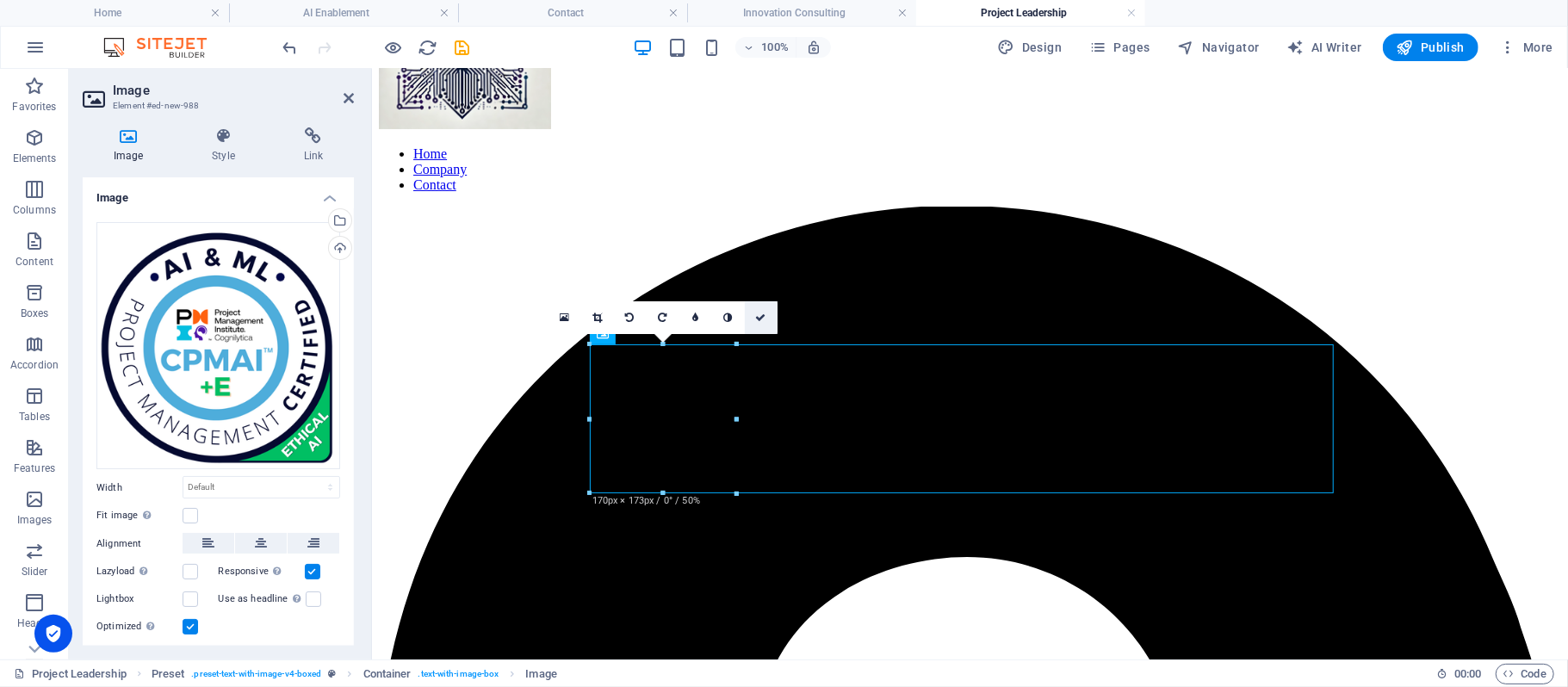 click at bounding box center [761, 318] 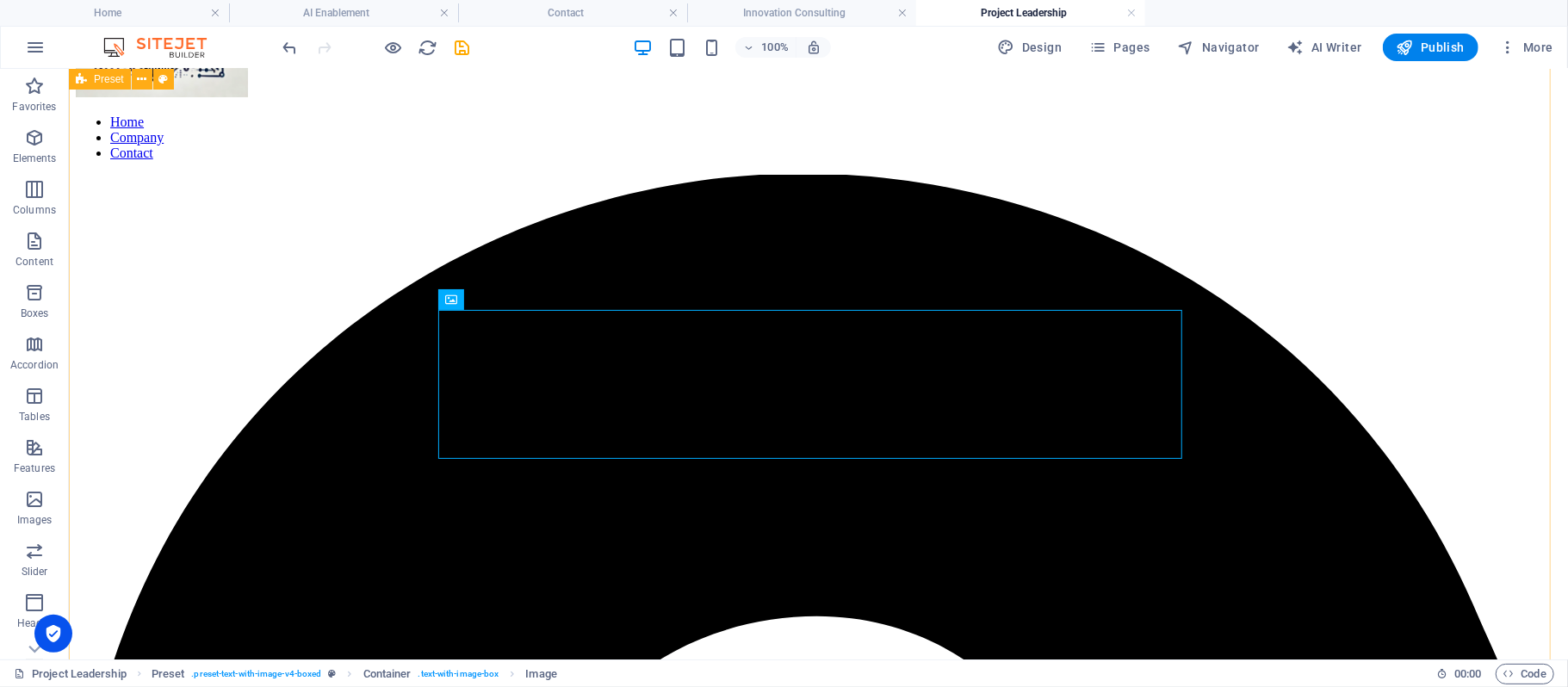 scroll, scrollTop: 159, scrollLeft: 0, axis: vertical 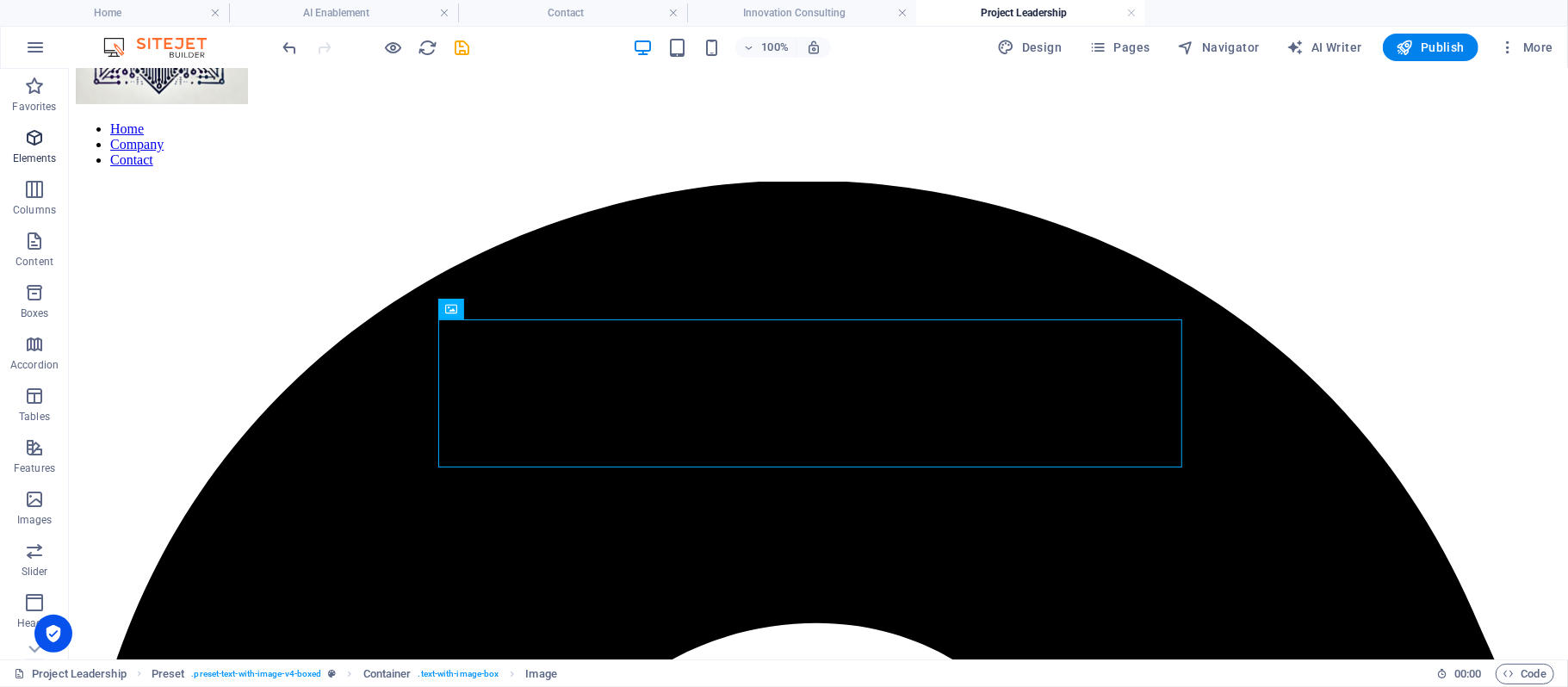 click at bounding box center (34, 138) 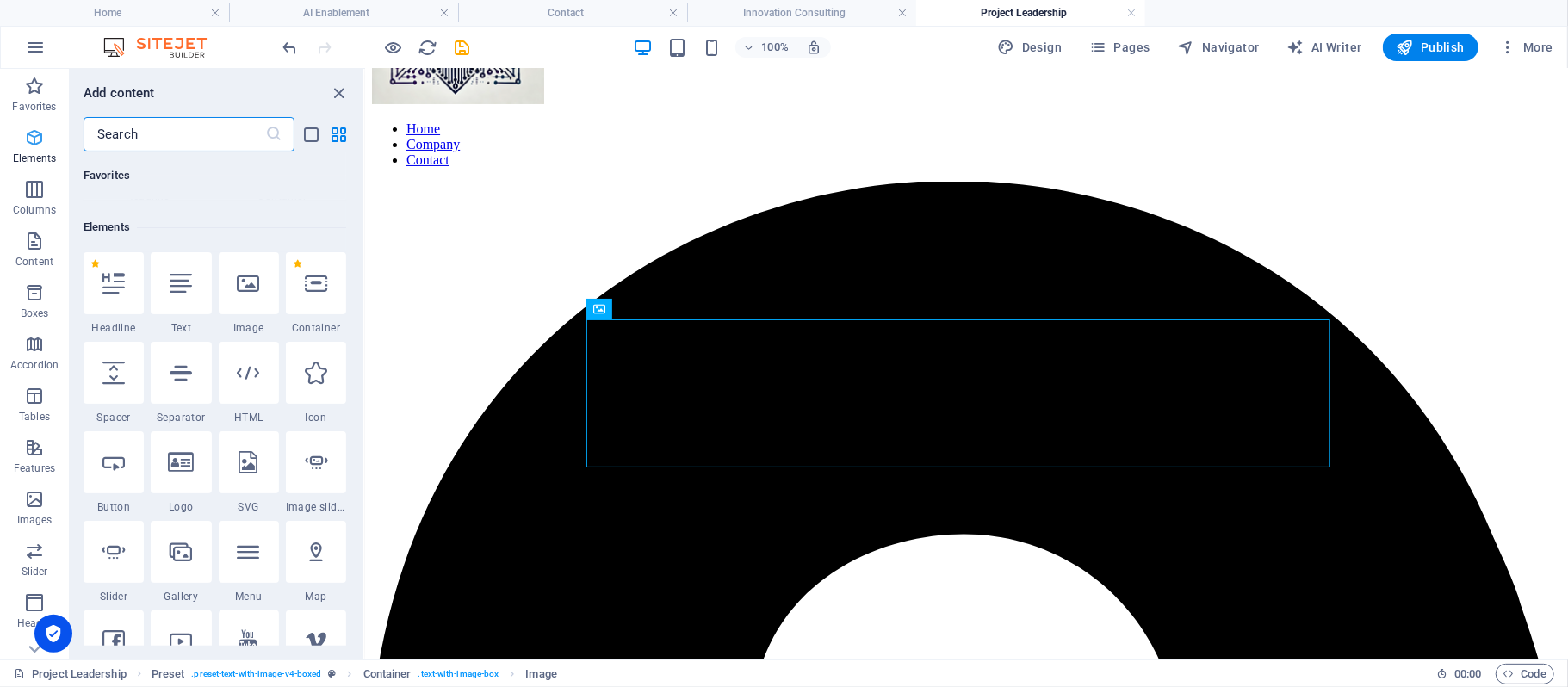 scroll, scrollTop: 183, scrollLeft: 0, axis: vertical 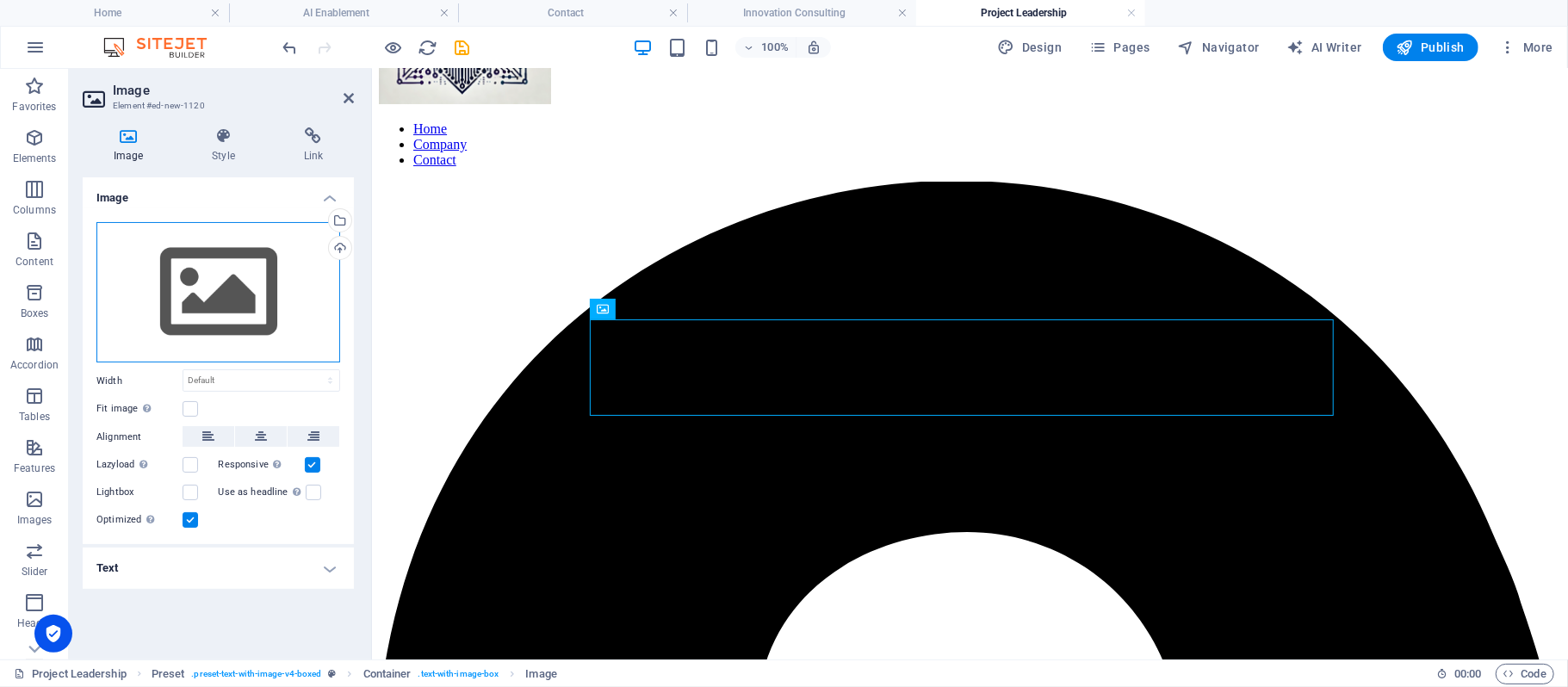 click on "Drag files here, click to choose files or select files from Files or our free stock photos & videos" at bounding box center (218, 293) 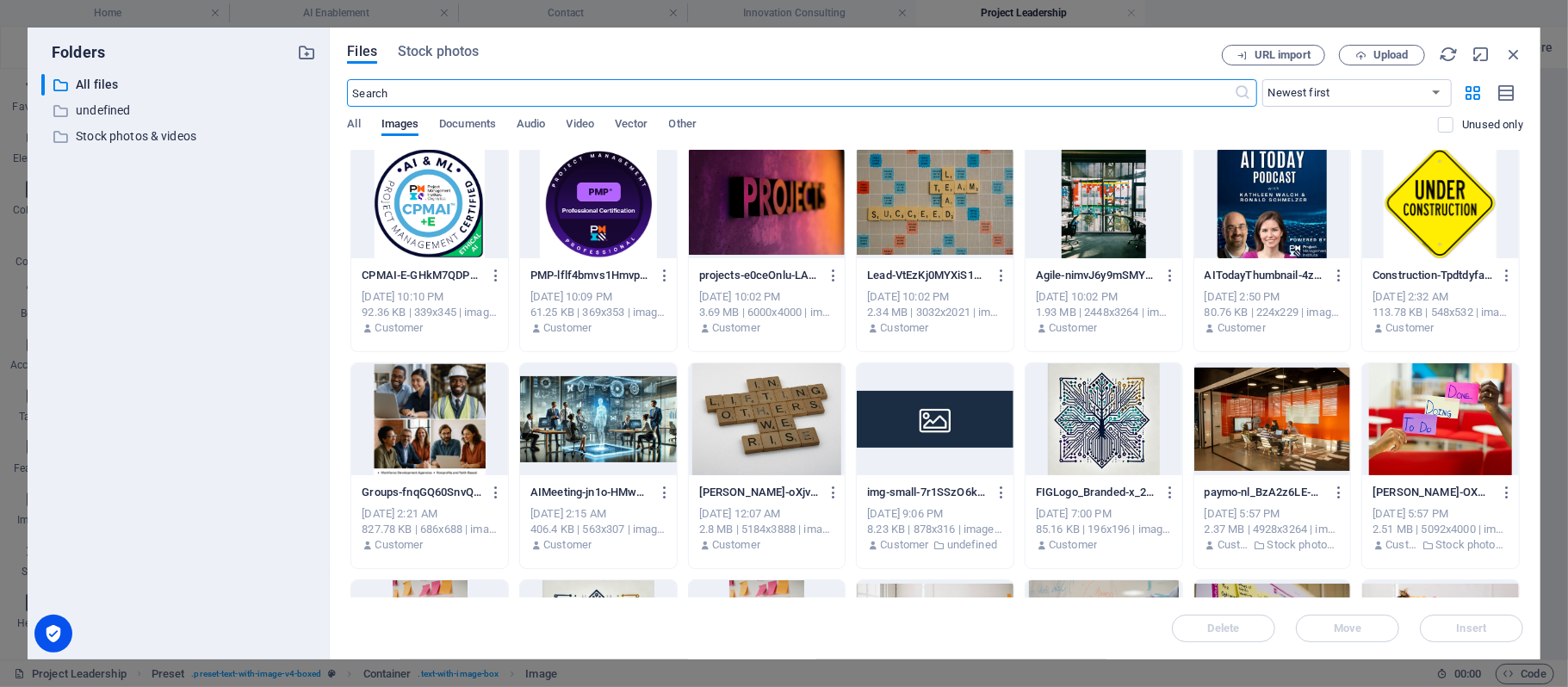 scroll, scrollTop: 2, scrollLeft: 0, axis: vertical 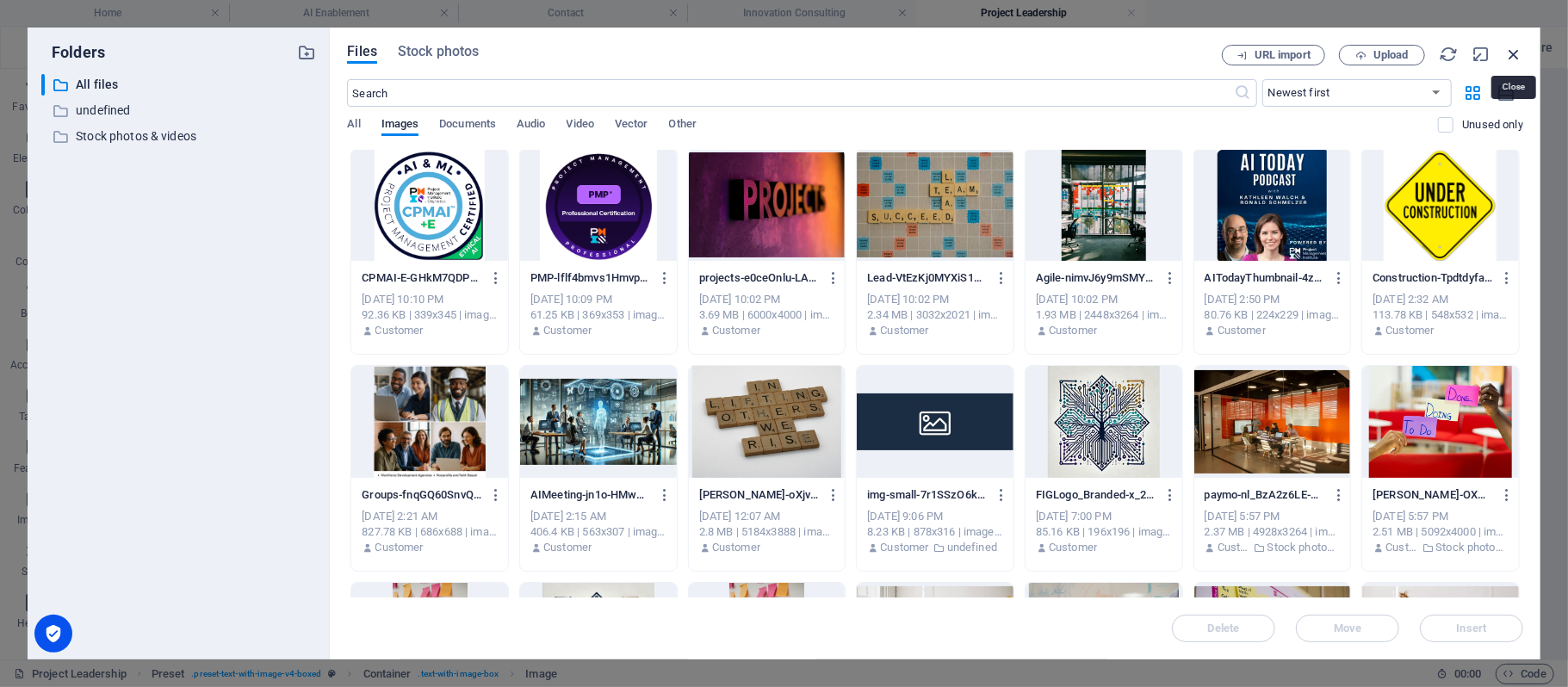 click at bounding box center (1514, 54) 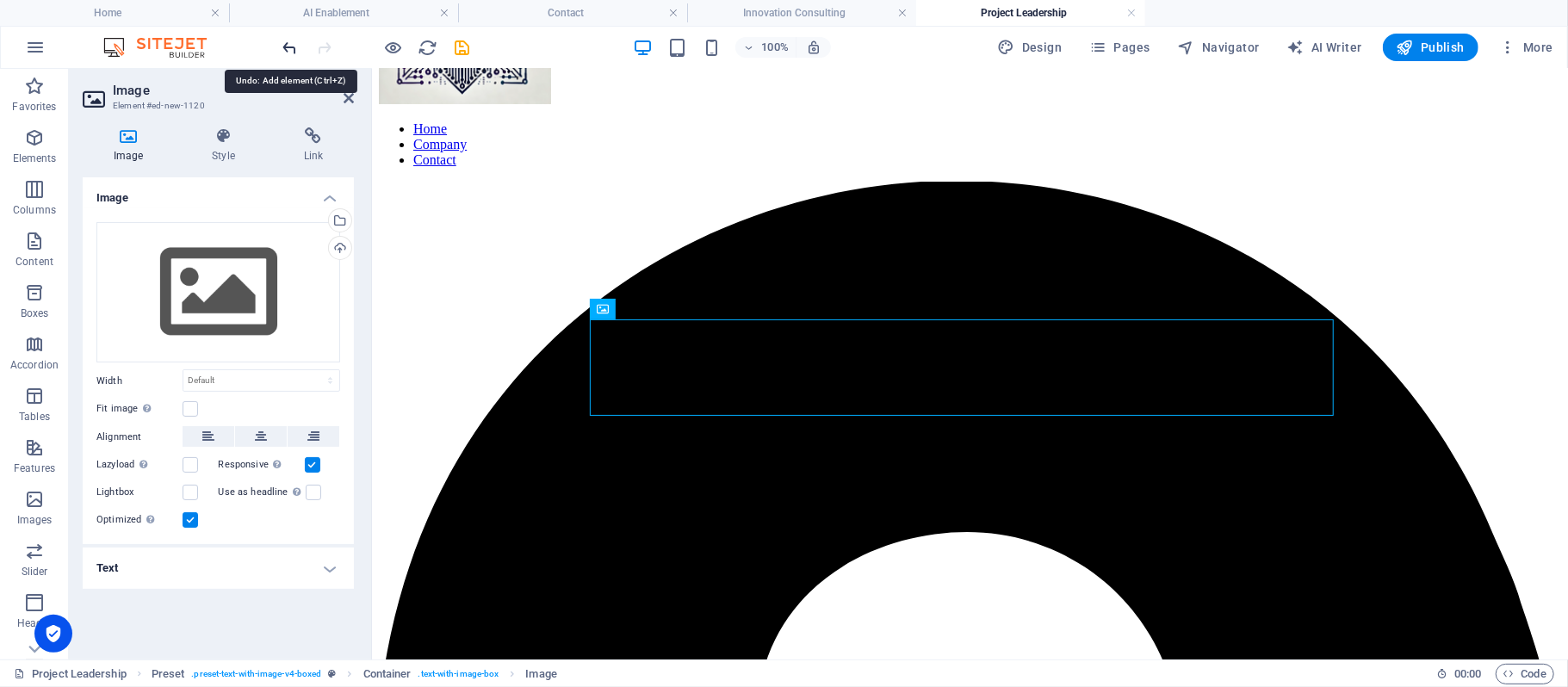 click at bounding box center (290, 47) 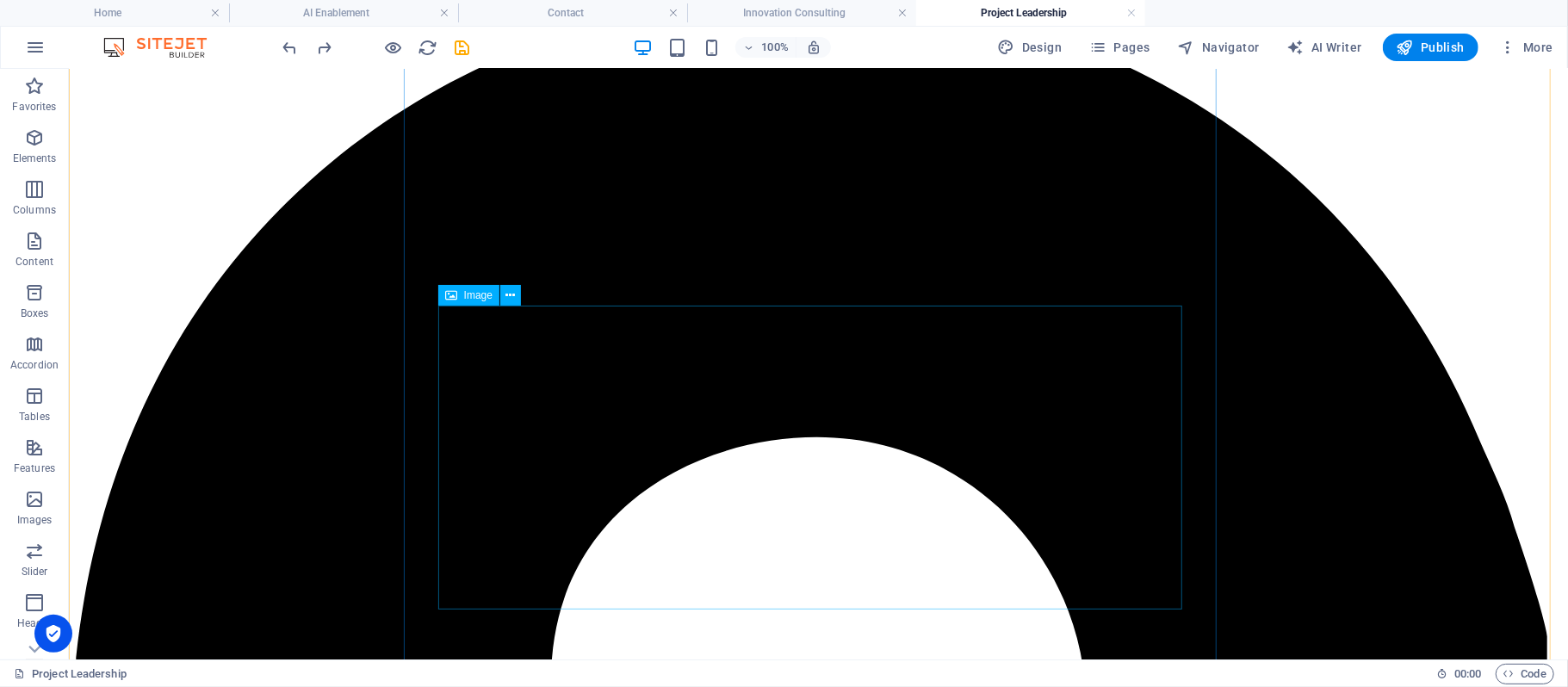 scroll, scrollTop: 346, scrollLeft: 0, axis: vertical 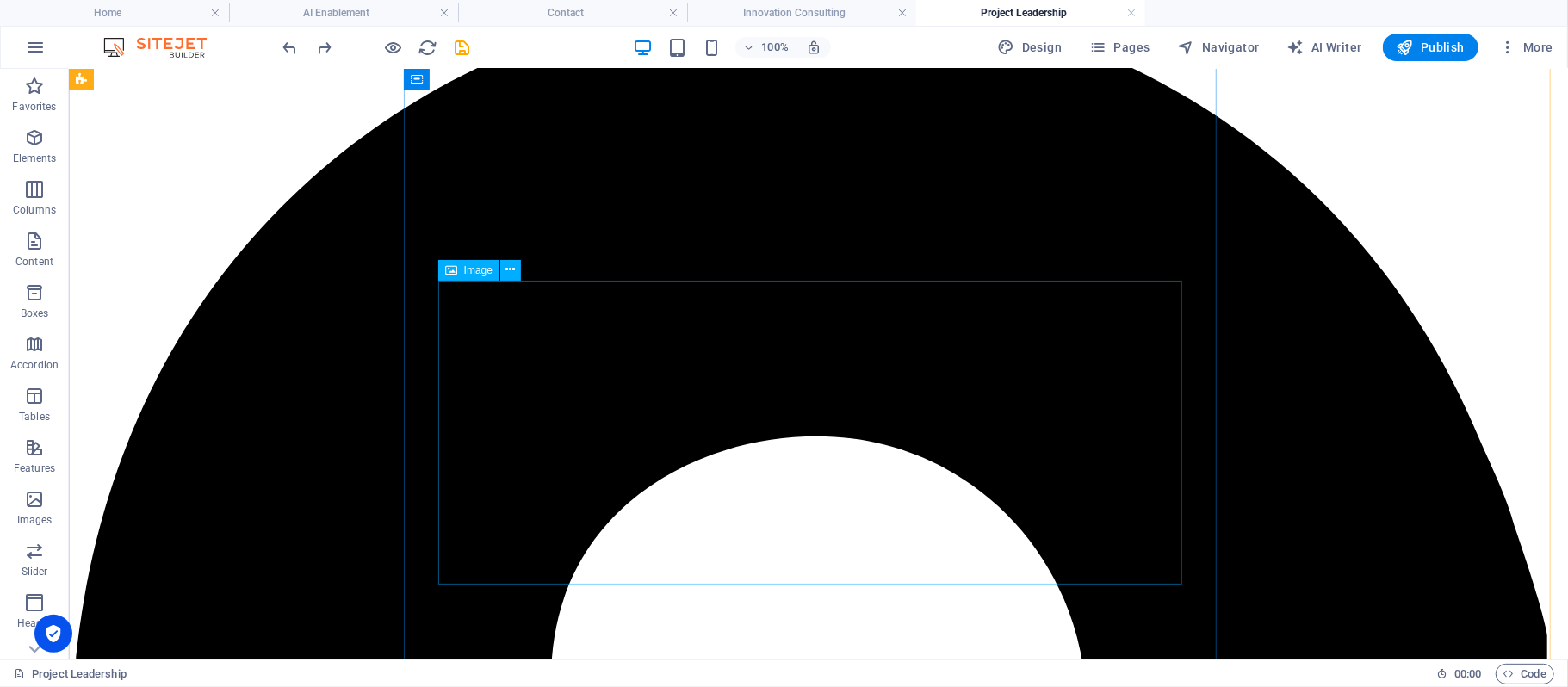 click at bounding box center [817, 4649] 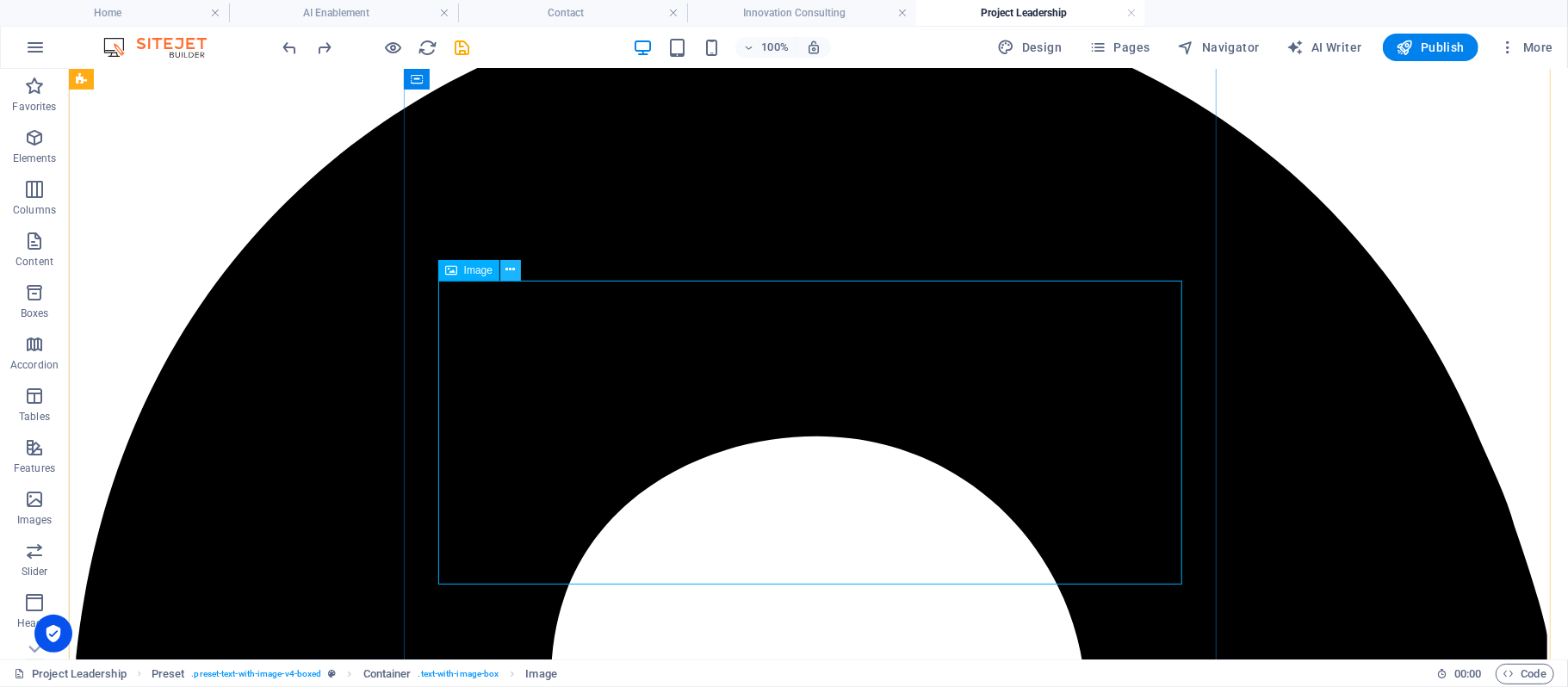 click at bounding box center (511, 269) 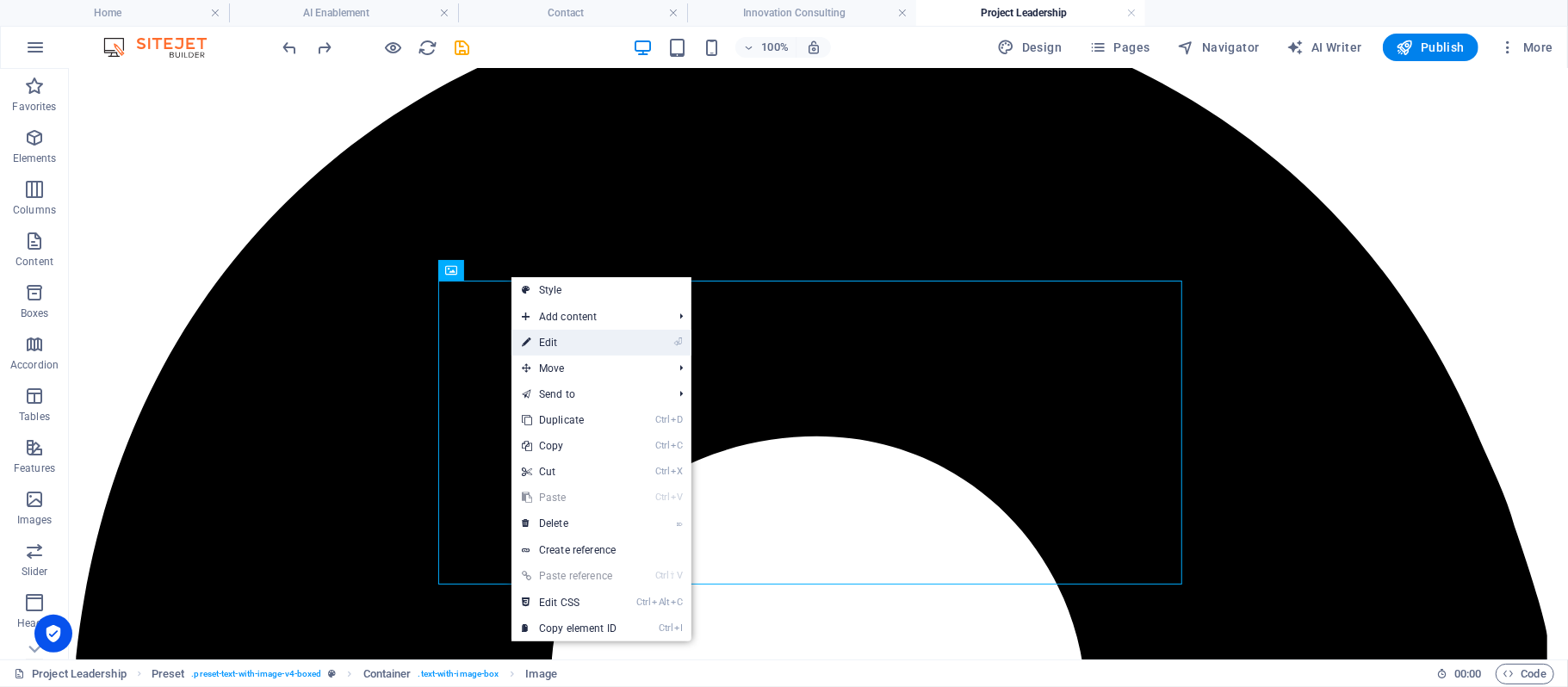 click on "⏎  Edit" at bounding box center [569, 343] 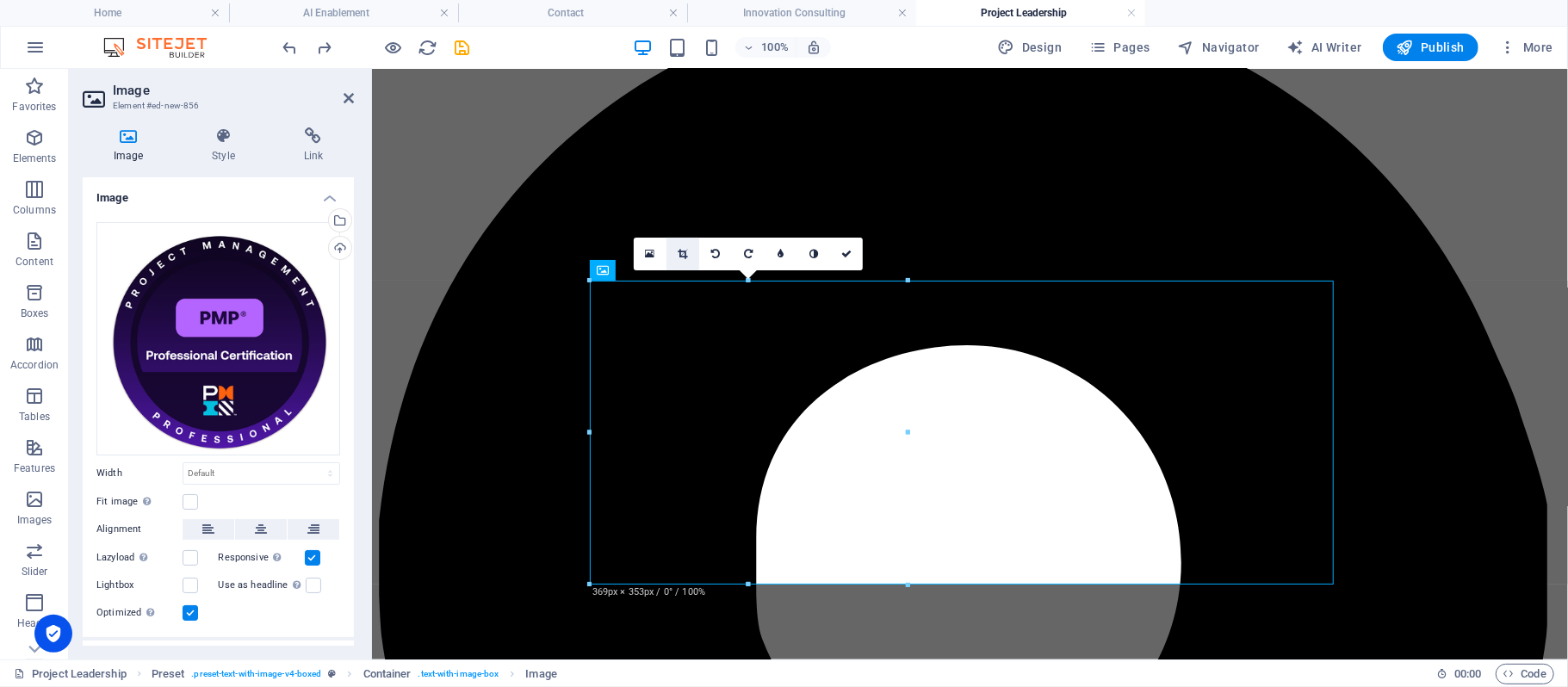 click at bounding box center [683, 254] 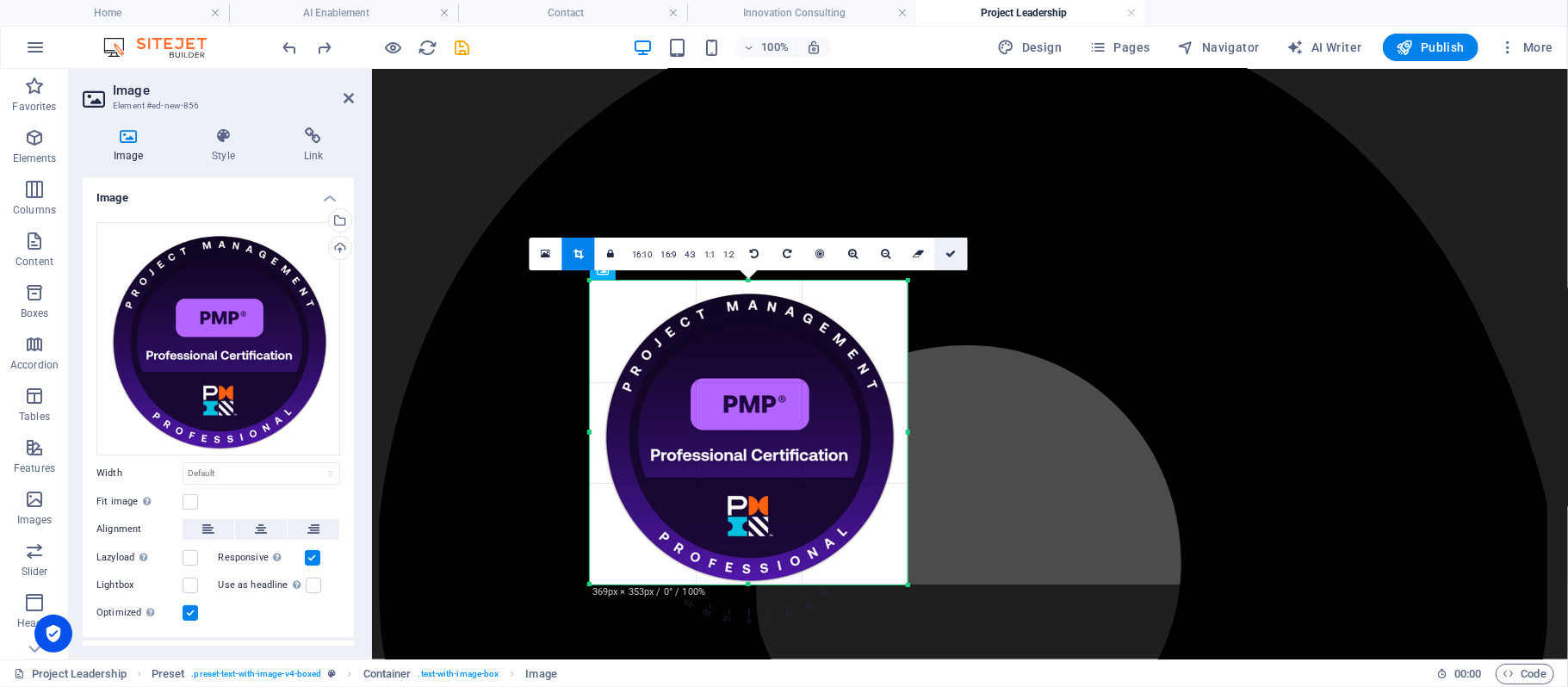 click at bounding box center [951, 254] 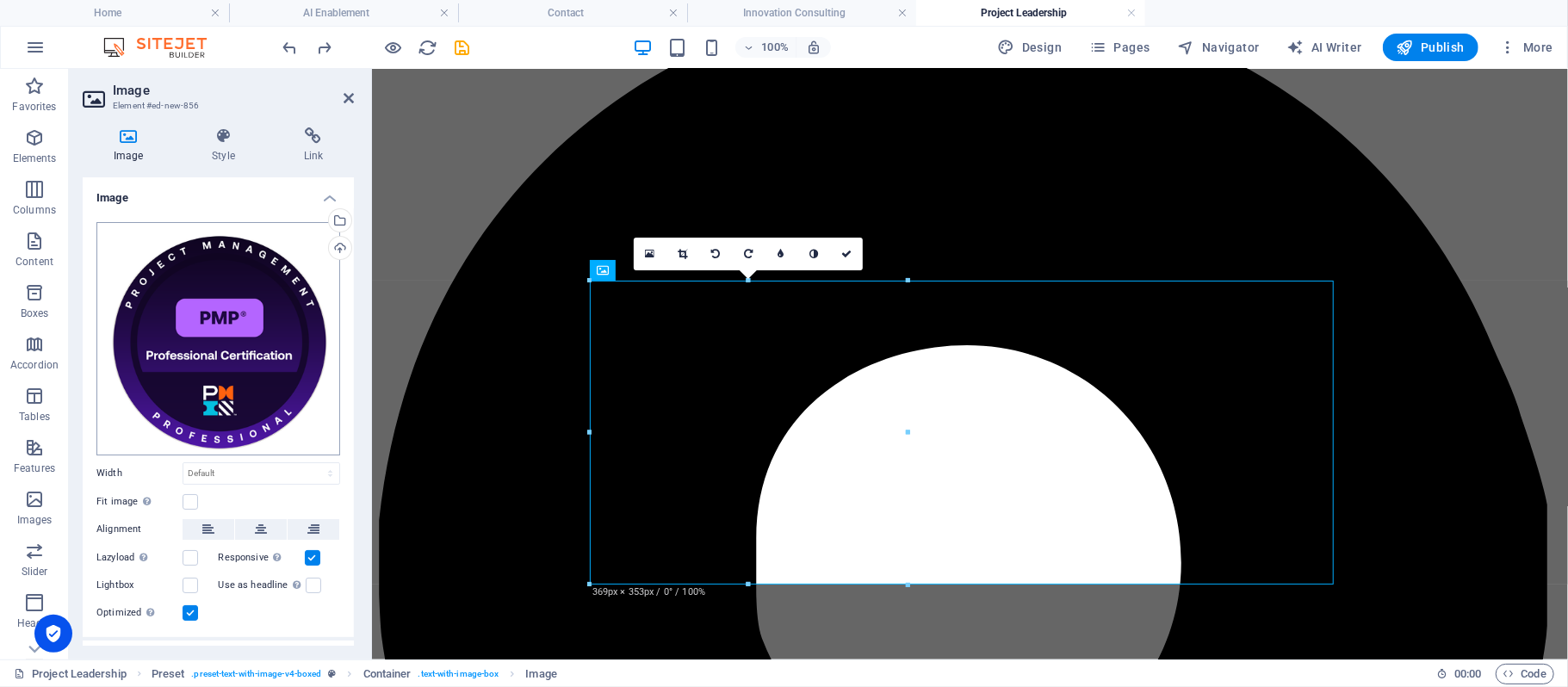 scroll, scrollTop: 32, scrollLeft: 0, axis: vertical 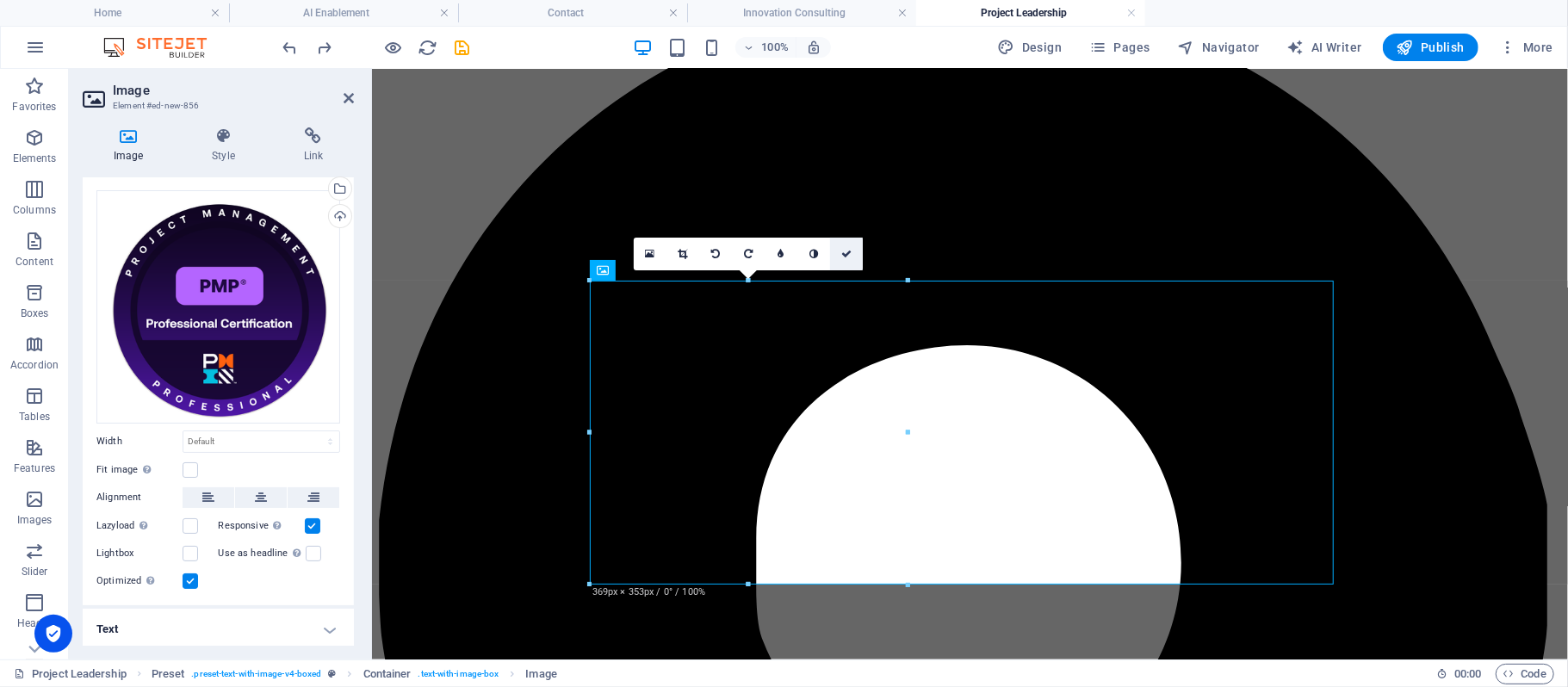 click at bounding box center (846, 254) 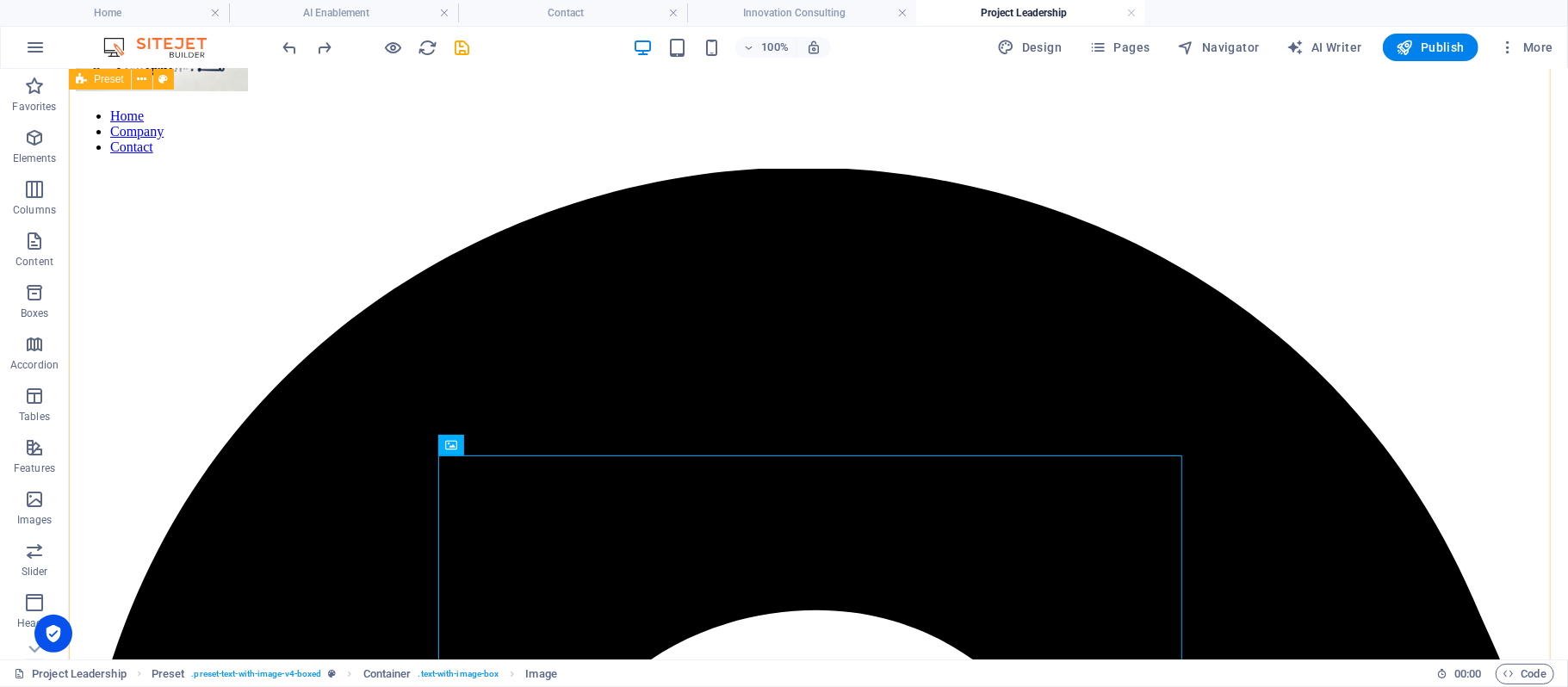 scroll, scrollTop: 170, scrollLeft: 0, axis: vertical 